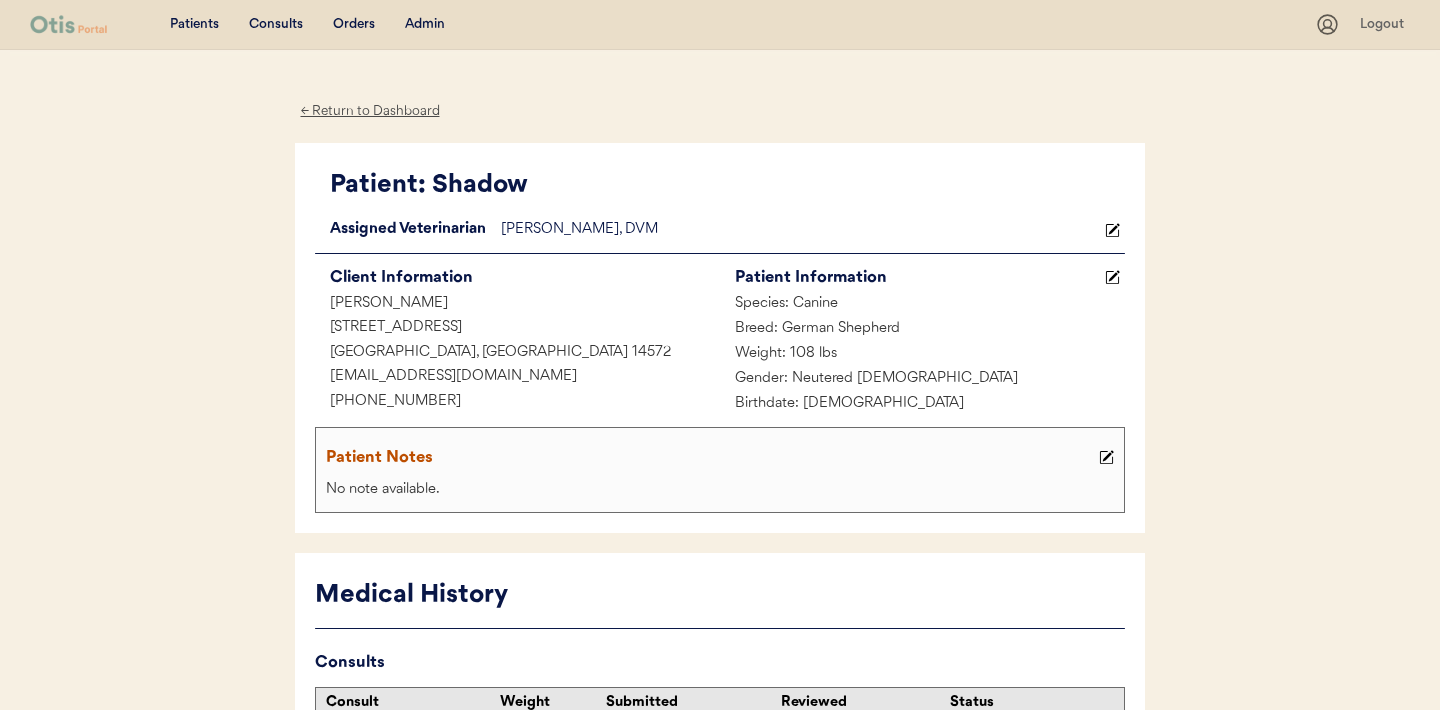 scroll, scrollTop: 0, scrollLeft: 0, axis: both 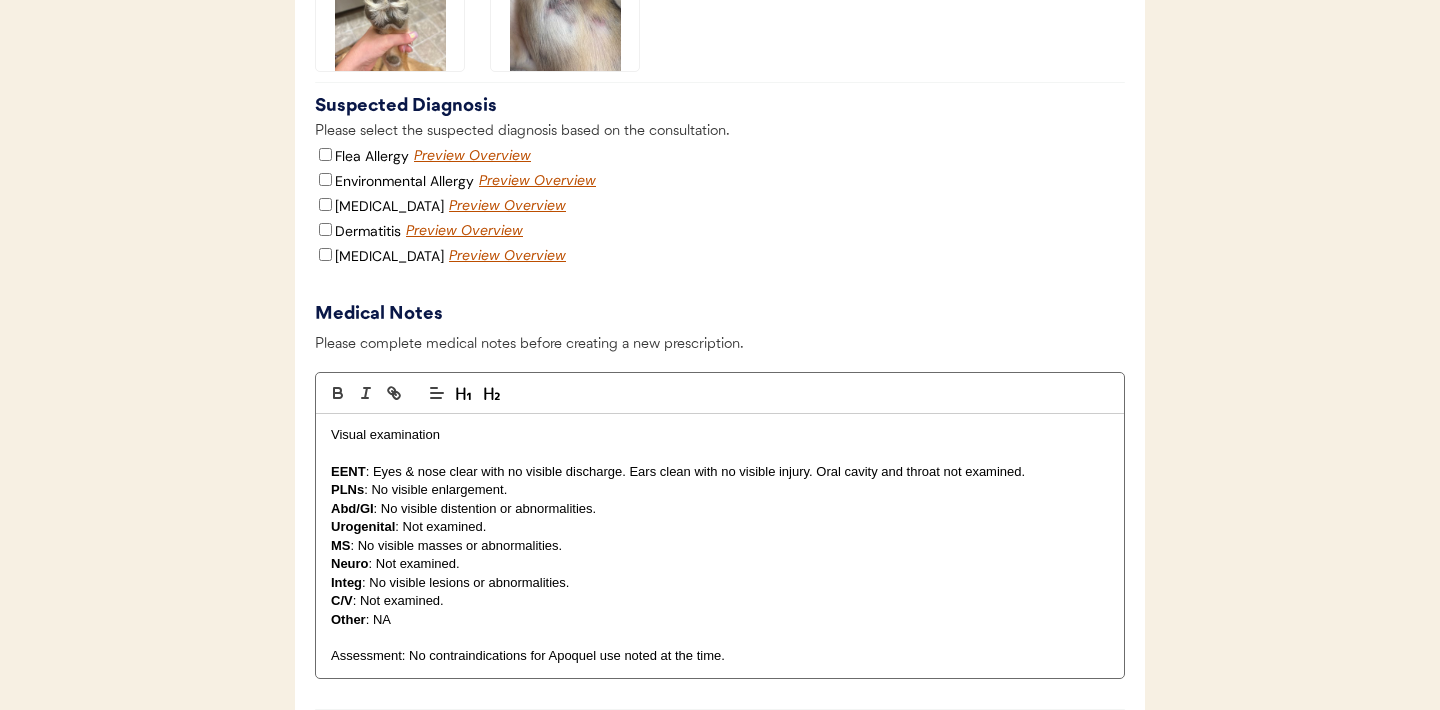 click on "Visual examination" at bounding box center (720, 435) 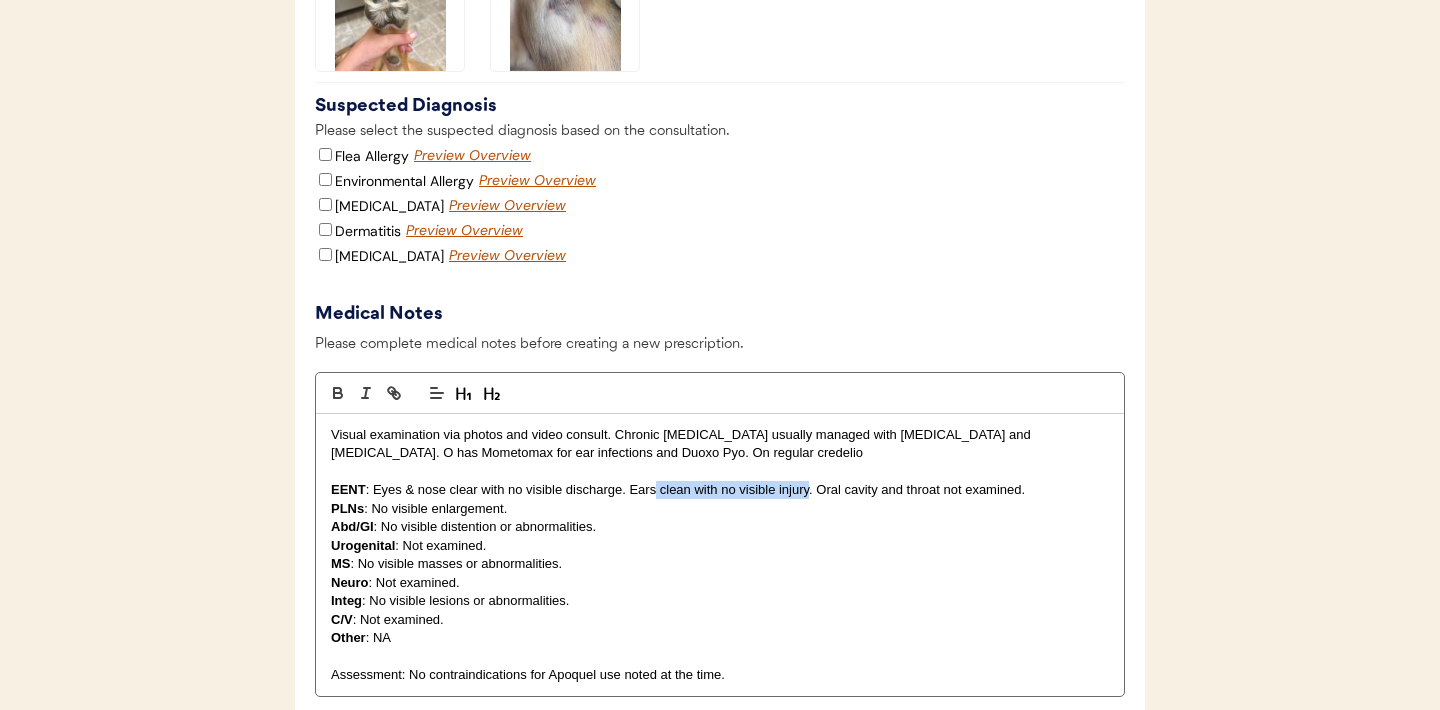 drag, startPoint x: 809, startPoint y: 496, endPoint x: 656, endPoint y: 490, distance: 153.1176 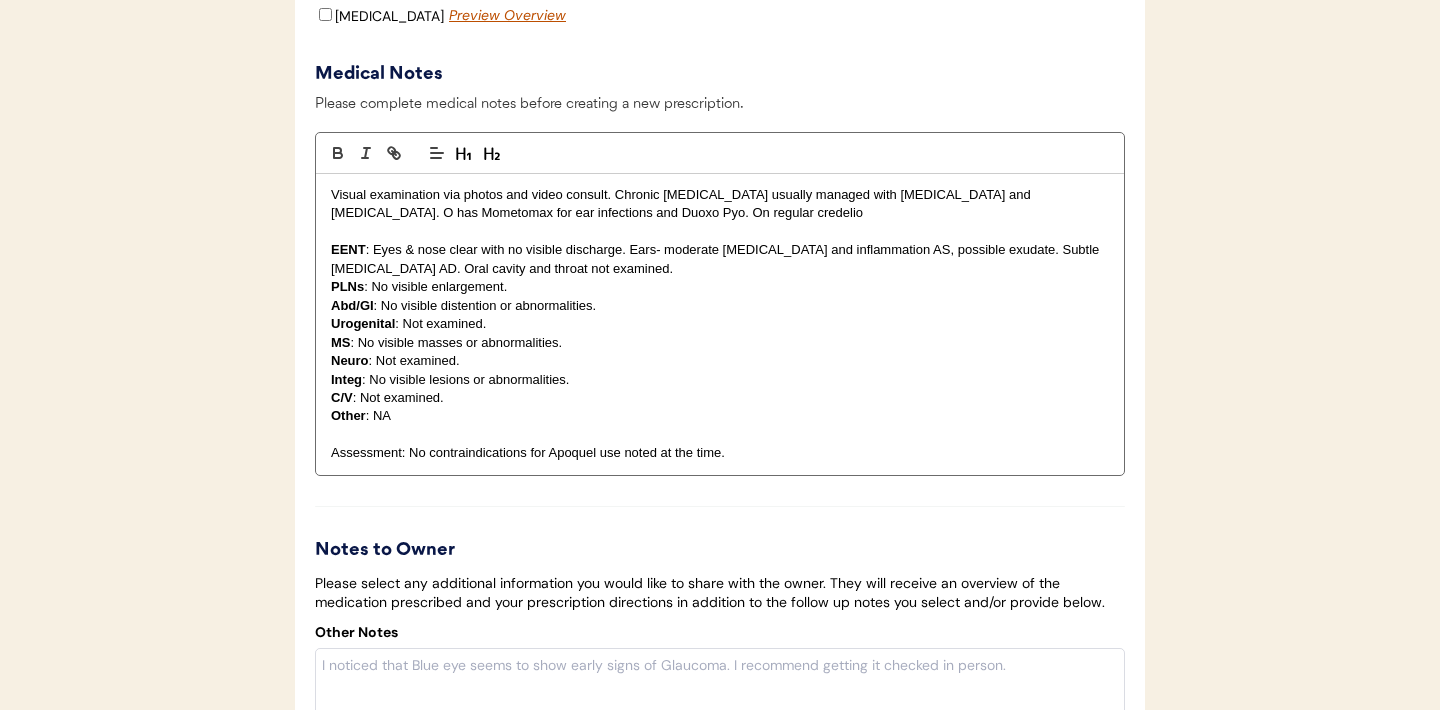 scroll, scrollTop: 3494, scrollLeft: 0, axis: vertical 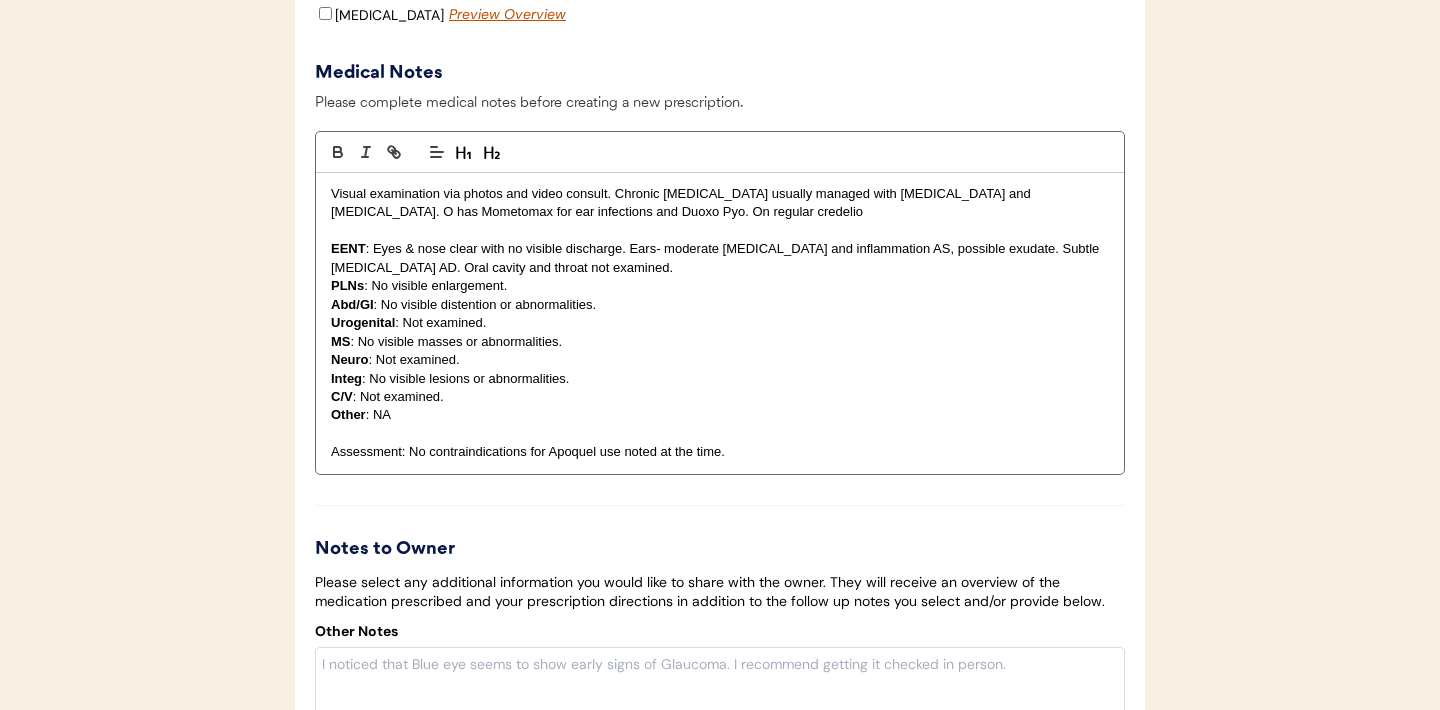 click on "EENT : Eyes & nose clear with no visible discharge. Ears- moderate erythema and inflammation AS, possible exudate. Subtle erythema AD. Oral cavity and throat not examined." at bounding box center [720, 258] 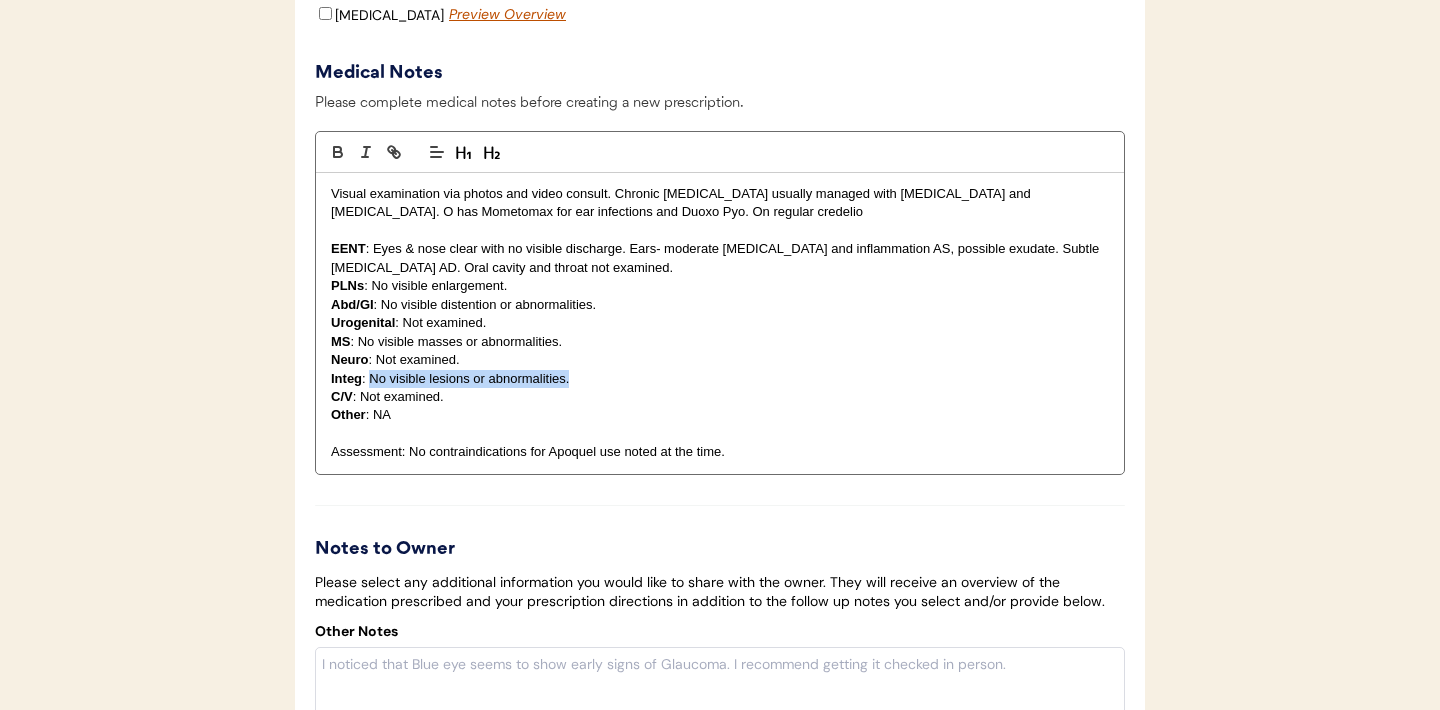 drag, startPoint x: 575, startPoint y: 382, endPoint x: 372, endPoint y: 380, distance: 203.00986 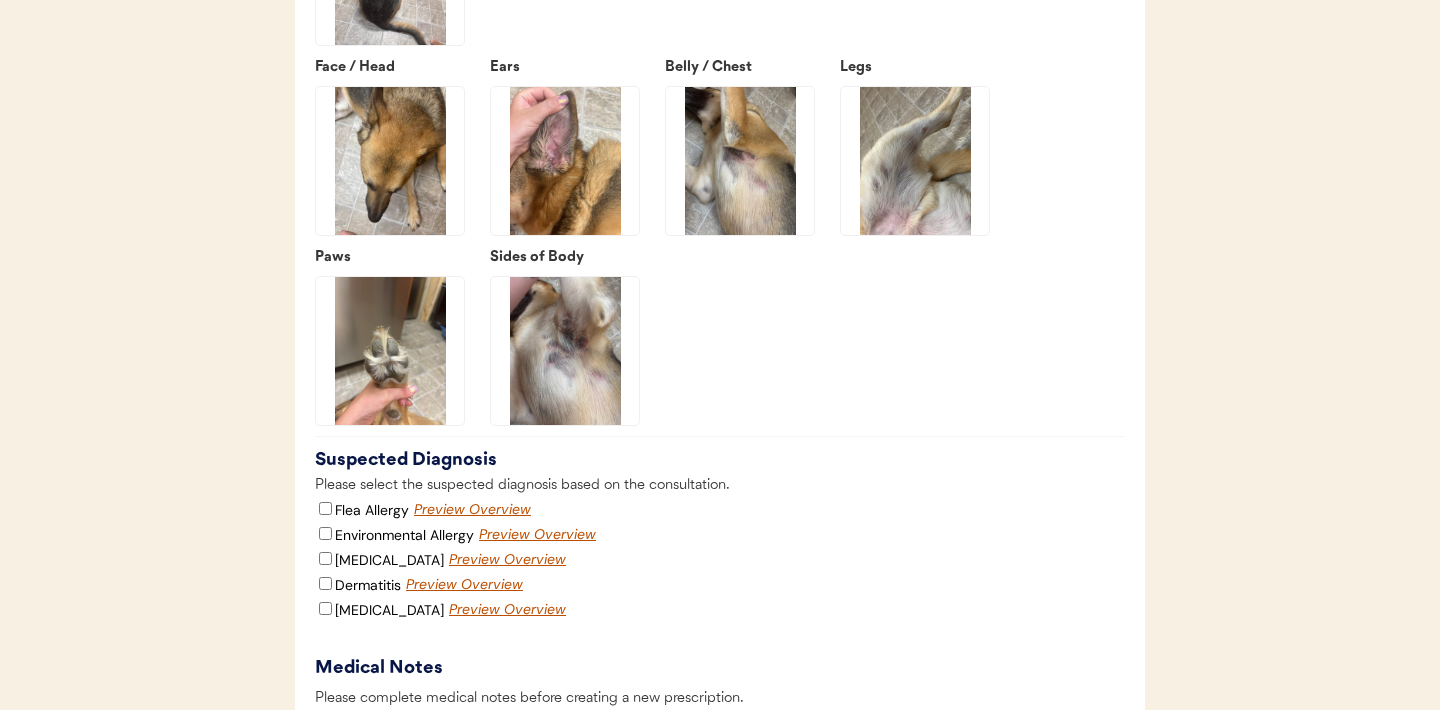 scroll, scrollTop: 2721, scrollLeft: 0, axis: vertical 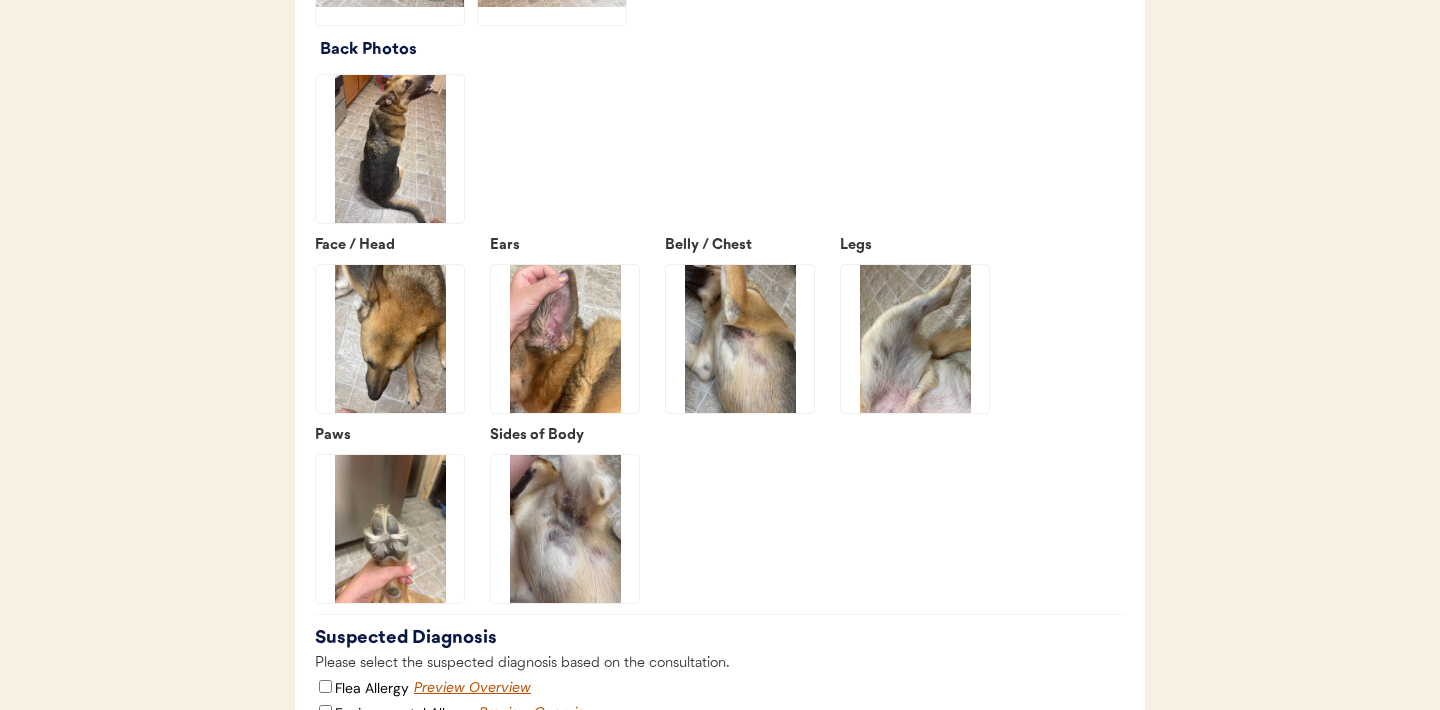 click 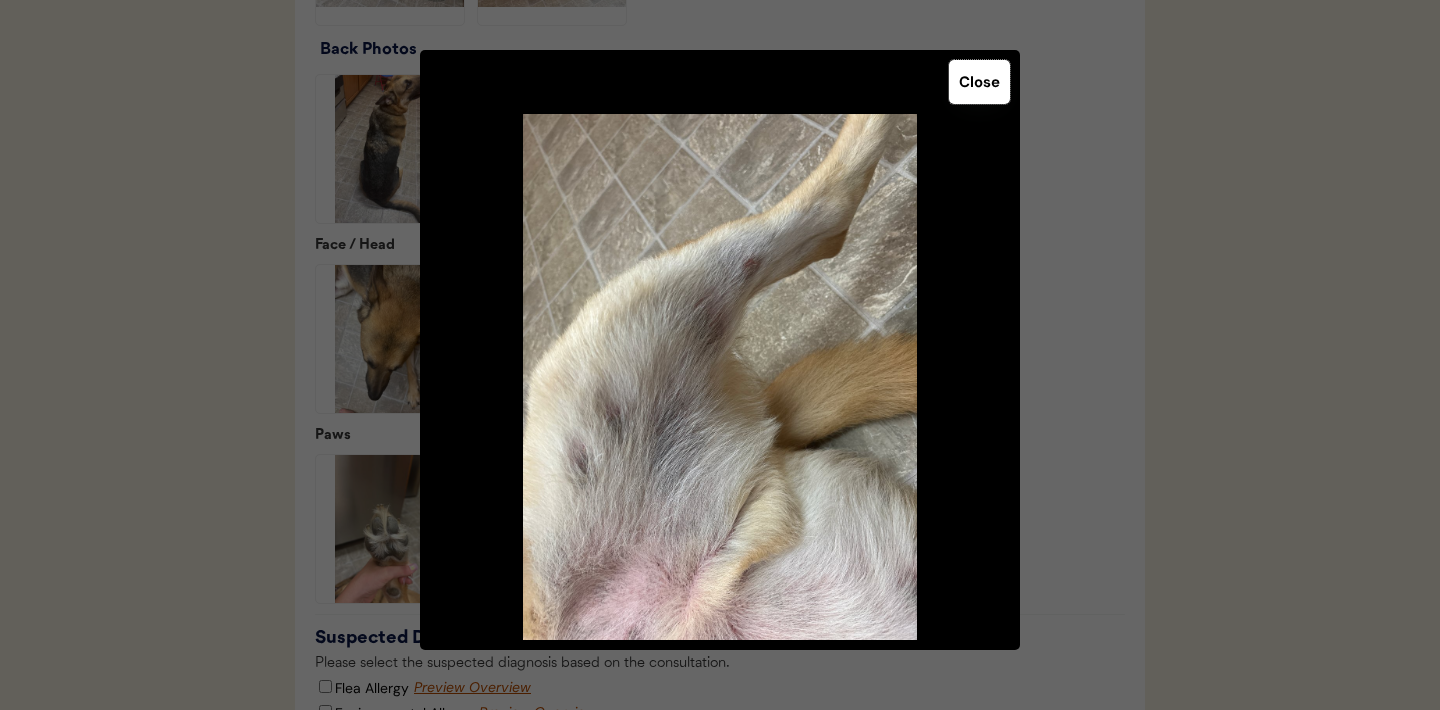 click on "Close" at bounding box center [979, 82] 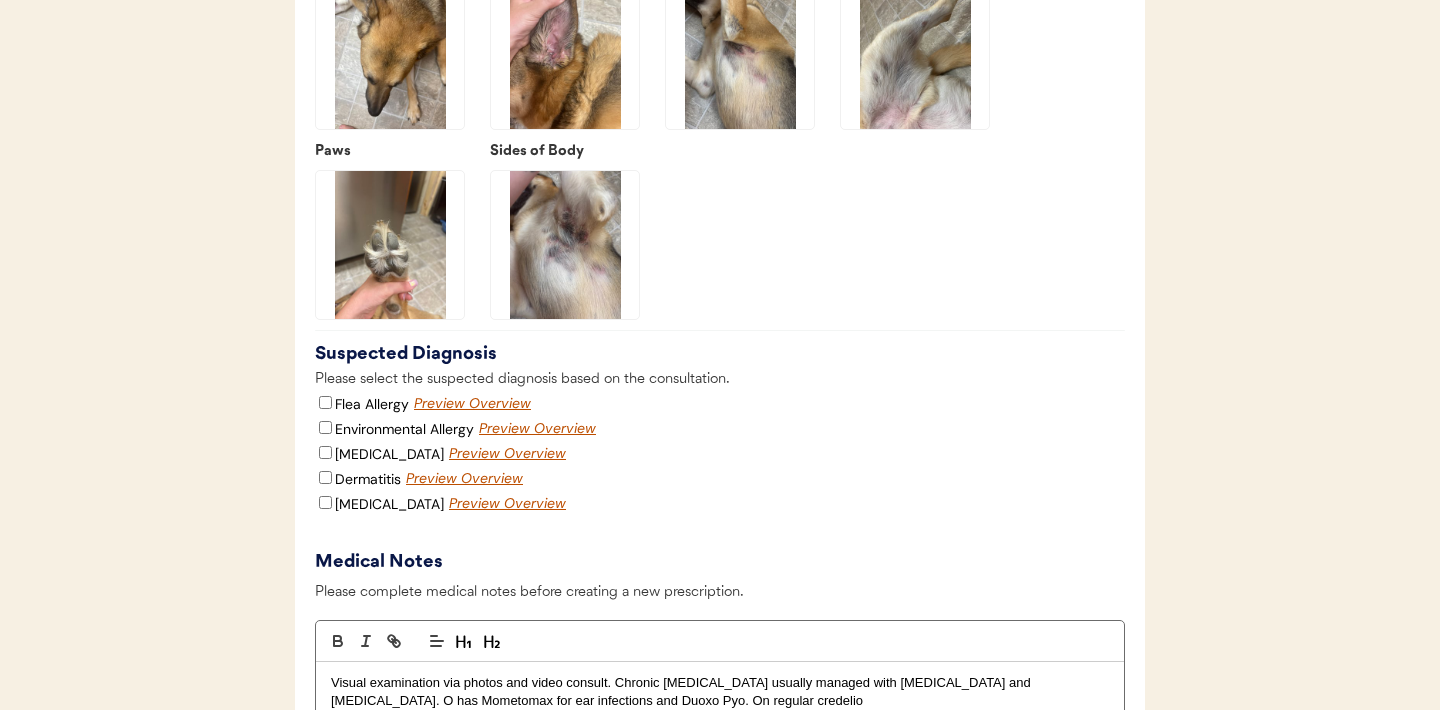 scroll, scrollTop: 3036, scrollLeft: 0, axis: vertical 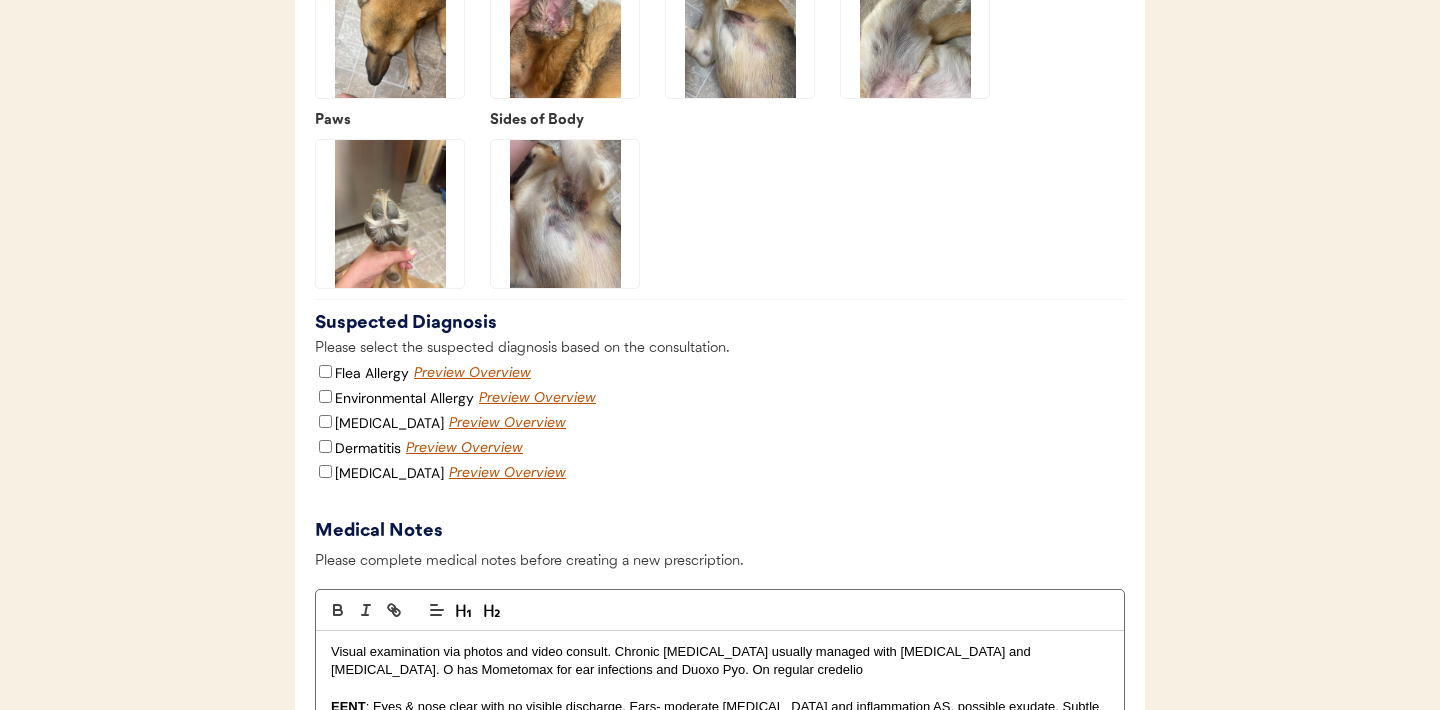 click on "Suspected Diagnosis" at bounding box center [720, 323] 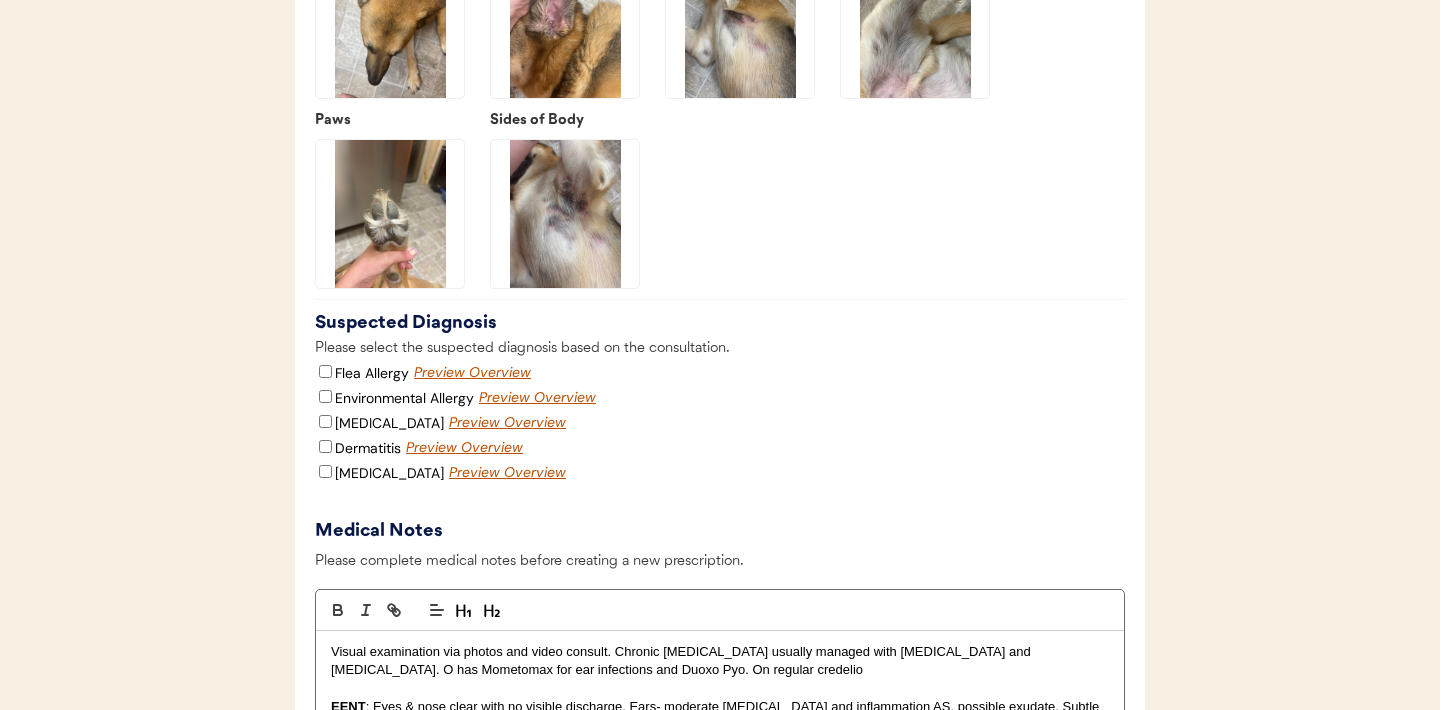 click 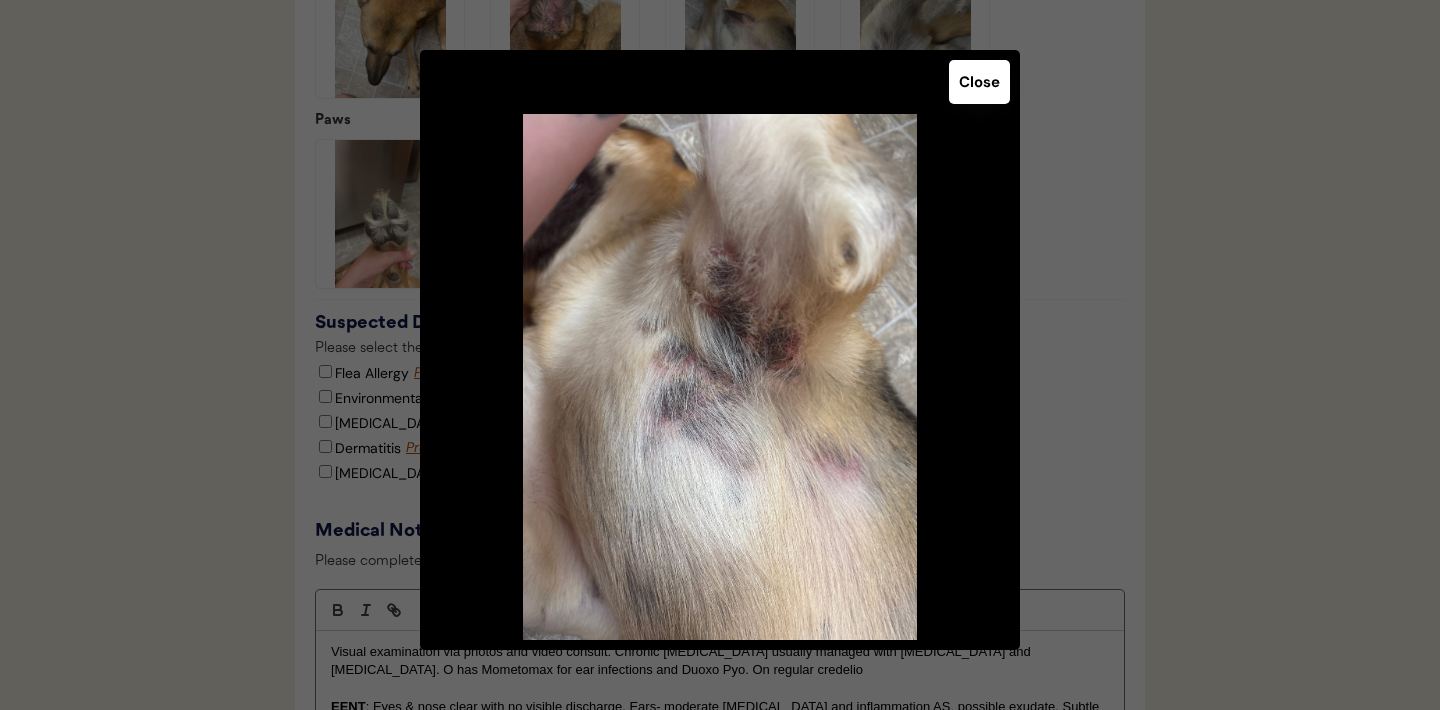 click on "Close" at bounding box center [979, 82] 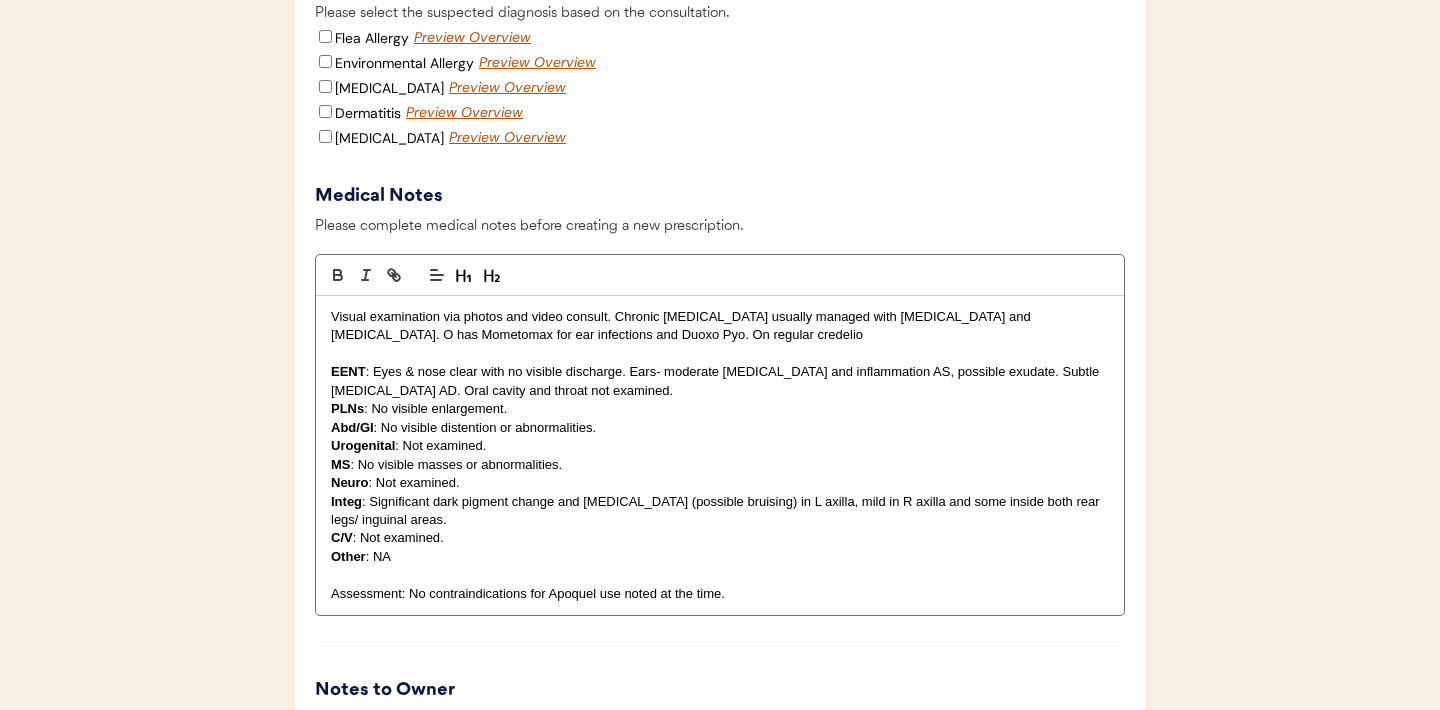 scroll, scrollTop: 3387, scrollLeft: 0, axis: vertical 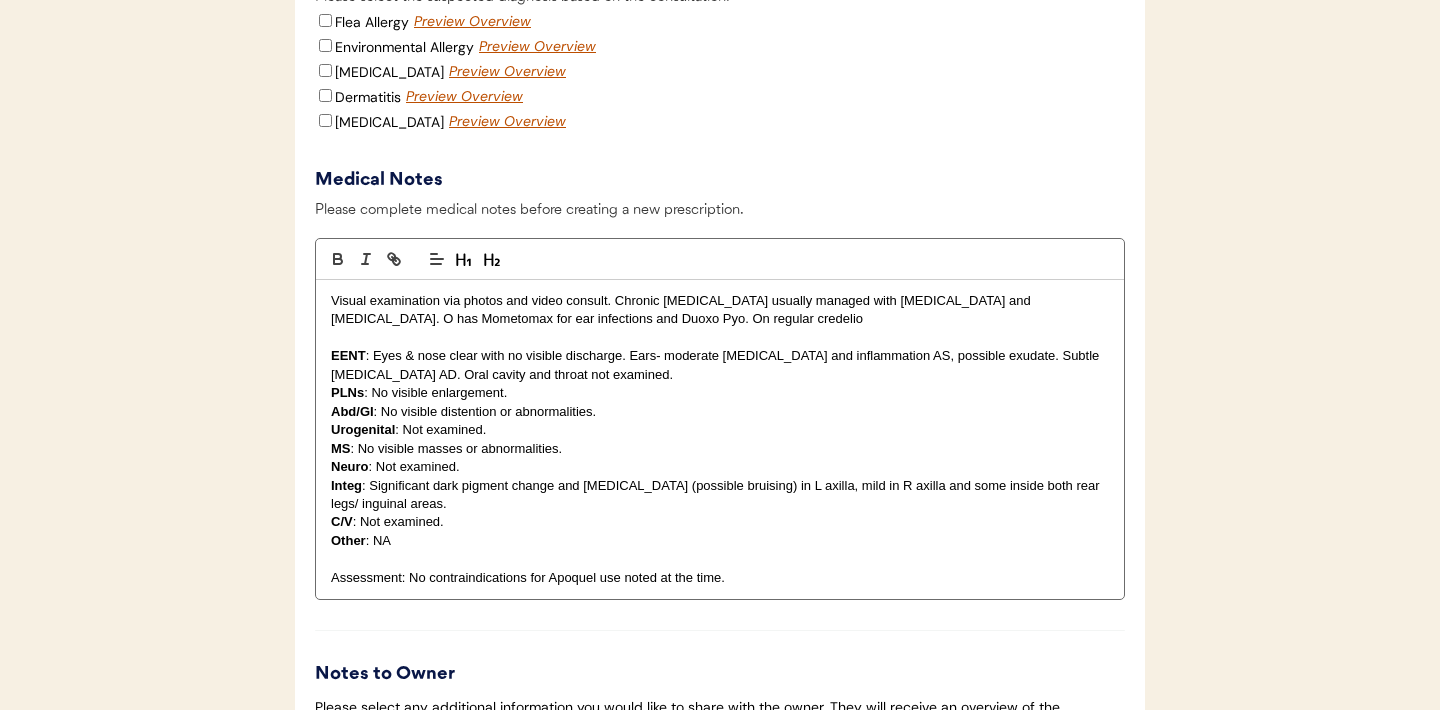 click on "Integ : Significant dark pigment change and erythema (possible bruising) in L axilla, mild in R axilla and some inside both rear legs/ inguinal areas." at bounding box center [720, 495] 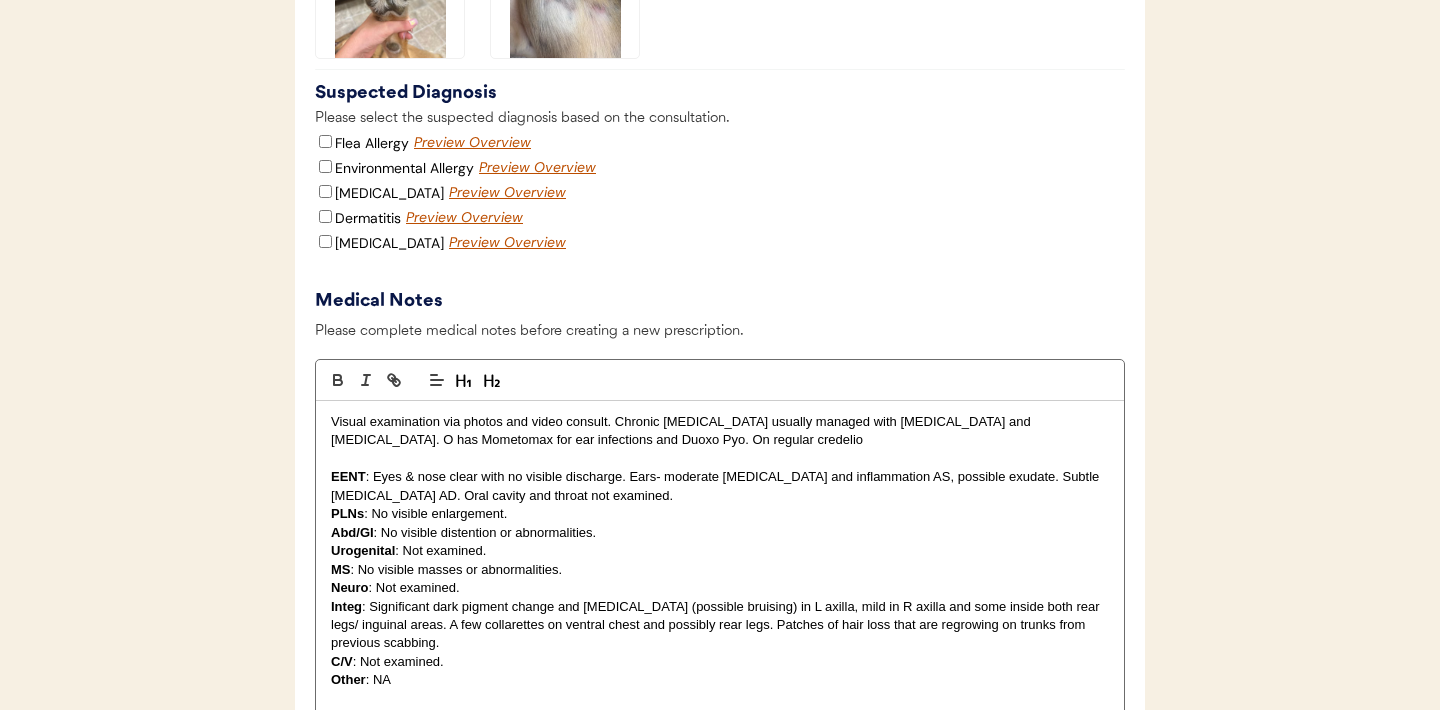 scroll, scrollTop: 3260, scrollLeft: 0, axis: vertical 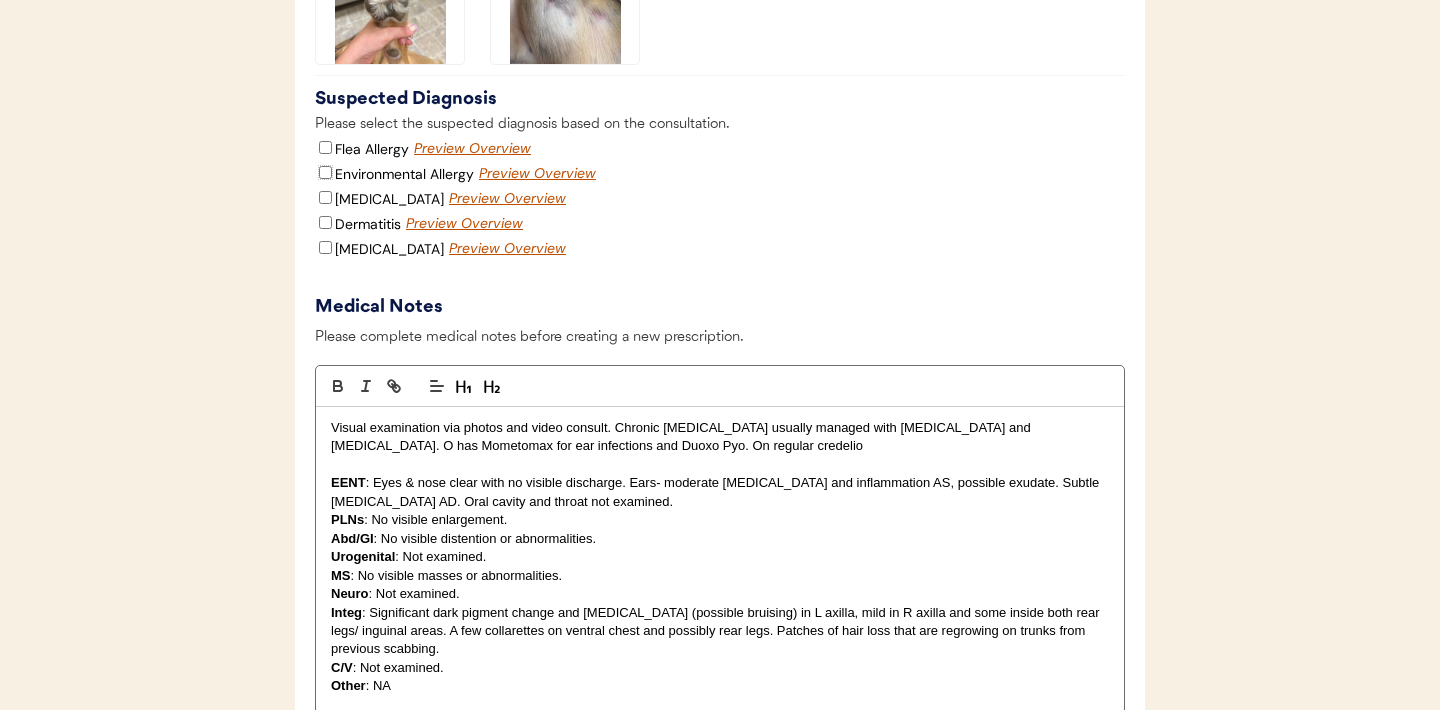 click on "Environmental Allergy" at bounding box center (325, 172) 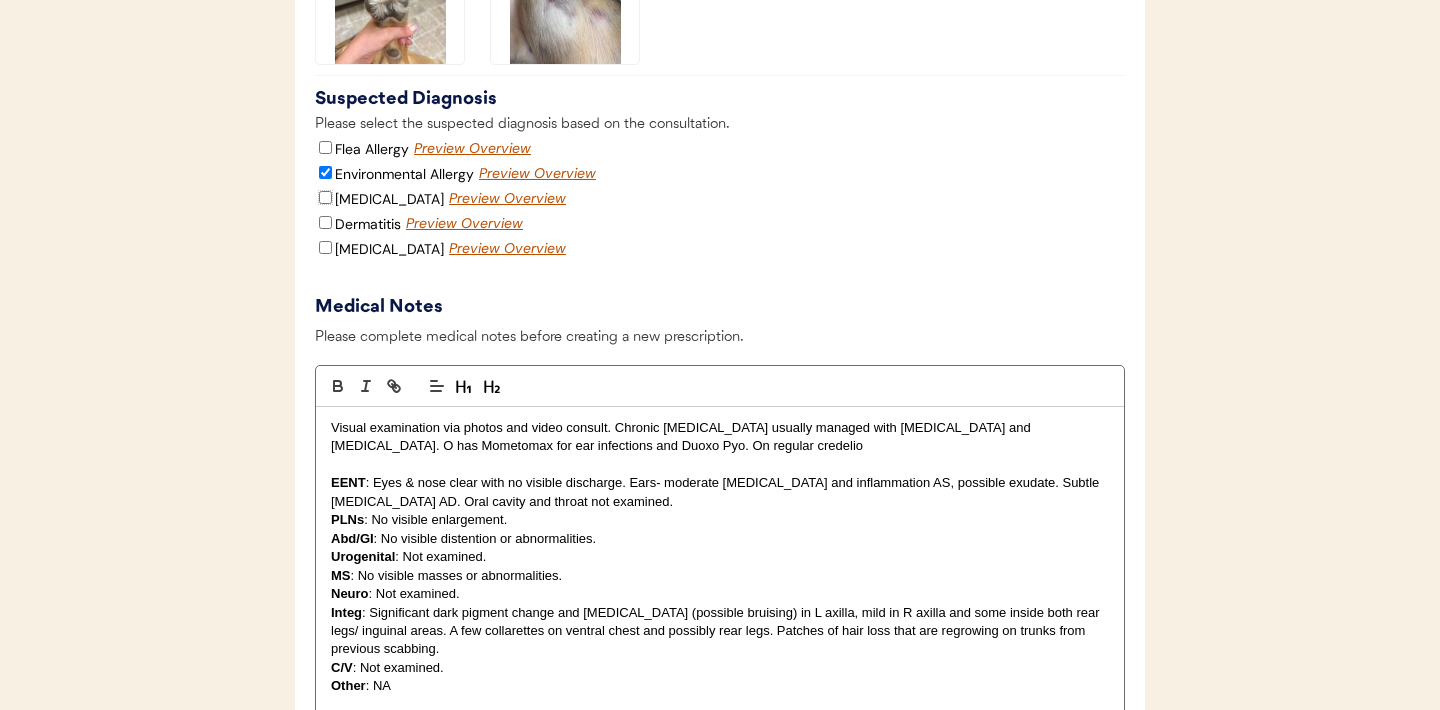 click on "Food Allergy" at bounding box center (325, 197) 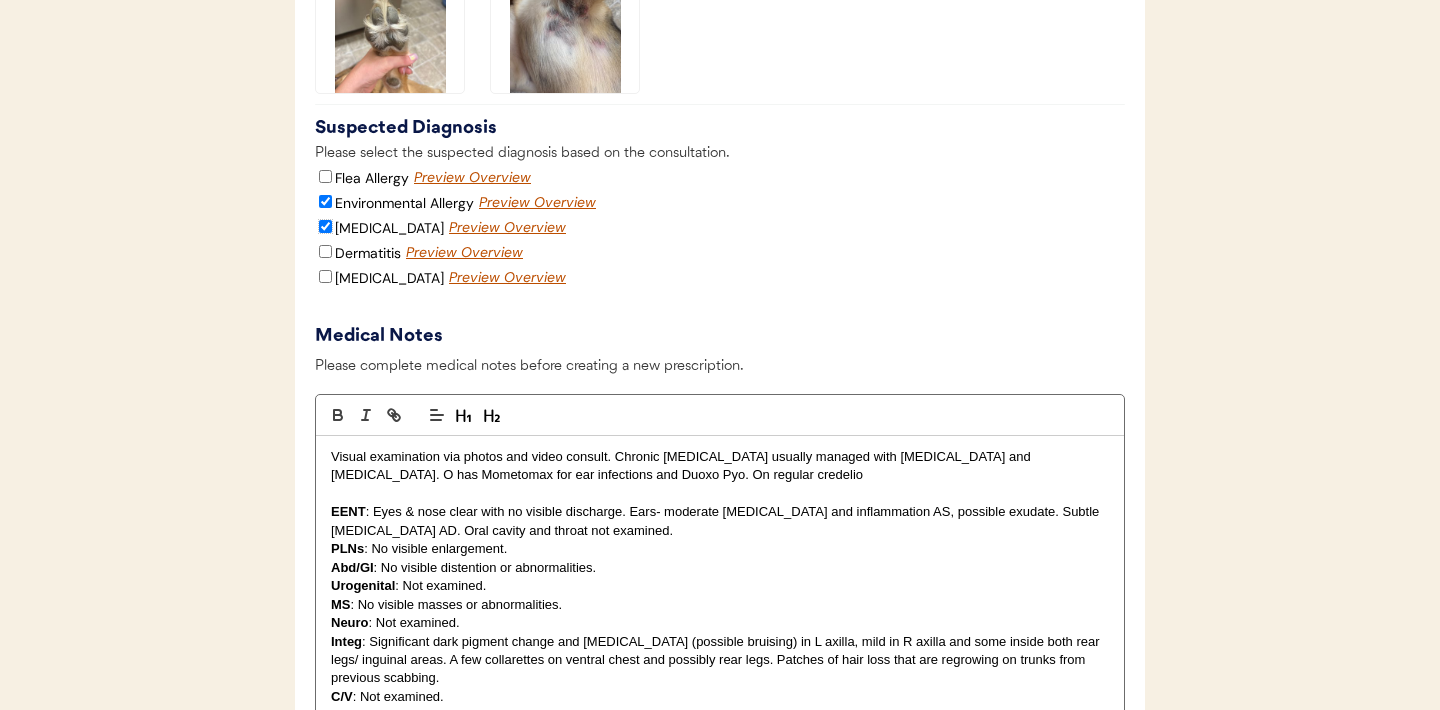 scroll, scrollTop: 3227, scrollLeft: 0, axis: vertical 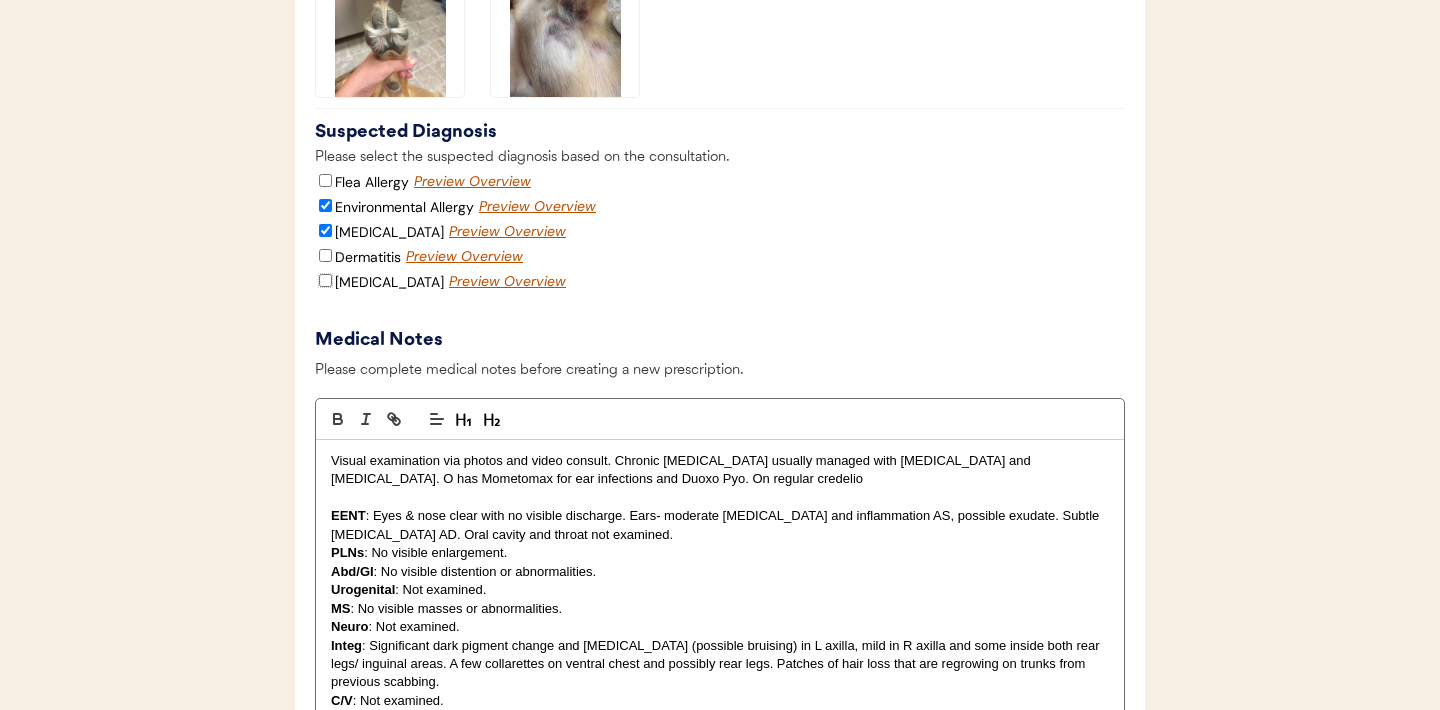 click on "Skin Infection" at bounding box center (325, 280) 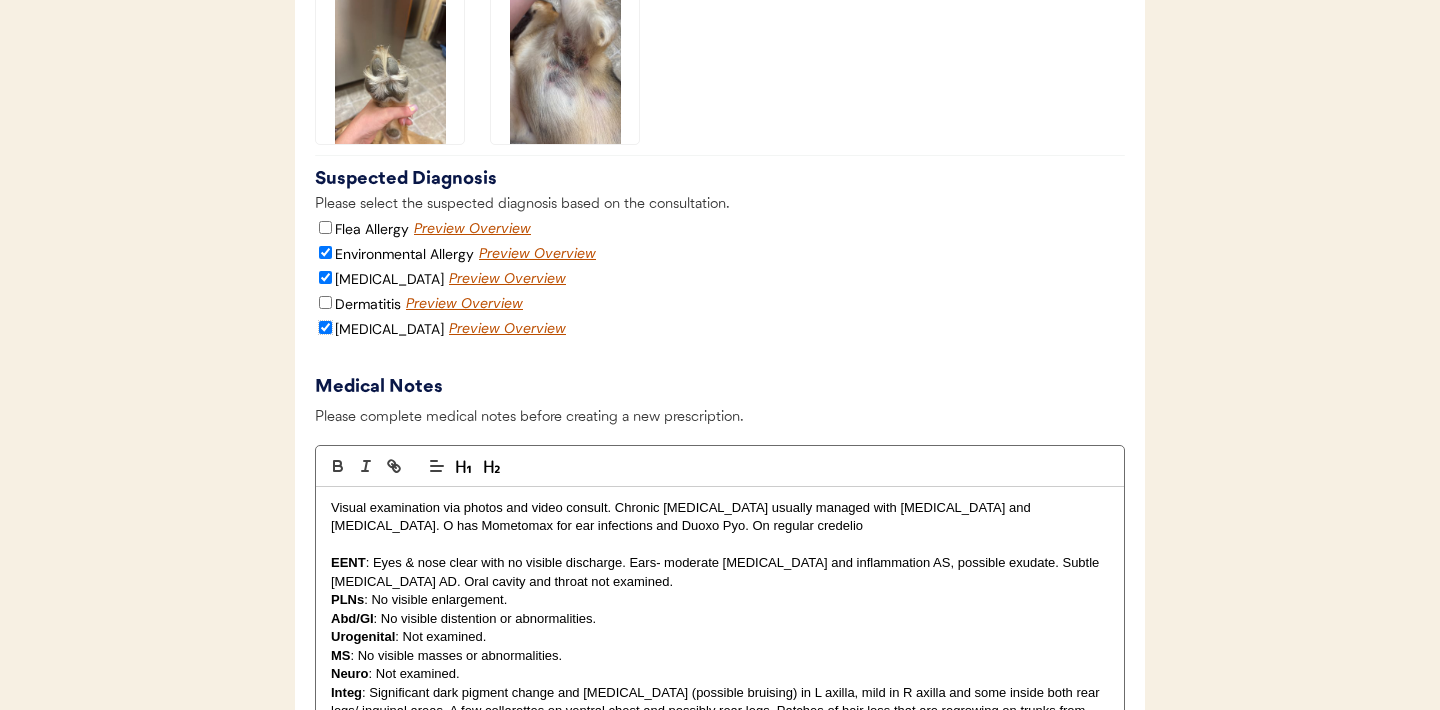 scroll, scrollTop: 3163, scrollLeft: 0, axis: vertical 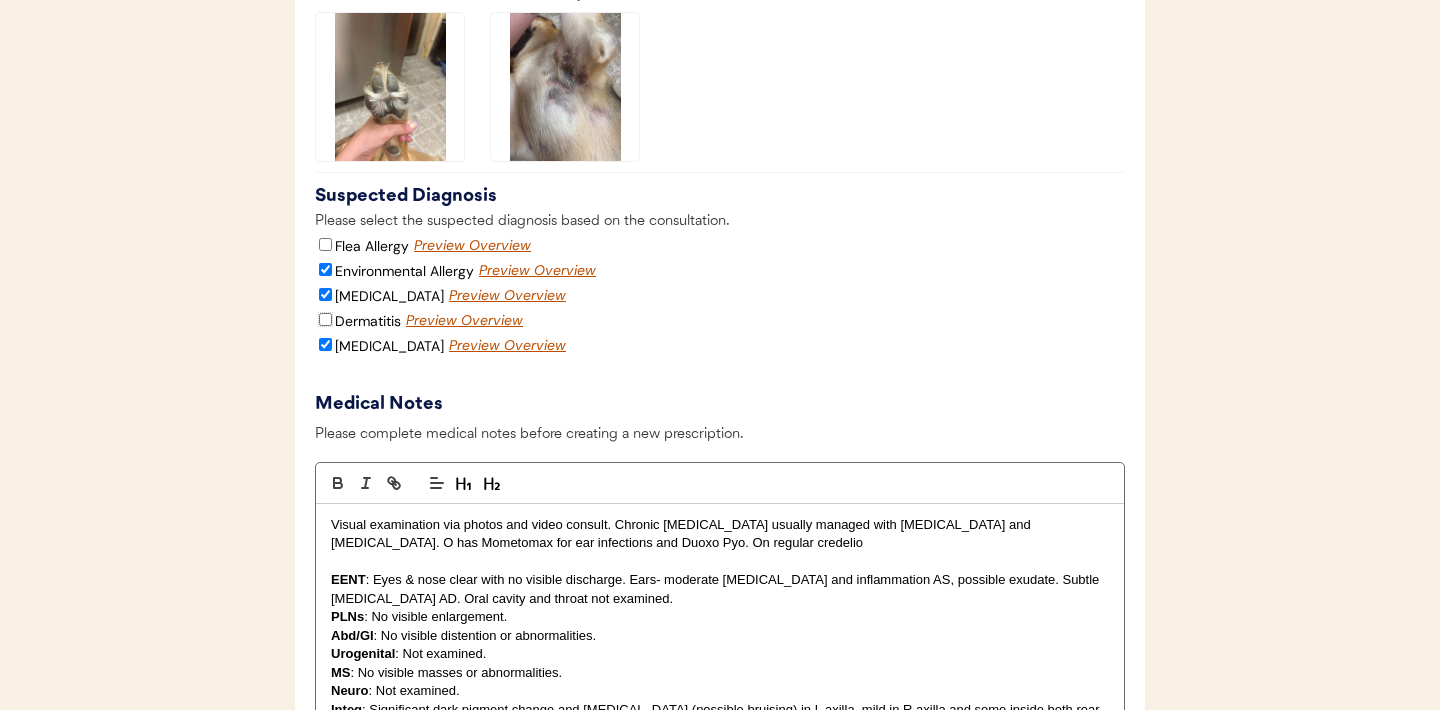 click on "Dermatitis" at bounding box center [325, 319] 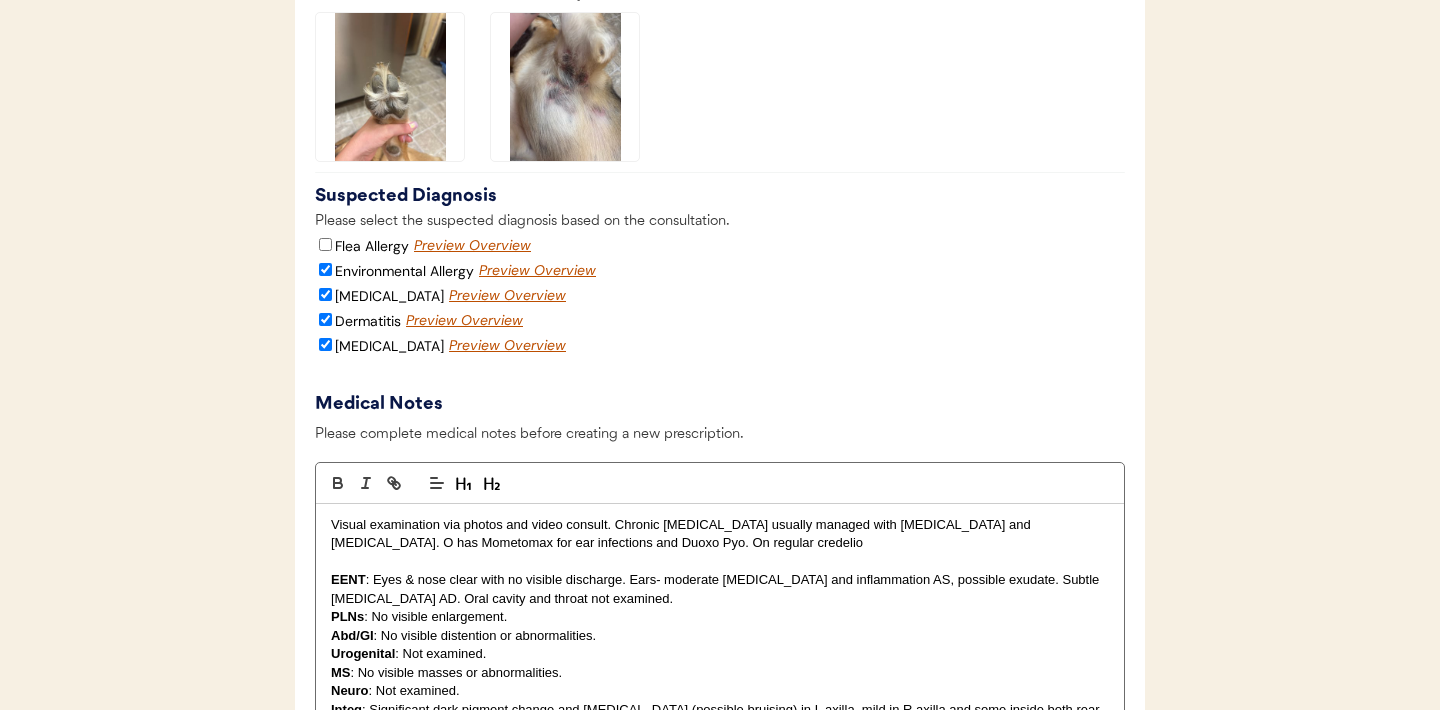 click on "Preview Overview" at bounding box center (466, 321) 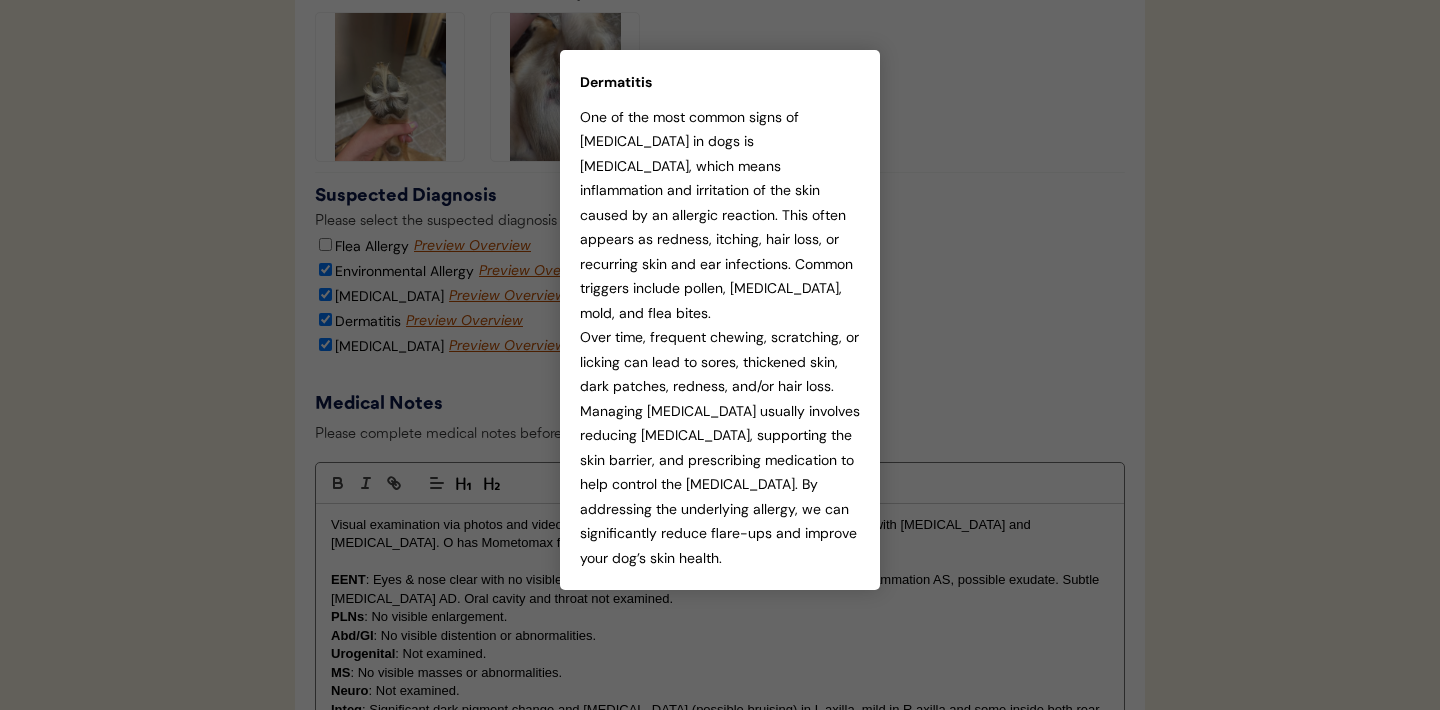 click at bounding box center [720, 355] 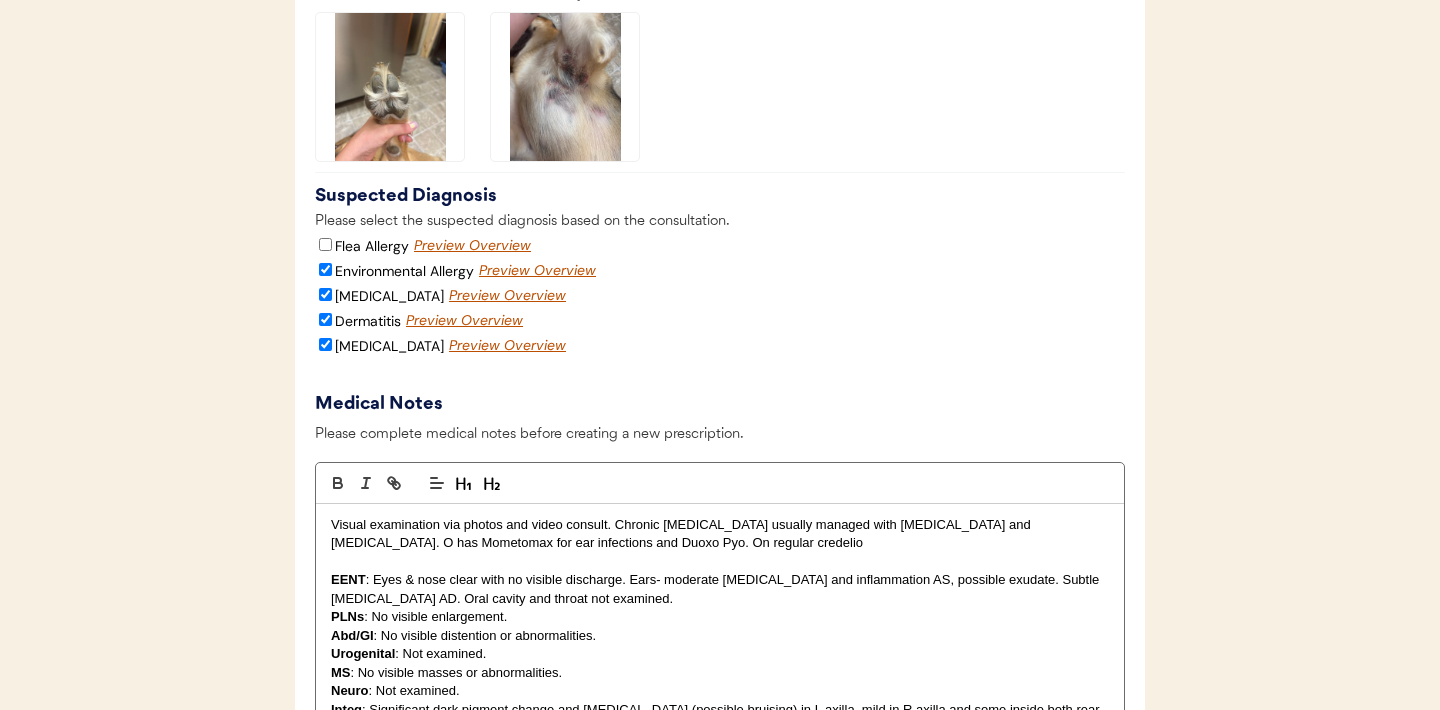 click on "Preview Overview" at bounding box center [509, 346] 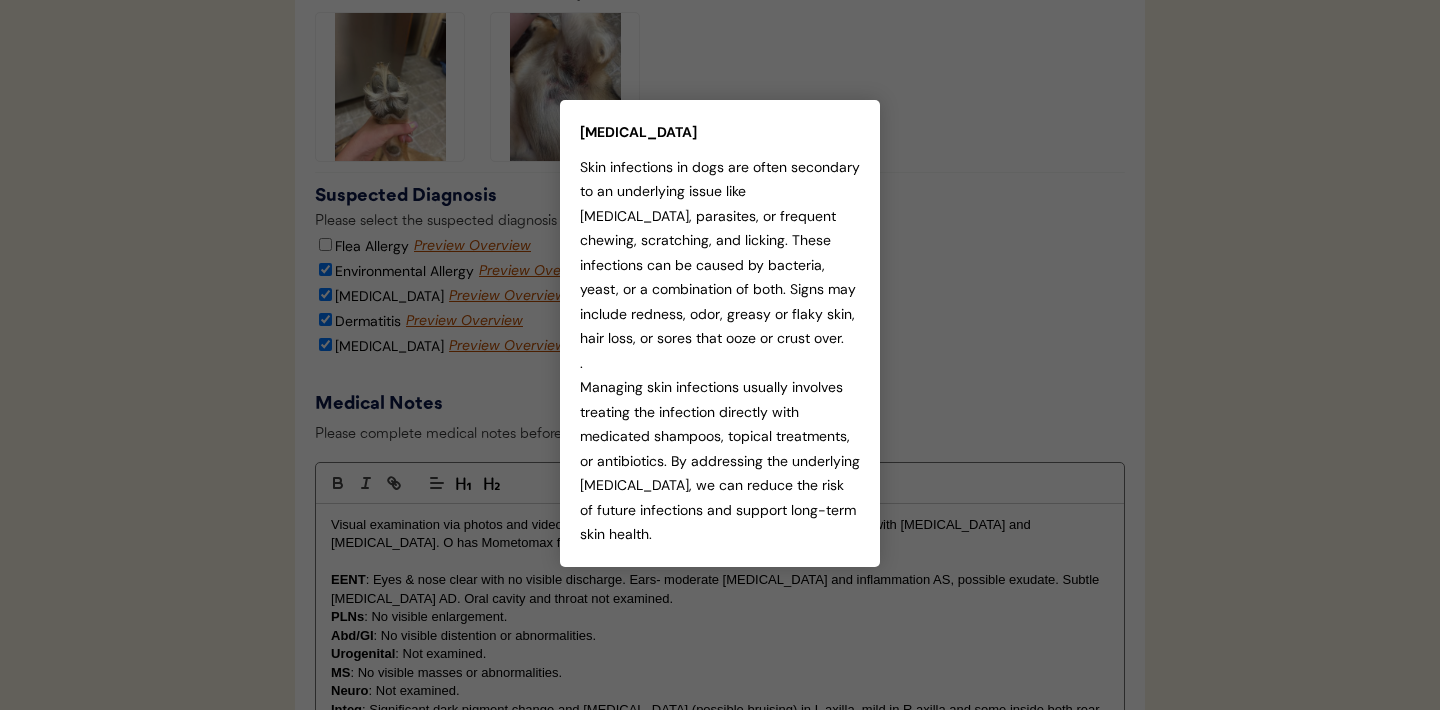 click at bounding box center [720, 355] 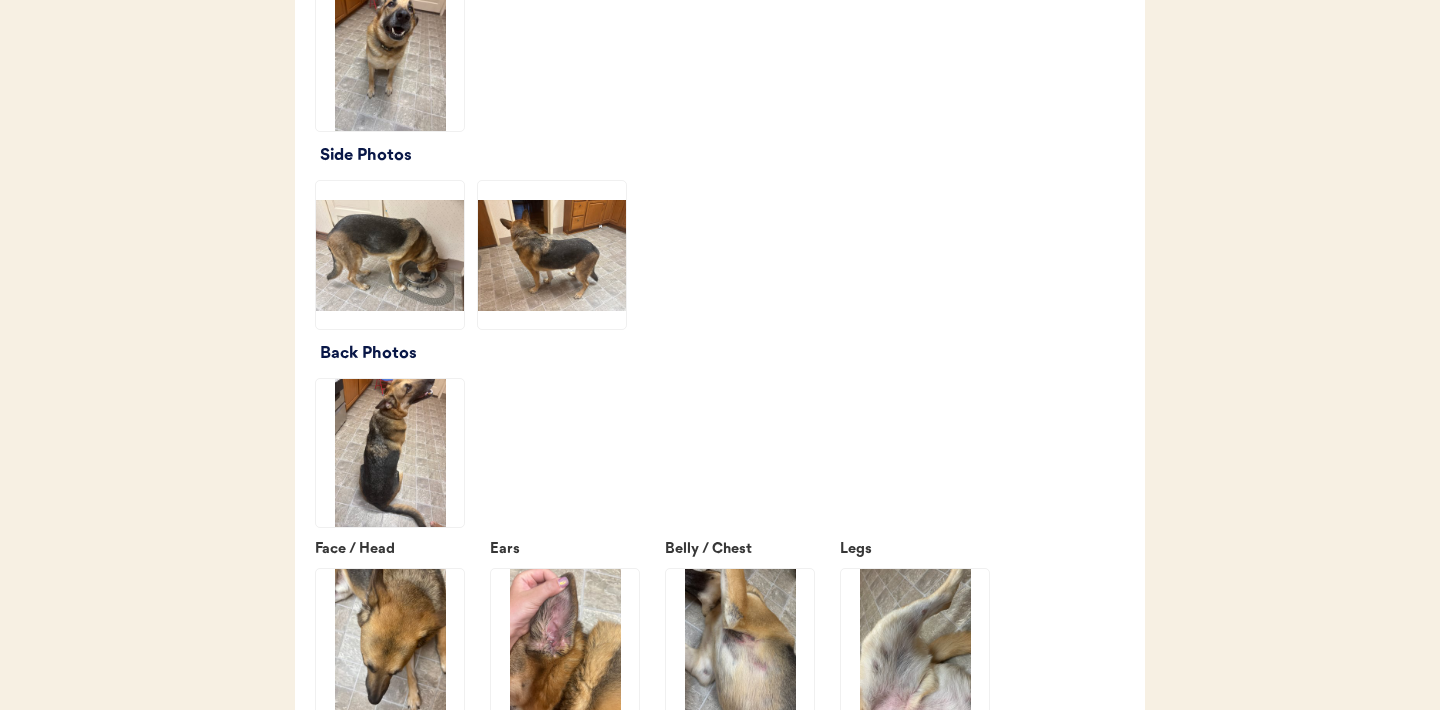scroll, scrollTop: 2418, scrollLeft: 0, axis: vertical 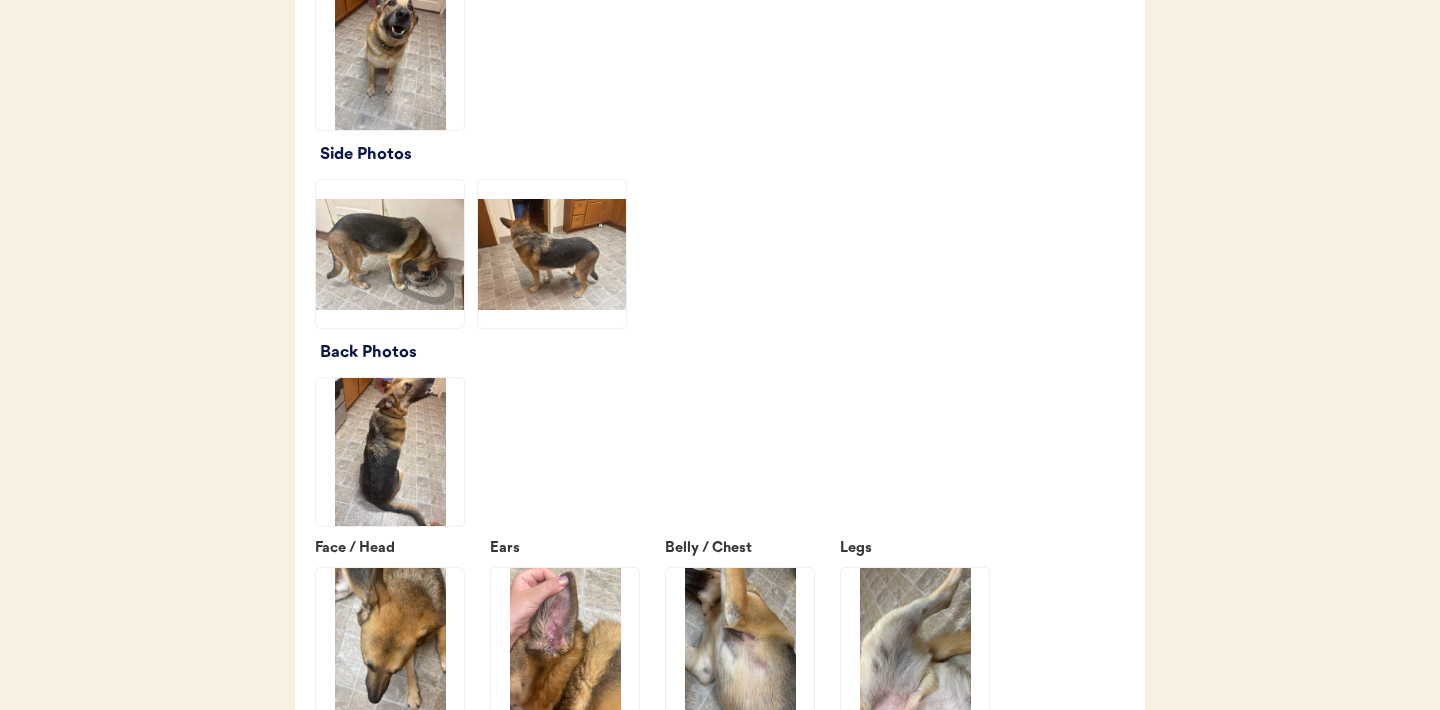 click 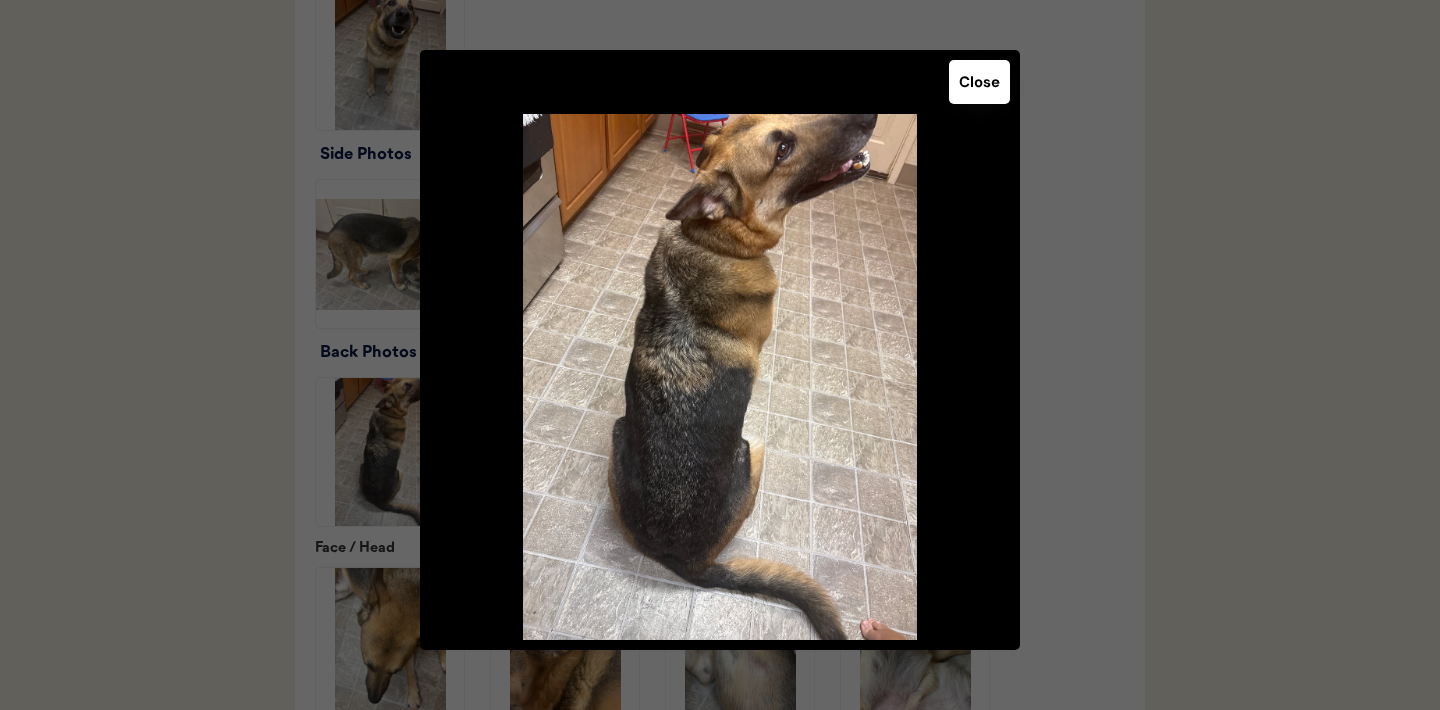 click on "Close" at bounding box center [979, 82] 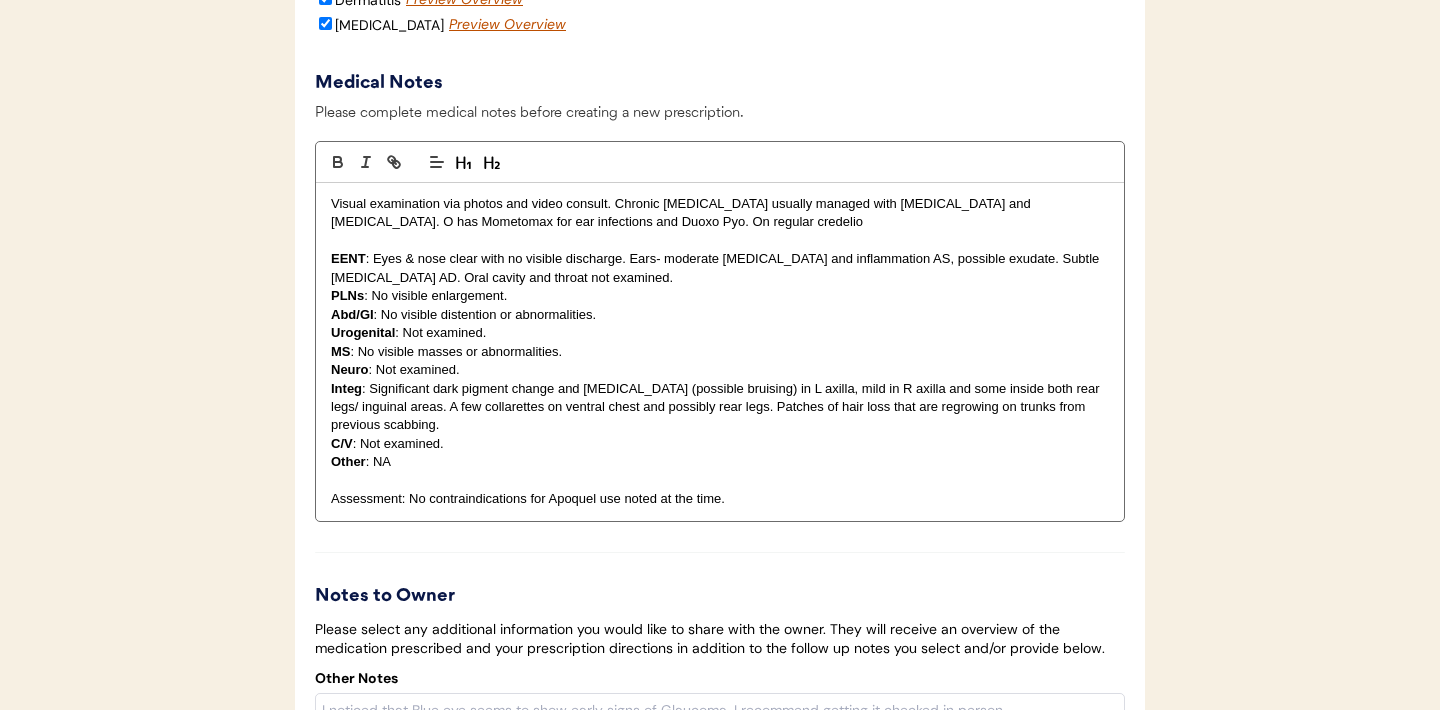 scroll, scrollTop: 3498, scrollLeft: 0, axis: vertical 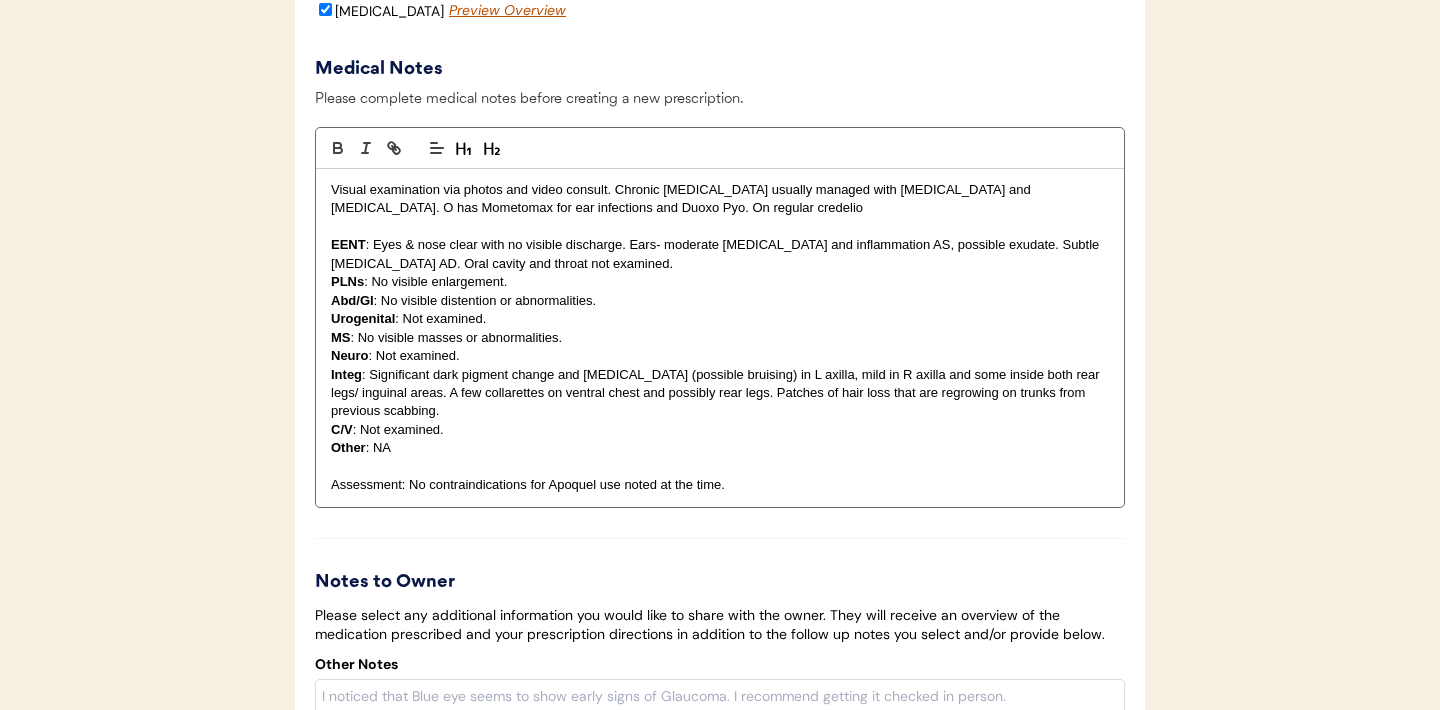 click on "Assessment: No contraindications for Apoquel use noted at the time." at bounding box center (720, 485) 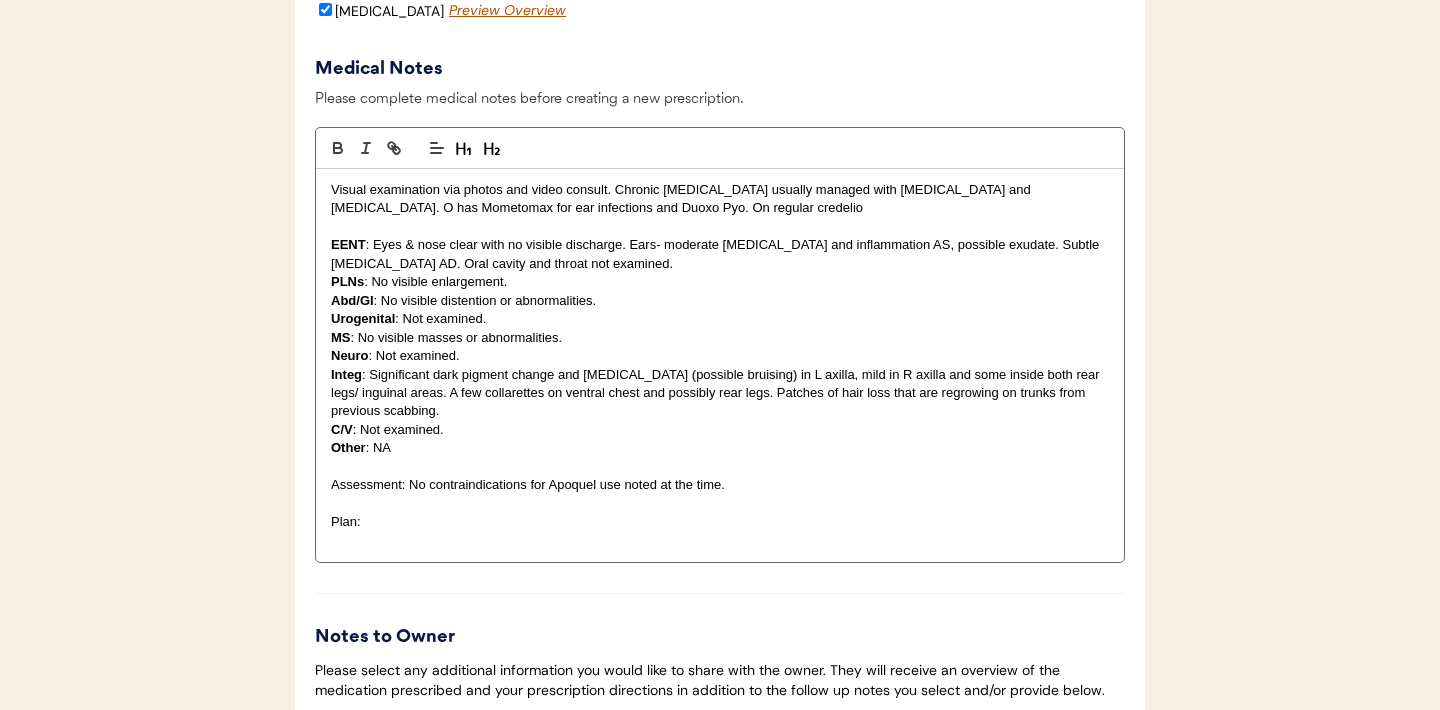 scroll, scrollTop: 0, scrollLeft: 0, axis: both 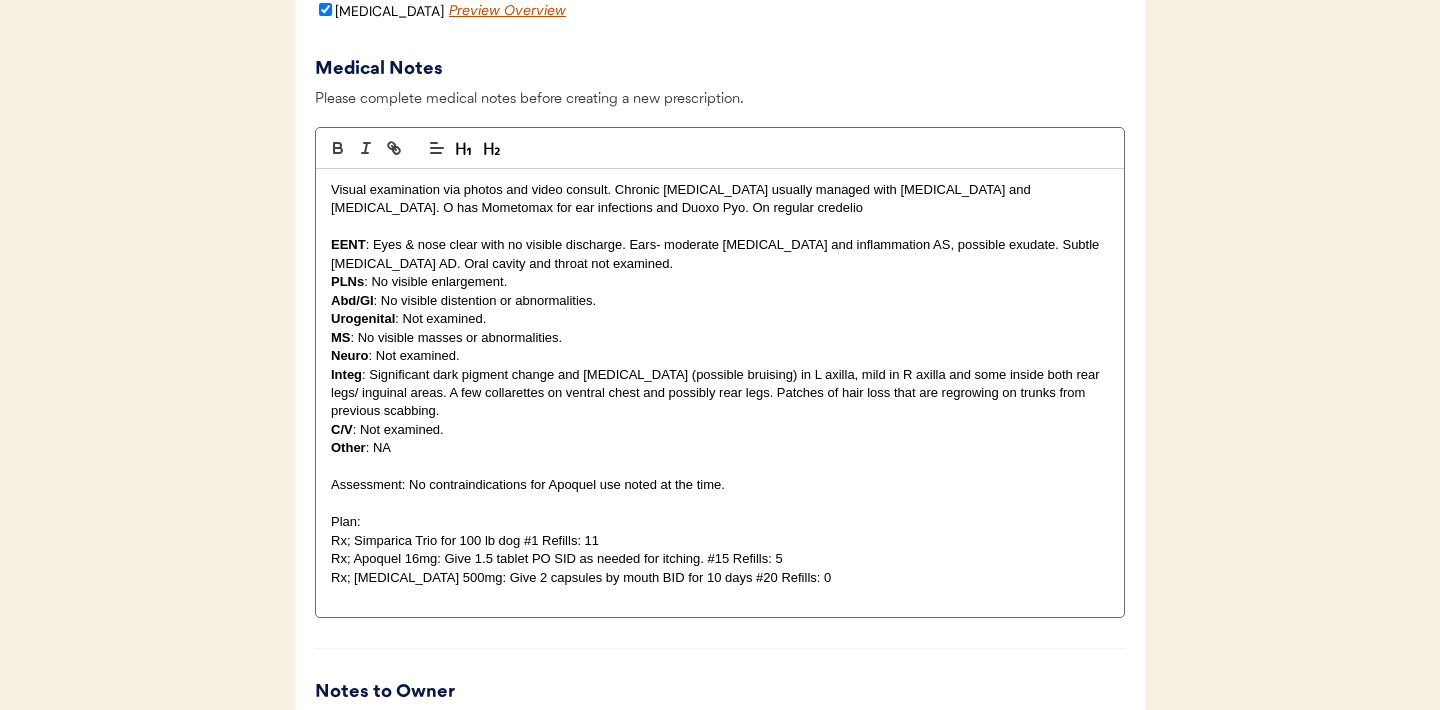 click on "Rx; Simparica Trio for 100 lb dog #1 Refills: 11" at bounding box center [720, 541] 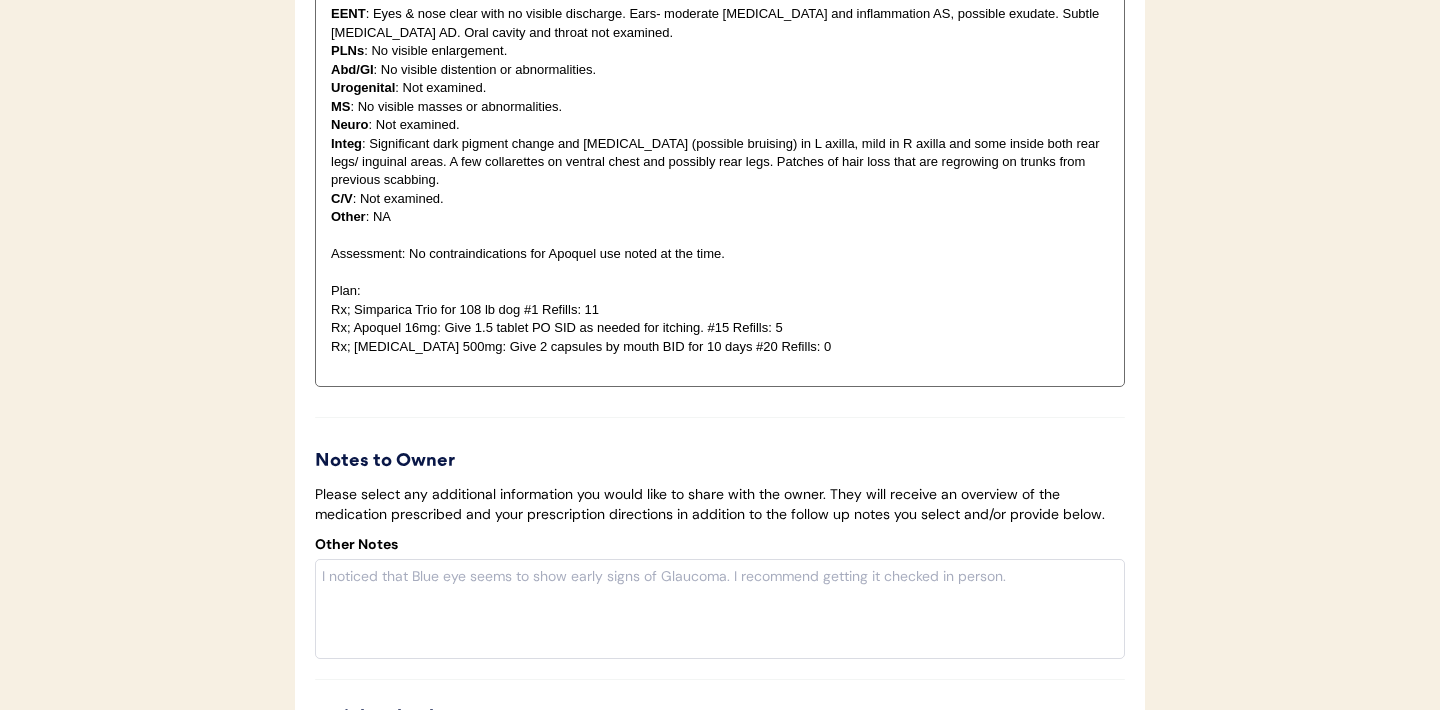scroll, scrollTop: 3730, scrollLeft: 0, axis: vertical 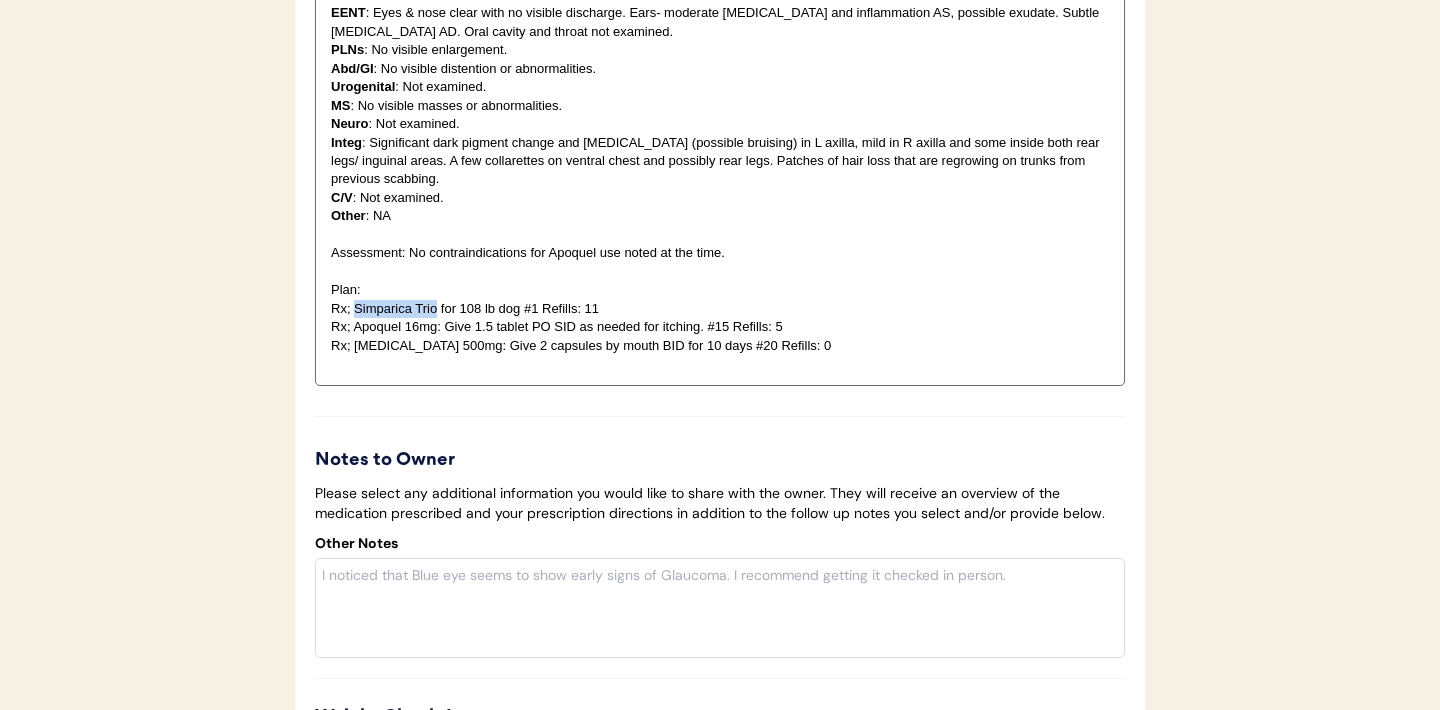 drag, startPoint x: 435, startPoint y: 310, endPoint x: 355, endPoint y: 313, distance: 80.05623 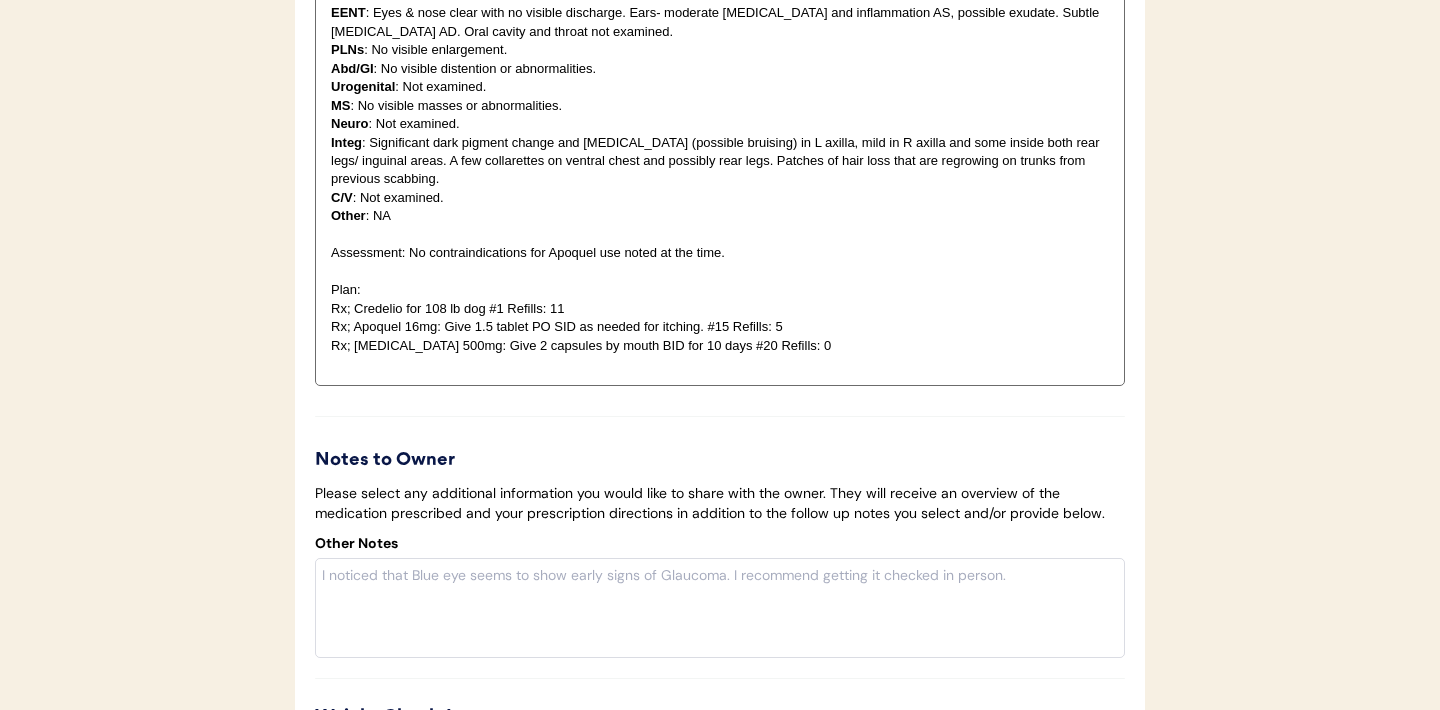 click on "Rx; Apoquel 16mg: Give 1.5 tablet PO SID as needed for itching. #15 Refills: 5" at bounding box center [720, 327] 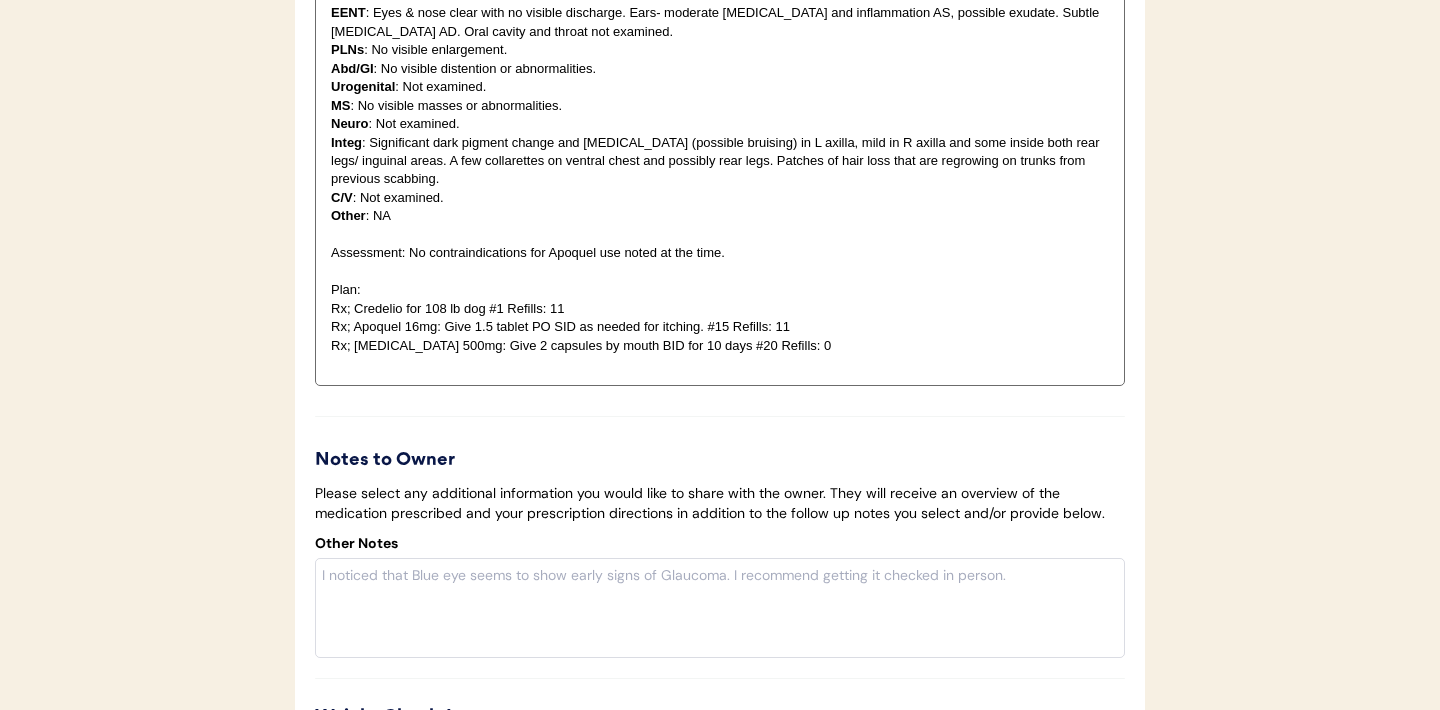 click on "Rx; Cephalexin 500mg: Give 2 capsules by mouth BID for 10 days #20 Refills: 0" at bounding box center (720, 346) 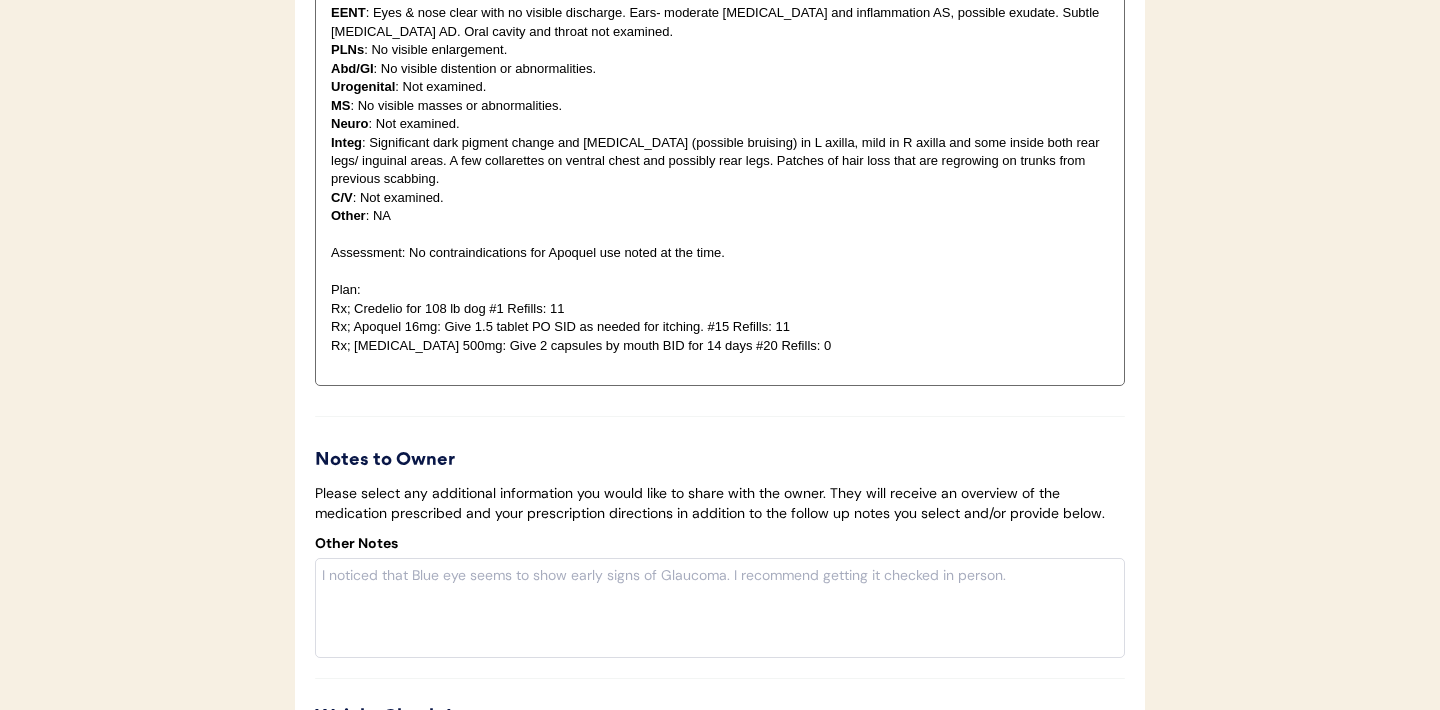 click on "Rx; Cephalexin 500mg: Give 2 capsules by mouth BID for 14 days #20 Refills: 0" at bounding box center (720, 346) 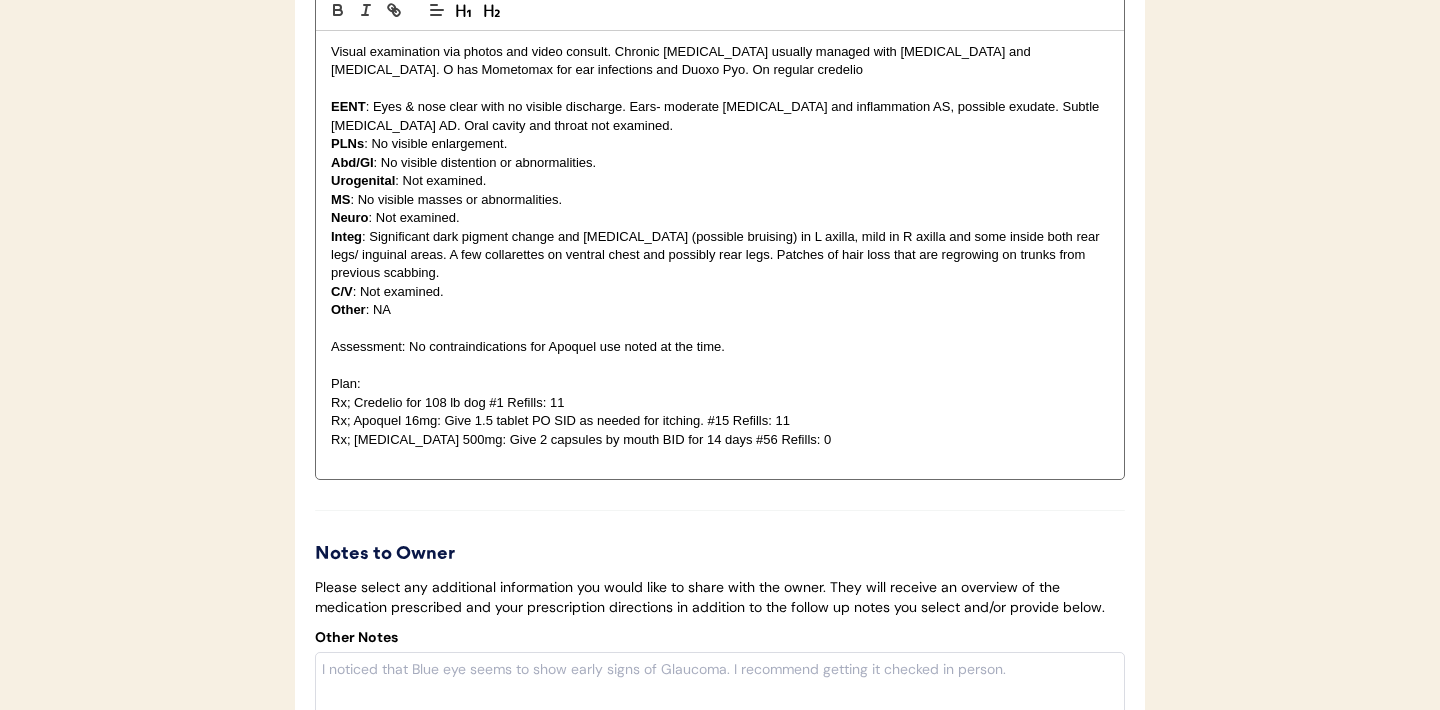 scroll, scrollTop: 3635, scrollLeft: 0, axis: vertical 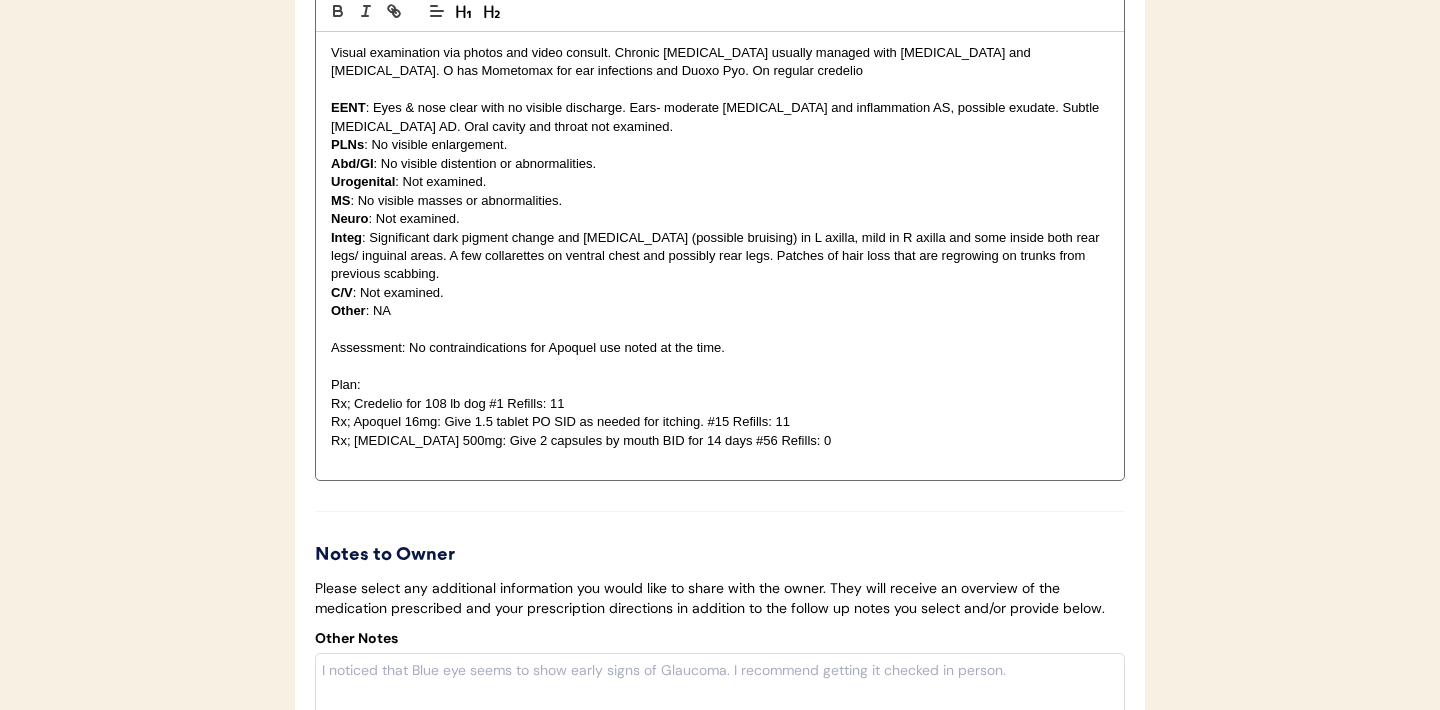 click on "Assessment: No contraindications for Apoquel use noted at the time." at bounding box center [720, 348] 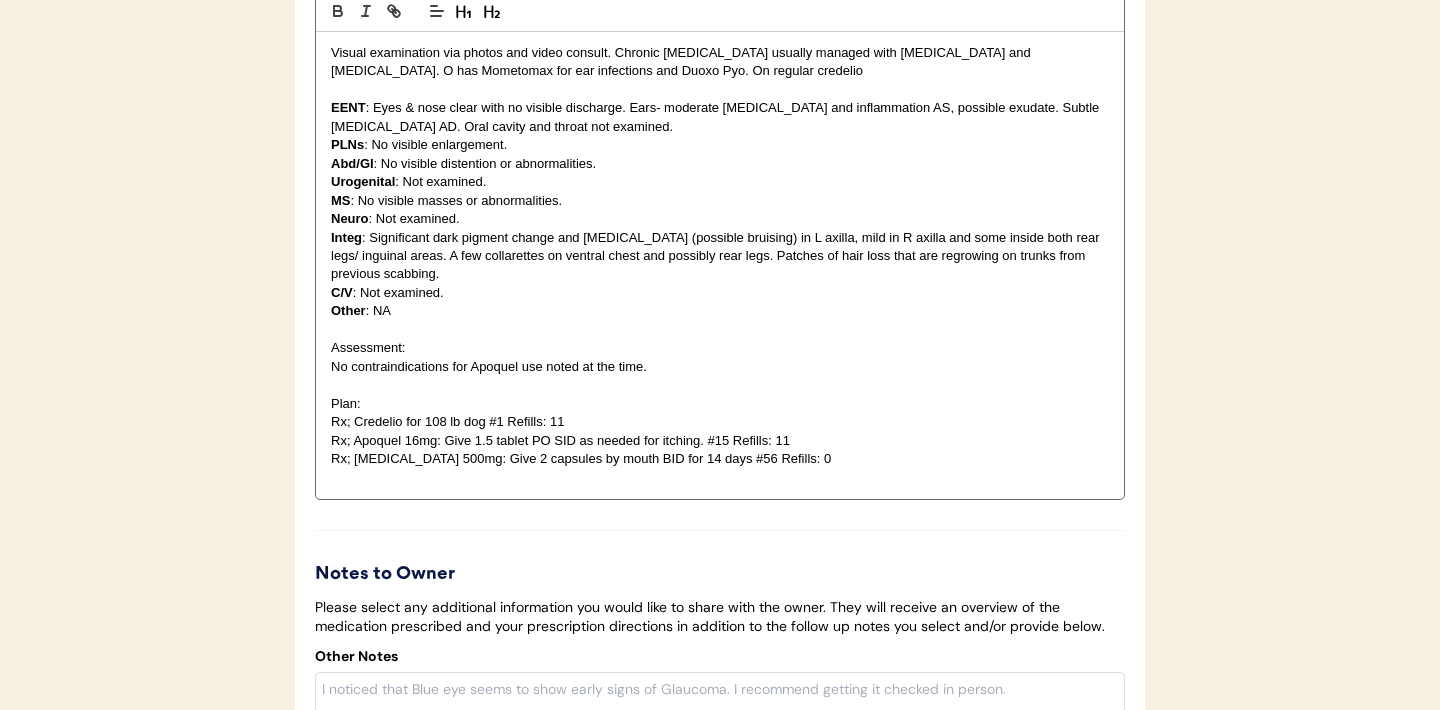 click on "Assessment:" at bounding box center (720, 348) 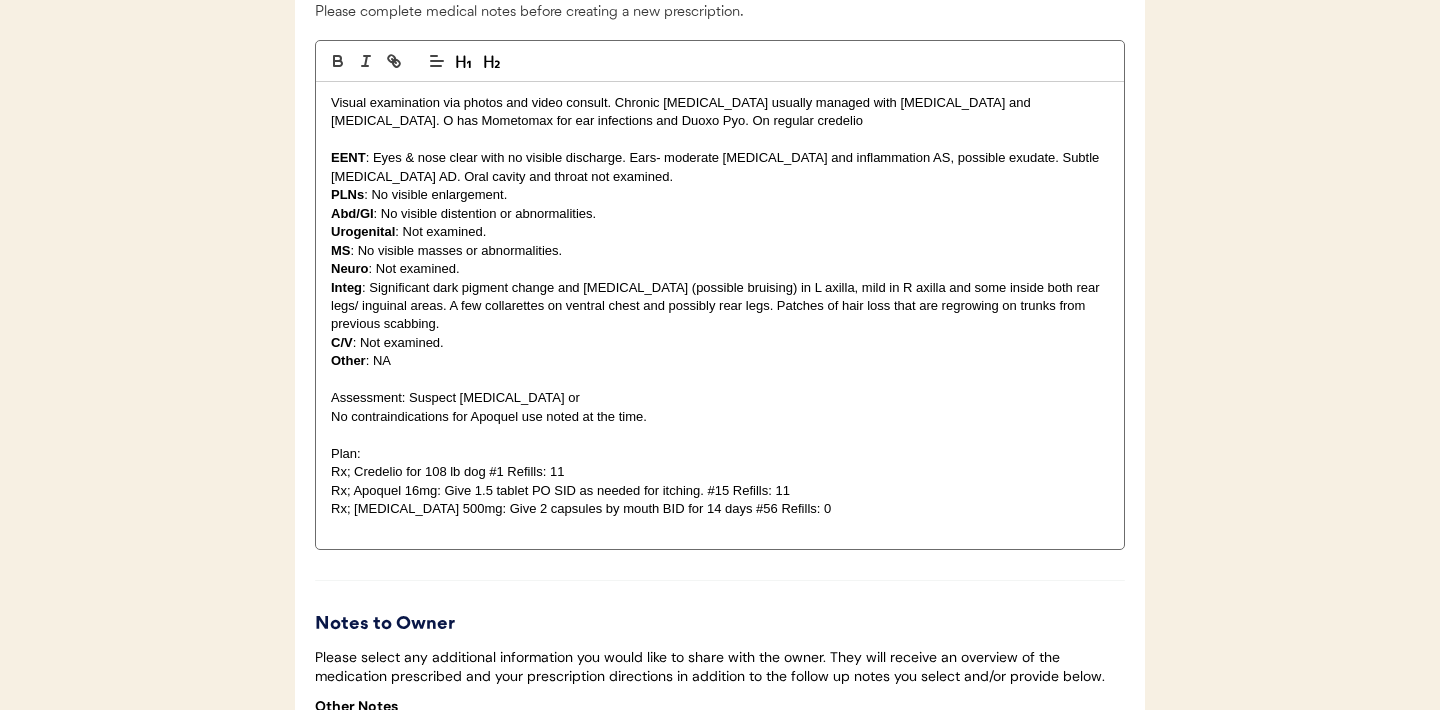 scroll, scrollTop: 3583, scrollLeft: 0, axis: vertical 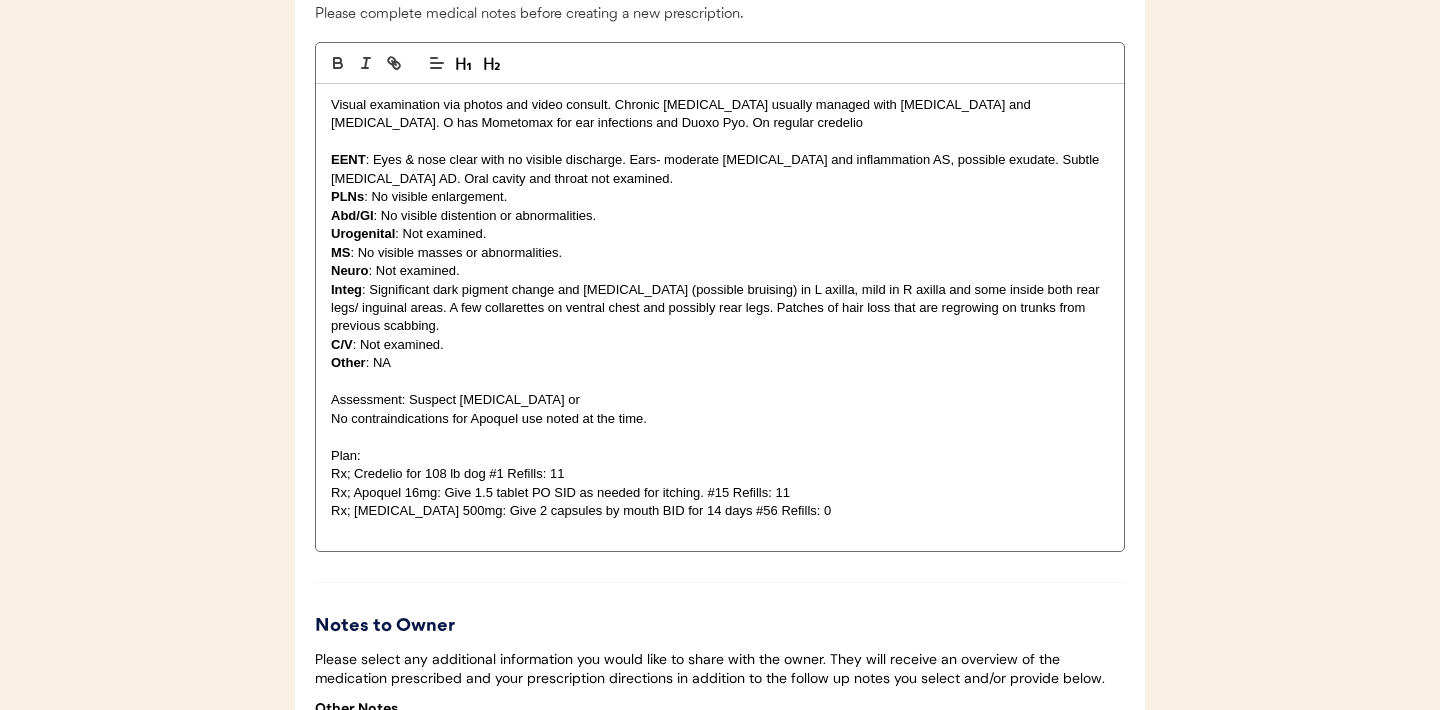 click on "Visual examination via photos and video consult. Chronic allergies usually managed with Prednisone and Cephalexin. O has Mometomax for ear infections and Duoxo Pyo. On regular credelio" at bounding box center (720, 114) 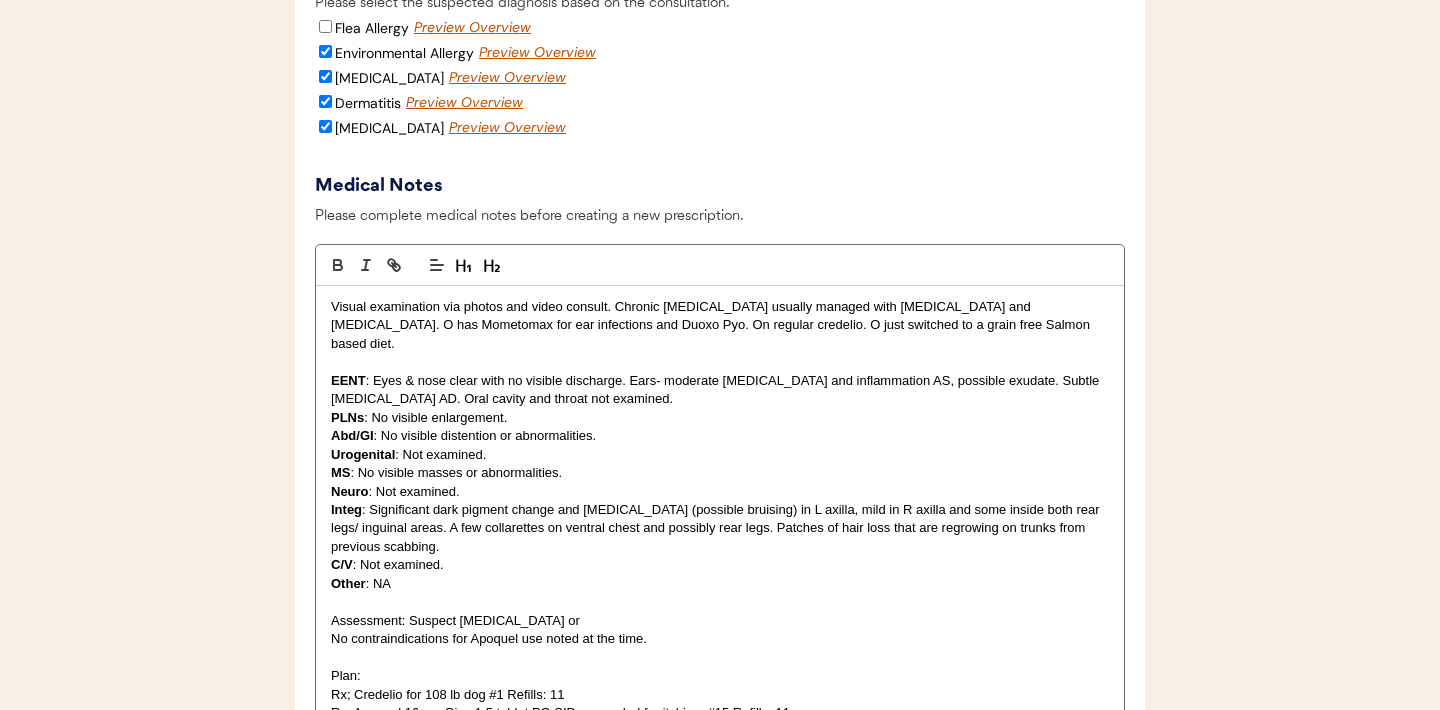 scroll, scrollTop: 3266, scrollLeft: 0, axis: vertical 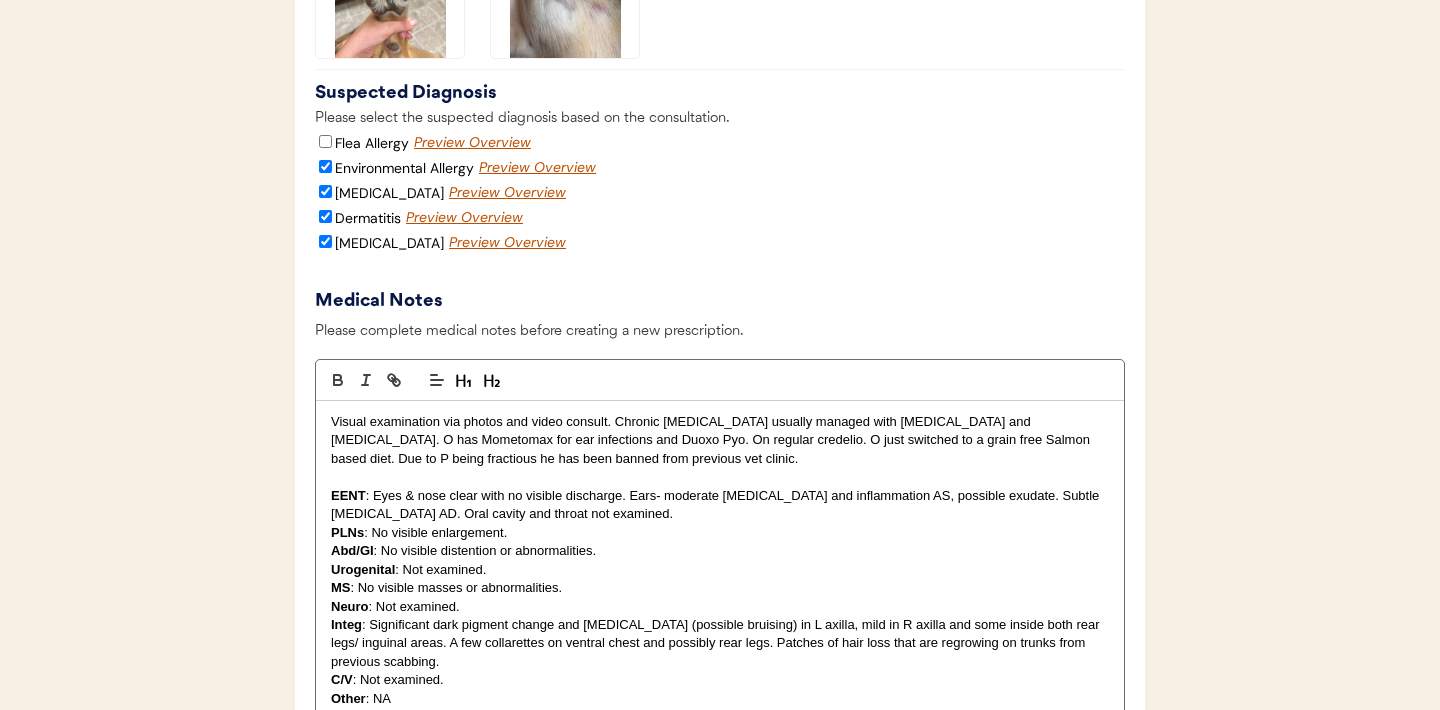 click on "EENT : Eyes & nose clear with no visible discharge. Ears- moderate erythema and inflammation AS, possible exudate. Subtle erythema AD. Oral cavity and throat not examined." at bounding box center [720, 505] 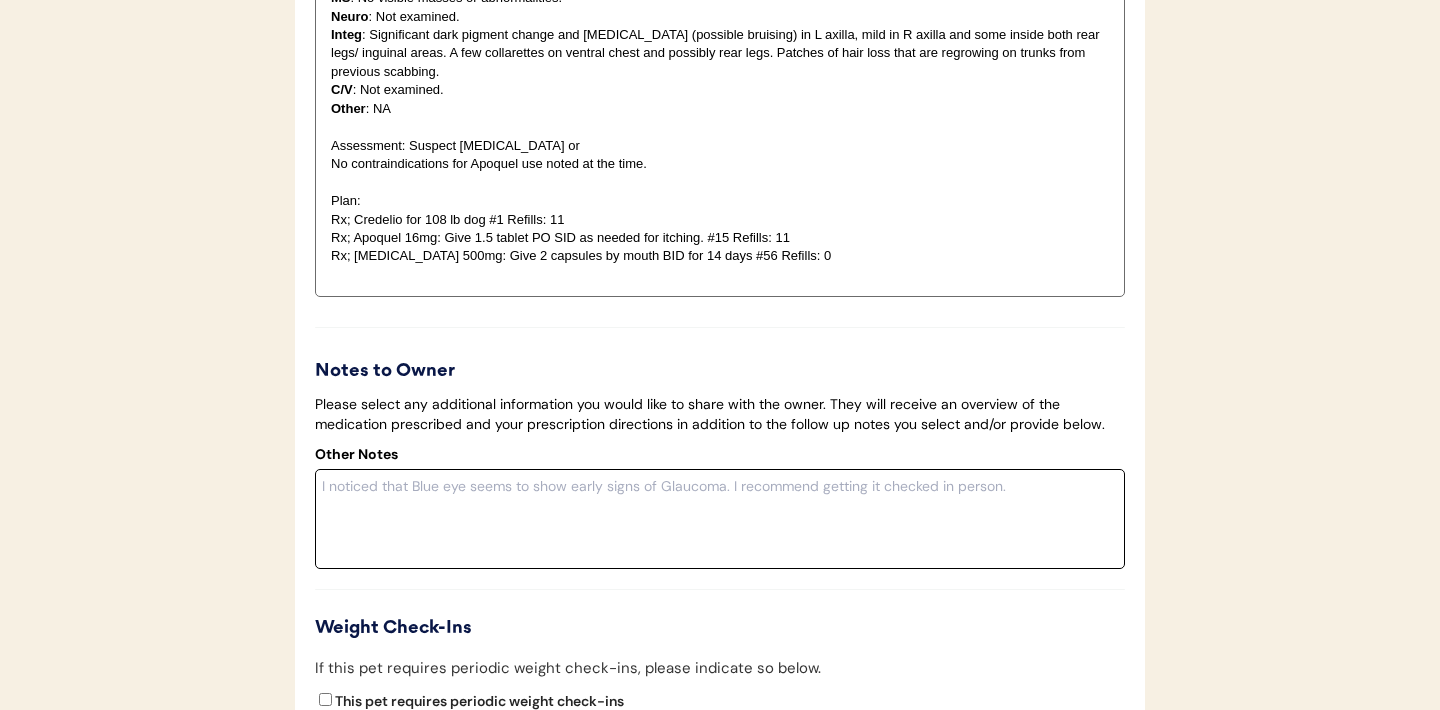 scroll, scrollTop: 3859, scrollLeft: 0, axis: vertical 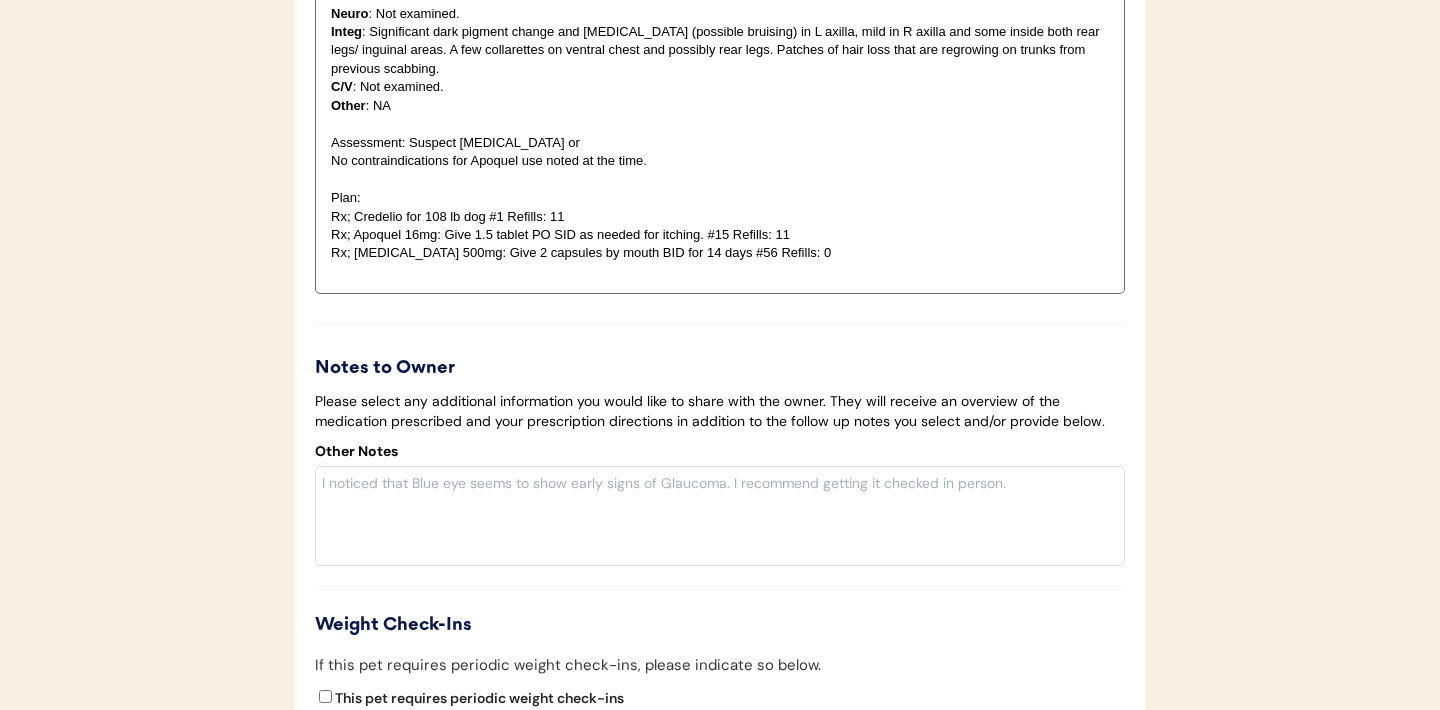 click on "Rx; Cephalexin 500mg: Give 2 capsules by mouth BID for 14 days #56 Refills: 0" at bounding box center (720, 253) 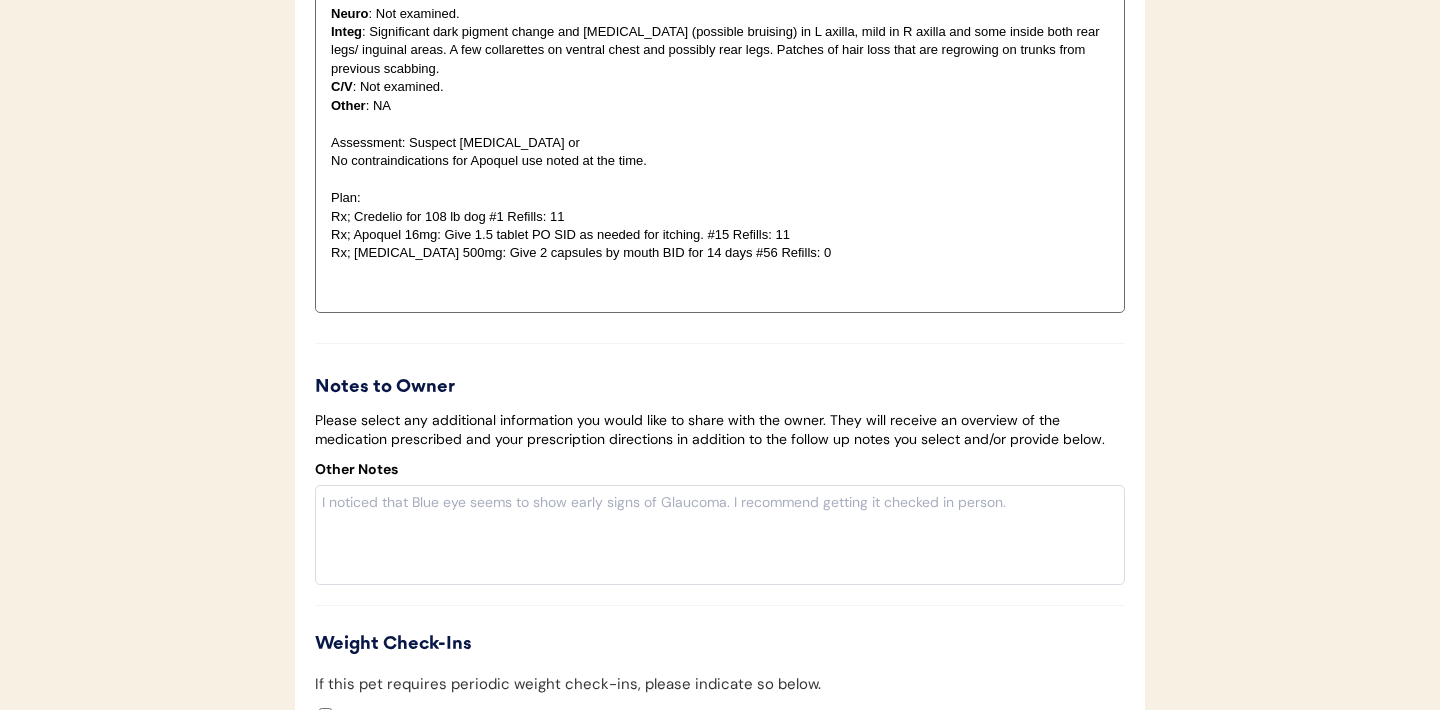 click on "Assessment: Suspect atopy or" at bounding box center [720, 143] 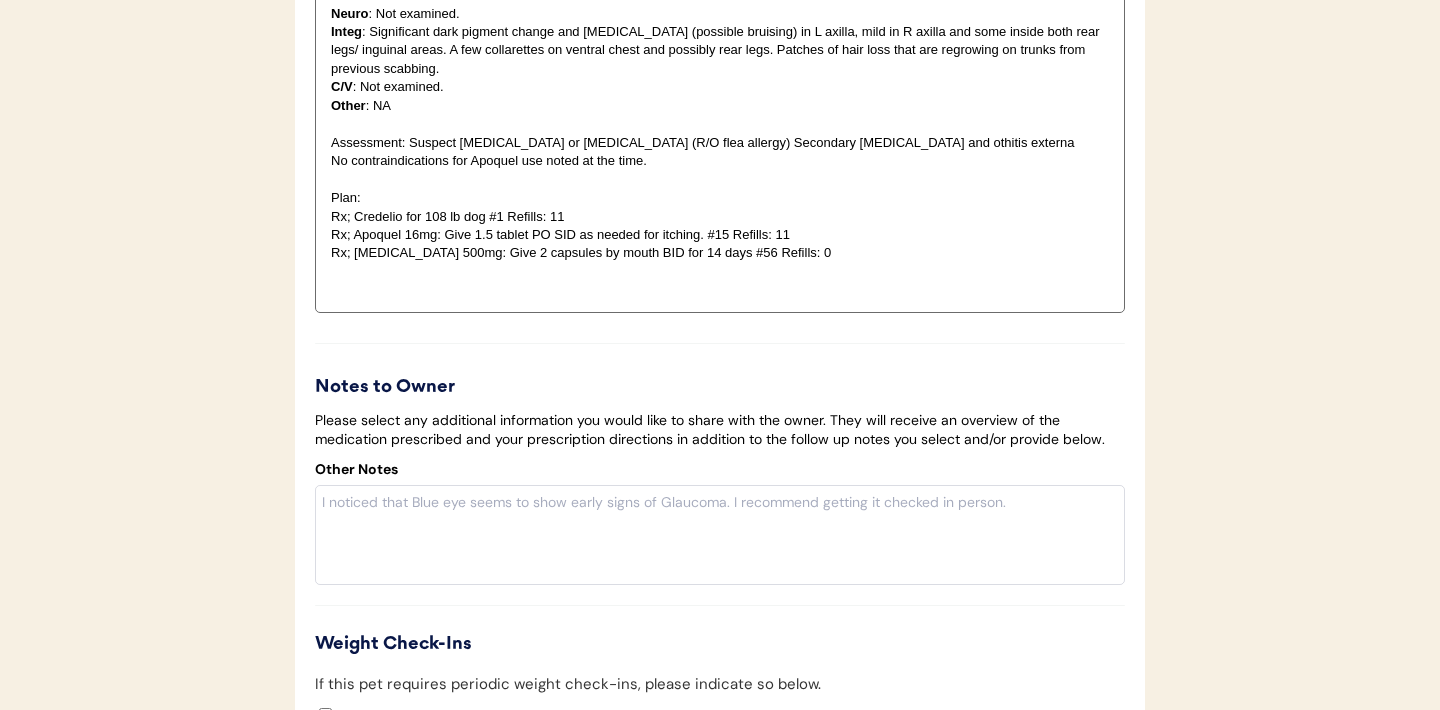 click on "Assessment: Suspect atopy or food allergy (R/O flea allergy) Secondary pyoderma and othitis externa" at bounding box center (720, 143) 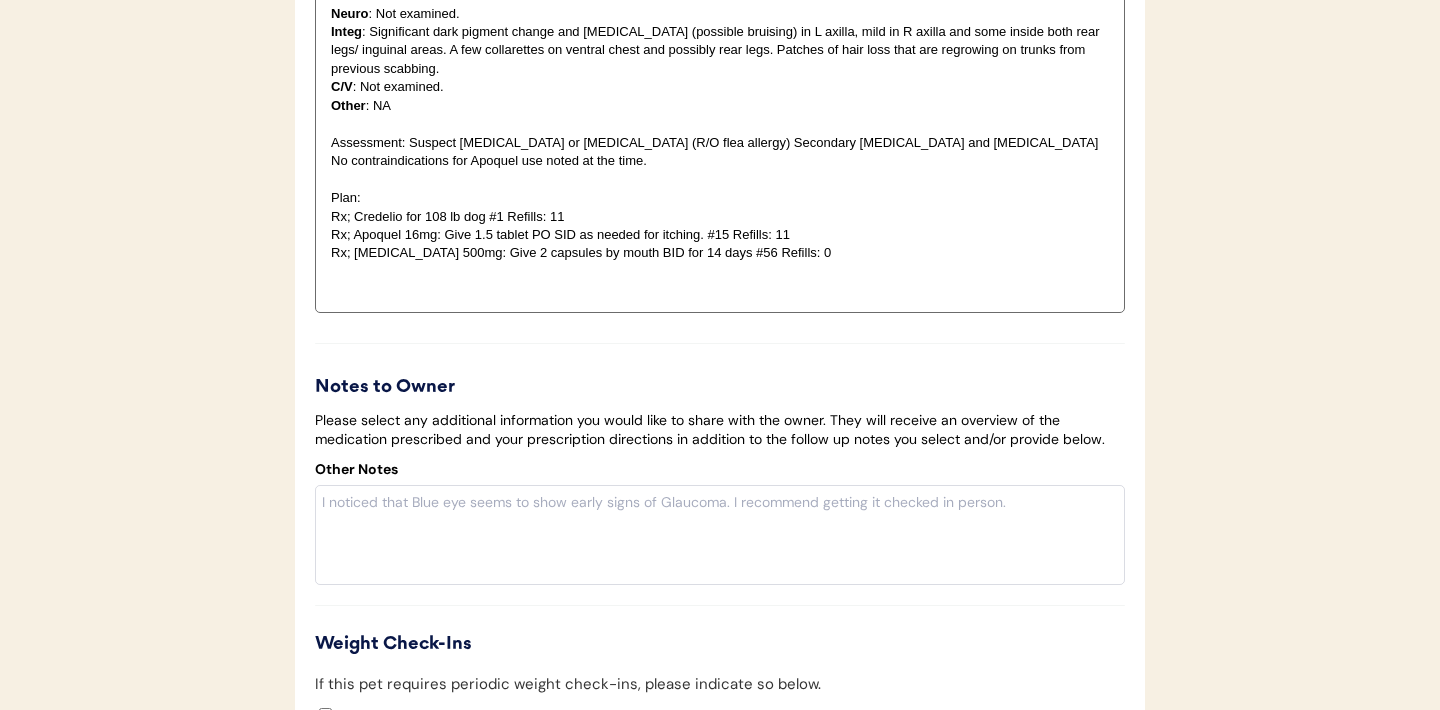 click on "No contraindications for Apoquel use noted at the time." at bounding box center (720, 161) 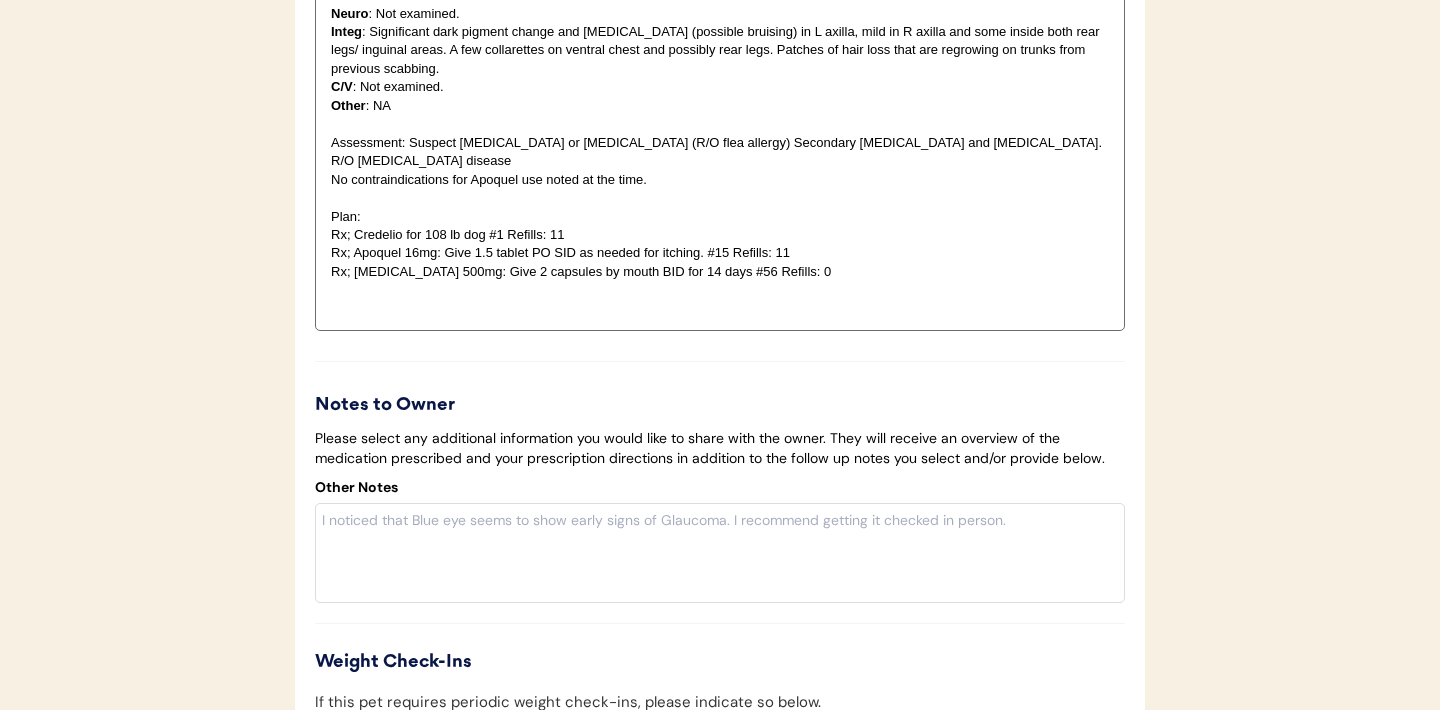 click on "Plan:" at bounding box center [720, 217] 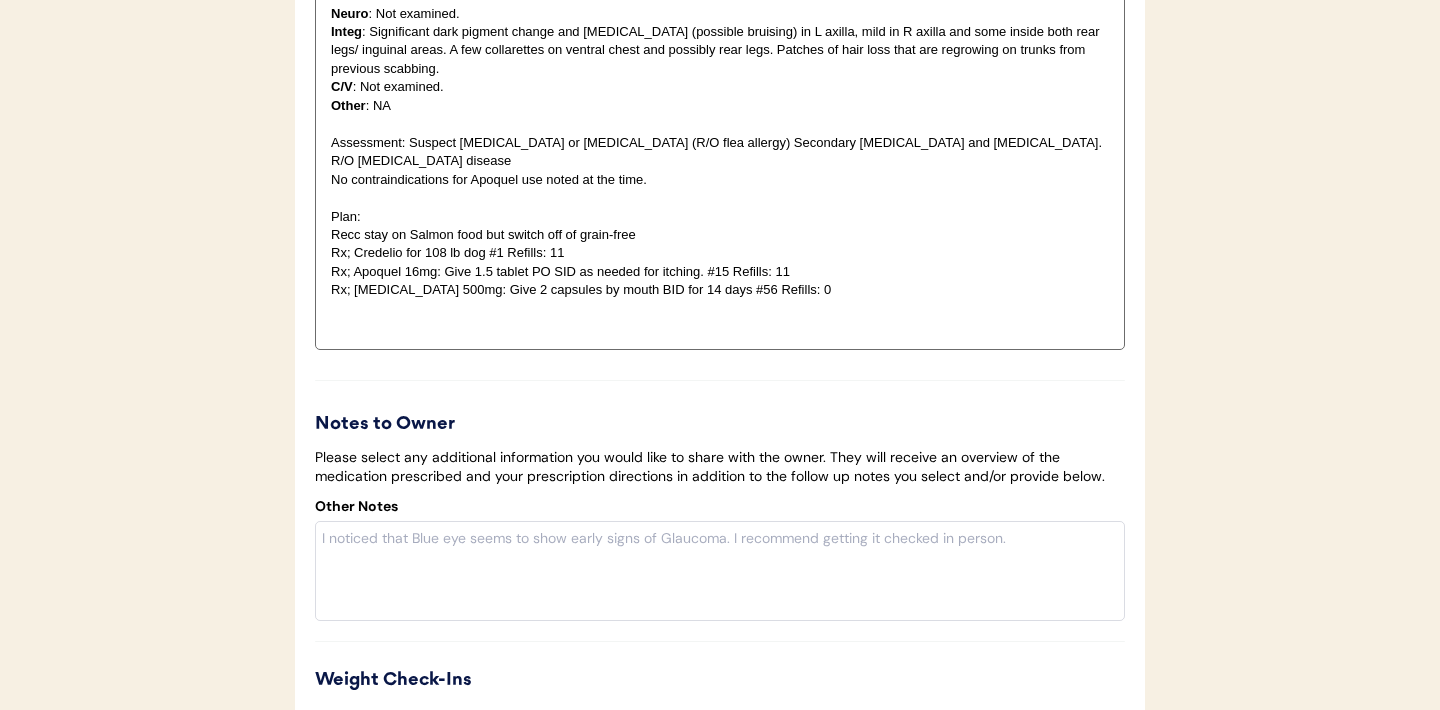 click on "Recc stay on Salmon food but switch off of grain-free" at bounding box center (720, 235) 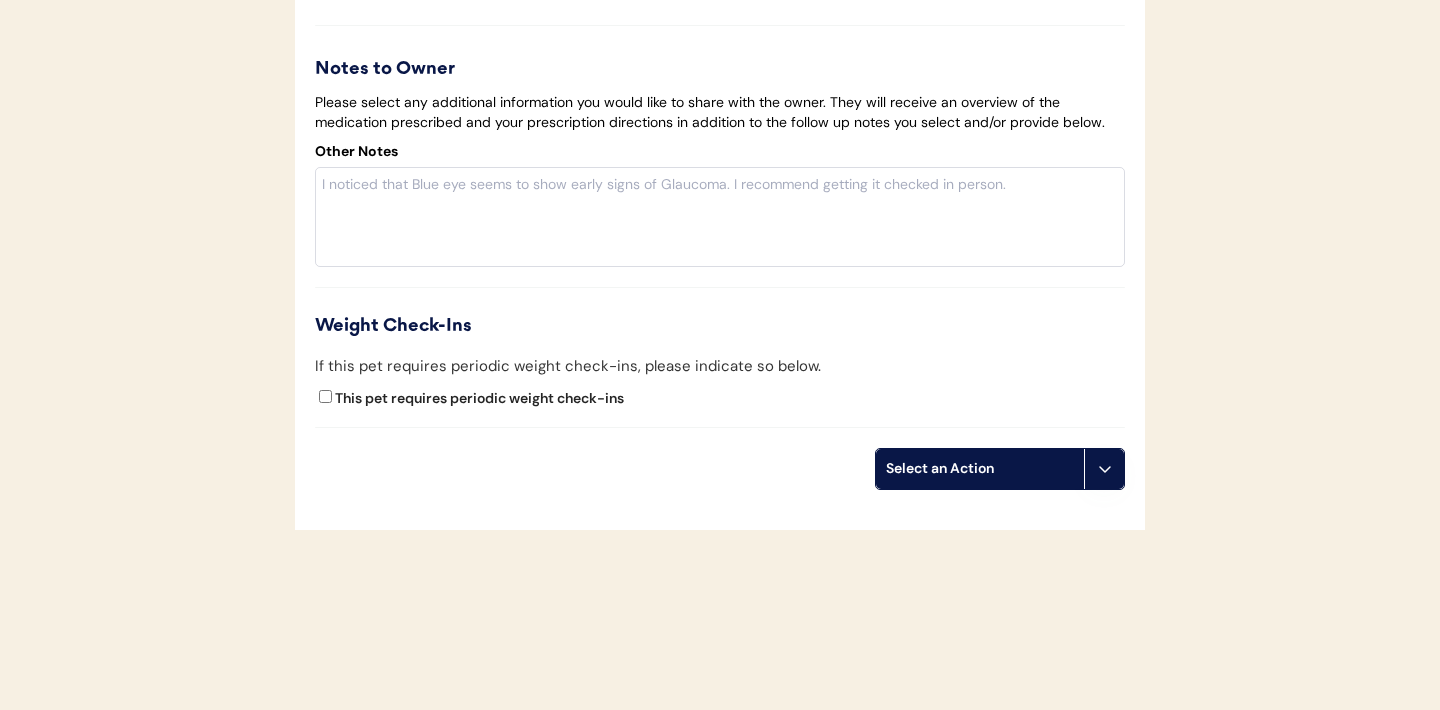 scroll, scrollTop: 4234, scrollLeft: 0, axis: vertical 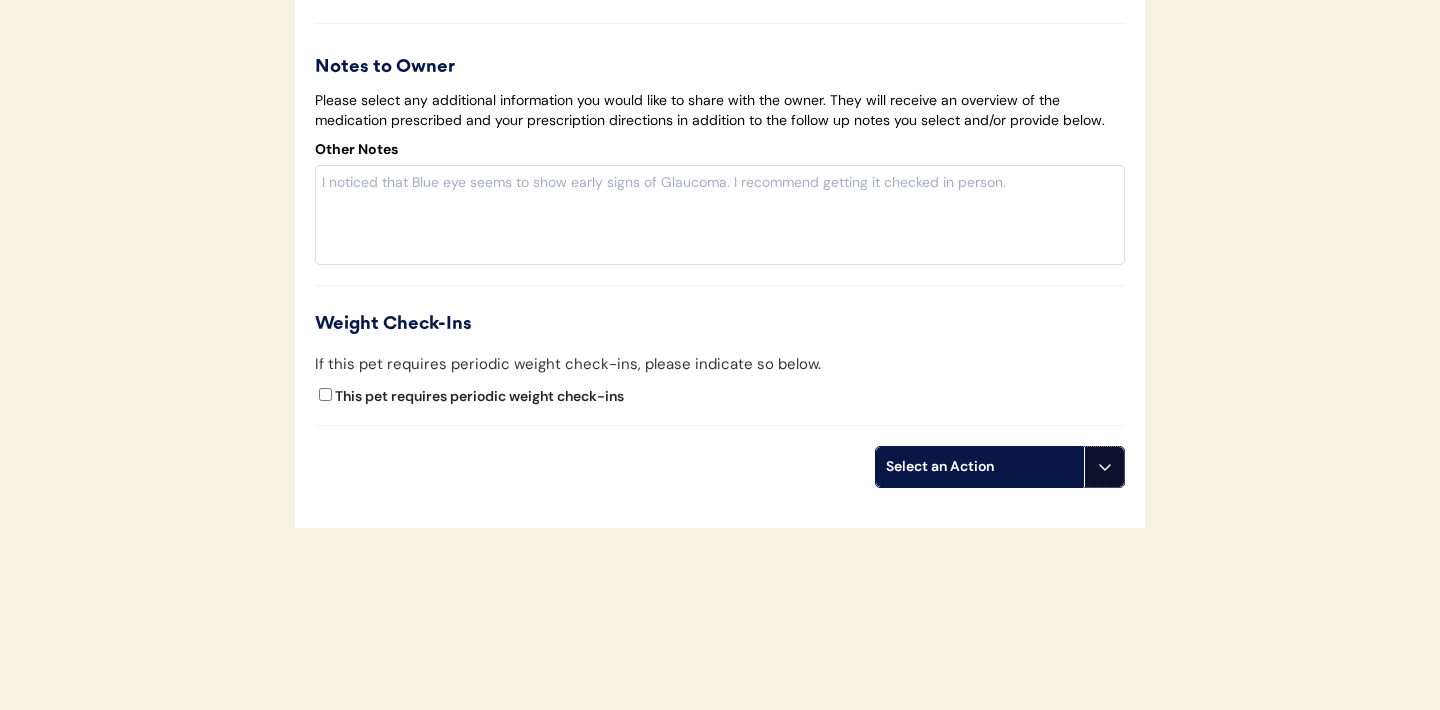 click at bounding box center (1104, 467) 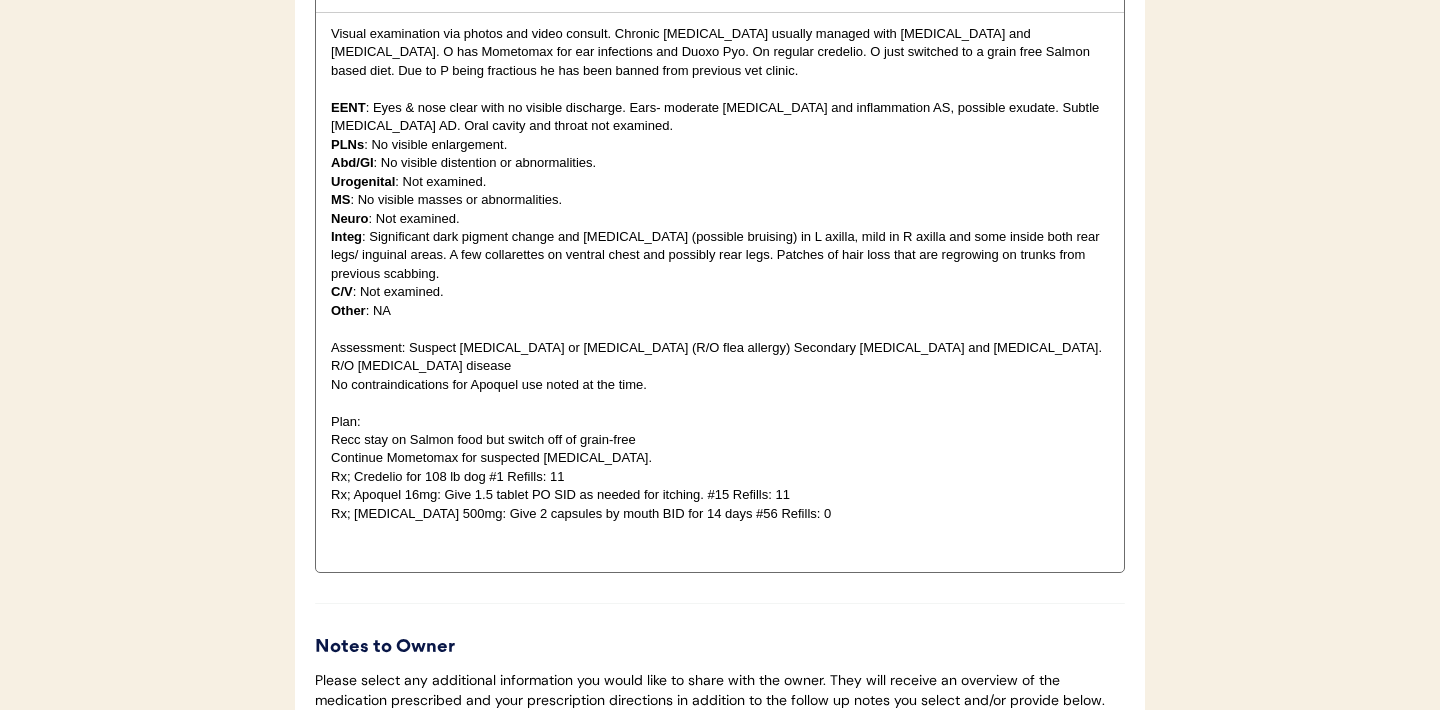 scroll, scrollTop: 3646, scrollLeft: 0, axis: vertical 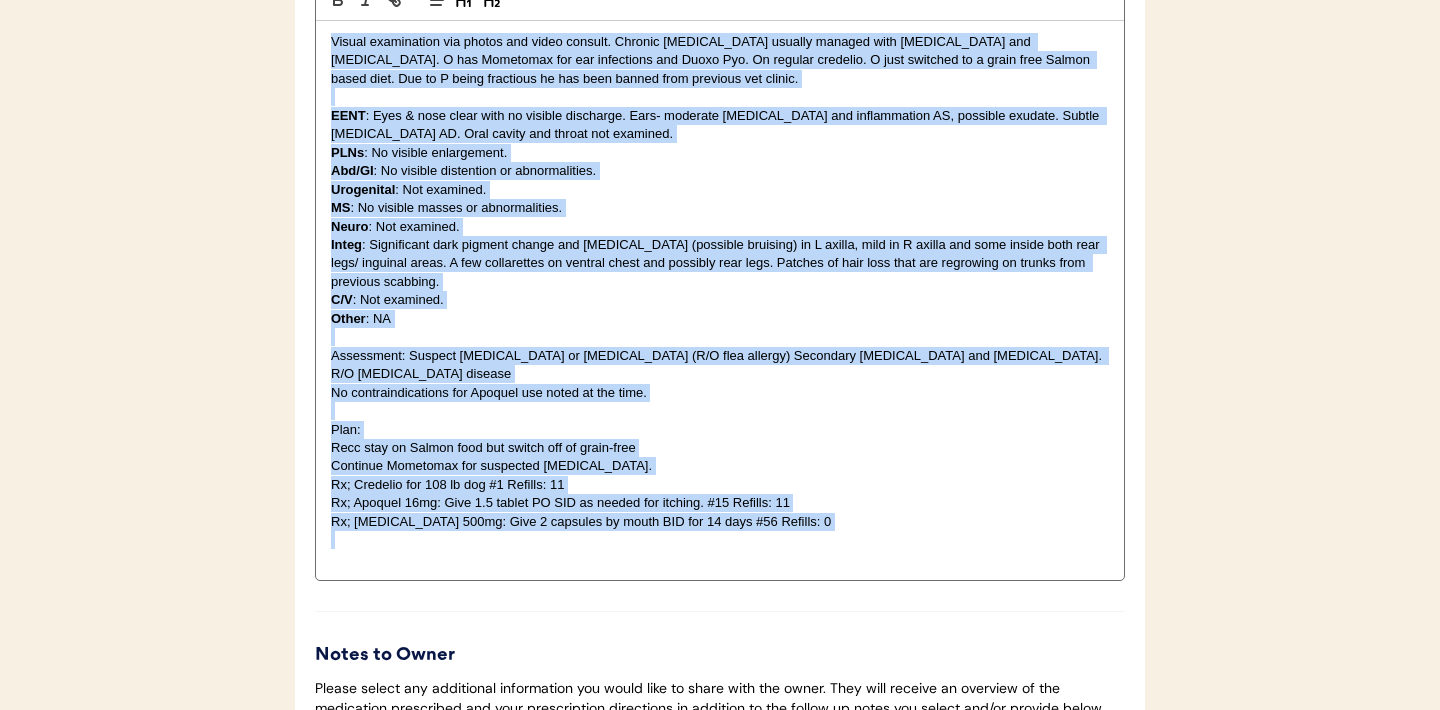 drag, startPoint x: 839, startPoint y: 516, endPoint x: 320, endPoint y: 43, distance: 702.2037 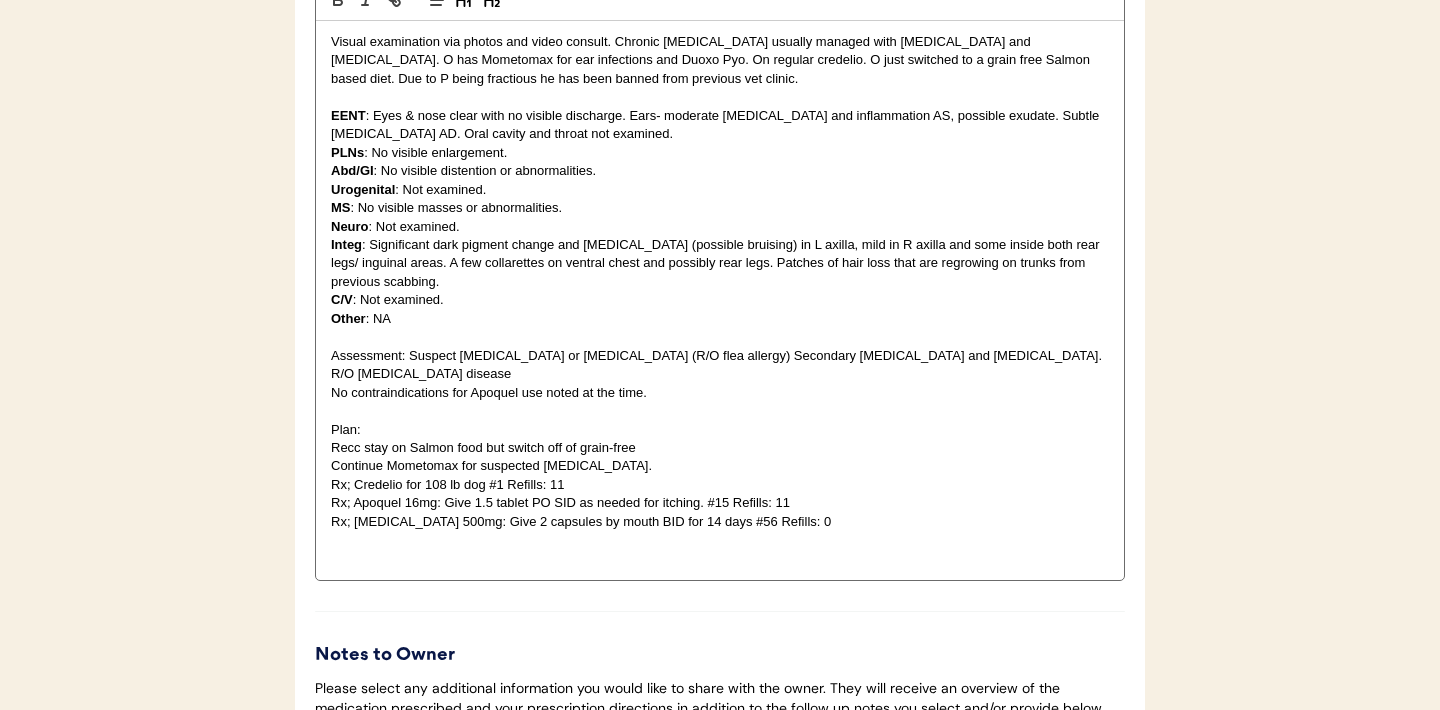 click on "Visual examination via photos and video consult. Chronic allergies usually managed with Prednisone and Cephalexin. O has Mometomax for ear infections and Duoxo Pyo. On regular credelio. O just switched to a grain free Salmon based diet. Due to P being fractious he has been banned from previous vet clinic. EENT : Eyes & nose clear with no visible discharge. Ears- moderate erythema and inflammation AS, possible exudate. Subtle erythema AD. Oral cavity and throat not examined. PLNs : No visible enlargement. Abd/GI : No visible distention or abnormalities. Urogenital : Not examined. MS : No visible masses or abnormalities. Neuro : Not examined. Integ : Significant dark pigment change and erythema (possible bruising) in L axilla, mild in R axilla and some inside both rear legs/ inguinal areas. A few collarettes on ventral chest and possibly rear legs. Patches of hair loss that are regrowing on trunks from previous scabbing.  C/V : Not examined. Other : NA No contraindications for Apoquel use noted at the time." at bounding box center (720, 300) 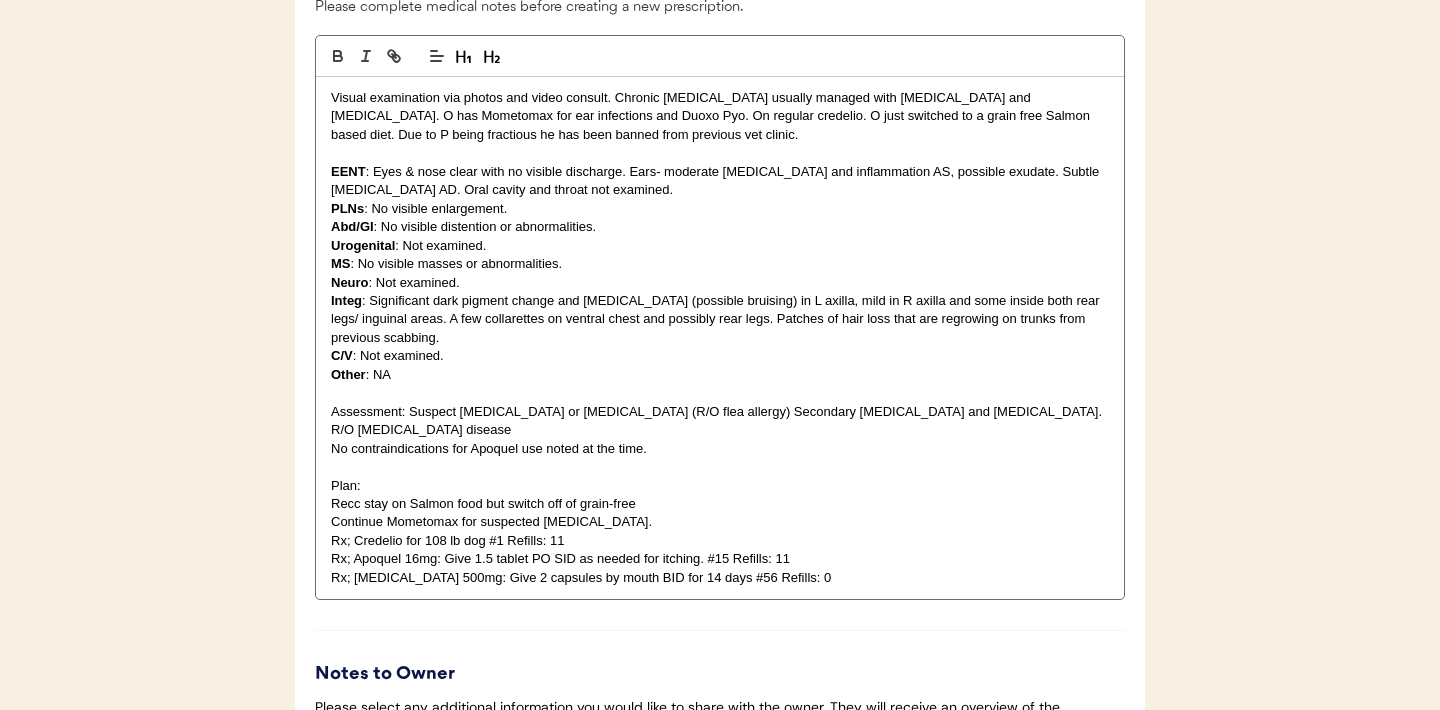scroll, scrollTop: 3593, scrollLeft: 0, axis: vertical 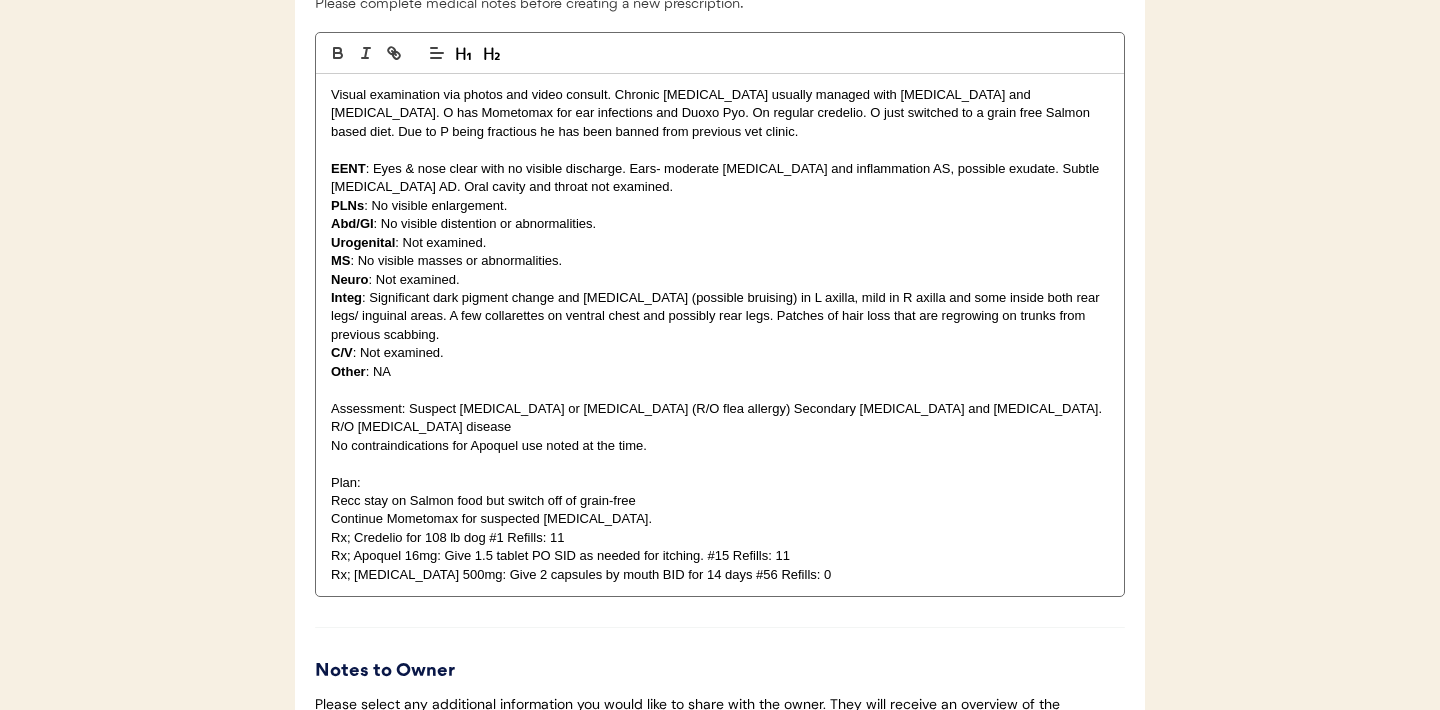 click on "Visual examination via photos and video consult. Chronic allergies usually managed with Prednisone and Cephalexin. O has Mometomax for ear infections and Duoxo Pyo. On regular credelio. O just switched to a grain free Salmon based diet. Due to P being fractious he has been banned from previous vet clinic." at bounding box center [720, 113] 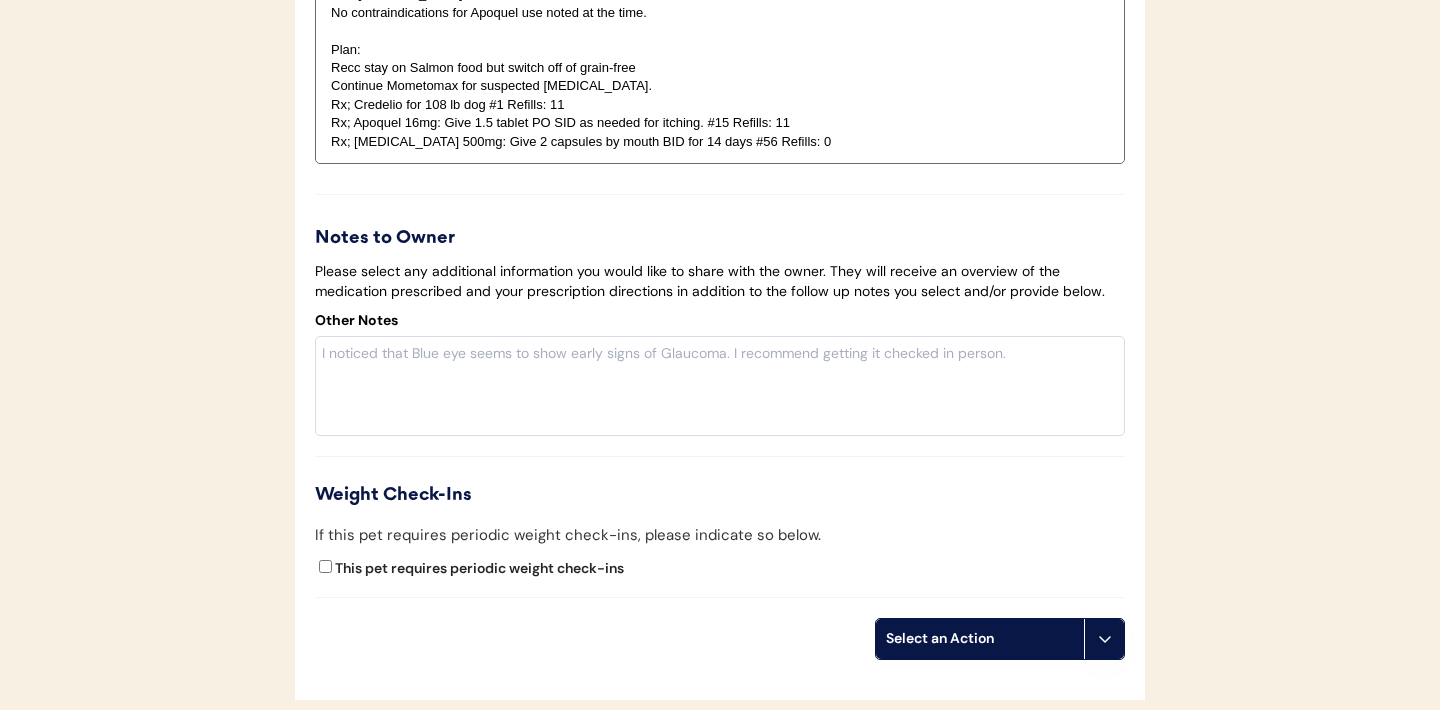 scroll, scrollTop: 4197, scrollLeft: 0, axis: vertical 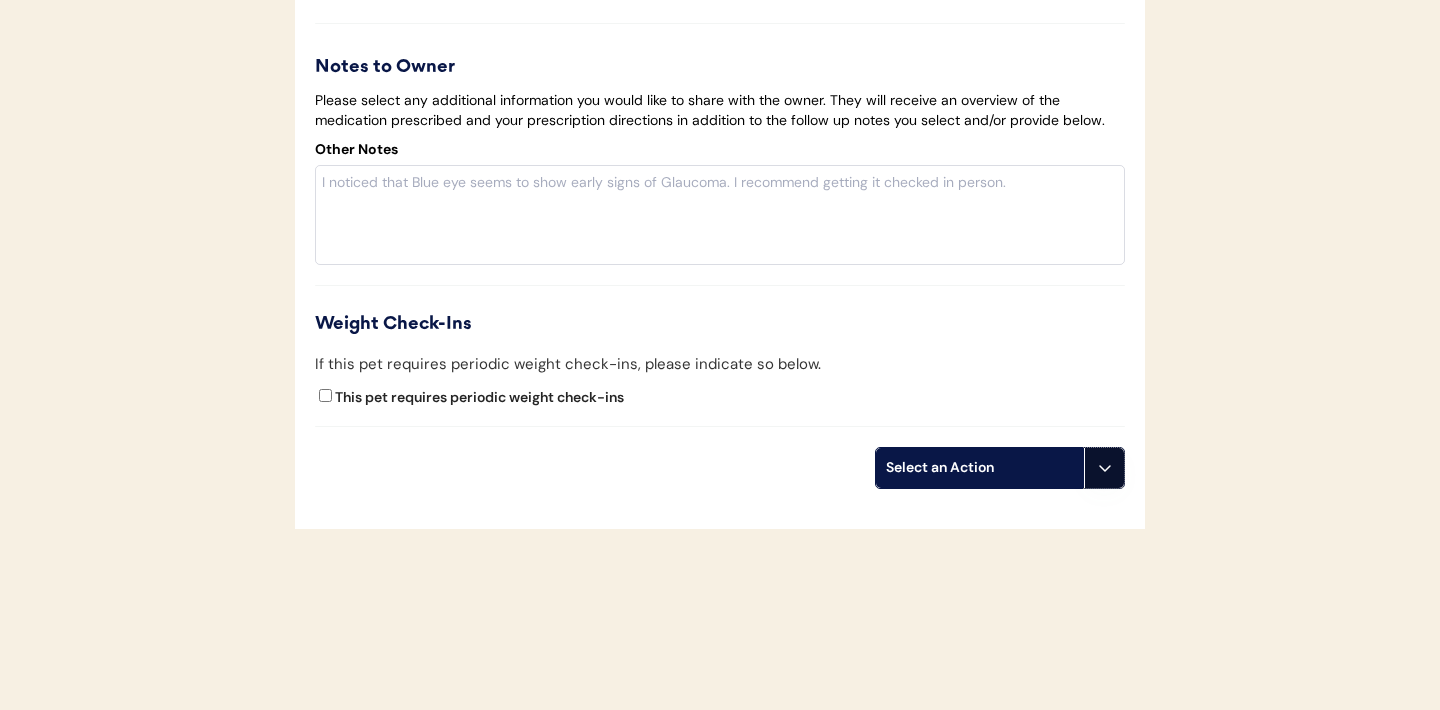 click 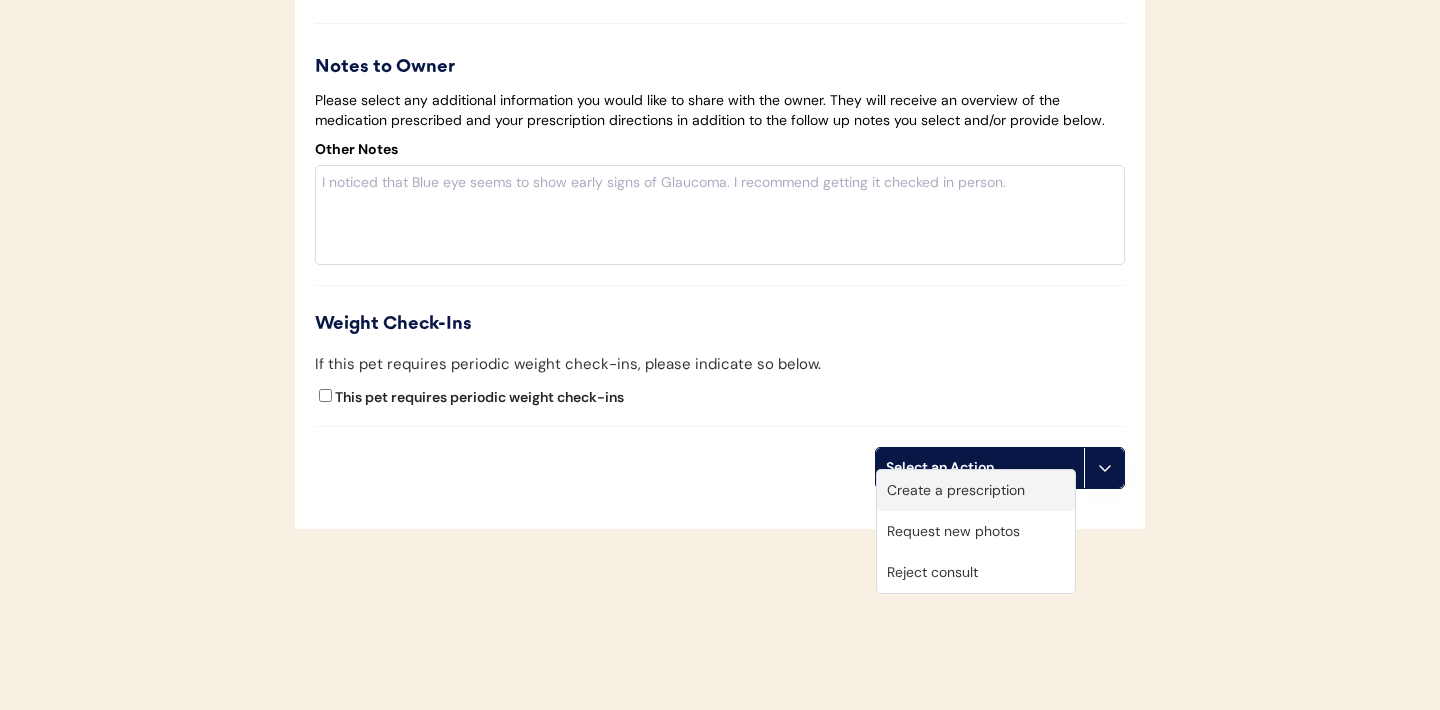 click on "Create a prescription" at bounding box center [976, 490] 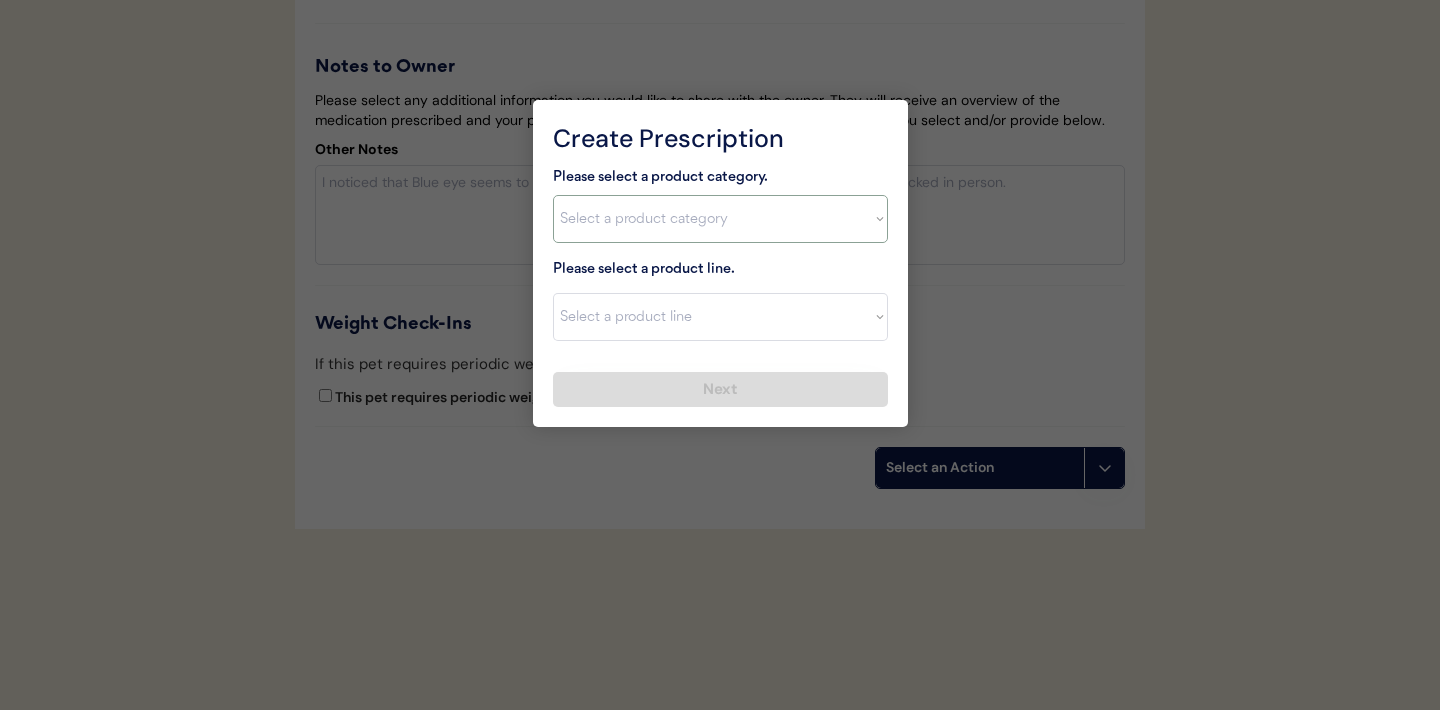 click on "Select a product category Allergies Antibiotics Anxiety Combo Parasite Prevention Flea & Tick Heartworm" at bounding box center [720, 219] 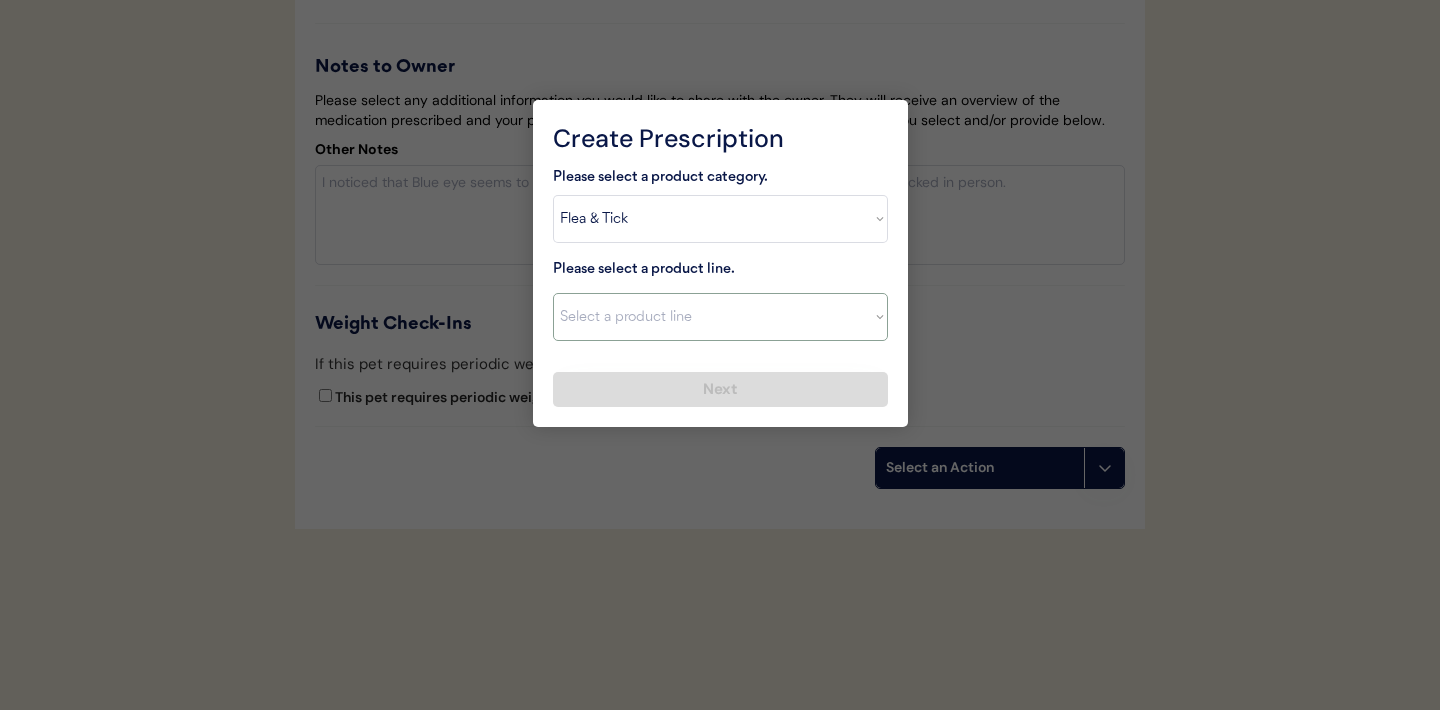 click on "Select a product line Advantix II Bravecto 1 Month Bravecto 1 Month (3 Month) Bravecto 3 Month Credelio for Dogs Credelio for Dogs (3 Month) NexGard Simparica Simparica (3 Month)" at bounding box center [720, 317] 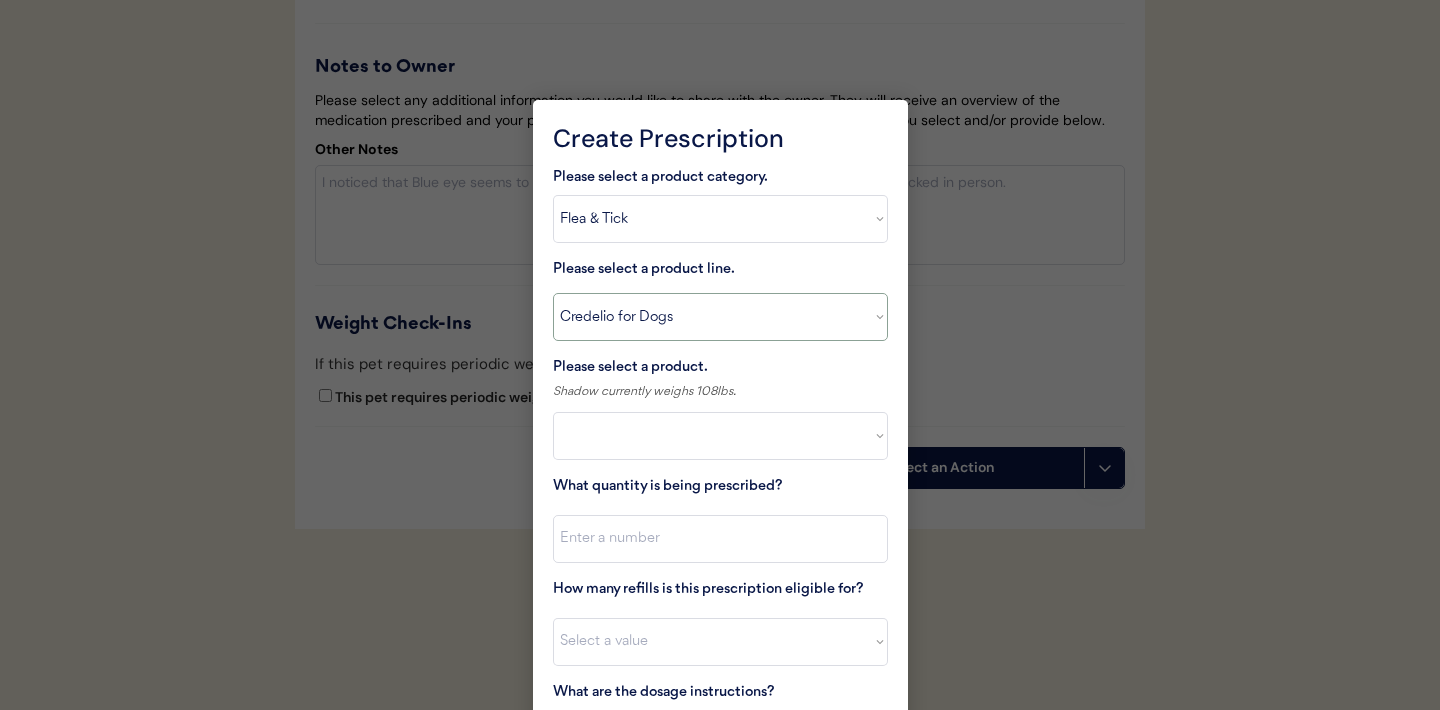 select on ""PLACEHOLDER_1427118222253"" 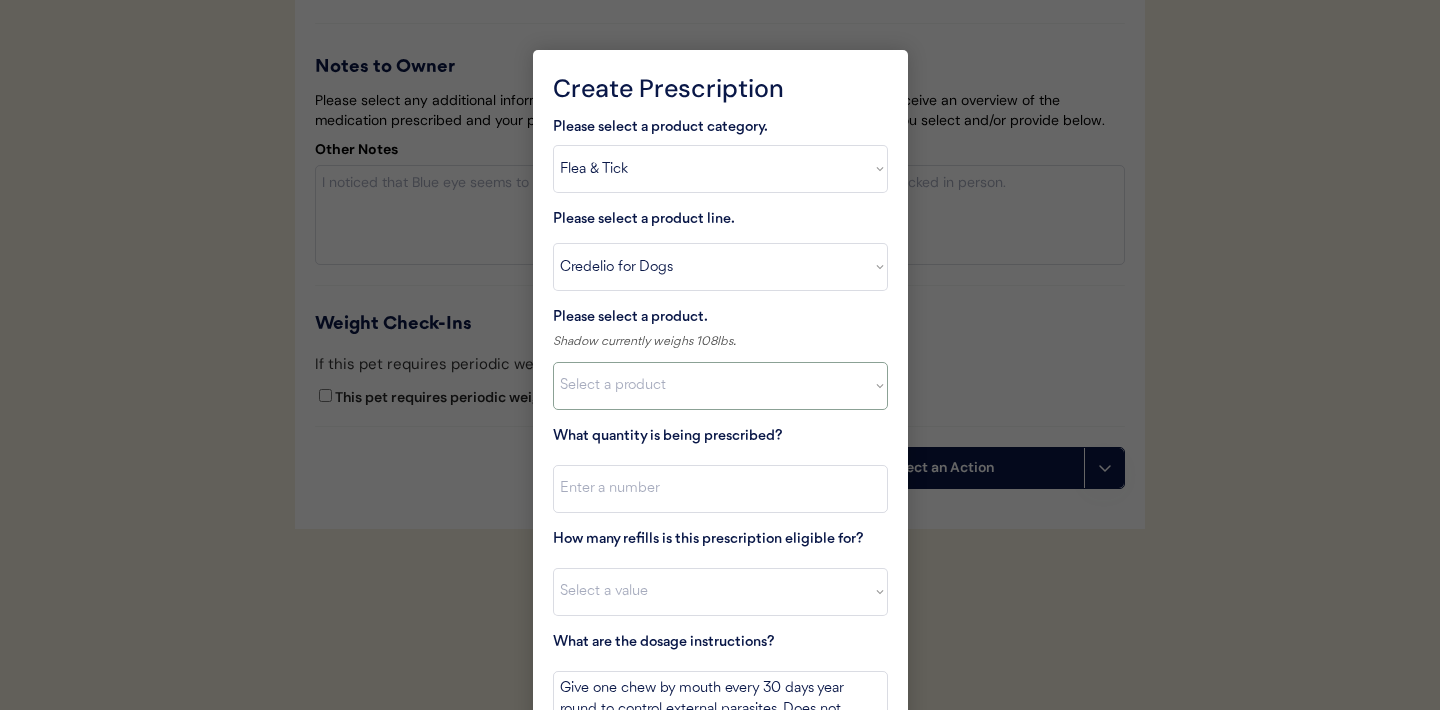 click on "Select a product Credelio for Dogs, 4.4 - 6lbs Credelio for Dogs, 6.1 - 12lbs Credelio for Dogs, 12.1 - 25lbs Credelio for Dogs, 25.1 - 50lbs Credelio for Dogs, 50.1 - 100lbs" at bounding box center (720, 386) 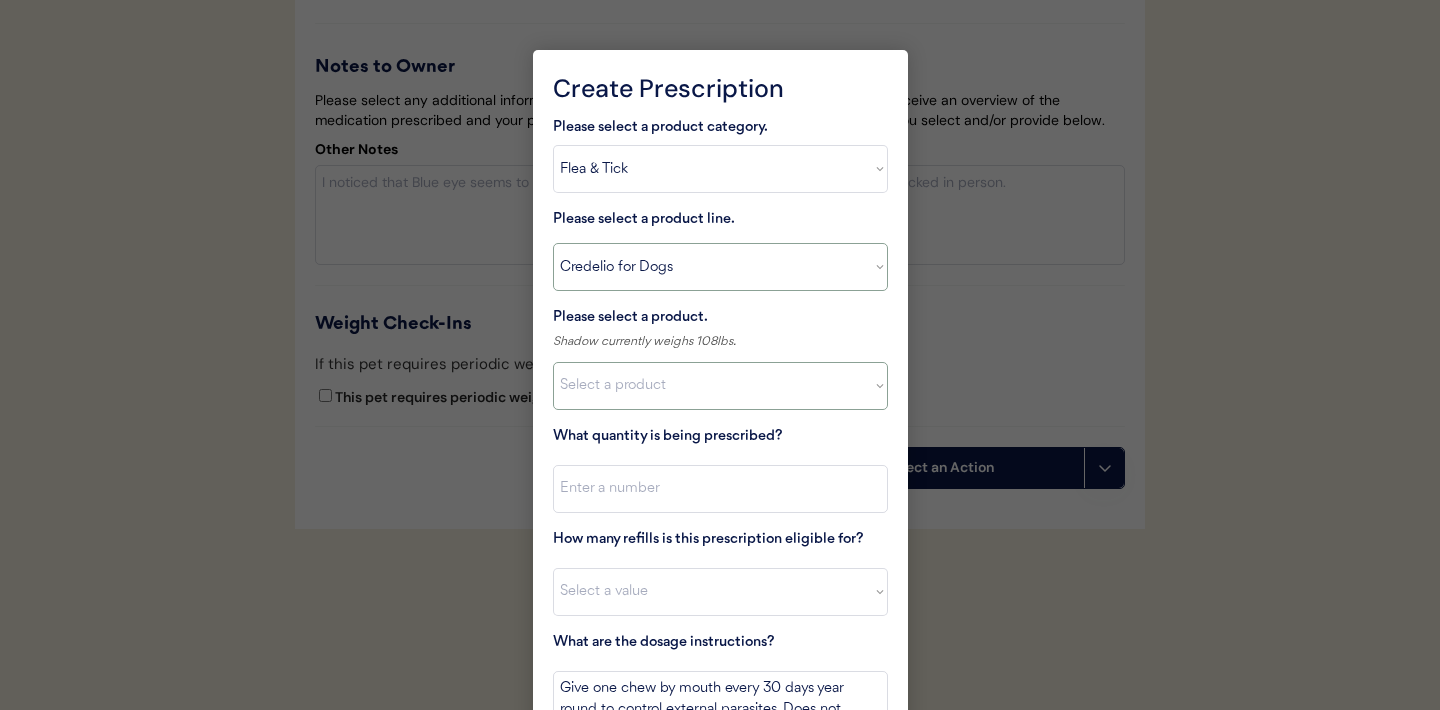 click on "Select a product line Advantix II Bravecto 1 Month Bravecto 1 Month (3 Month) Bravecto 3 Month Credelio for Dogs Credelio for Dogs (3 Month) NexGard Simparica Simparica (3 Month)" at bounding box center (720, 267) 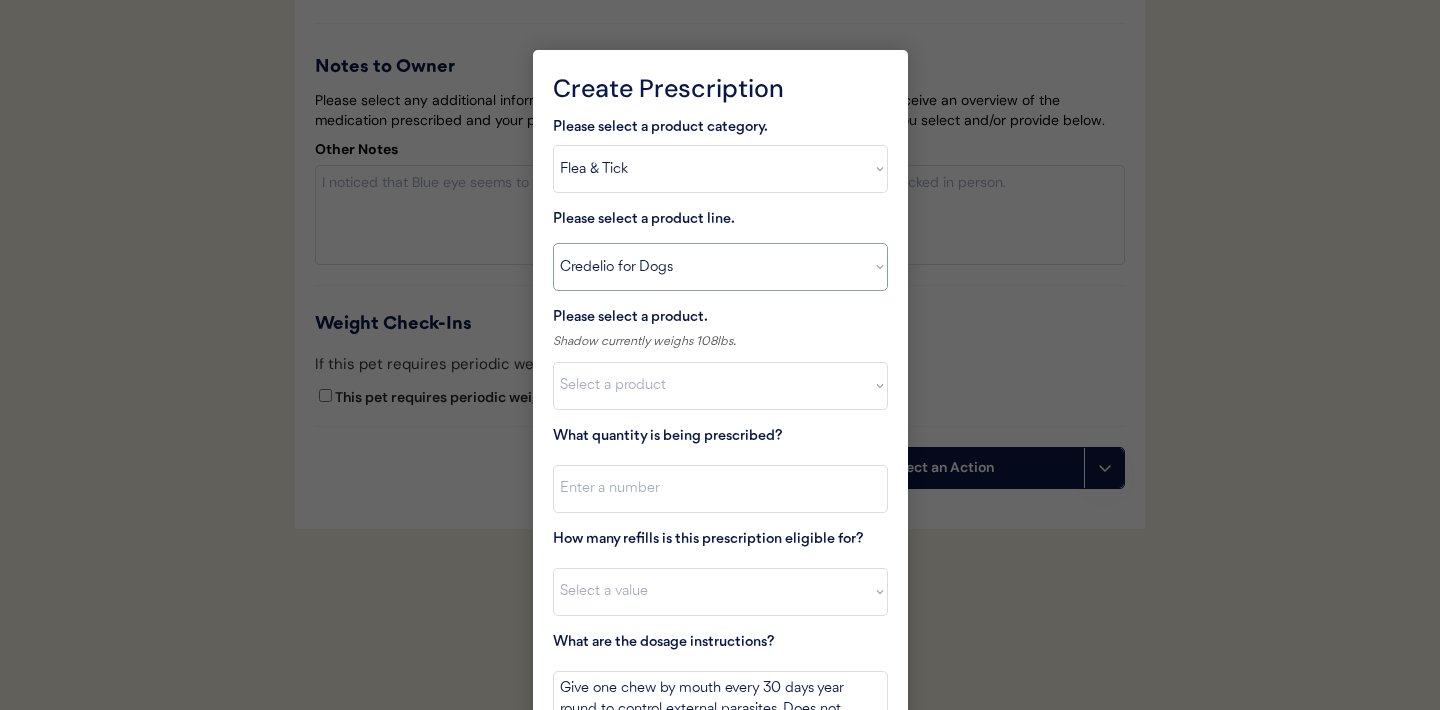 select on ""Simparica"" 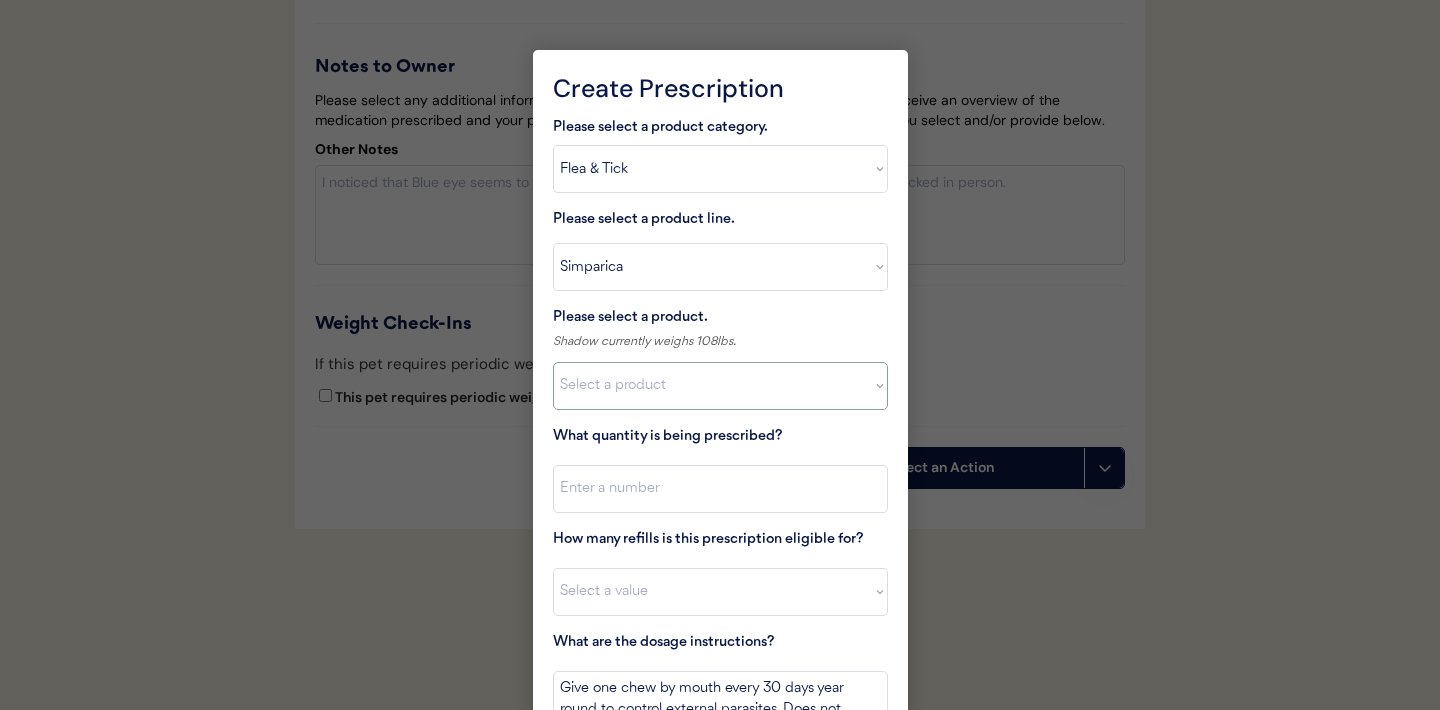 click on "Select a product Simparica, 2.8-5.5lbs Simparica, 5.6-11lbs Simparica, 11.1-22lbs Simparica, 22.1-44lbs Simparica, 44.1-88lbs Simparica, 88.1-132lbs" at bounding box center [720, 386] 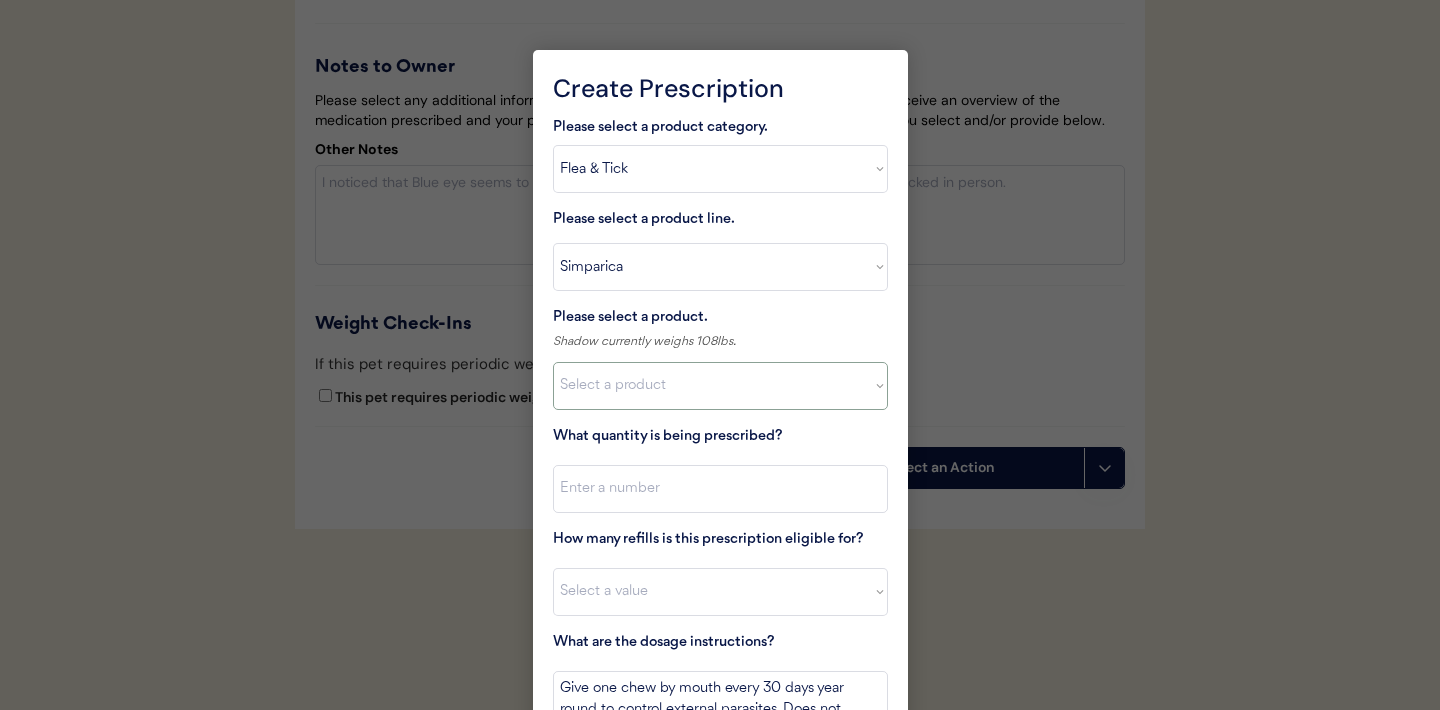 select on ""1348695171700984260__LOOKUP__1717347109363x878032325733067100"" 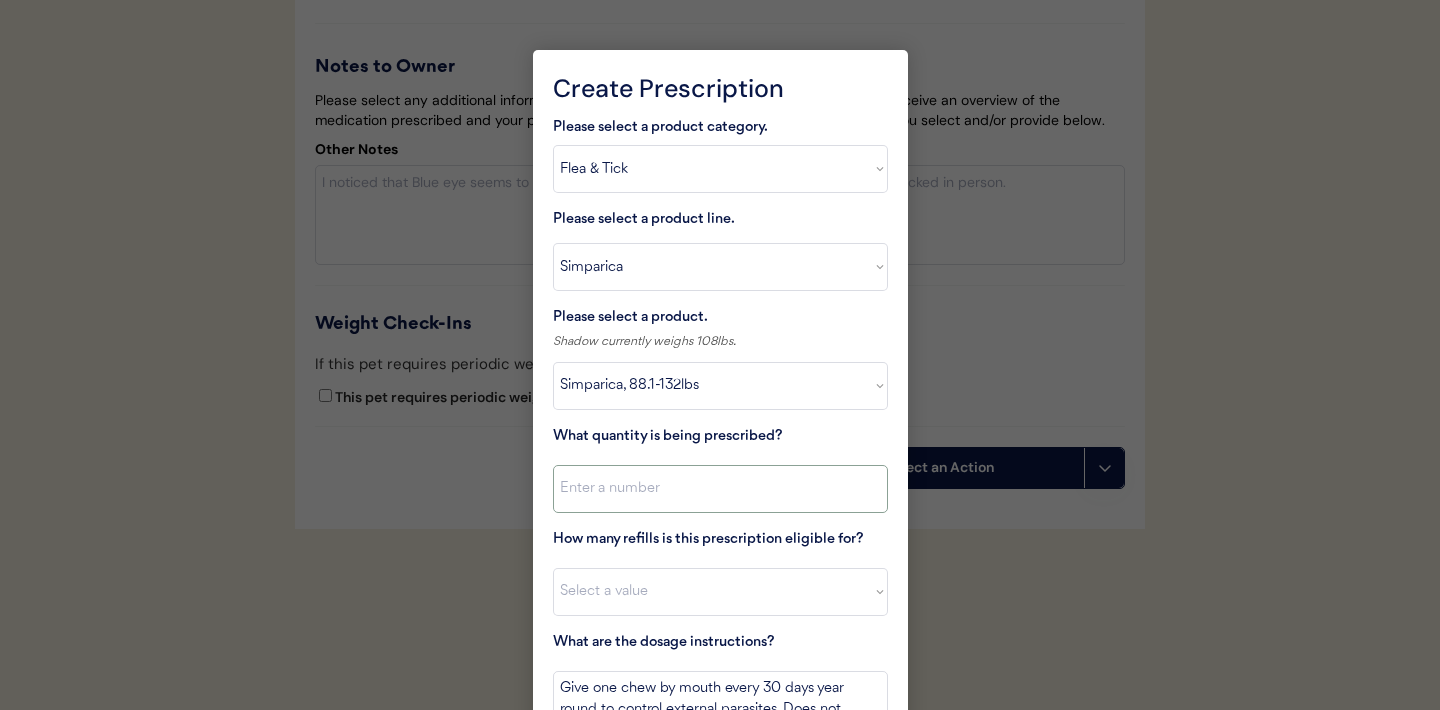 click at bounding box center [720, 489] 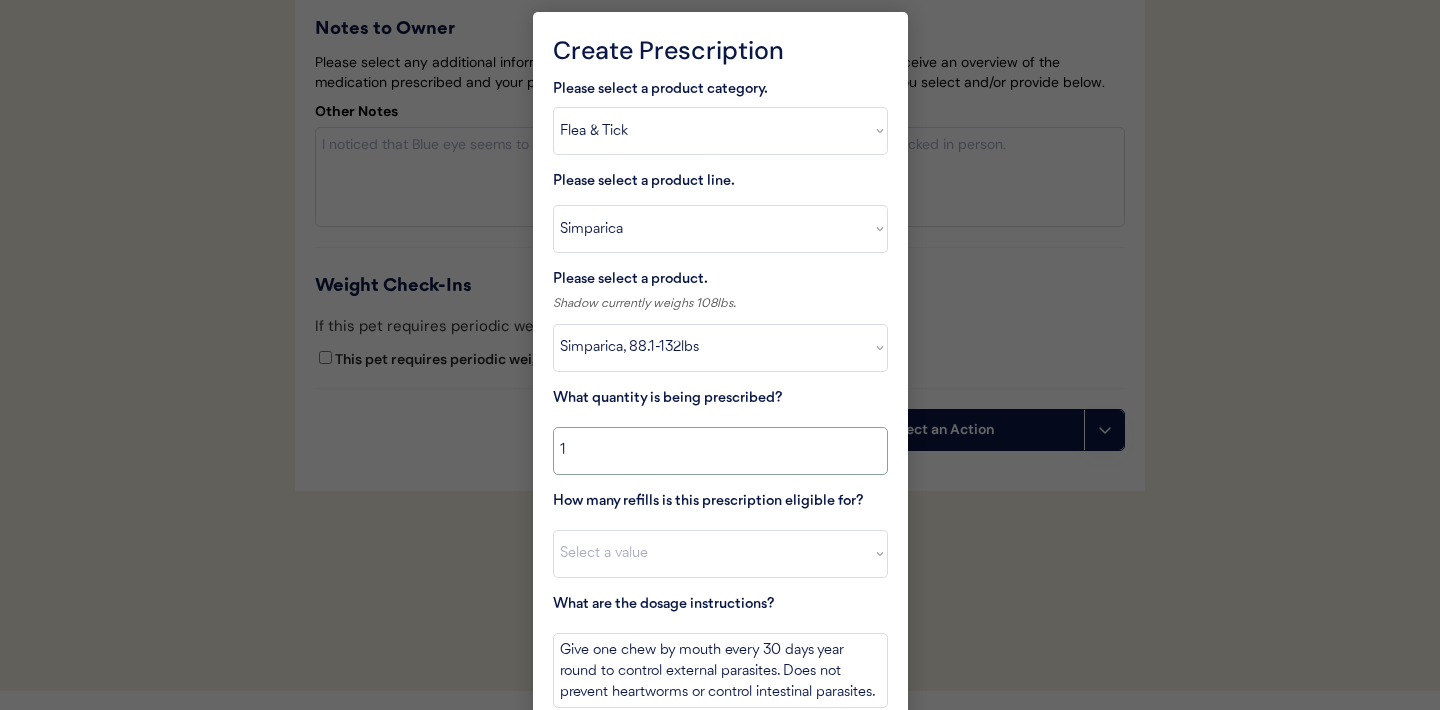 scroll, scrollTop: 4247, scrollLeft: 0, axis: vertical 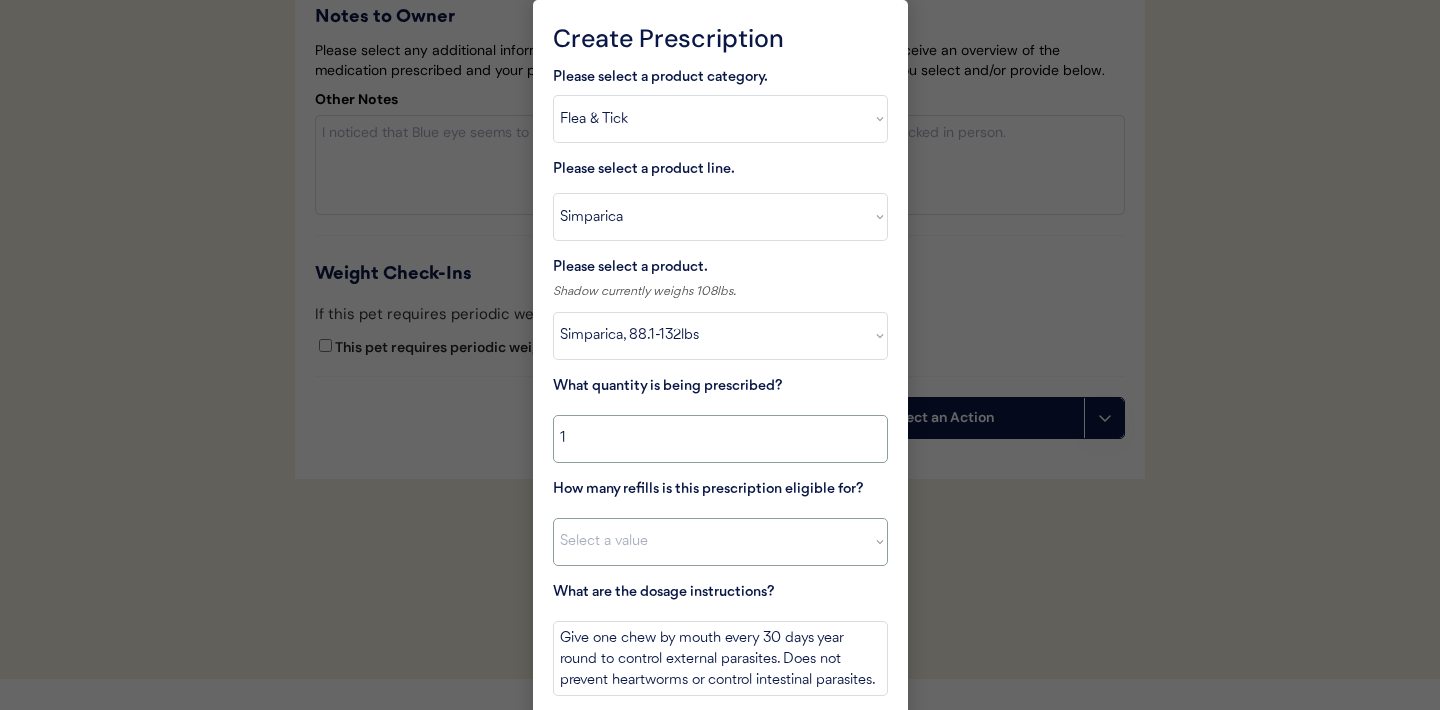 type on "1" 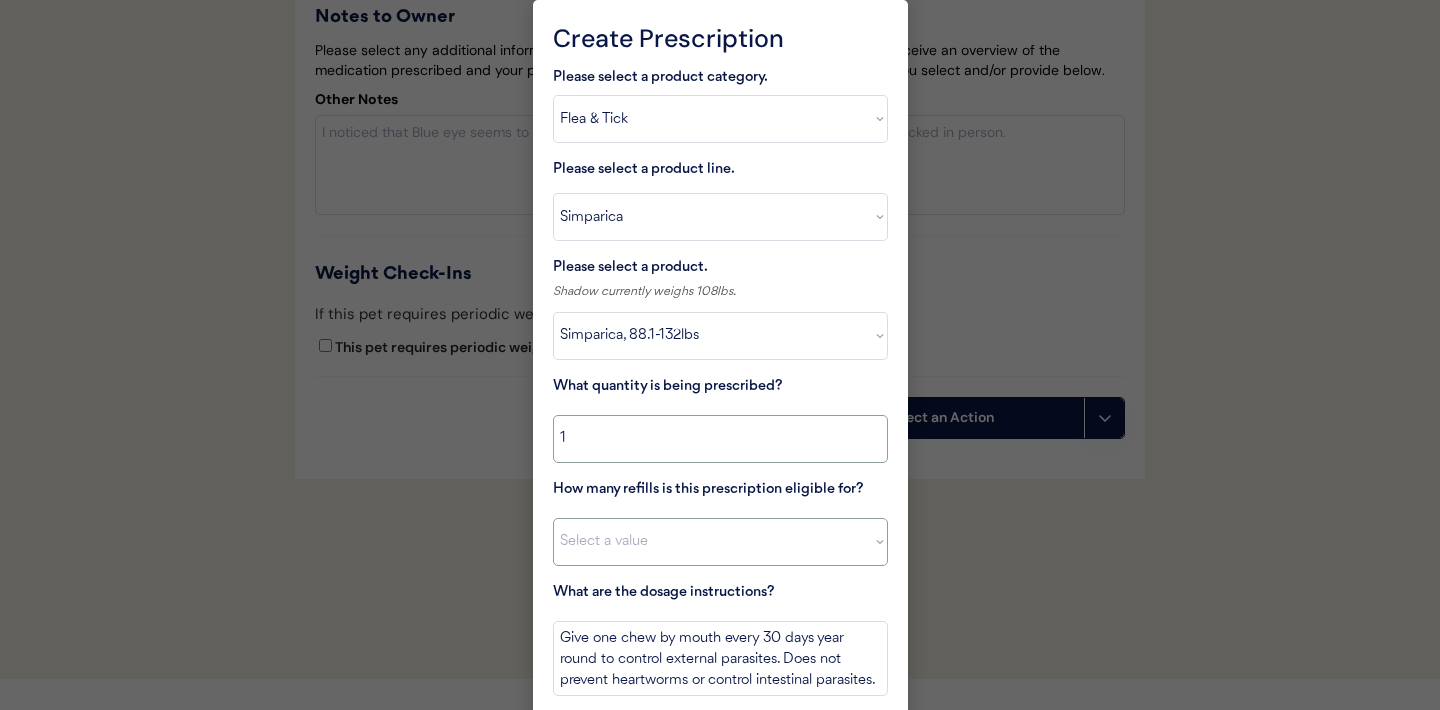 click on "Select a value 0 1 2 3 4 5 6 7 8 10 11" at bounding box center (720, 542) 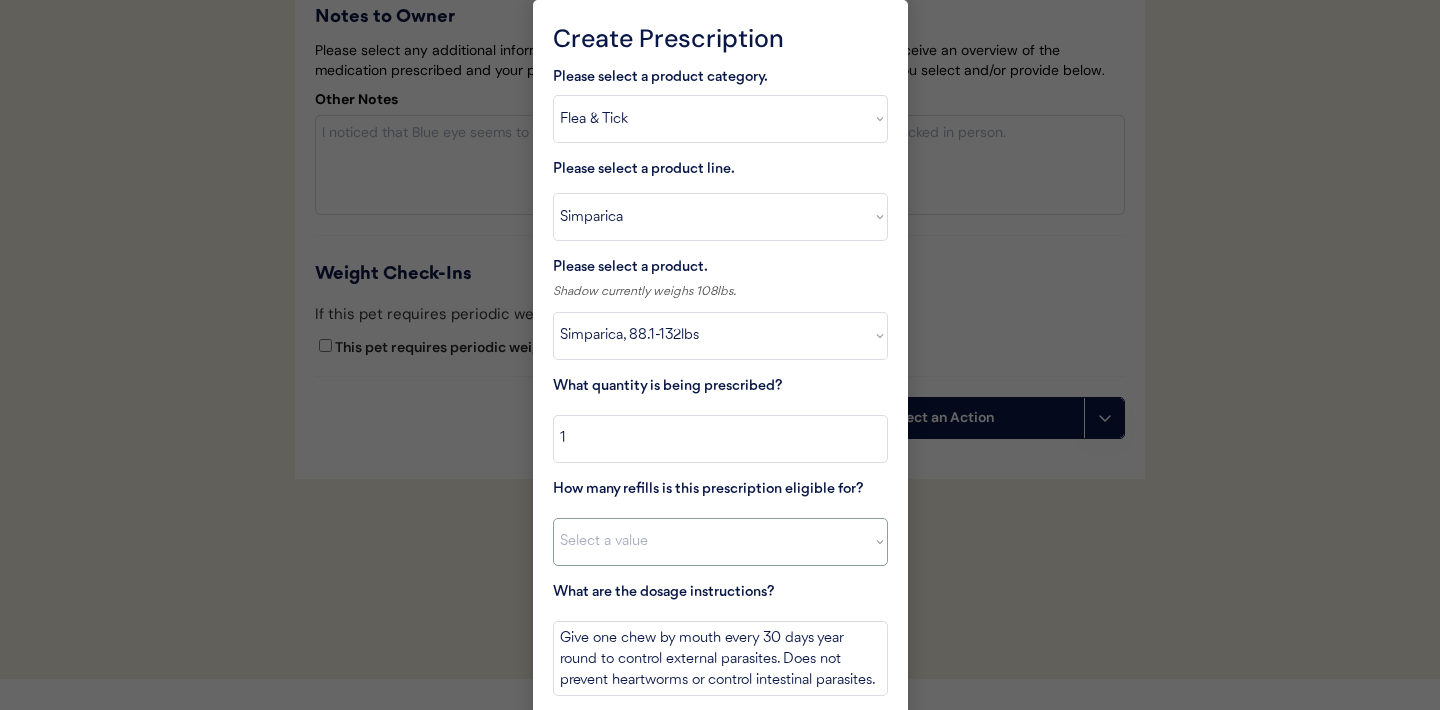 select on "11" 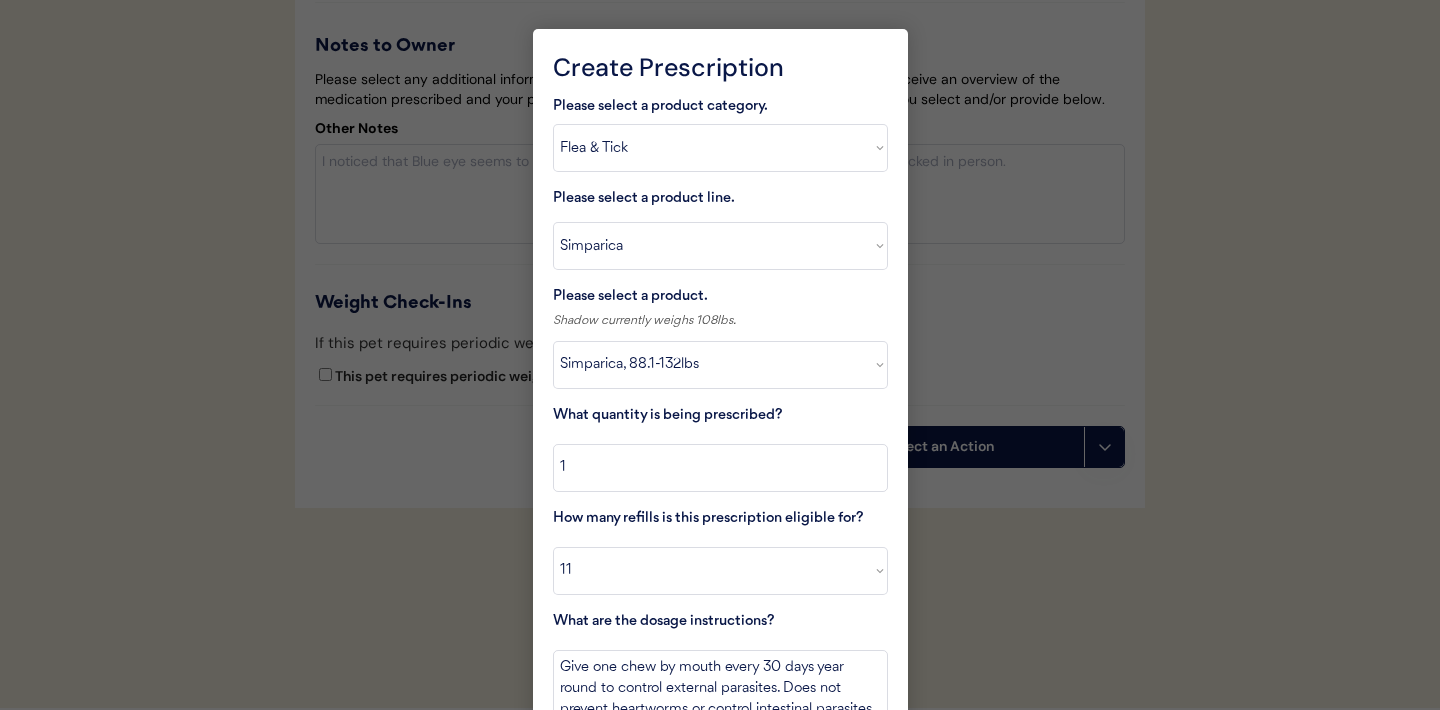 scroll, scrollTop: 4207, scrollLeft: 0, axis: vertical 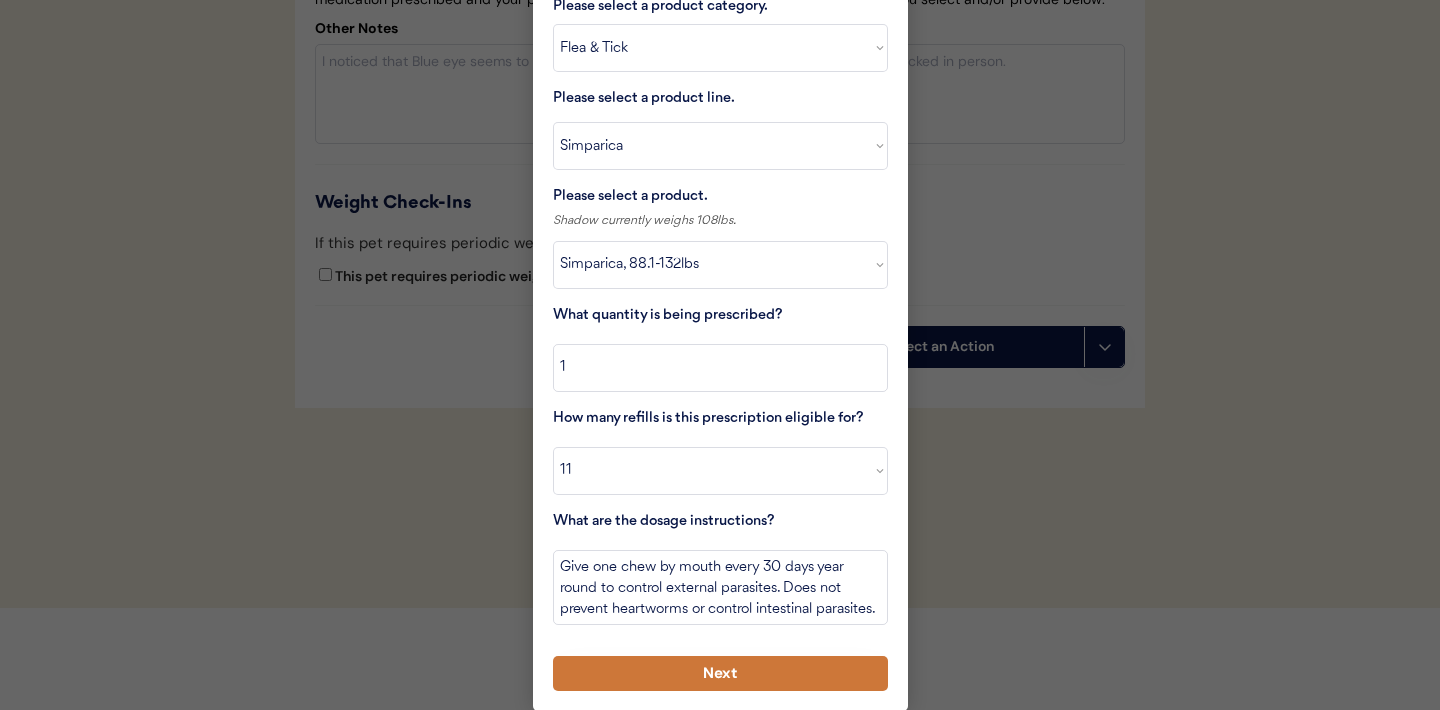 click on "Next" at bounding box center [720, 673] 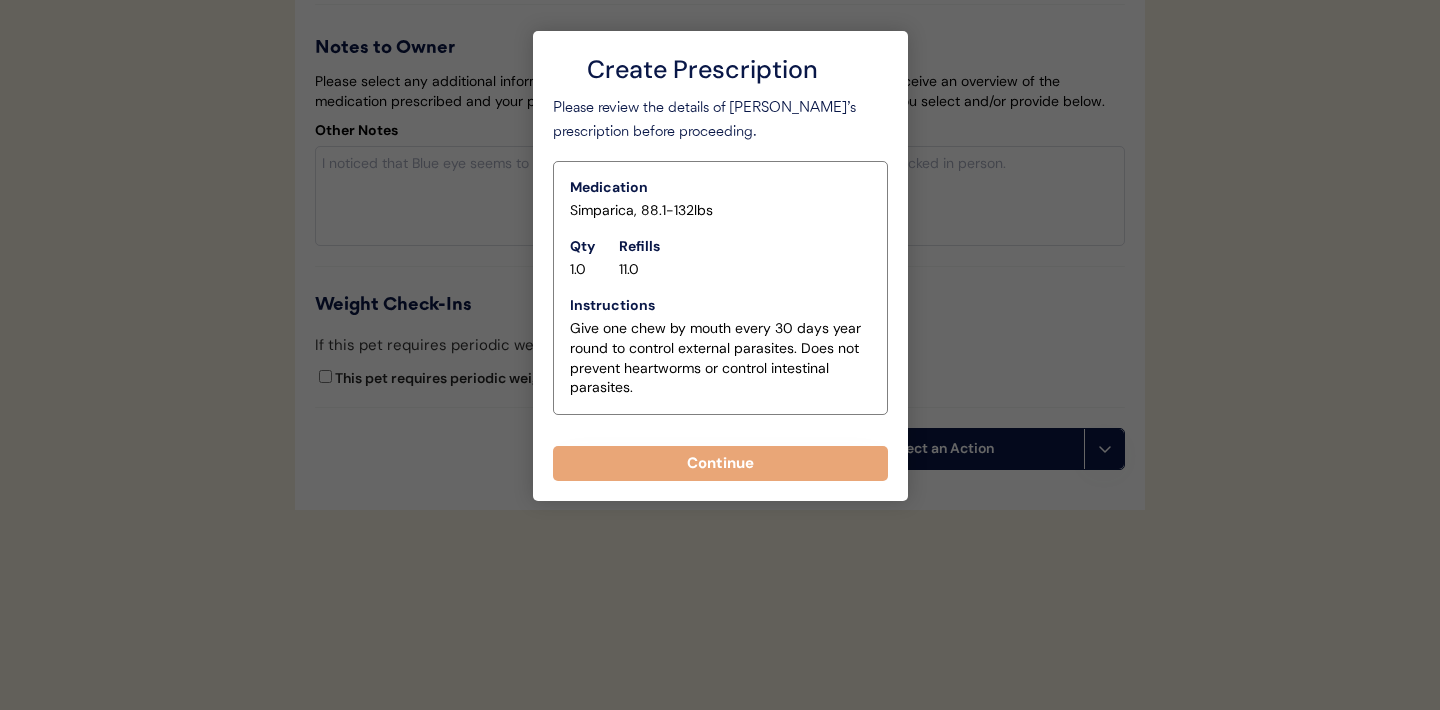 scroll, scrollTop: 4197, scrollLeft: 0, axis: vertical 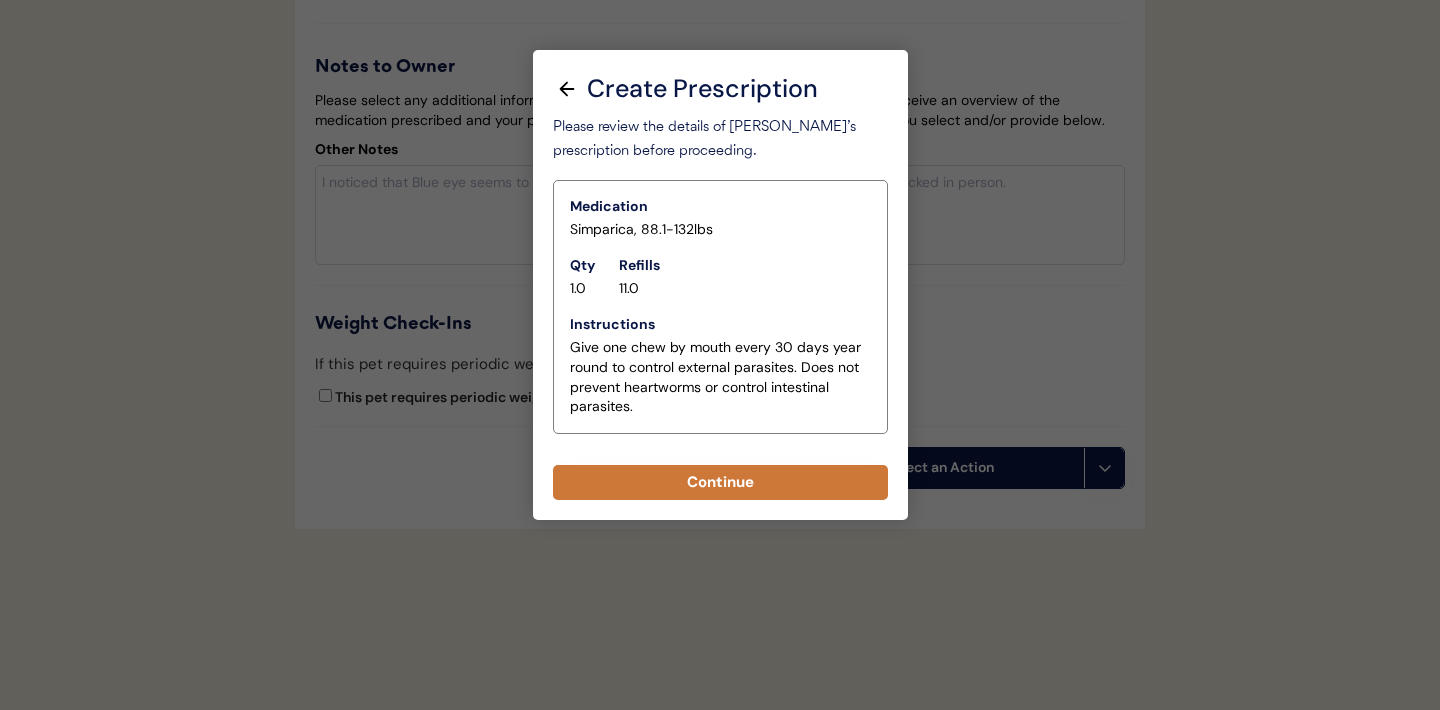 click on "Continue" at bounding box center [720, 482] 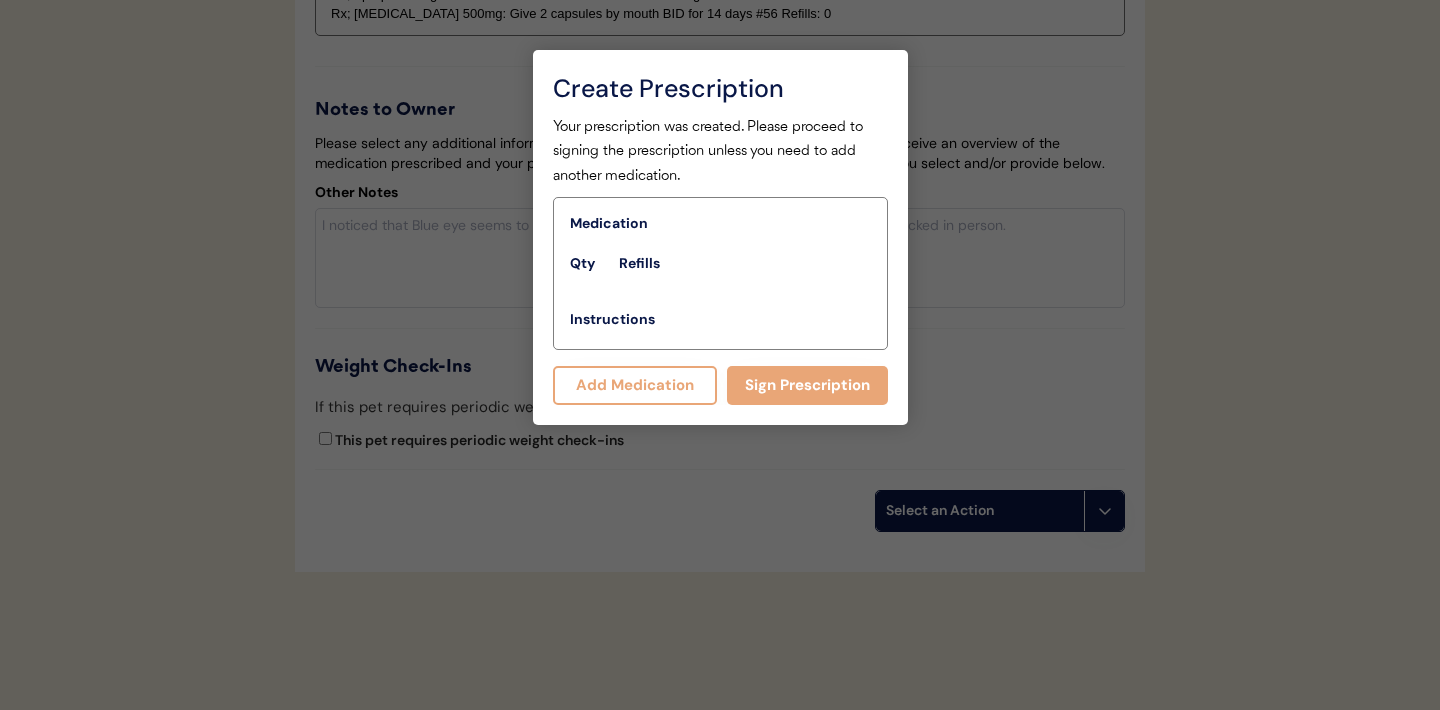 scroll, scrollTop: 4240, scrollLeft: 0, axis: vertical 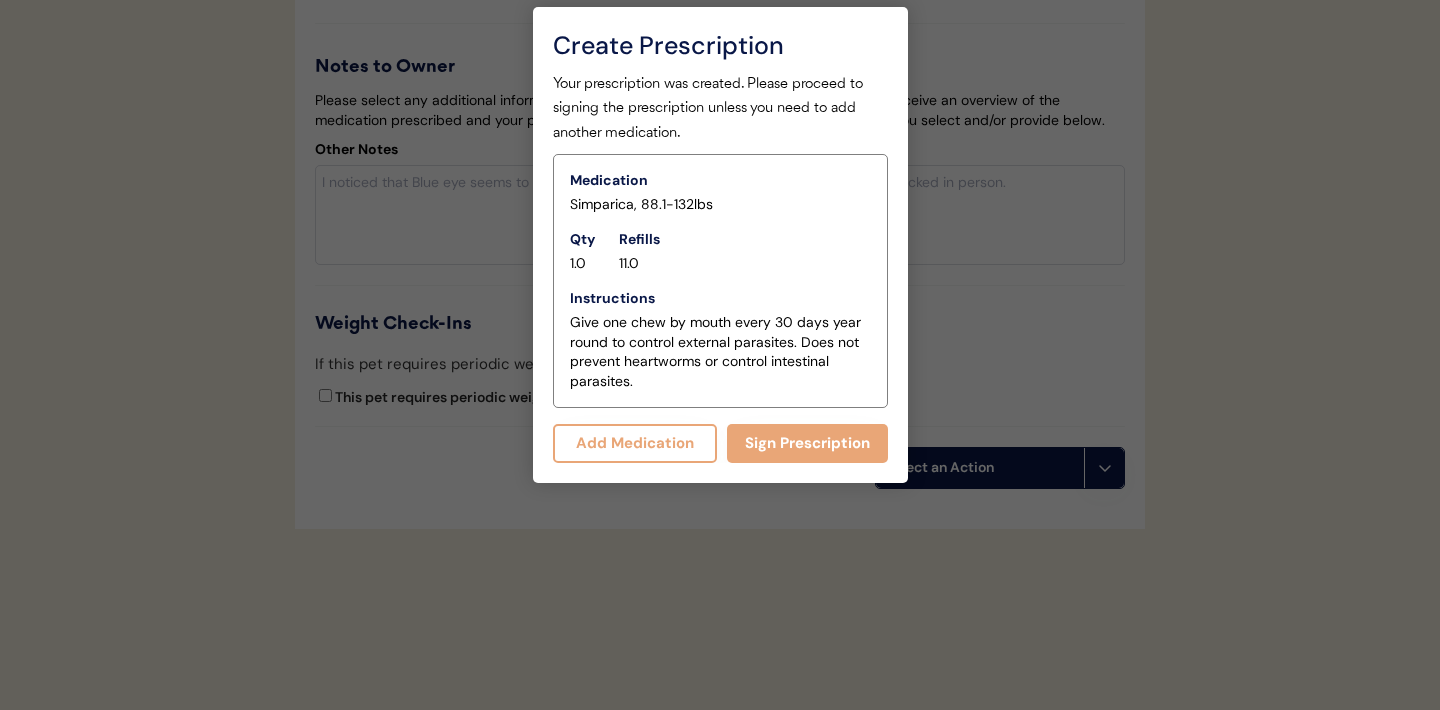 click at bounding box center (720, 355) 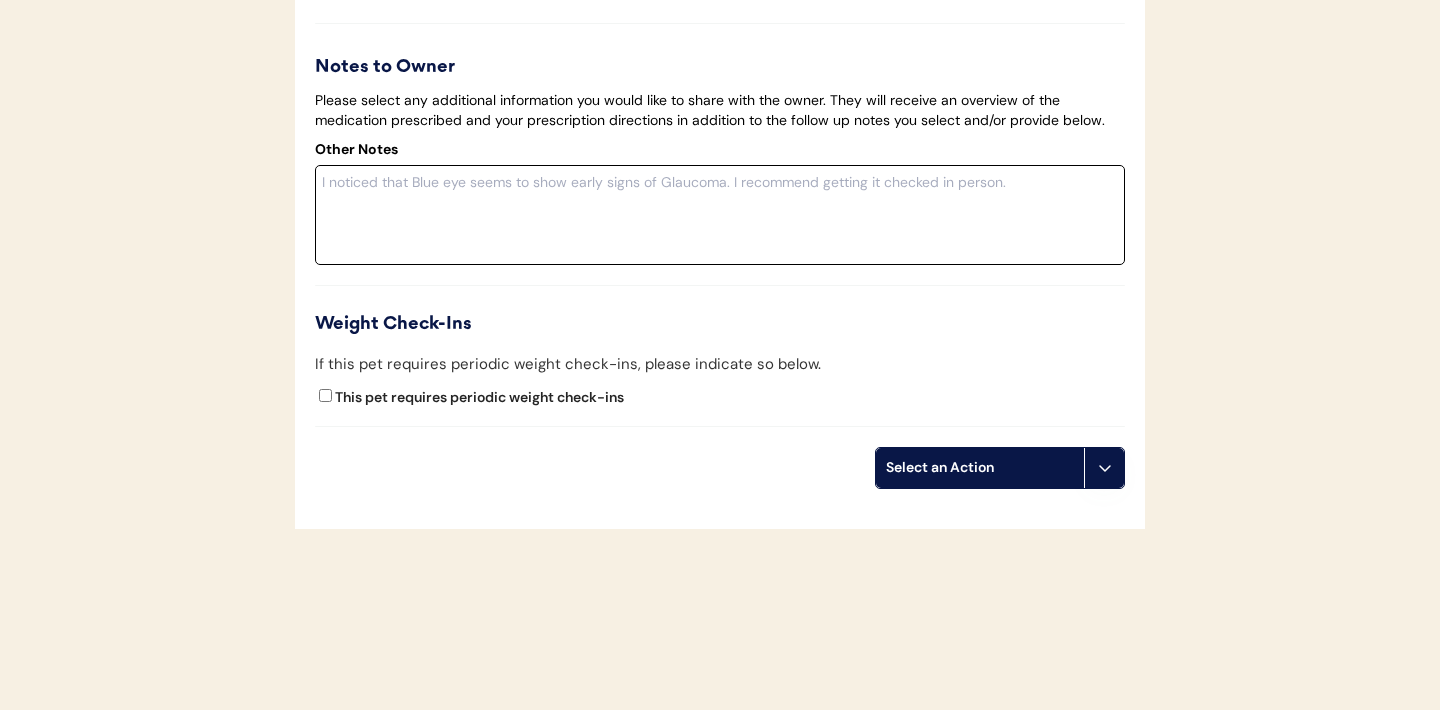 click at bounding box center [720, 215] 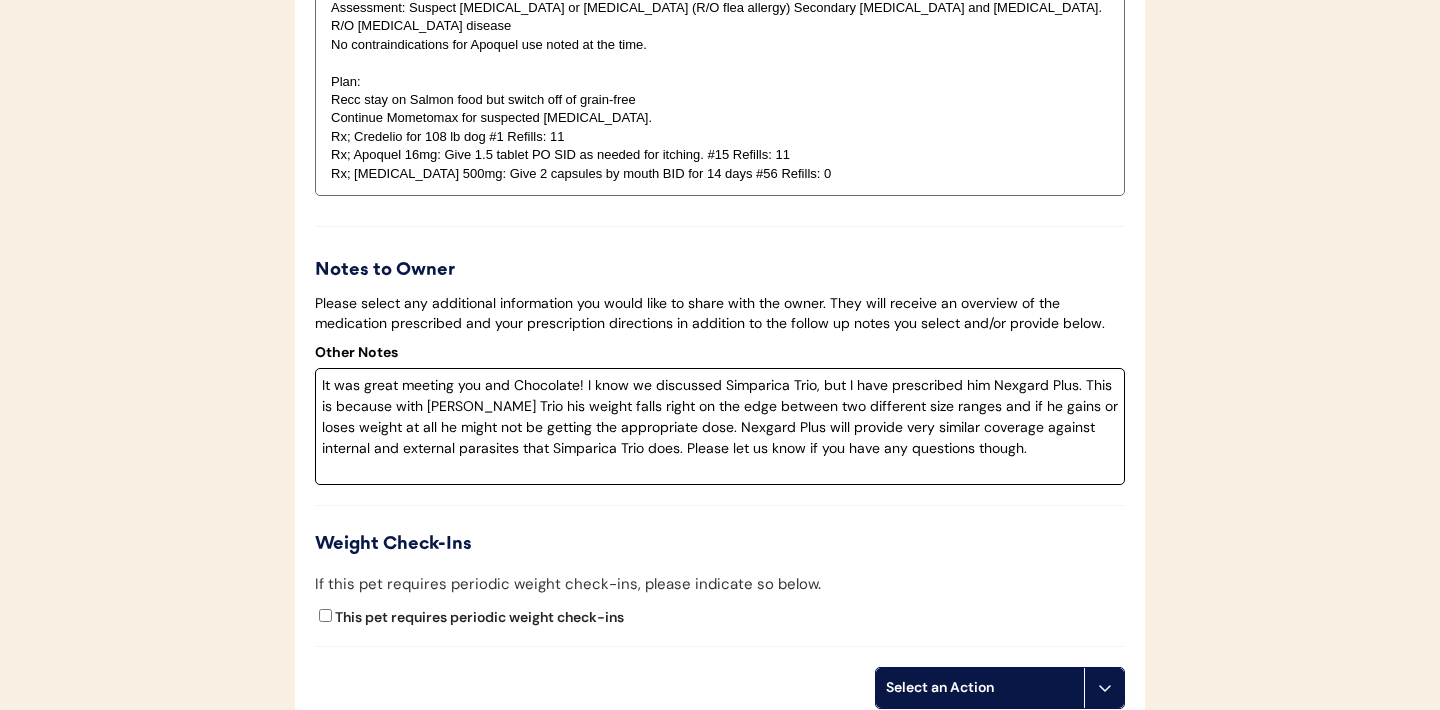 scroll, scrollTop: 4029, scrollLeft: 0, axis: vertical 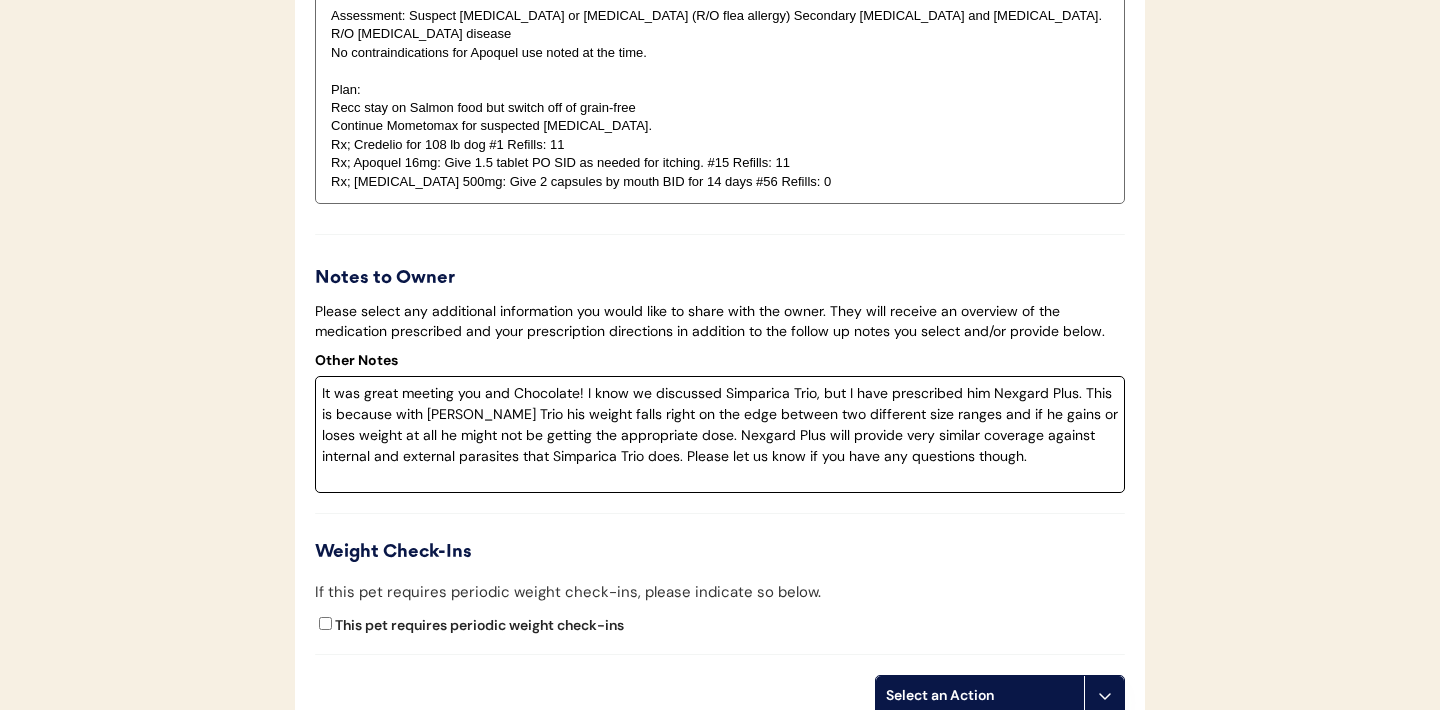 drag, startPoint x: 515, startPoint y: 375, endPoint x: 577, endPoint y: 379, distance: 62.1289 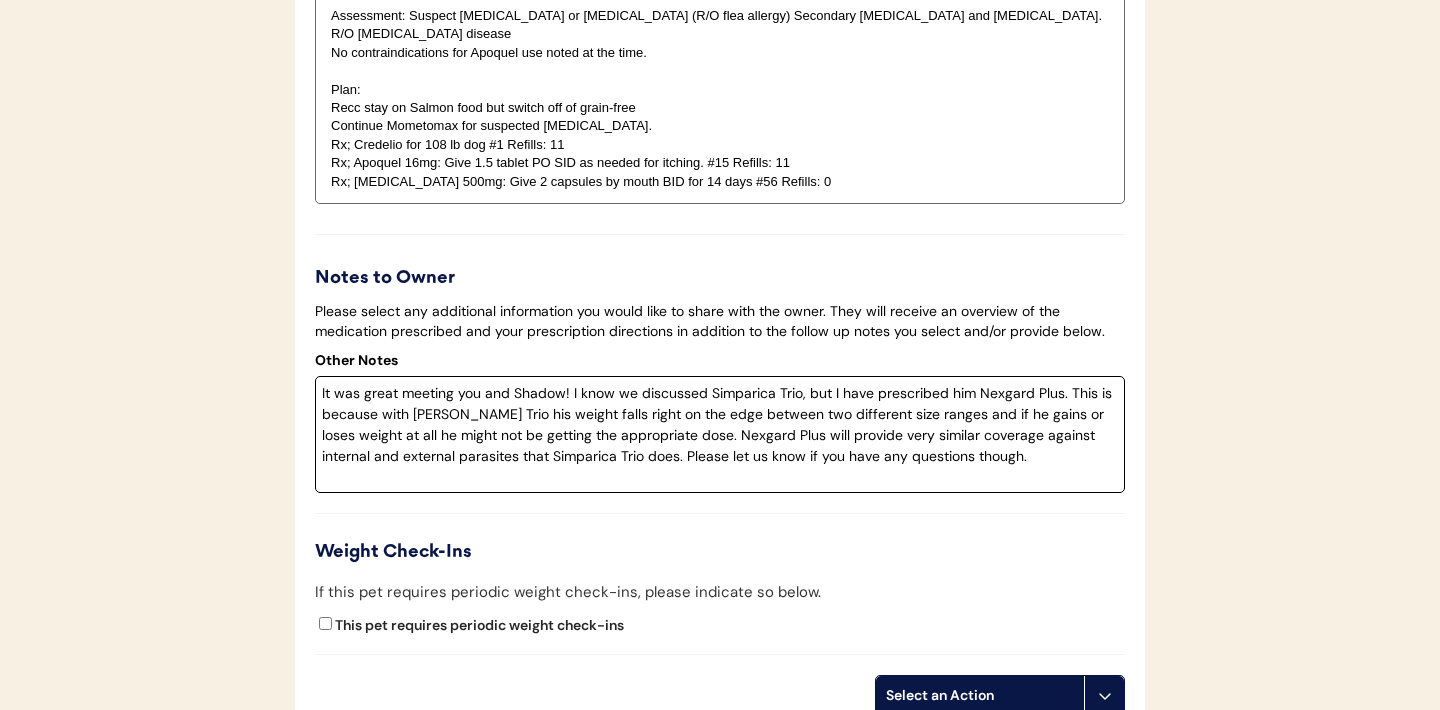 drag, startPoint x: 707, startPoint y: 376, endPoint x: 796, endPoint y: 375, distance: 89.005615 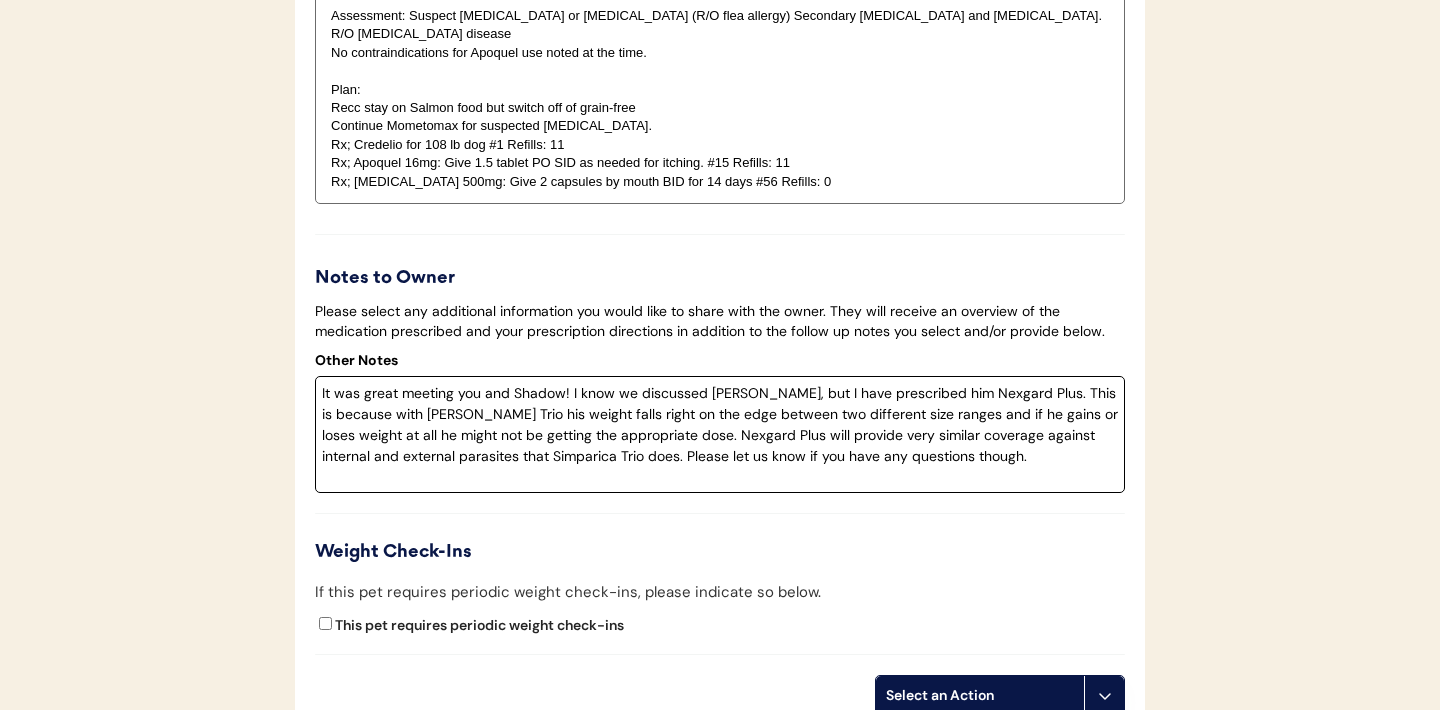 drag, startPoint x: 937, startPoint y: 376, endPoint x: 1018, endPoint y: 377, distance: 81.00617 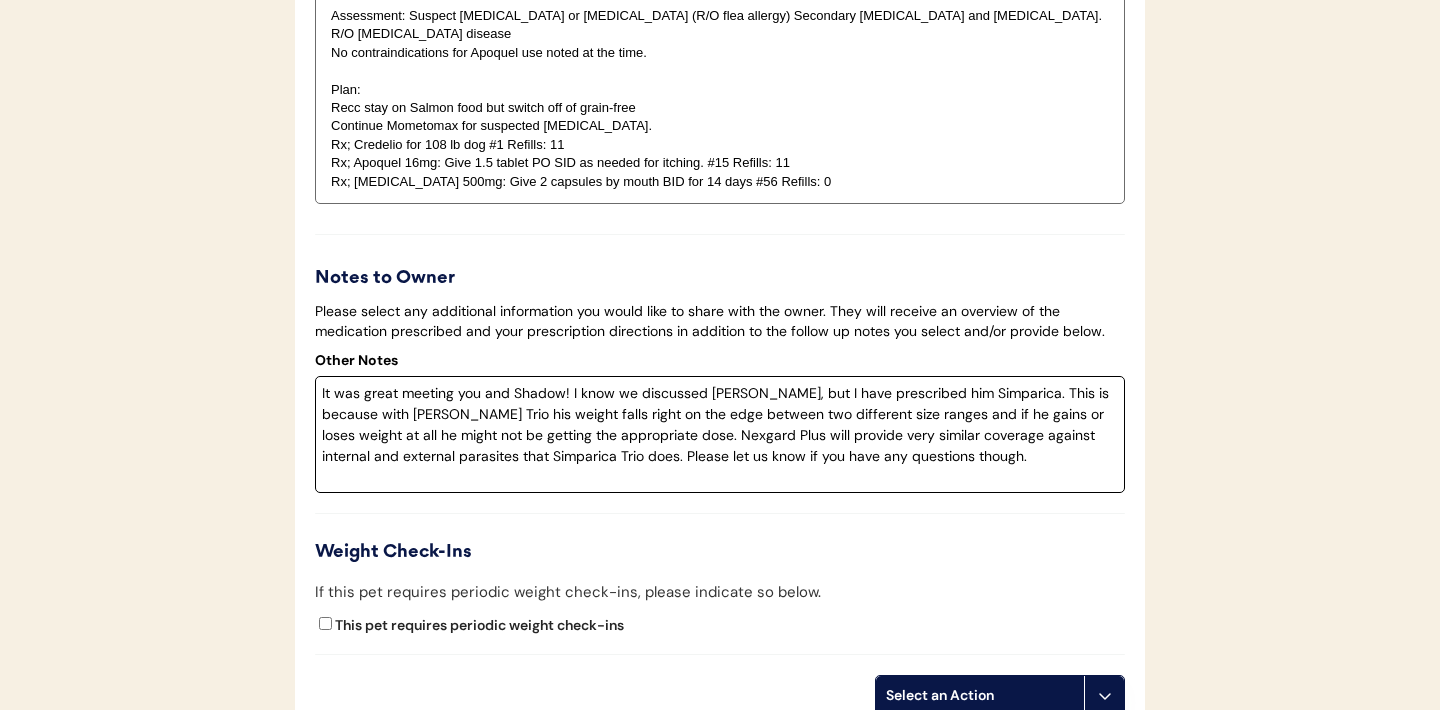 drag, startPoint x: 443, startPoint y: 400, endPoint x: 380, endPoint y: 403, distance: 63.07139 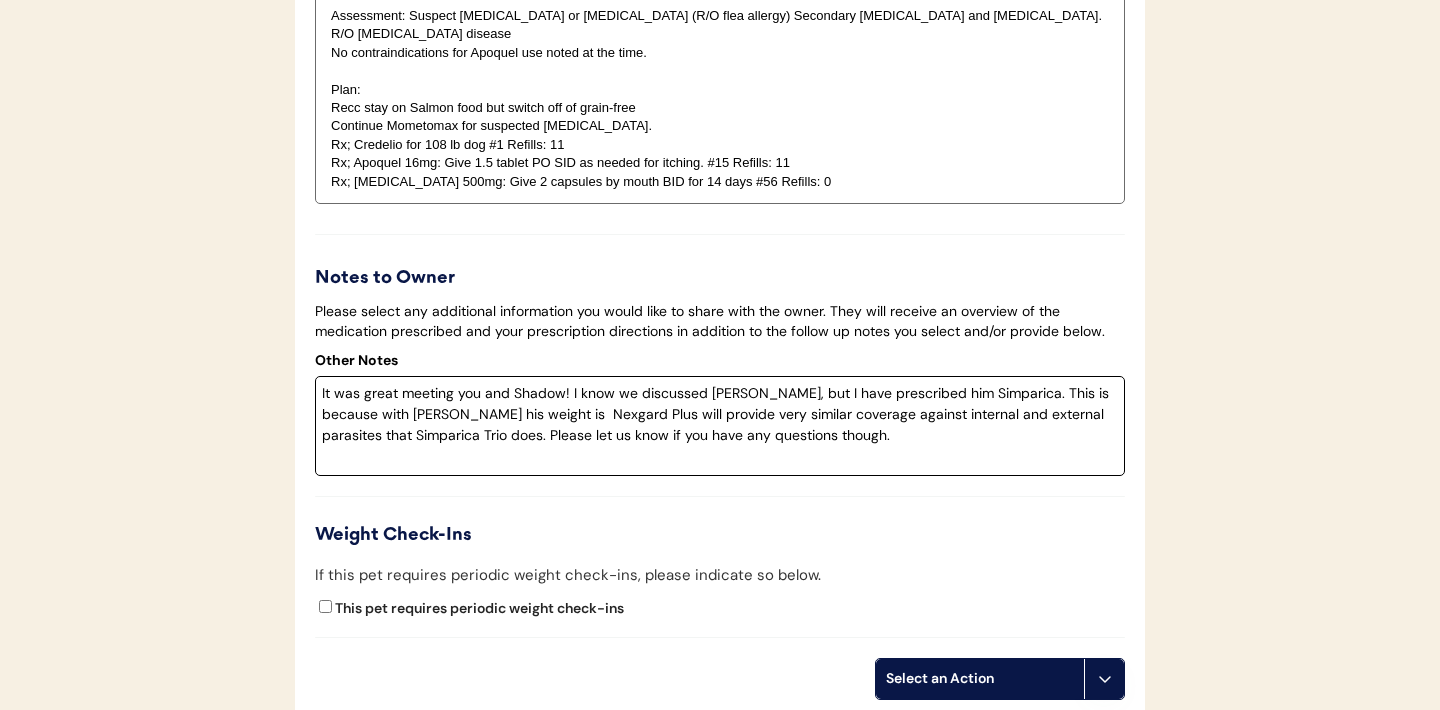 drag, startPoint x: 492, startPoint y: 399, endPoint x: 413, endPoint y: 400, distance: 79.00633 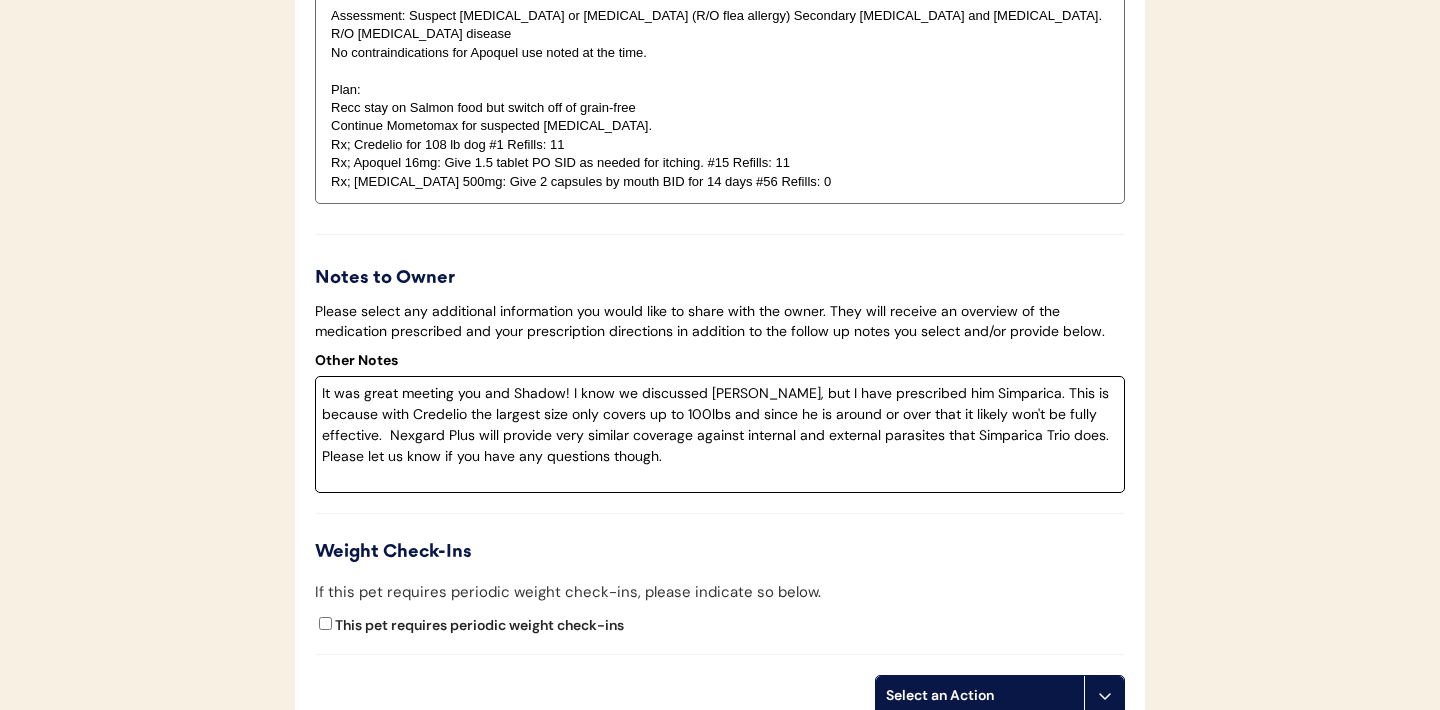 drag, startPoint x: 406, startPoint y: 419, endPoint x: 326, endPoint y: 420, distance: 80.00625 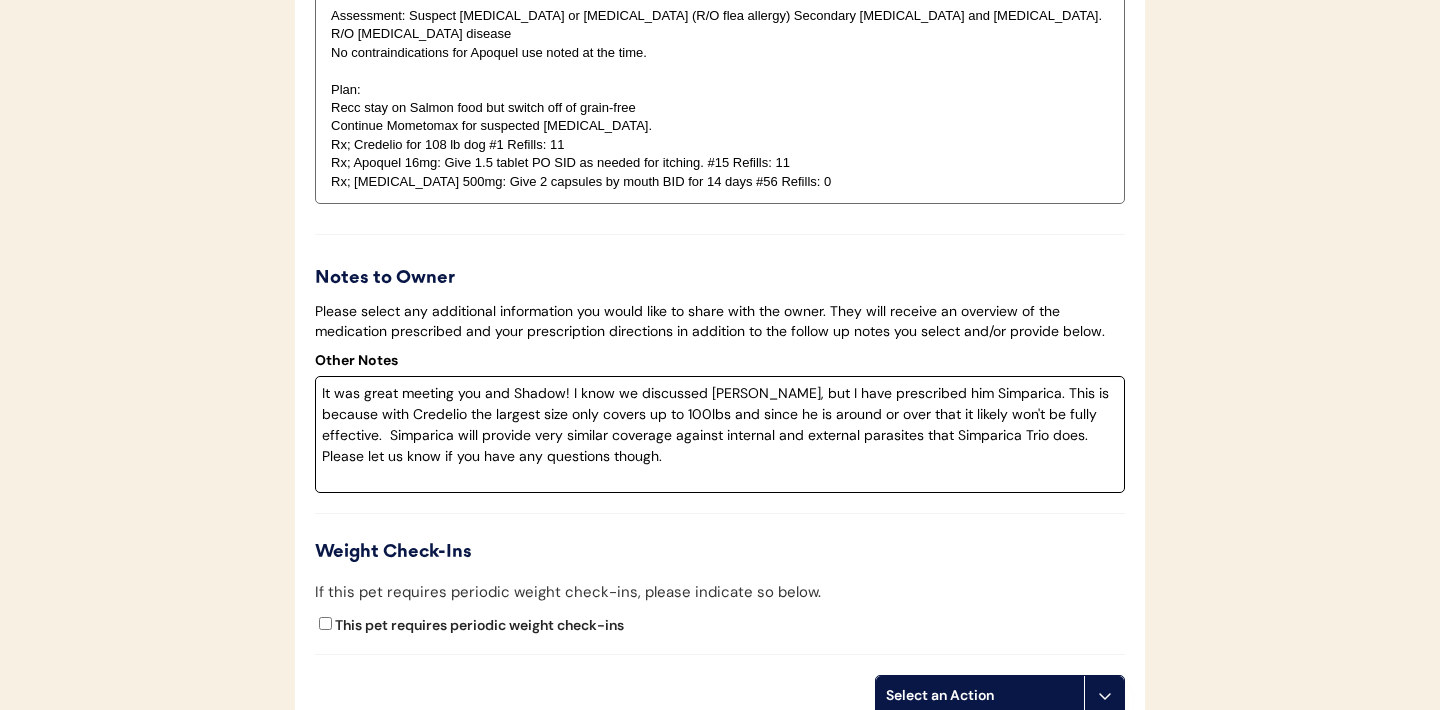 drag, startPoint x: 470, startPoint y: 420, endPoint x: 506, endPoint y: 420, distance: 36 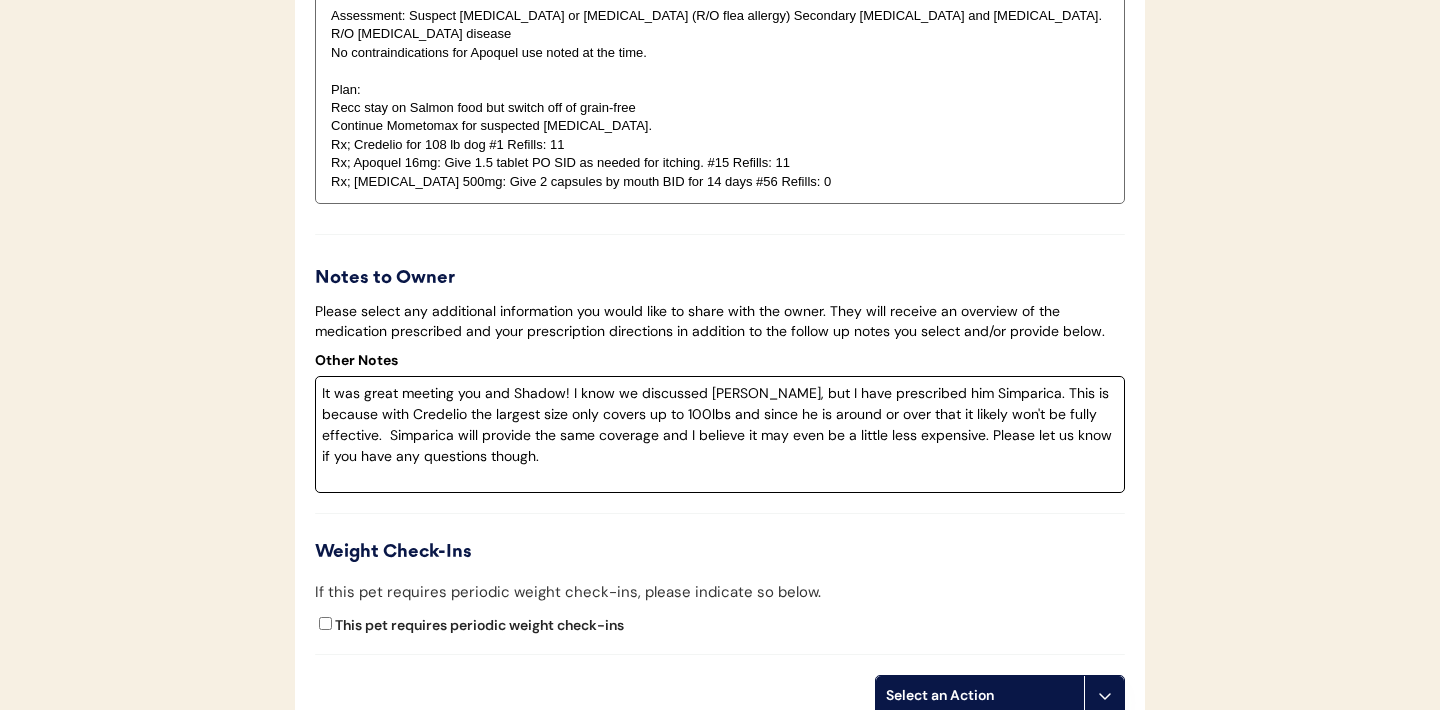 click on "It was great meeting you and Shadow! I know we discussed Credelio, but I have prescribed him Simparica. This is because with Credelio the largest size only covers up to 100lbs and since he is around or over that it likely won't be fully effective.  Simparica will provide the same coverage and I believe it may even be a little less expensive. Please let us know if you have any questions though." at bounding box center [720, 434] 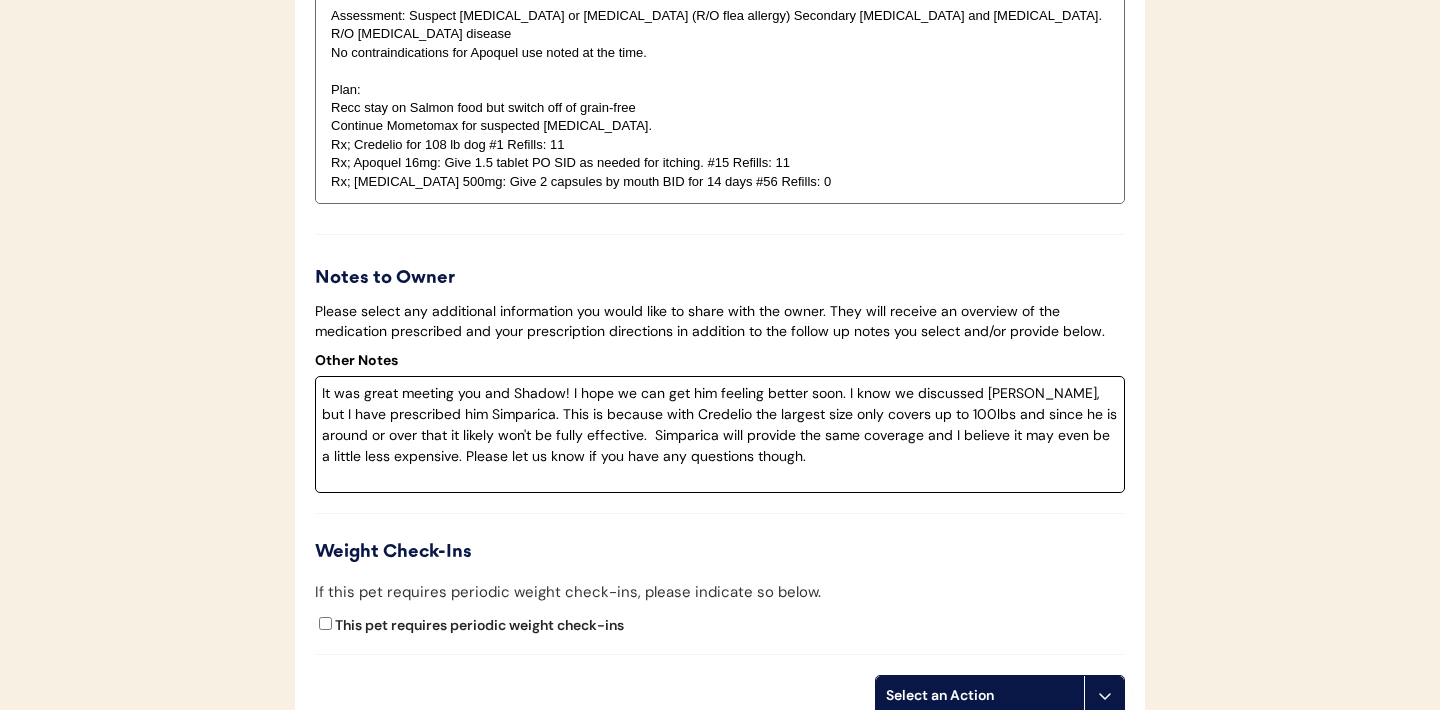click on "It was great meeting you and Shadow! I hope we can get him feeling better soon. I know we discussed Credelio, but I have prescribed him Simparica. This is because with Credelio the largest size only covers up to 100lbs and since he is around or over that it likely won't be fully effective.  Simparica will provide the same coverage and I believe it may even be a little less expensive. Please let us know if you have any questions though." at bounding box center (720, 434) 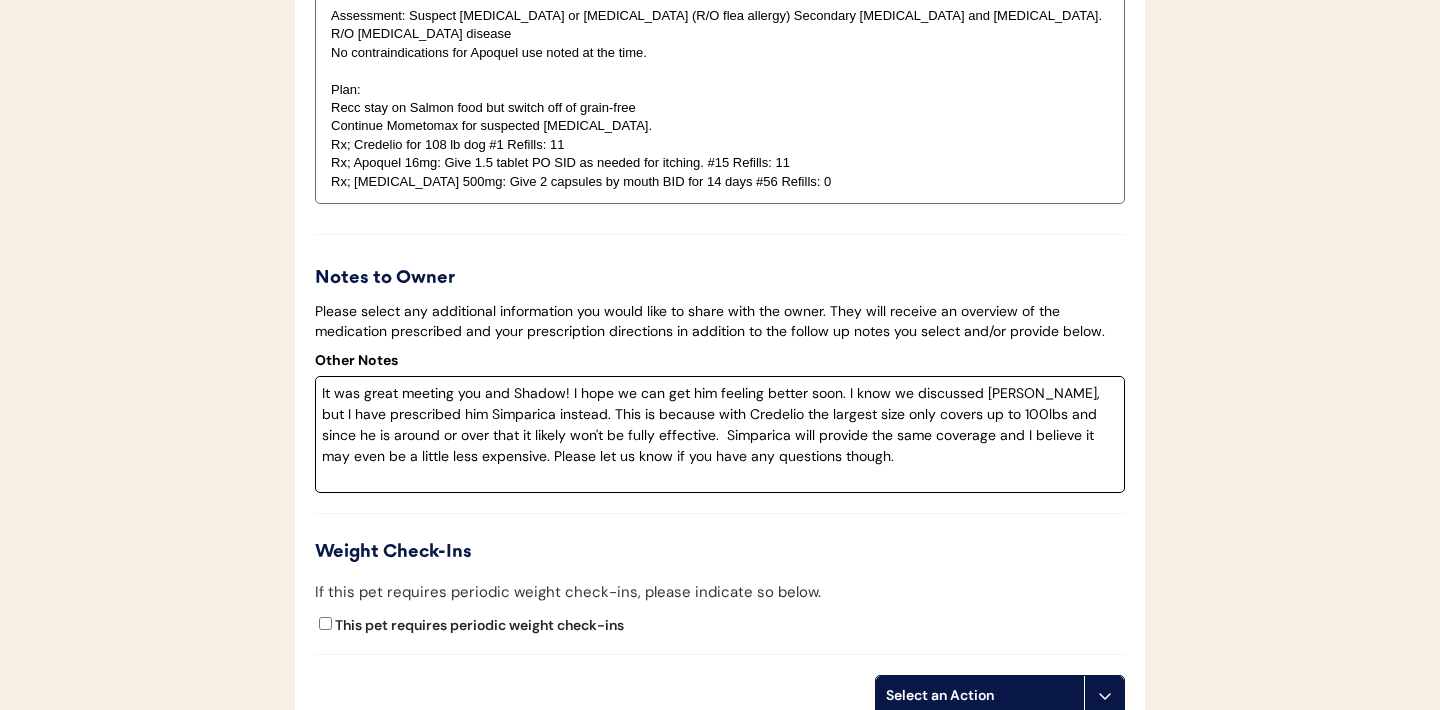 click on "It was great meeting you and Shadow! I hope we can get him feeling better soon. I know we discussed Credelio, but I have prescribed him Simparica instead. This is because with Credelio the largest size only covers up to 100lbs and since he is around or over that it likely won't be fully effective.  Simparica will provide the same coverage and I believe it may even be a little less expensive. Please let us know if you have any questions though." at bounding box center [720, 434] 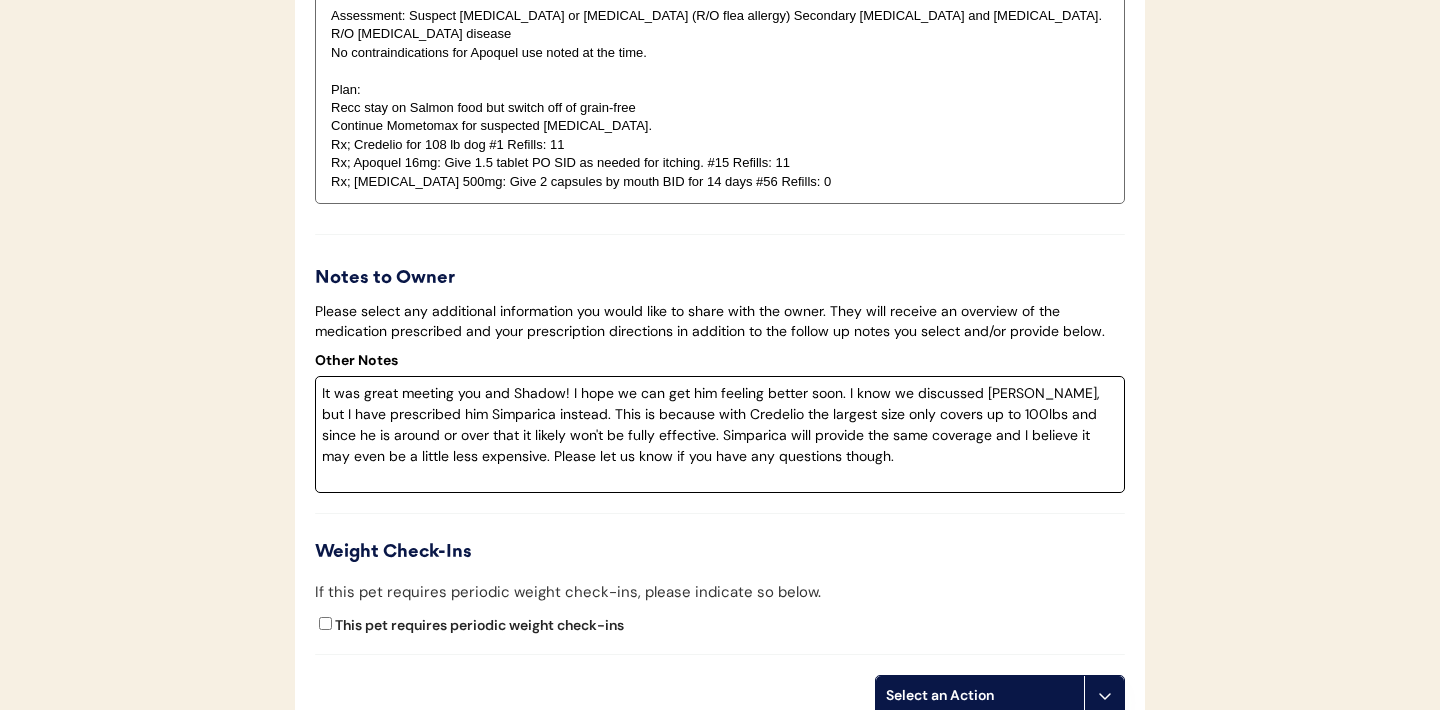 click on "It was great meeting you and Shadow! I hope we can get him feeling better soon. I know we discussed Credelio, but I have prescribed him Simparica instead. This is because with Credelio the largest size only covers up to 100lbs and since he is around or over that it likely won't be fully effective. Simparica will provide the same coverage and I believe it may even be a little less expensive. Please let us know if you have any questions though." at bounding box center (720, 434) 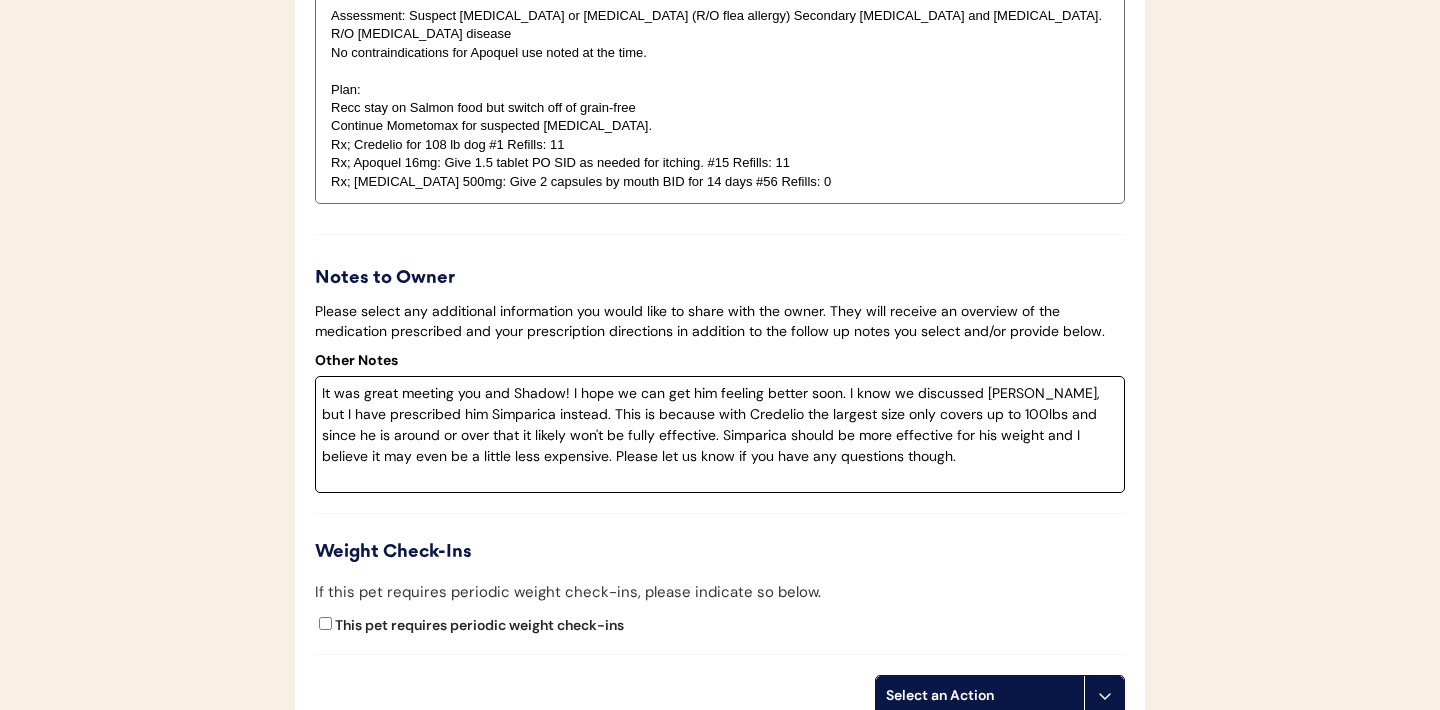 click on "It was great meeting you and Shadow! I hope we can get him feeling better soon. I know we discussed Credelio, but I have prescribed him Simparica instead. This is because with Credelio the largest size only covers up to 100lbs and since he is around or over that it likely won't be fully effective. Simparica should be more effective for his weight and I believe it may even be a little less expensive. Please let us know if you have any questions though." at bounding box center (720, 434) 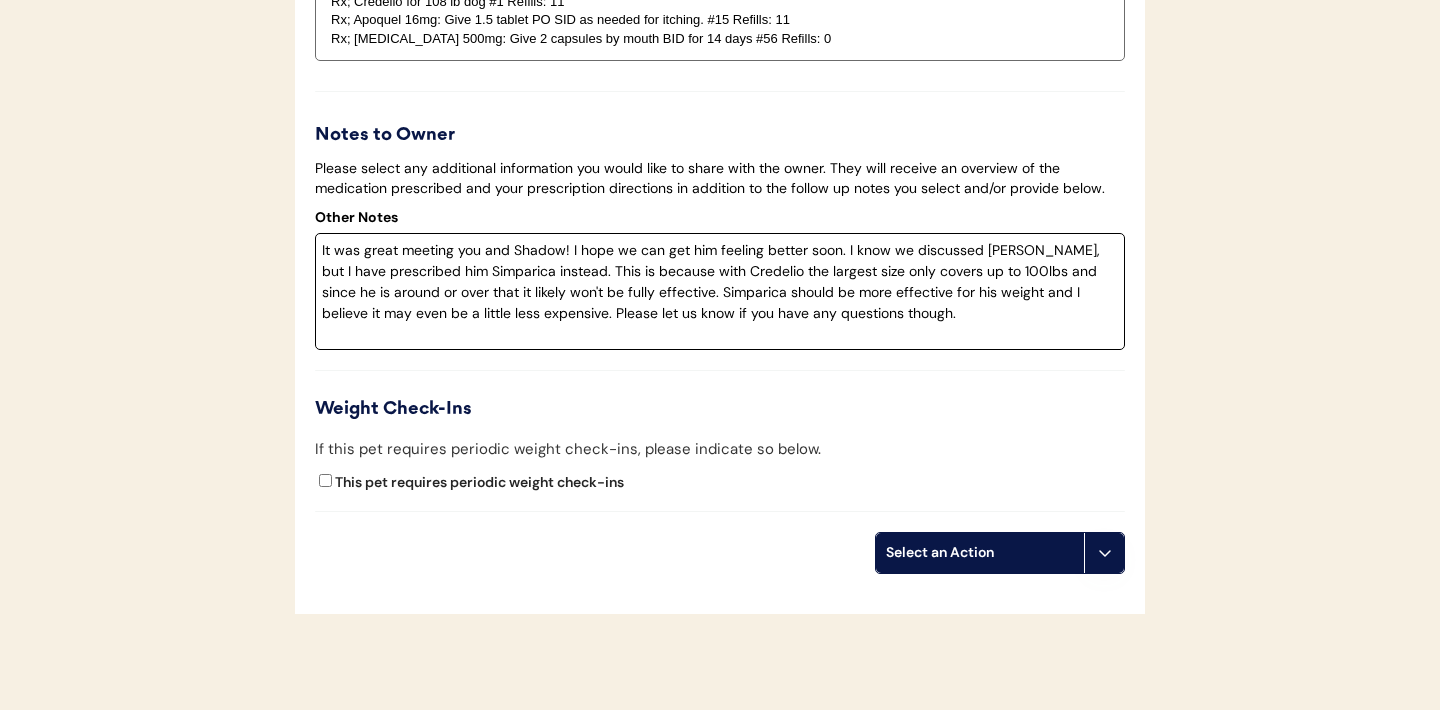 scroll, scrollTop: 4187, scrollLeft: 0, axis: vertical 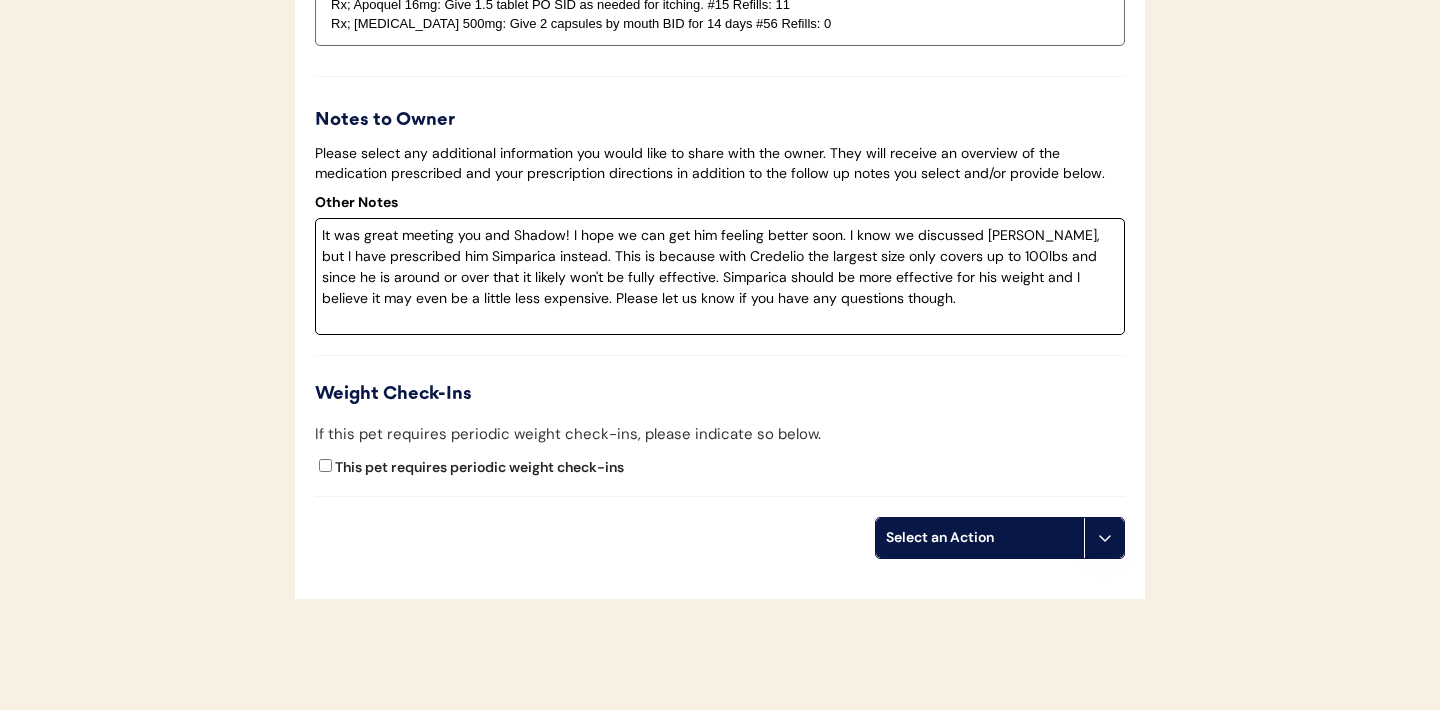 type on "It was great meeting you and Shadow! I hope we can get him feeling better soon. I know we discussed Credelio, but I have prescribed him Simparica instead. This is because with Credelio the largest size only covers up to 100lbs and since he is around or over that it likely won't be fully effective. Simparica should be more effective for his weight and I believe it may even be a little less expensive. Please let us know if you have any questions though." 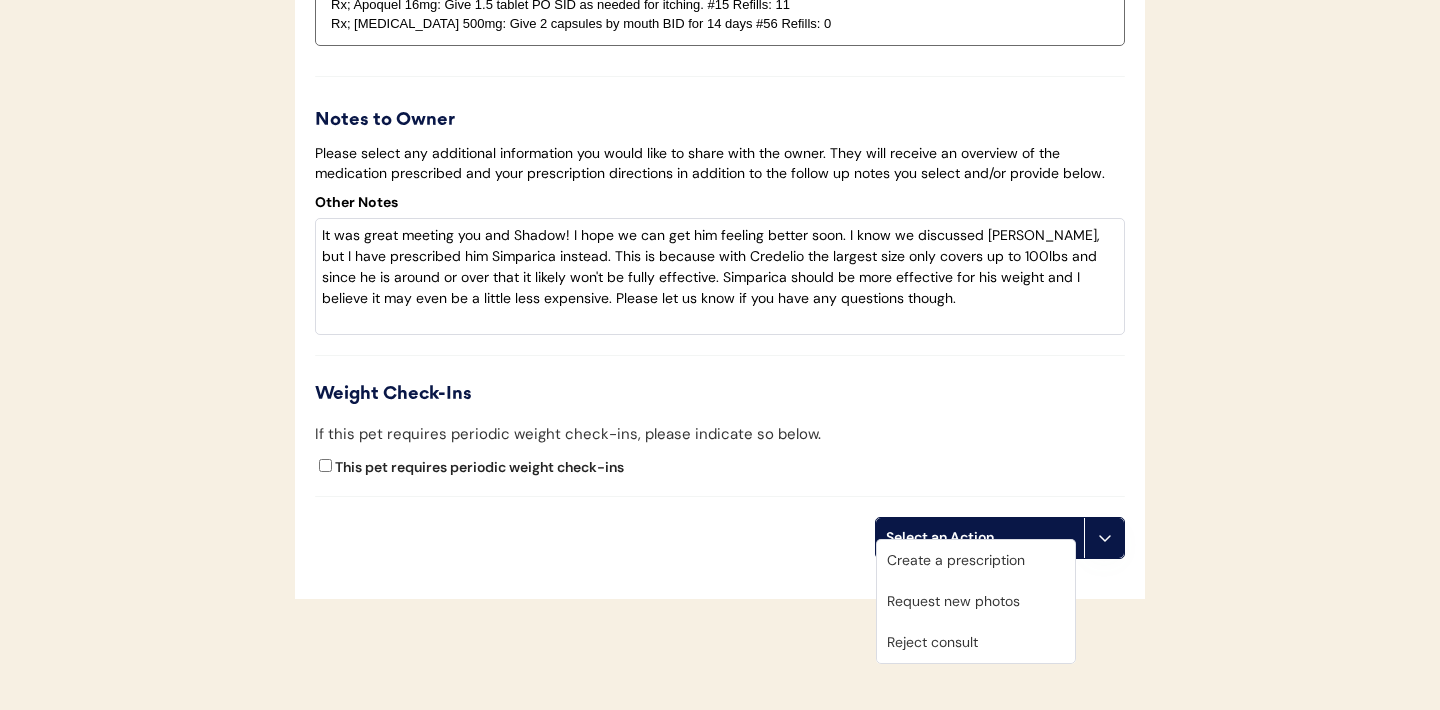 click on "Create a prescription" at bounding box center (976, 560) 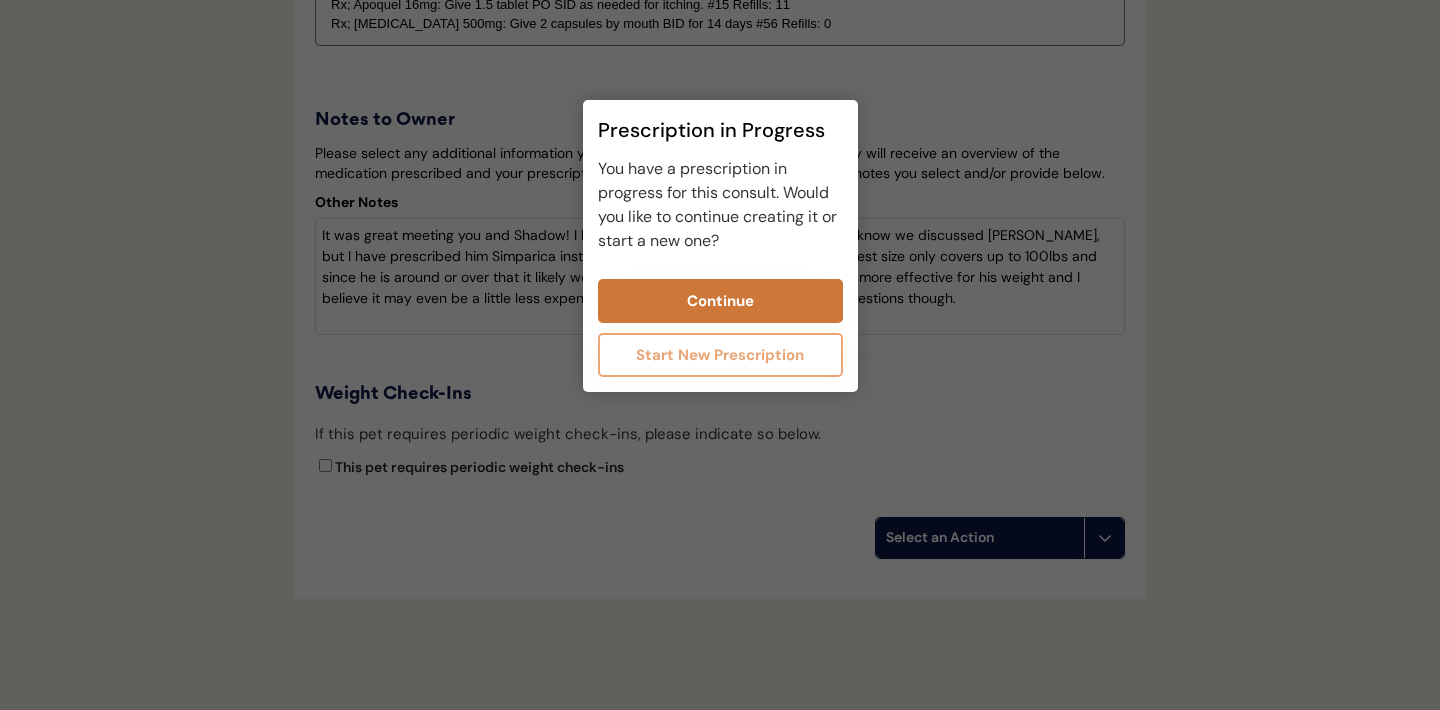 click on "Continue" at bounding box center [720, 301] 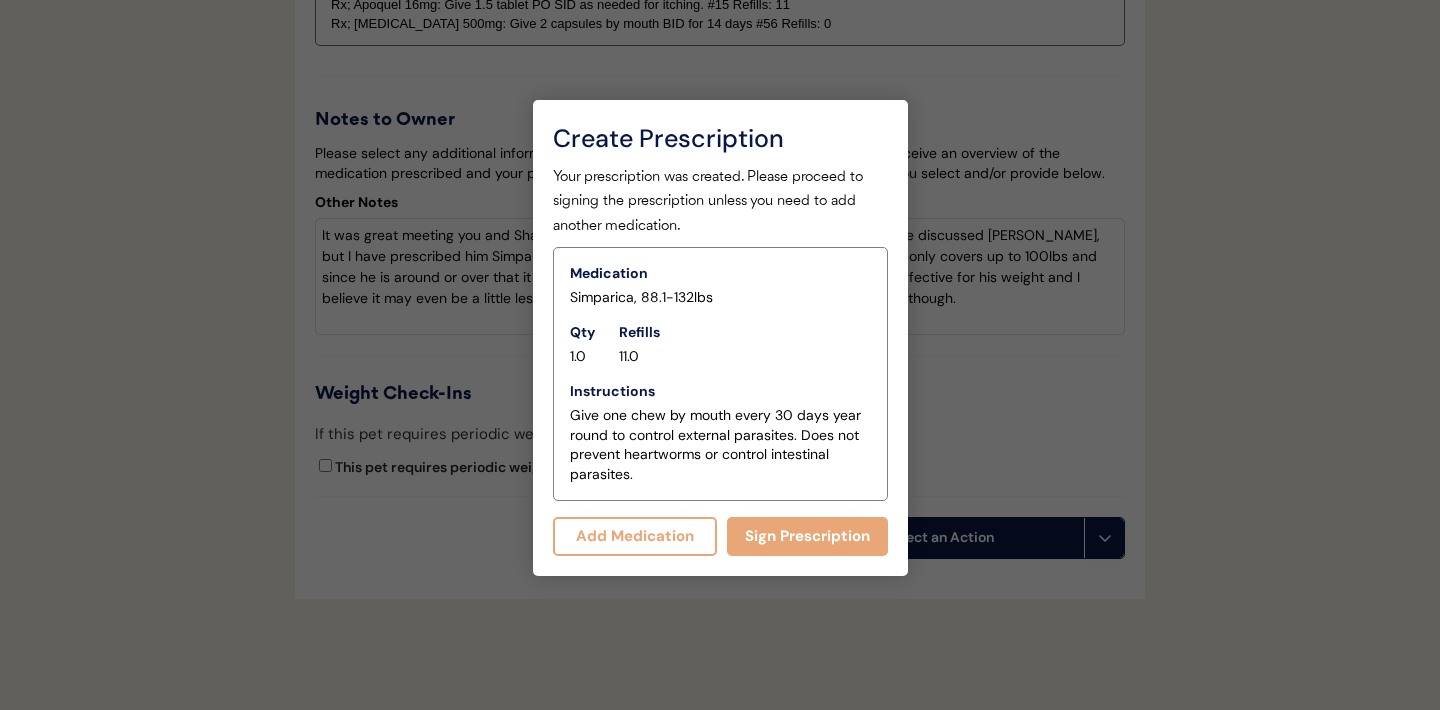 click on "Add Medication" at bounding box center [635, 536] 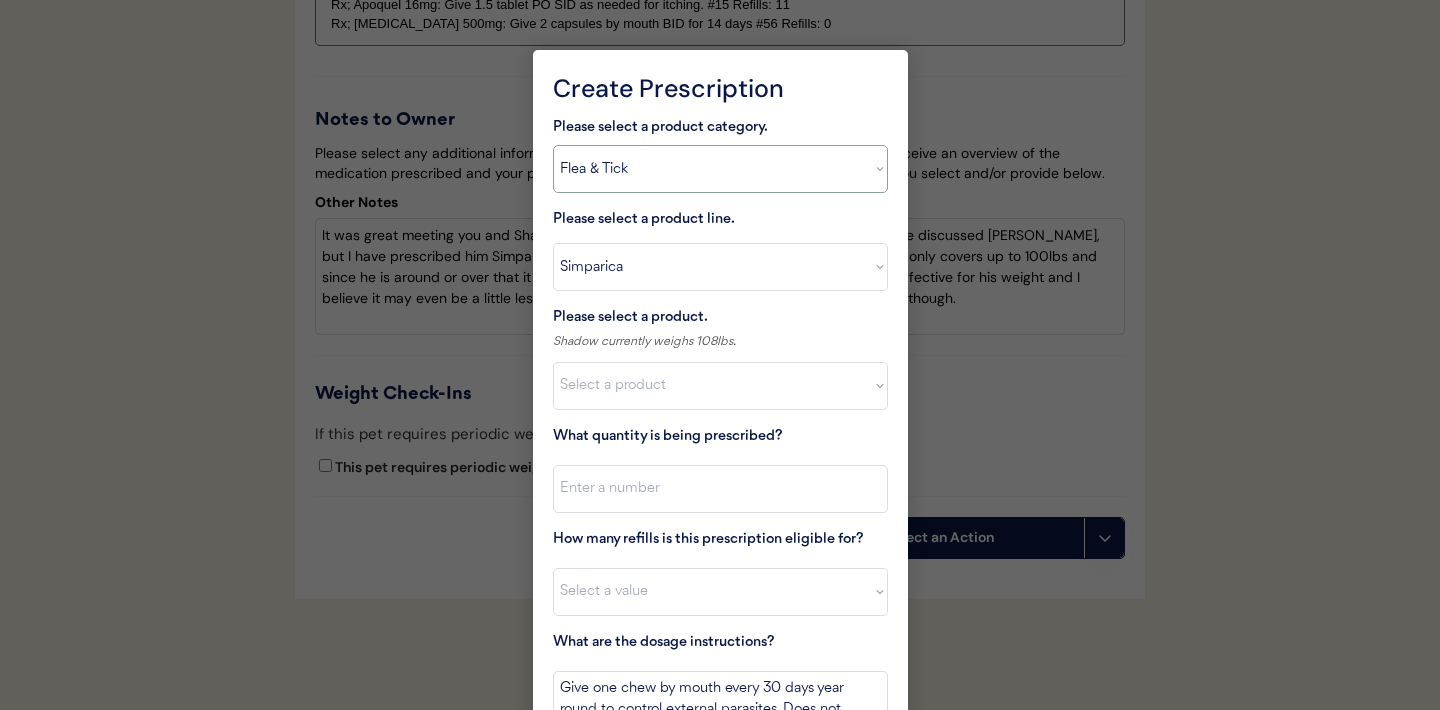 click on "Select a product category Allergies Antibiotics Anxiety Combo Parasite Prevention Flea & Tick Heartworm" at bounding box center [720, 169] 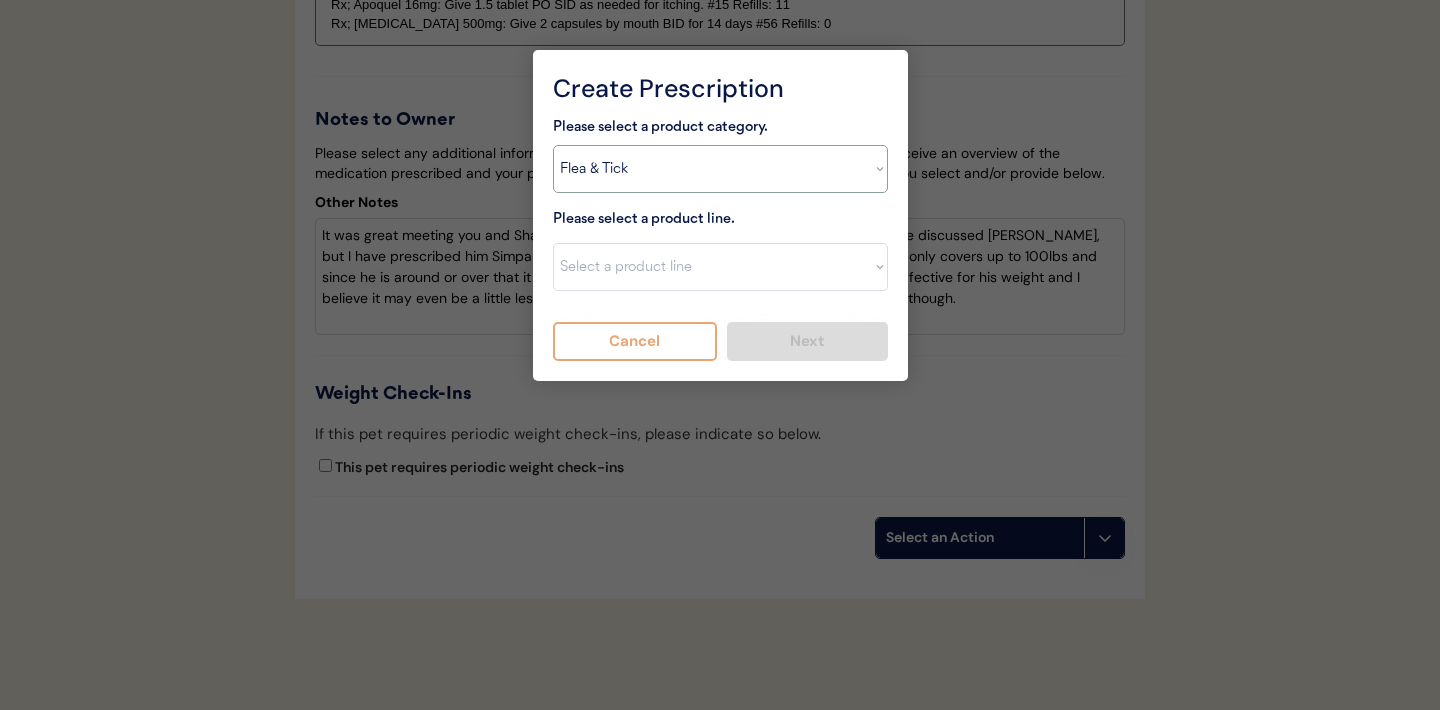 click on "Select a product category Allergies Antibiotics Anxiety Combo Parasite Prevention Flea & Tick Heartworm" at bounding box center [720, 169] 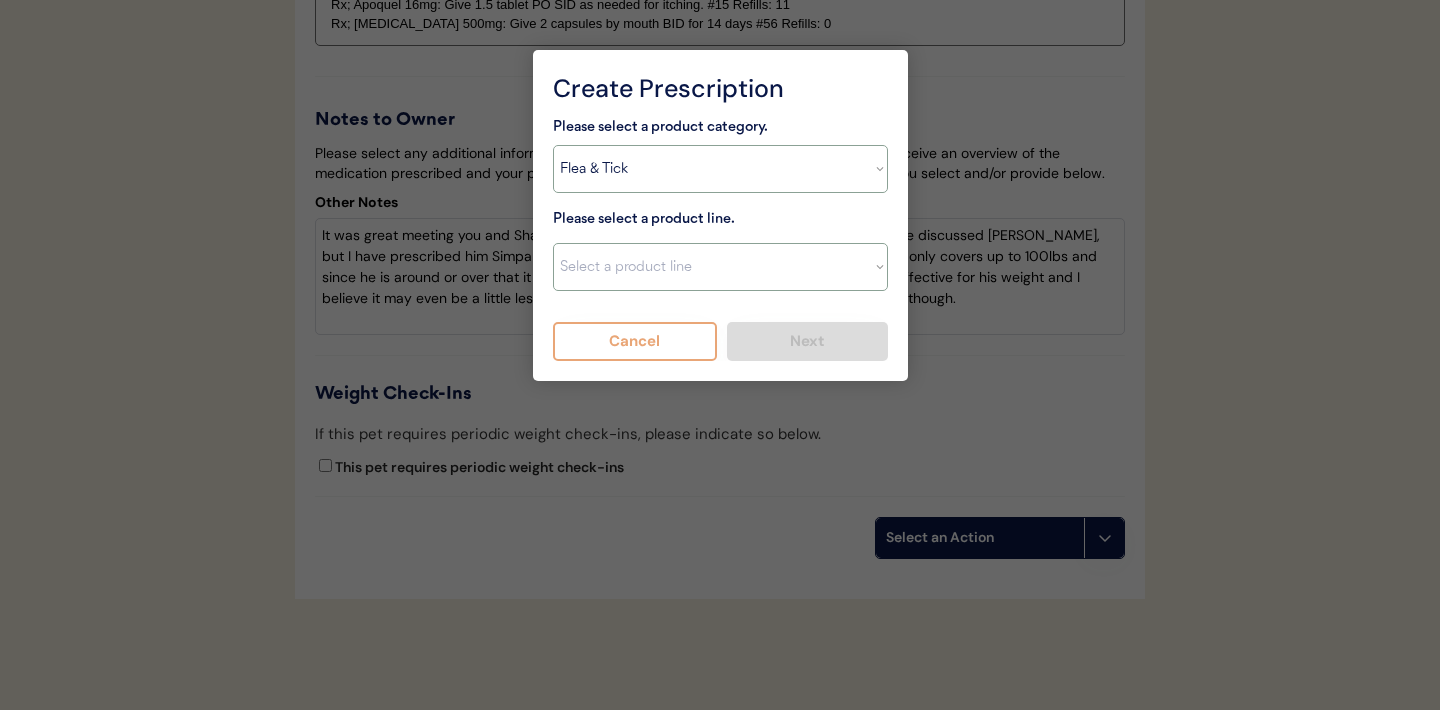 click on "Select a product line Apoquel Chewable Tablet Apoquel Tablet Cyclosporine DermaBenSs Shampoo Hydroxyzine Mal-A-Ket Shampoo Mal-A-Ket Wipes Malaseb Shampoo MiconaHex+Triz Mousse MiconaHex+Triz Wipes Prednisone Temaril-P" at bounding box center (720, 267) 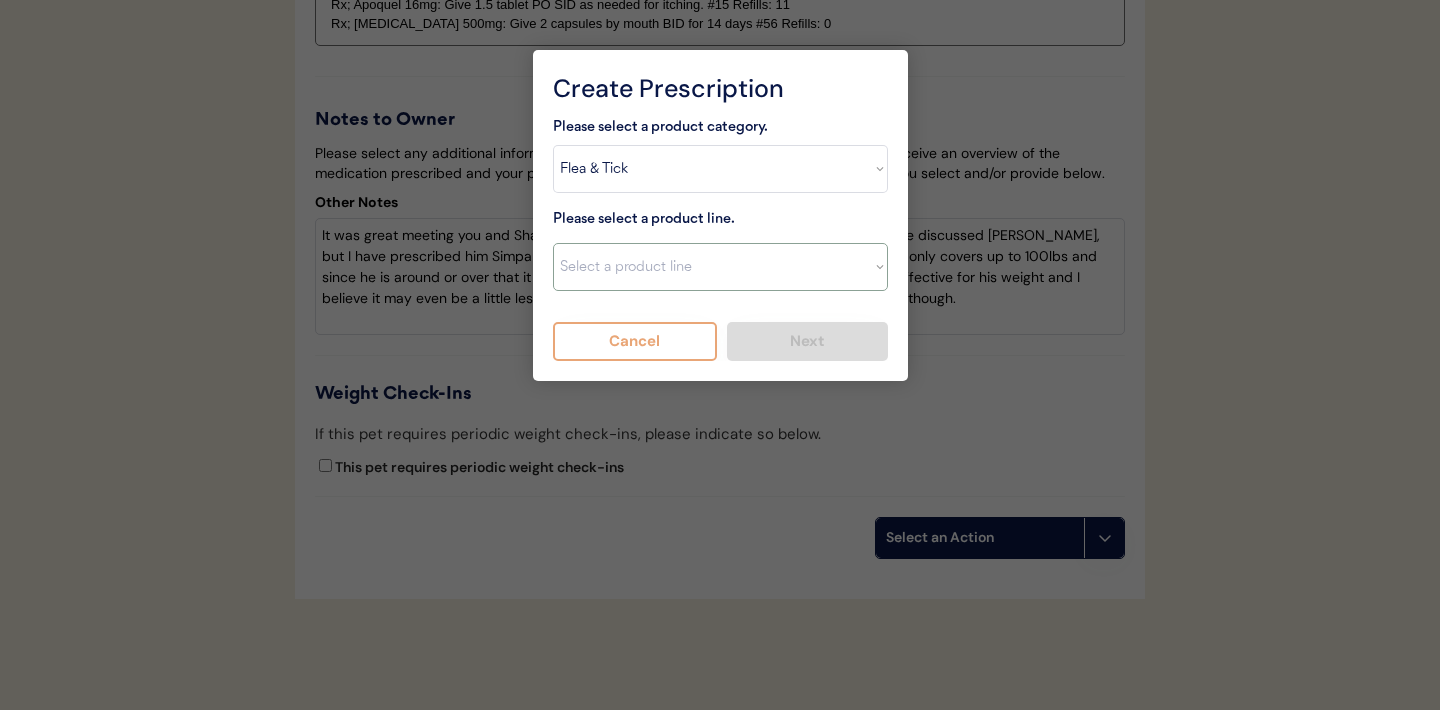 select on ""Apoquel Tablet"" 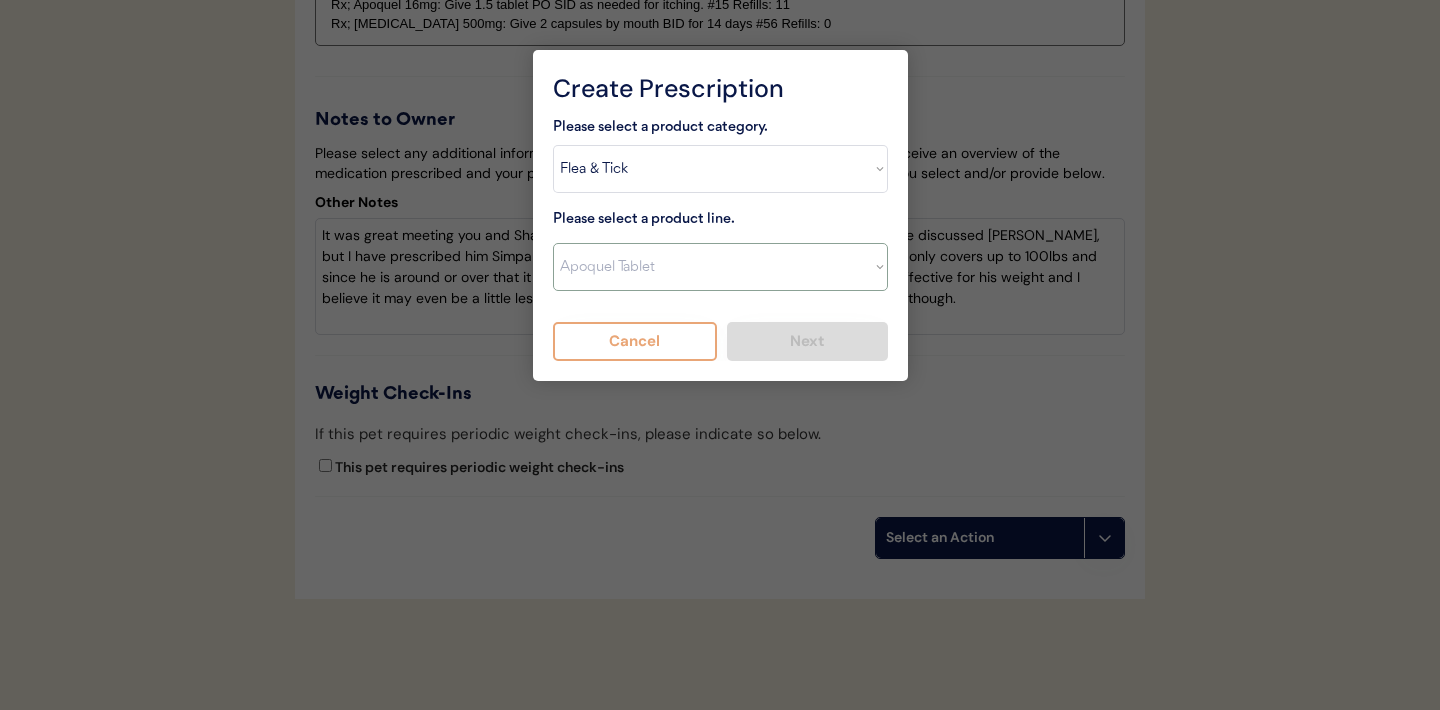 type on "Give XXX tablet(s) by mouth once daily as needed for itchiness due to allergies. Discontinue immediately if worsening hair loss, rash, or numerous small lumps appear." 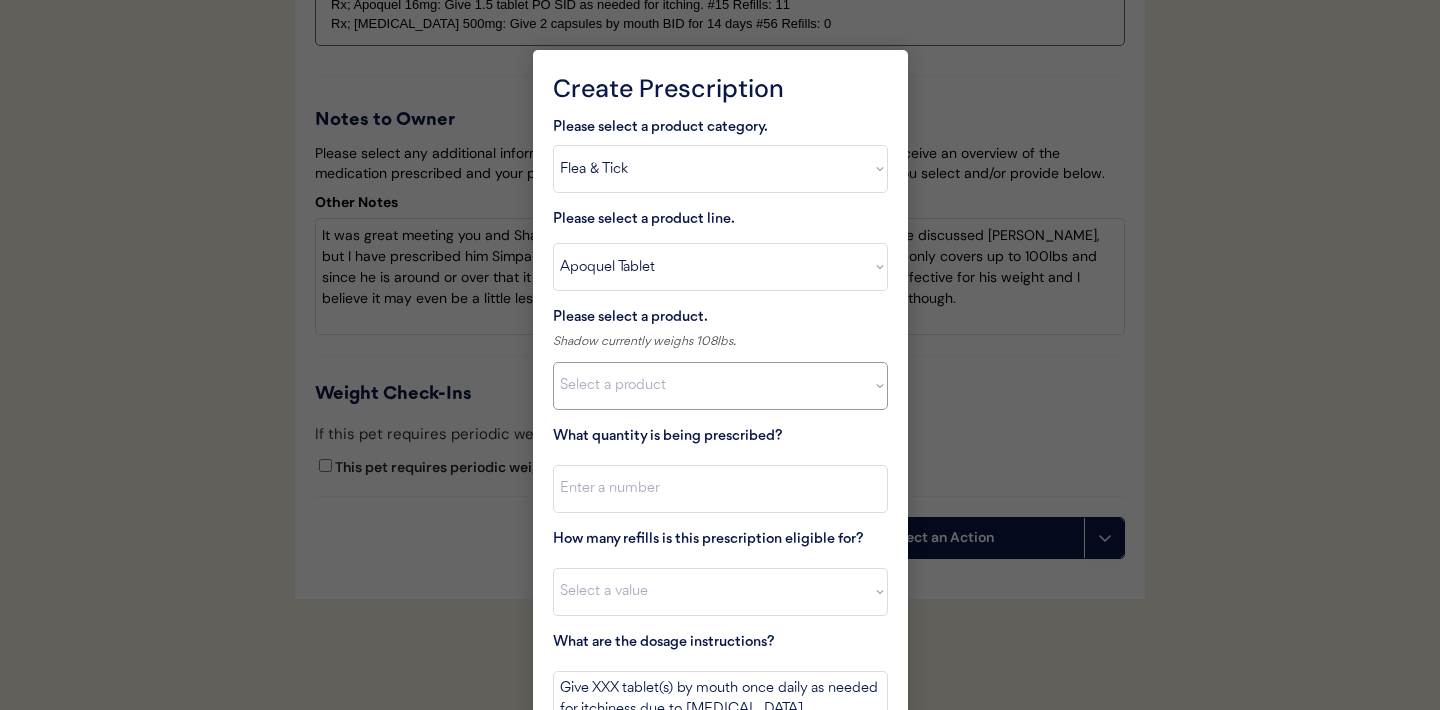 click on "Select a product Apoquel Tablet (16 mg) Apoquel Tablet (3.6 mg) Apoquel Tablet (5.4 mg)" at bounding box center (720, 386) 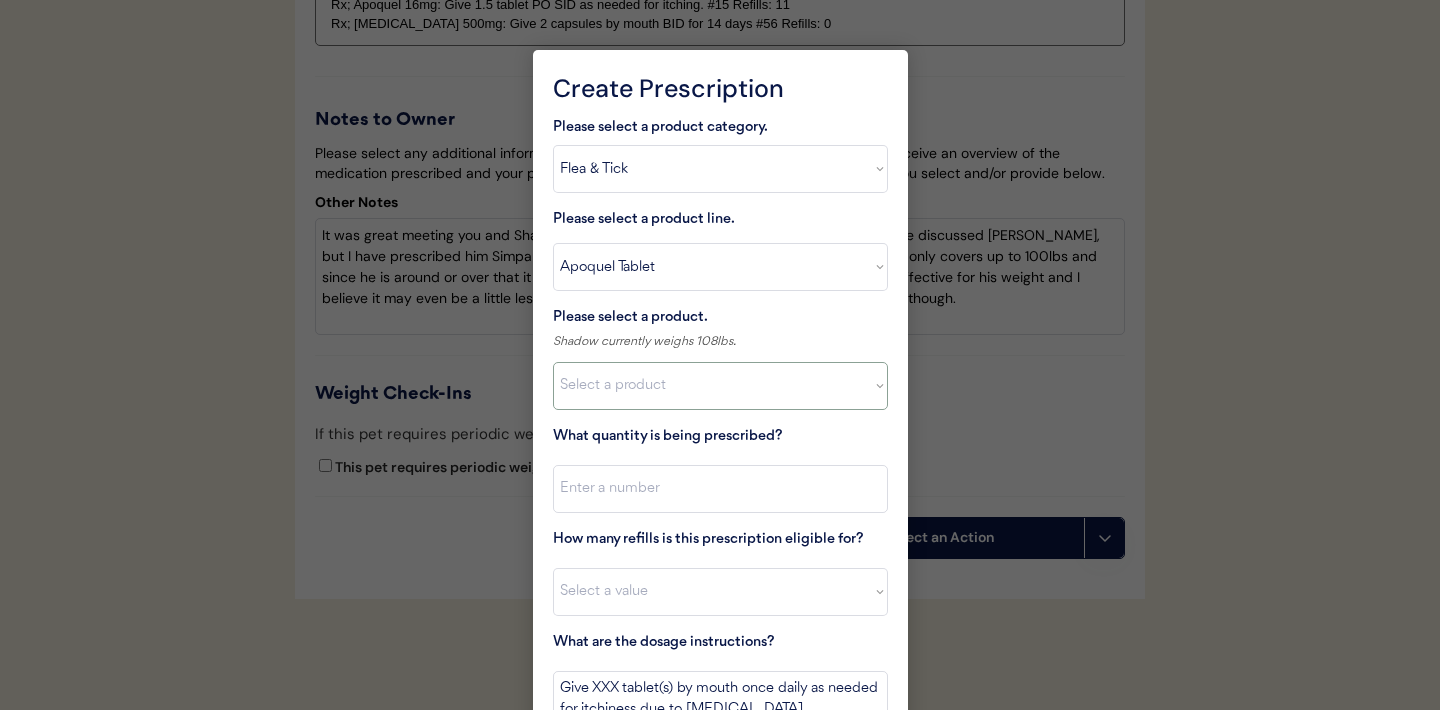 select on ""1348695171700984260__LOOKUP__1720647054590x322599372364987400"" 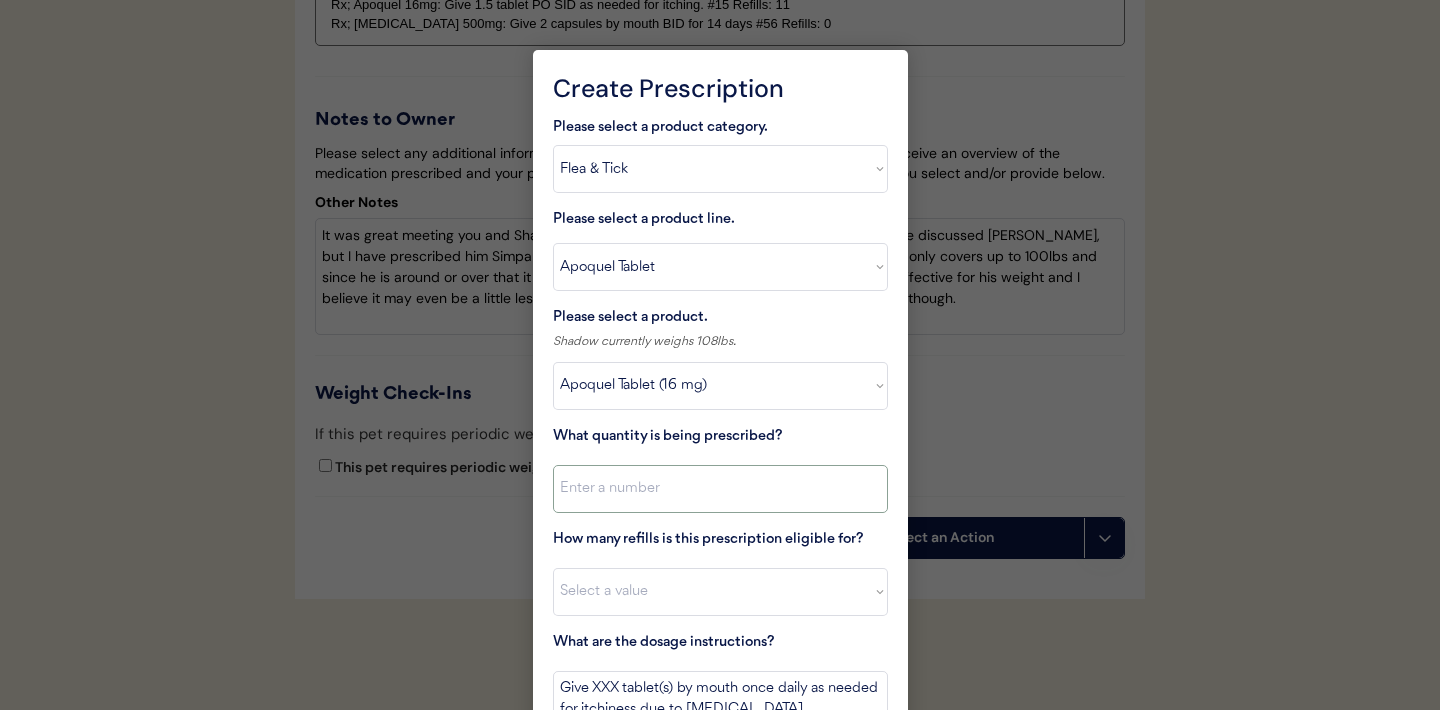 click at bounding box center (720, 489) 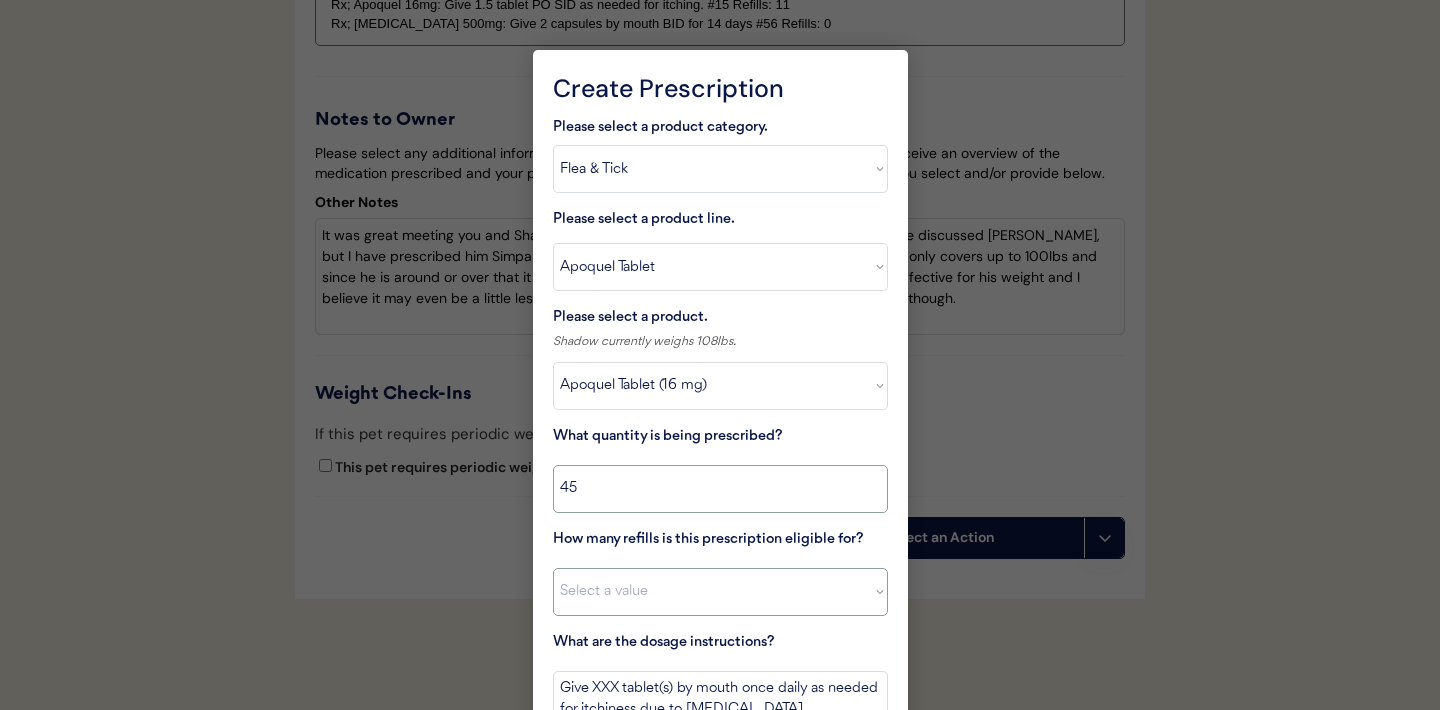 type on "45" 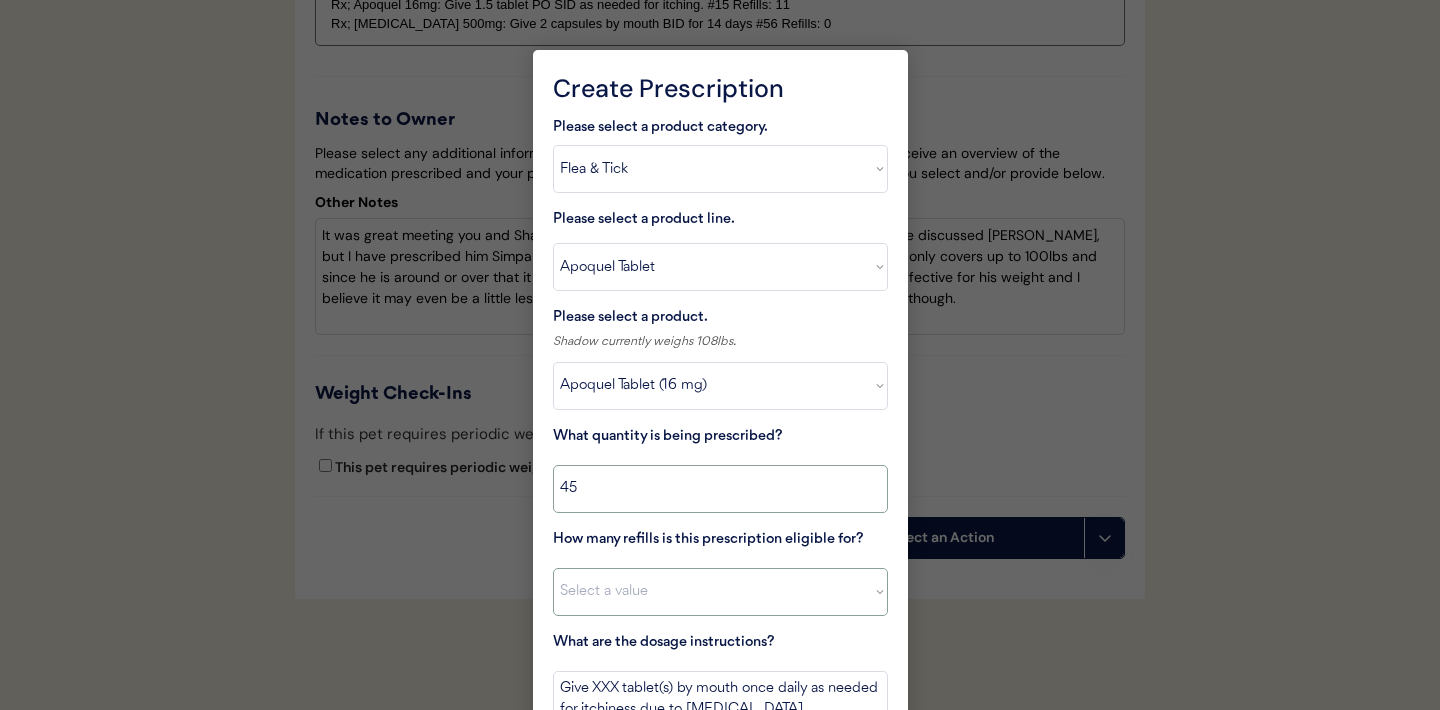 click on "Select a value 0 1 2 3 4 5 6 7 8 10 11" at bounding box center [720, 592] 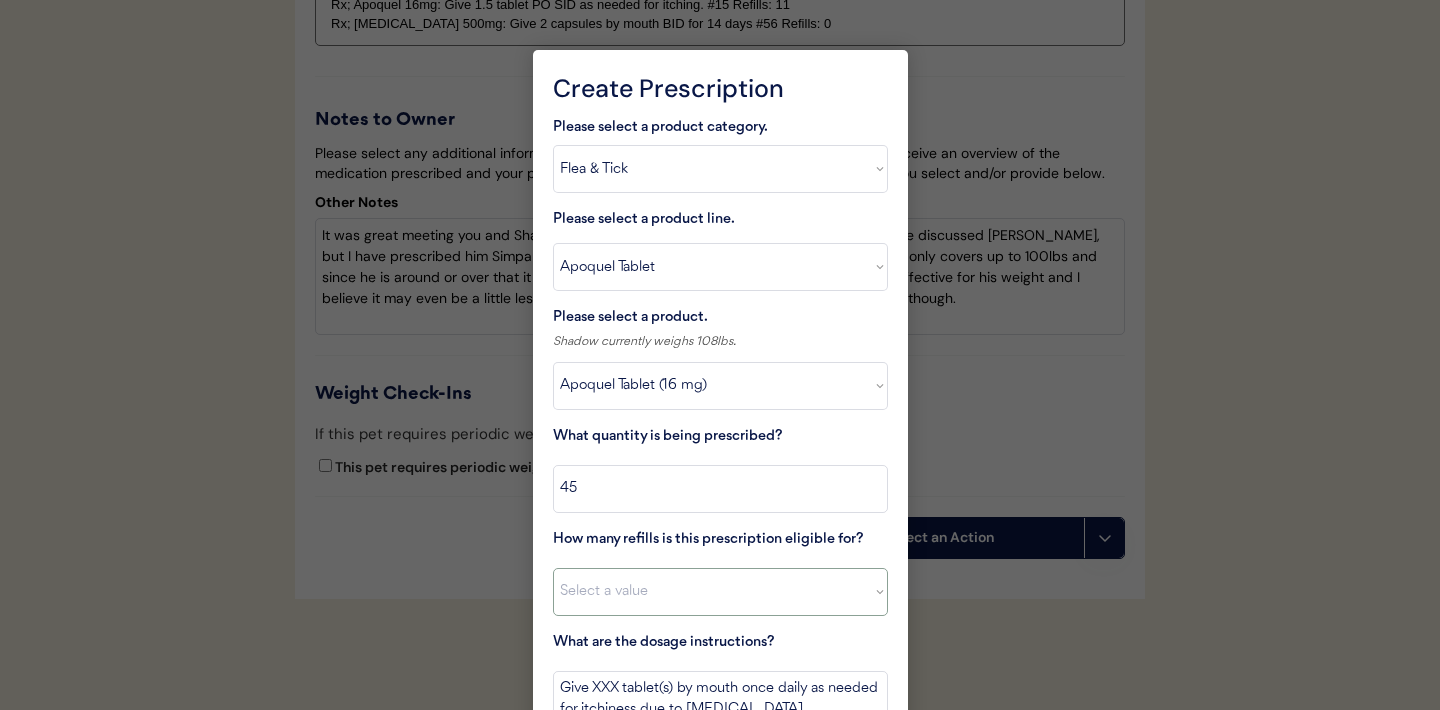select on "11" 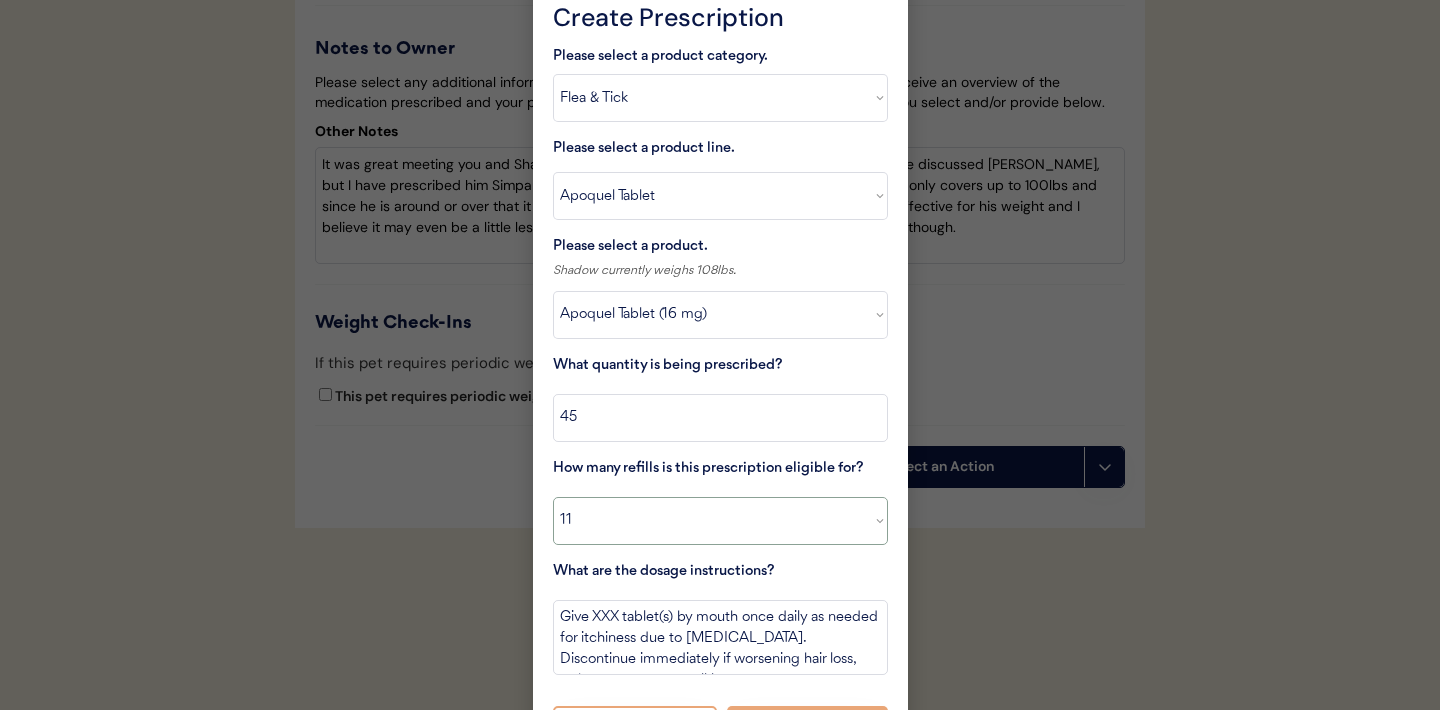 scroll, scrollTop: 4262, scrollLeft: 0, axis: vertical 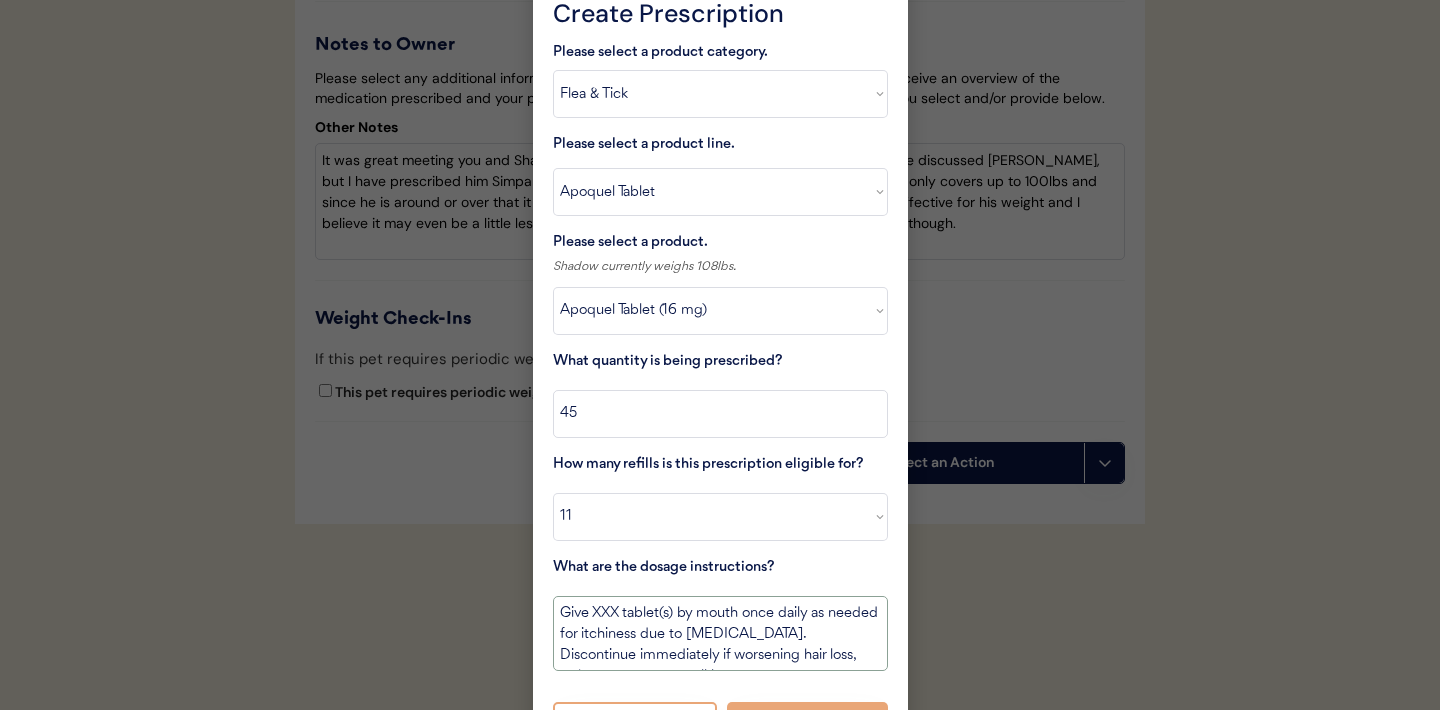 click on "Give XXX tablet(s) by mouth once daily as needed for itchiness due to allergies. Discontinue immediately if worsening hair loss, rash, or numerous small lumps appear." at bounding box center [720, 633] 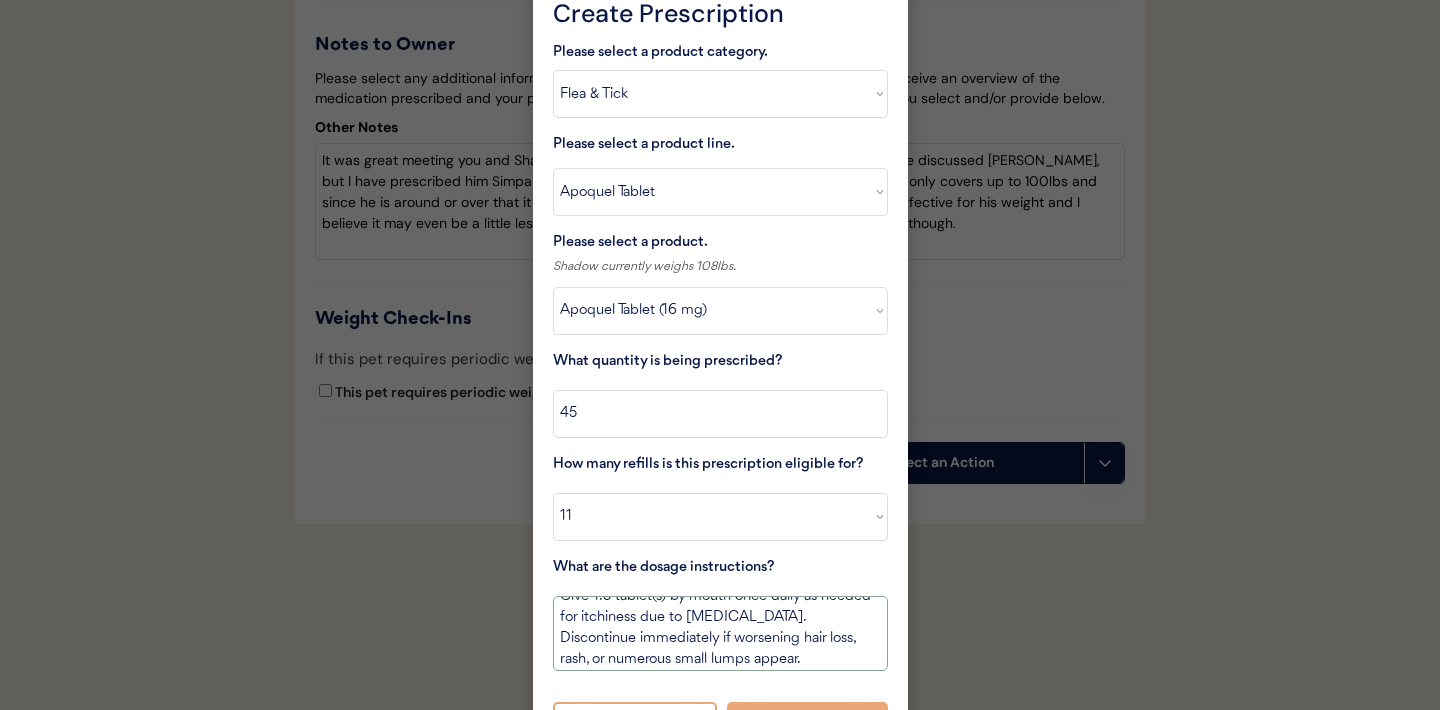 scroll, scrollTop: 23, scrollLeft: 0, axis: vertical 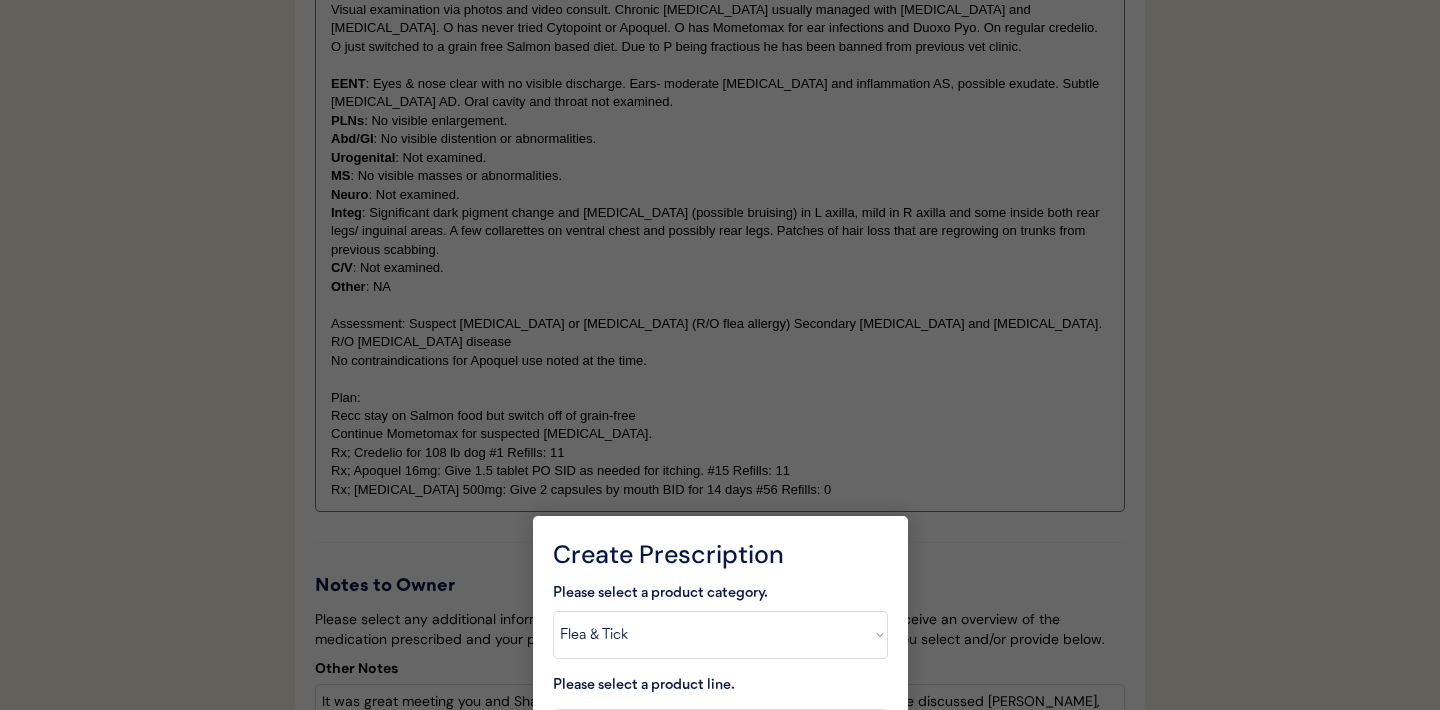 type on "Give 1.5 tablet(s) by mouth once daily as needed for itchiness due to allergies. Discontinue immediately if worsening hair loss, rash, or numerous small lumps appear." 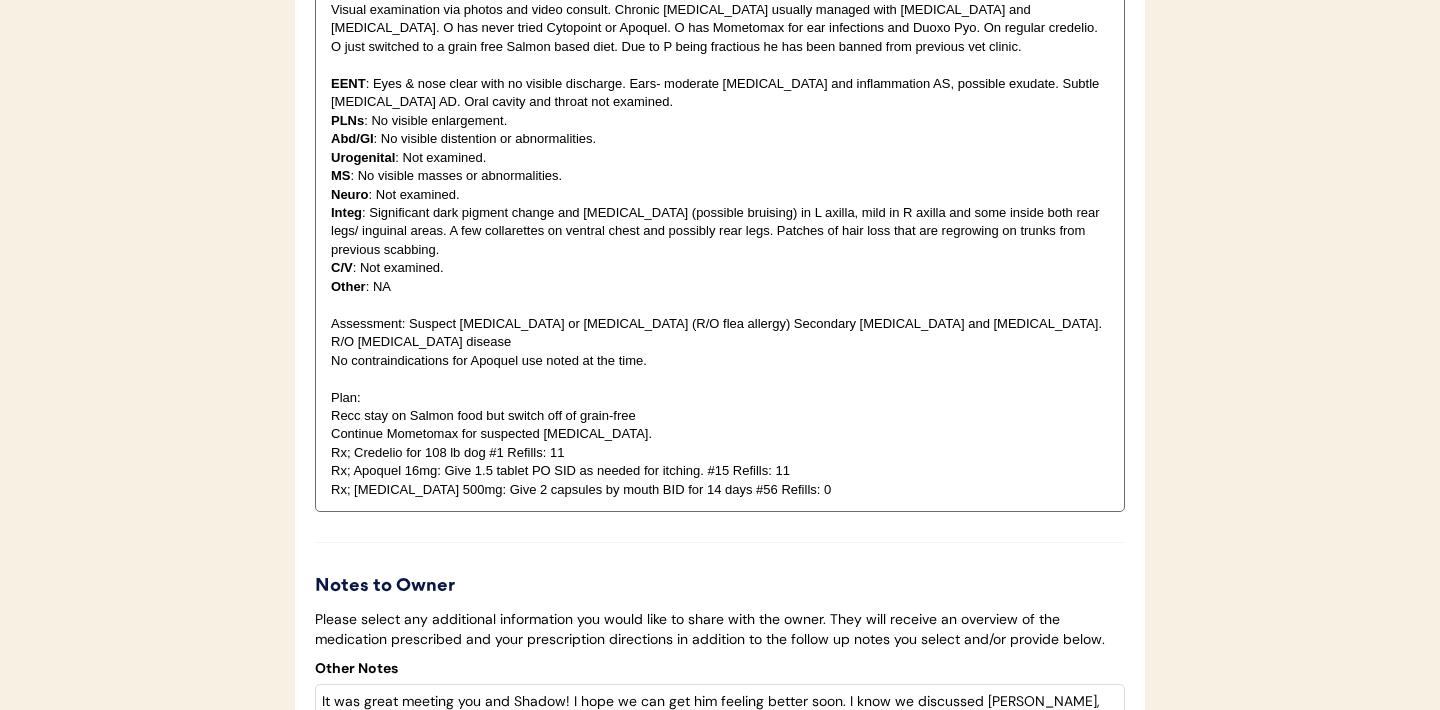 click on "Rx; Apoquel 16mg: Give 1.5 tablet PO SID as needed for itching. #15 Refills: 11" at bounding box center (720, 471) 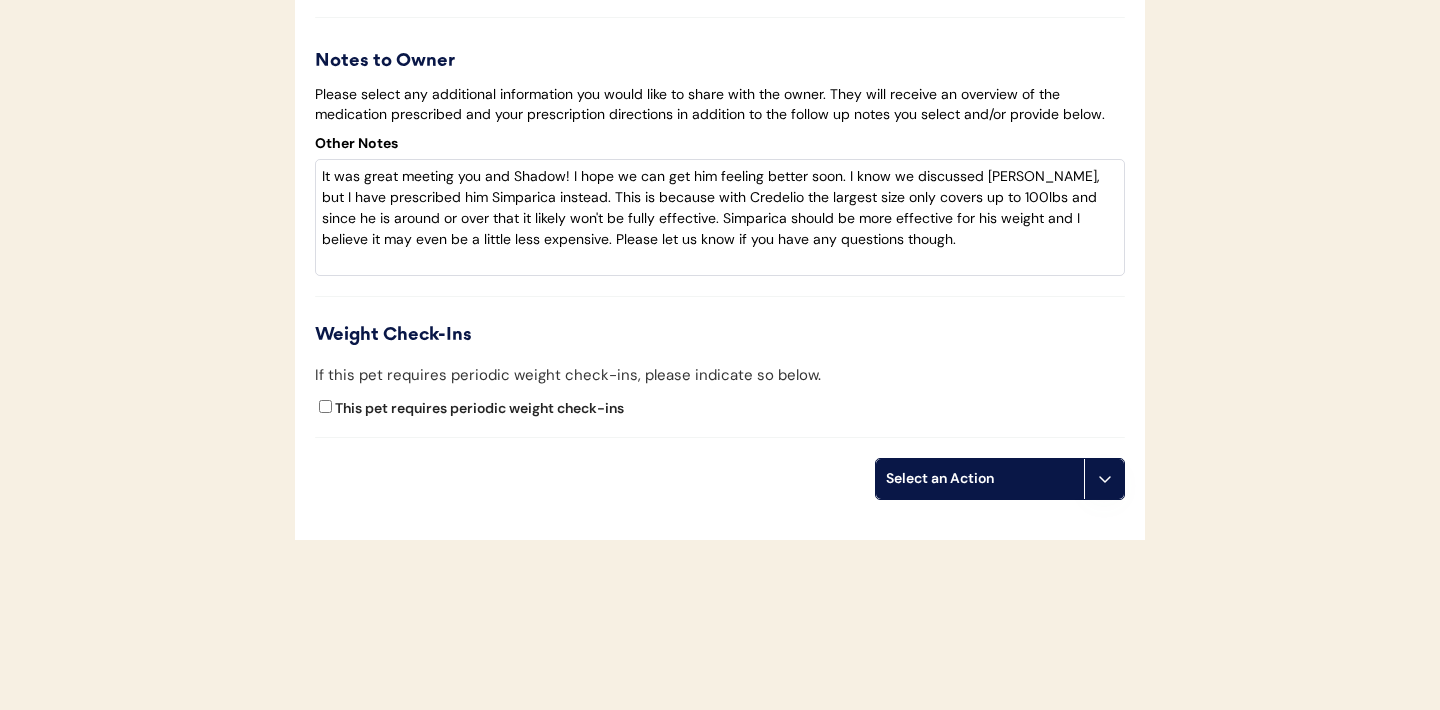 scroll, scrollTop: 4245, scrollLeft: 0, axis: vertical 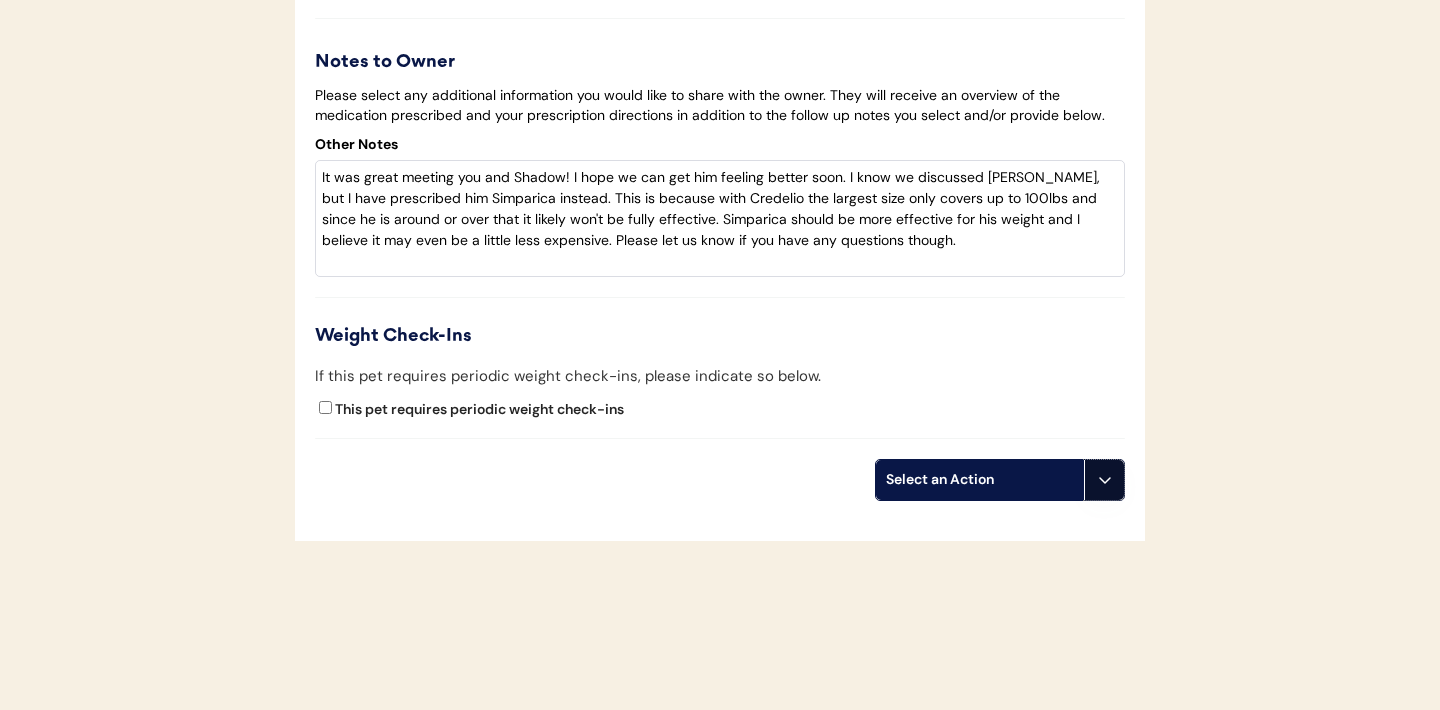 click 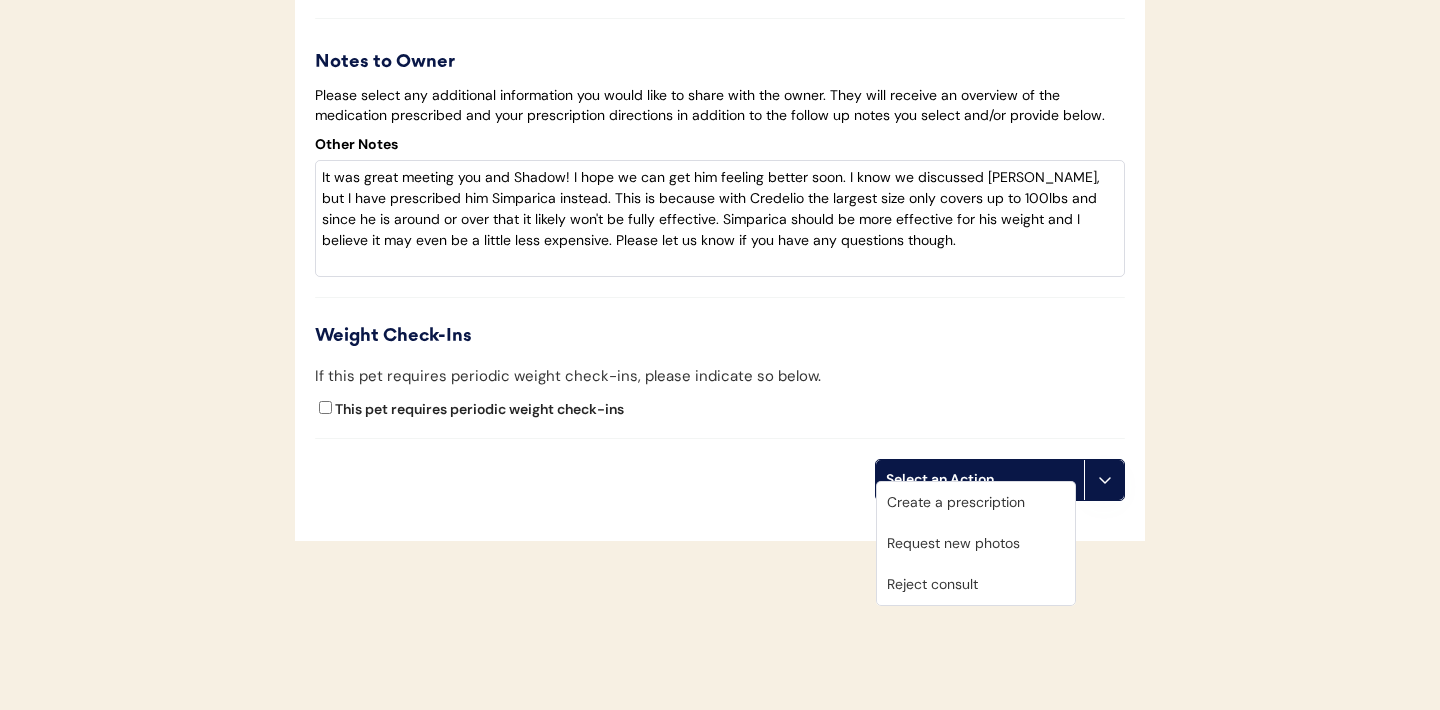 click on "Create a prescription" at bounding box center [976, 502] 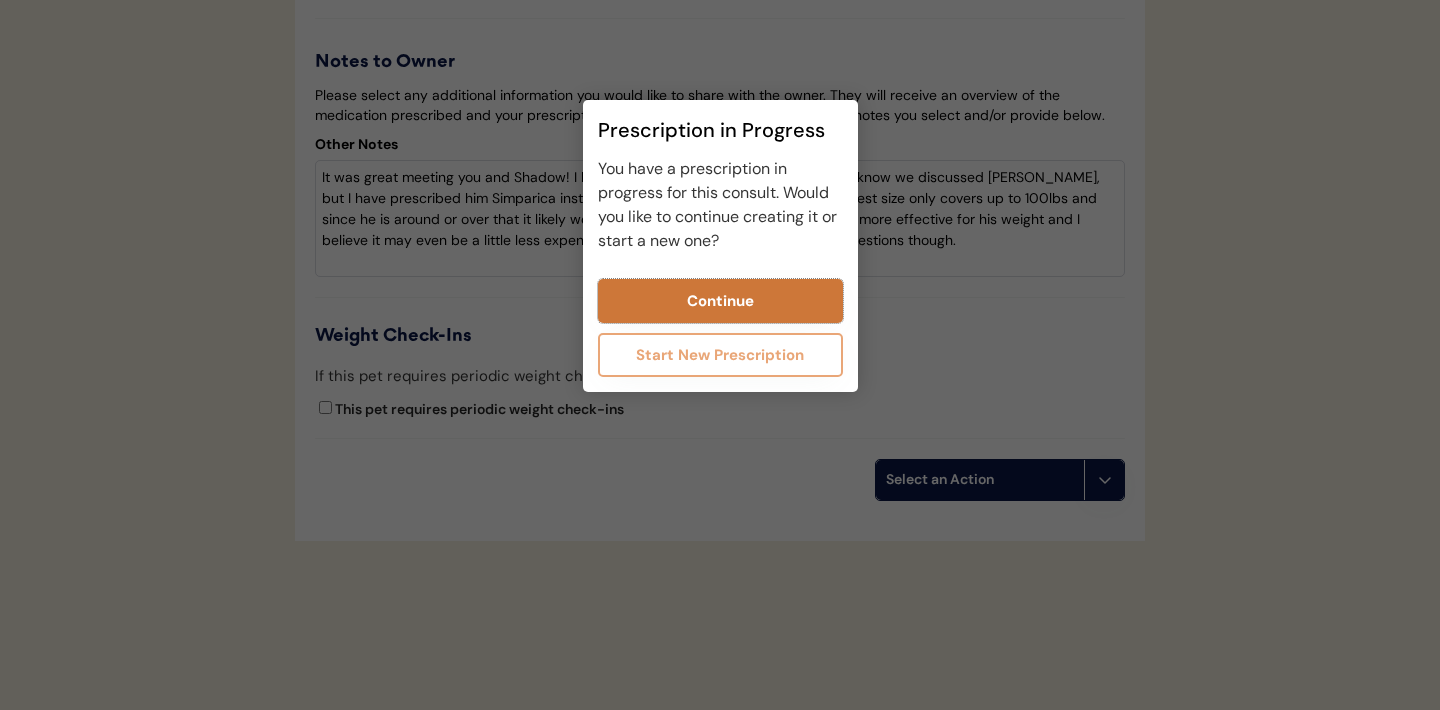 click on "Continue" at bounding box center [720, 301] 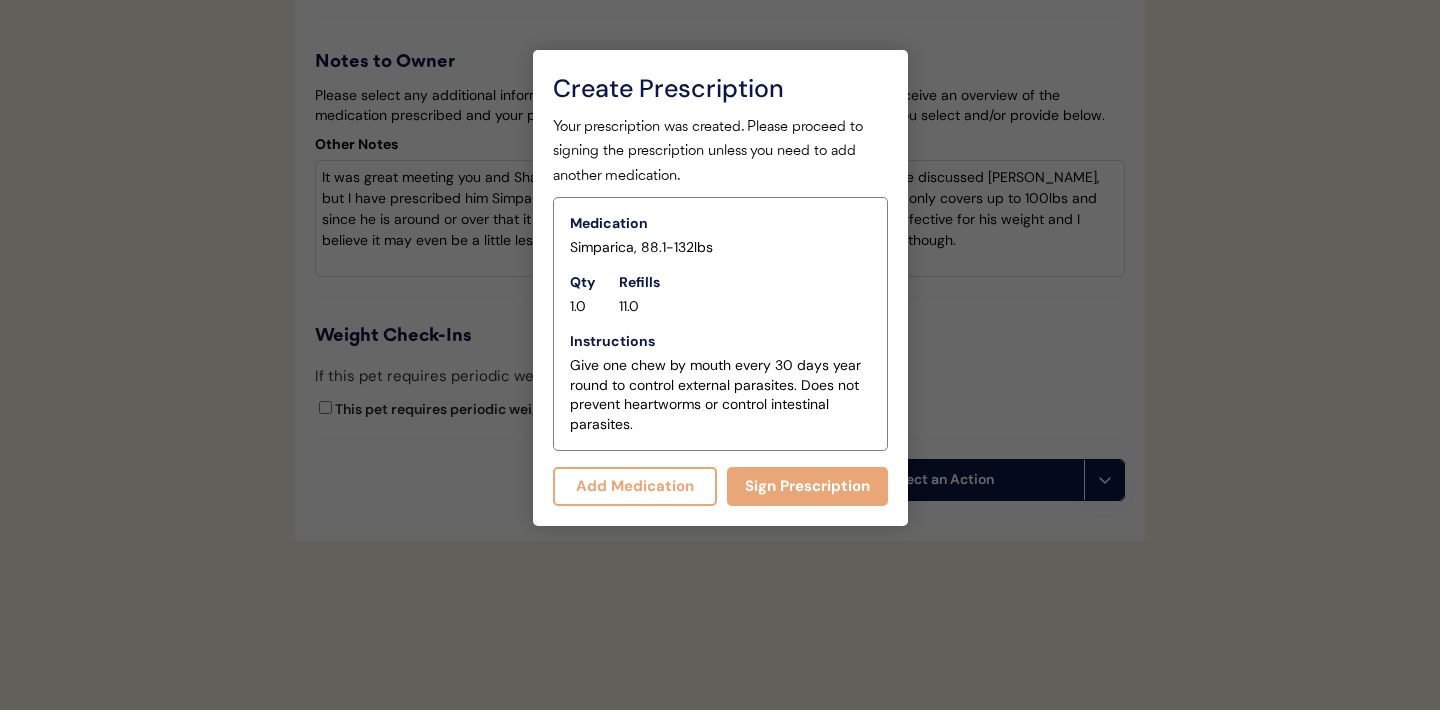 click on "Add Medication" at bounding box center [635, 486] 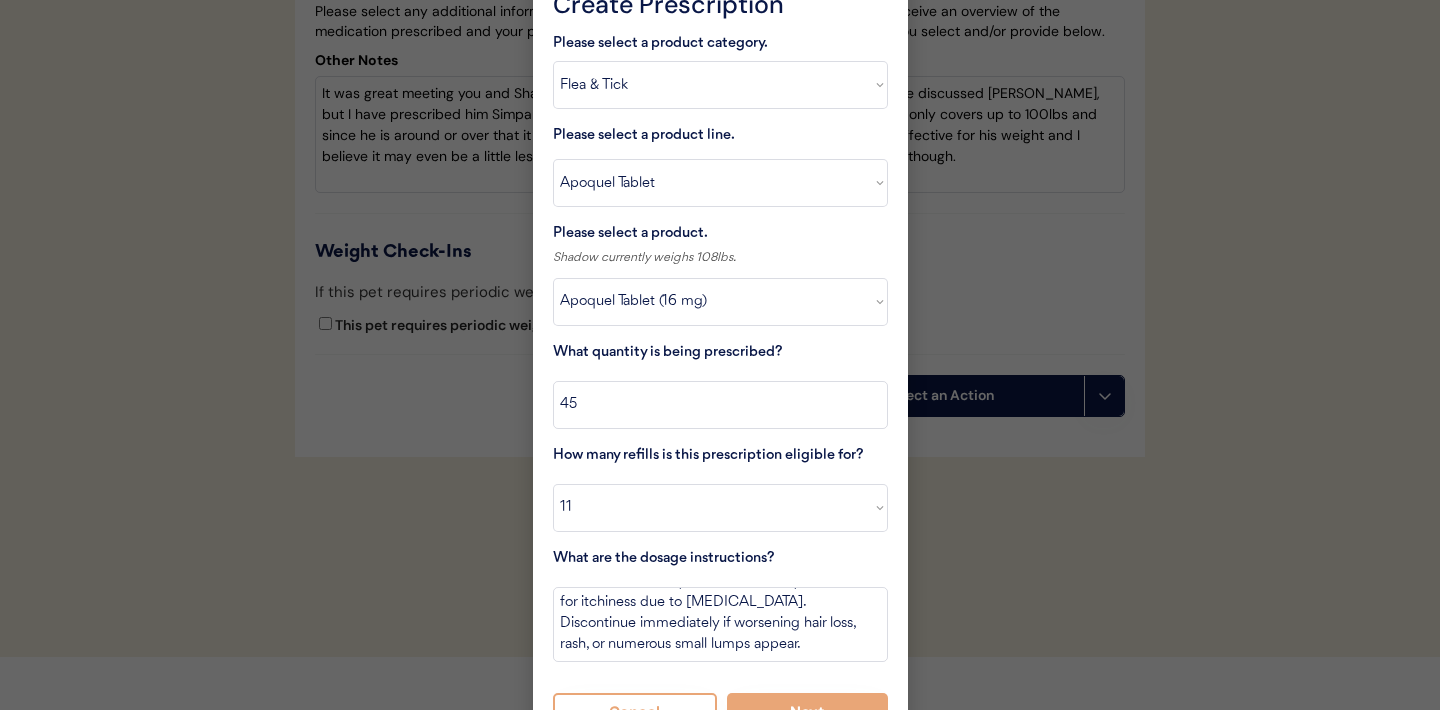 scroll, scrollTop: 4370, scrollLeft: 0, axis: vertical 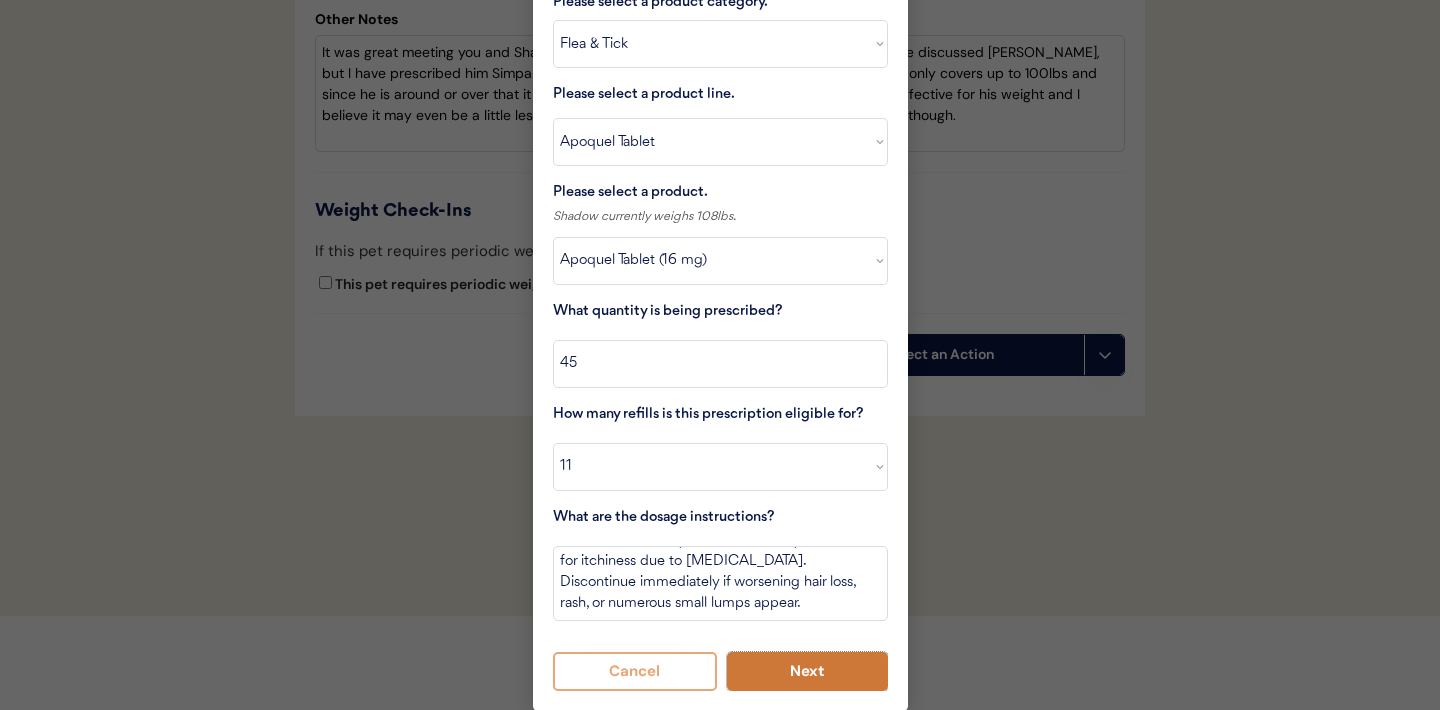 click on "Next" at bounding box center [807, 671] 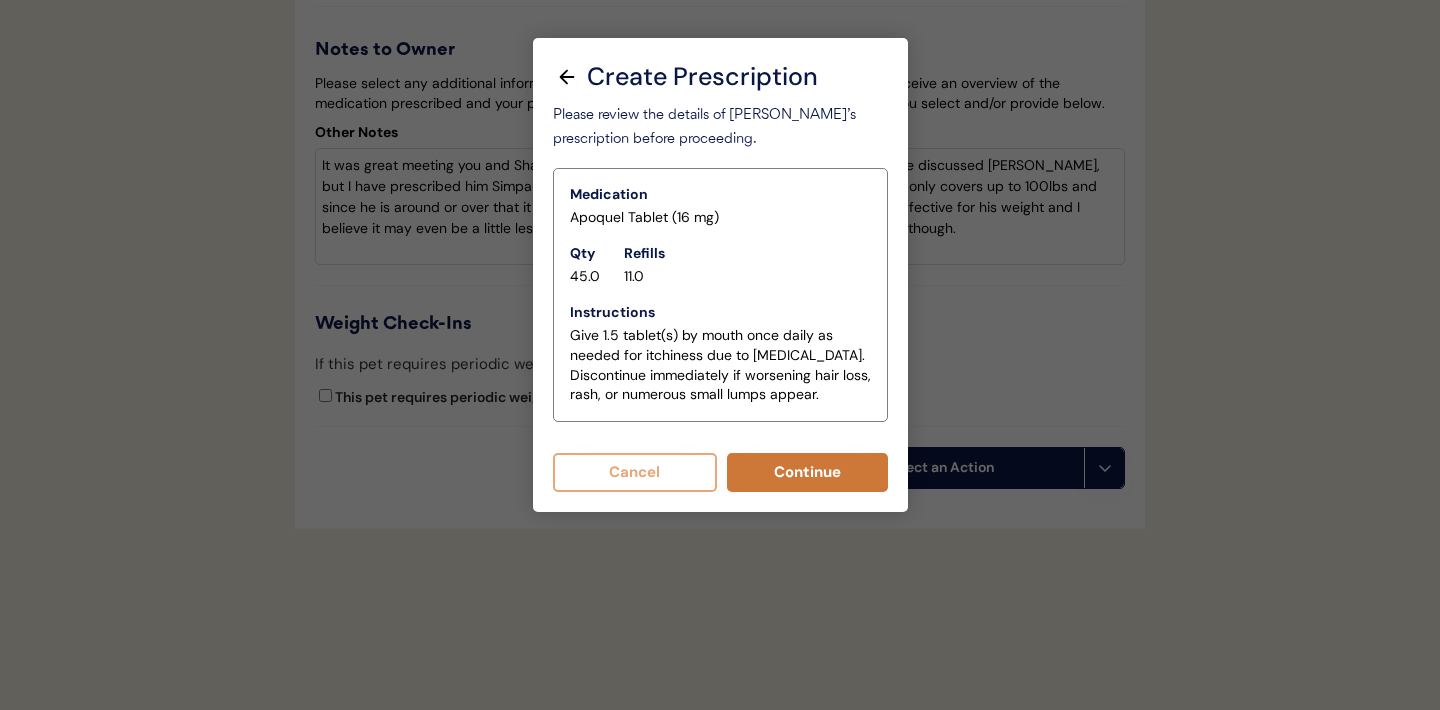 click on "Continue" at bounding box center (807, 472) 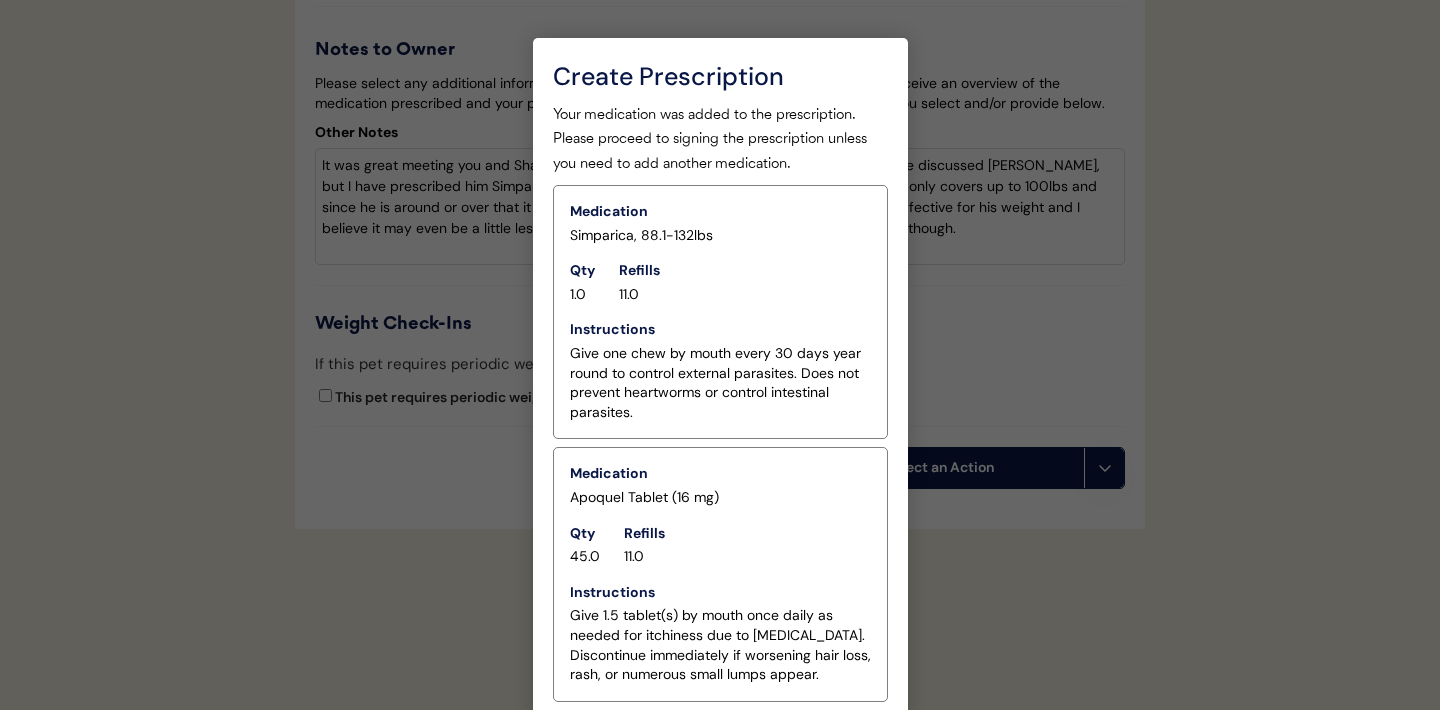scroll, scrollTop: 4323, scrollLeft: 0, axis: vertical 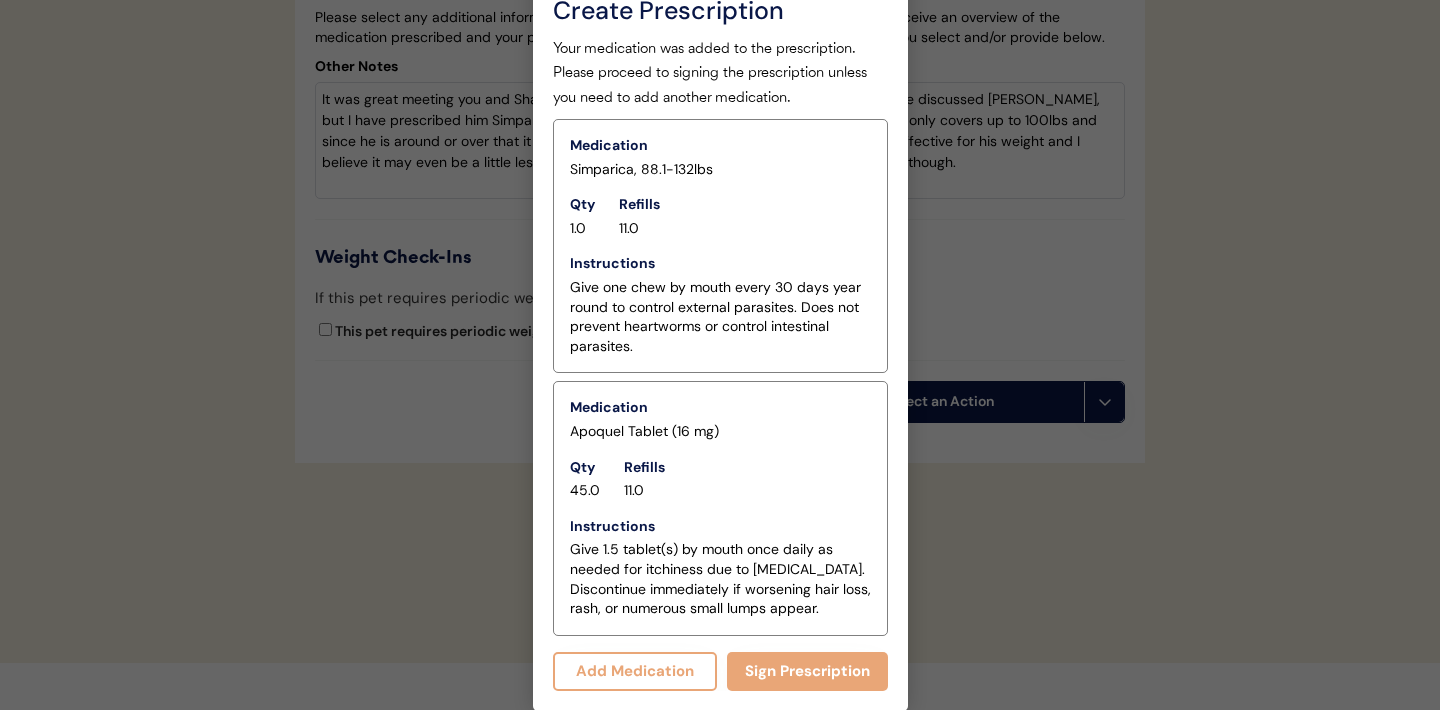click on "Add Medication" at bounding box center (635, 671) 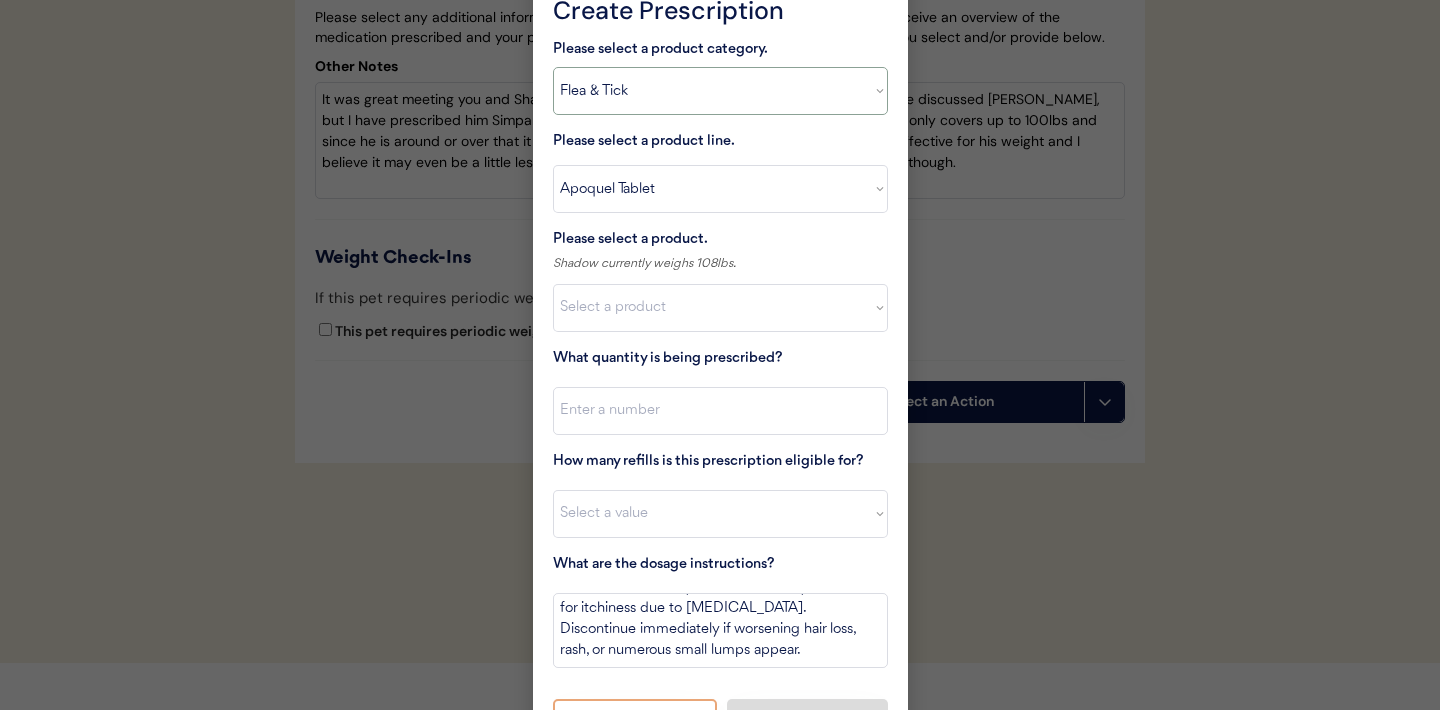 click on "Select a product category Allergies Antibiotics Anxiety Combo Parasite Prevention Flea & Tick Heartworm" at bounding box center [720, 91] 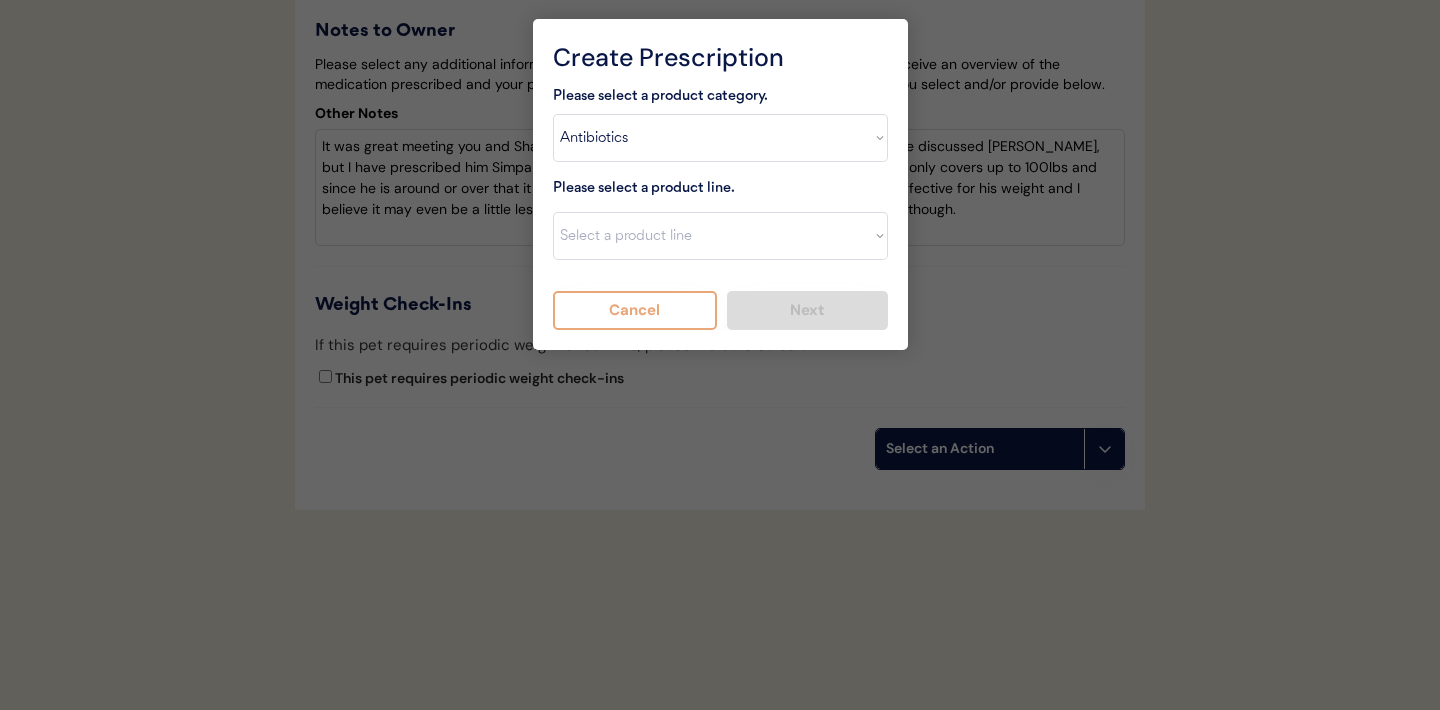 scroll, scrollTop: 4257, scrollLeft: 0, axis: vertical 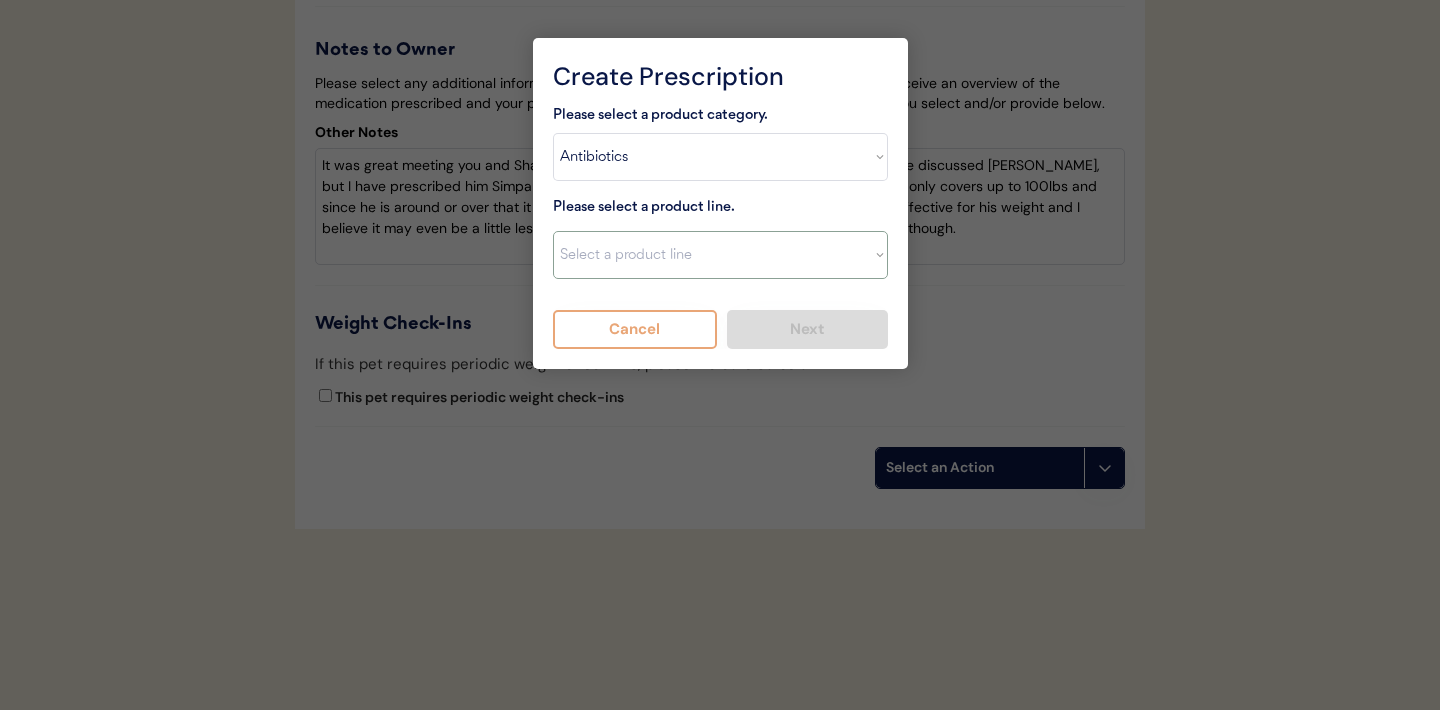 click on "Select a product line Cephalexin Cephalexin Suspension Doxycycline Ketoconazole" at bounding box center [720, 255] 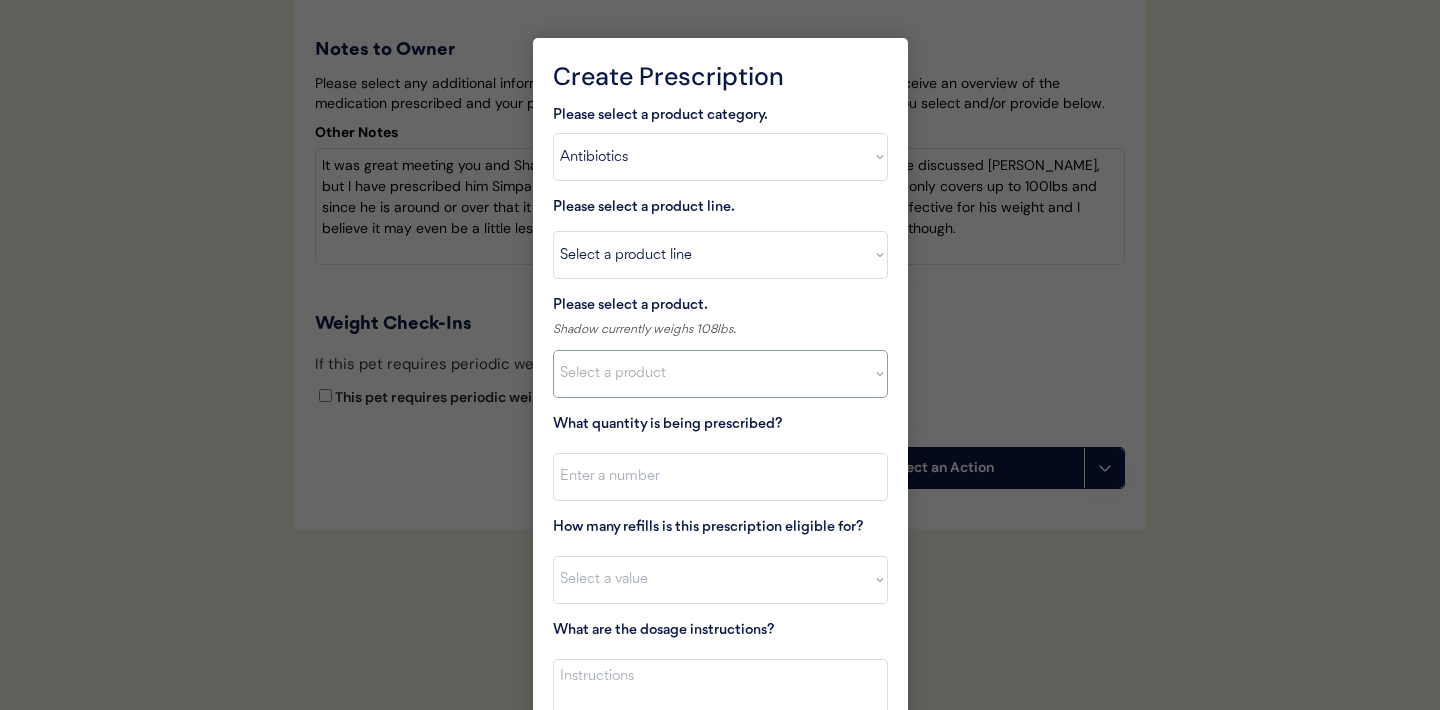 click on "Select a product Cephalexin Capsule (500mg) Cephalexin Capsule (250mg)" at bounding box center [720, 374] 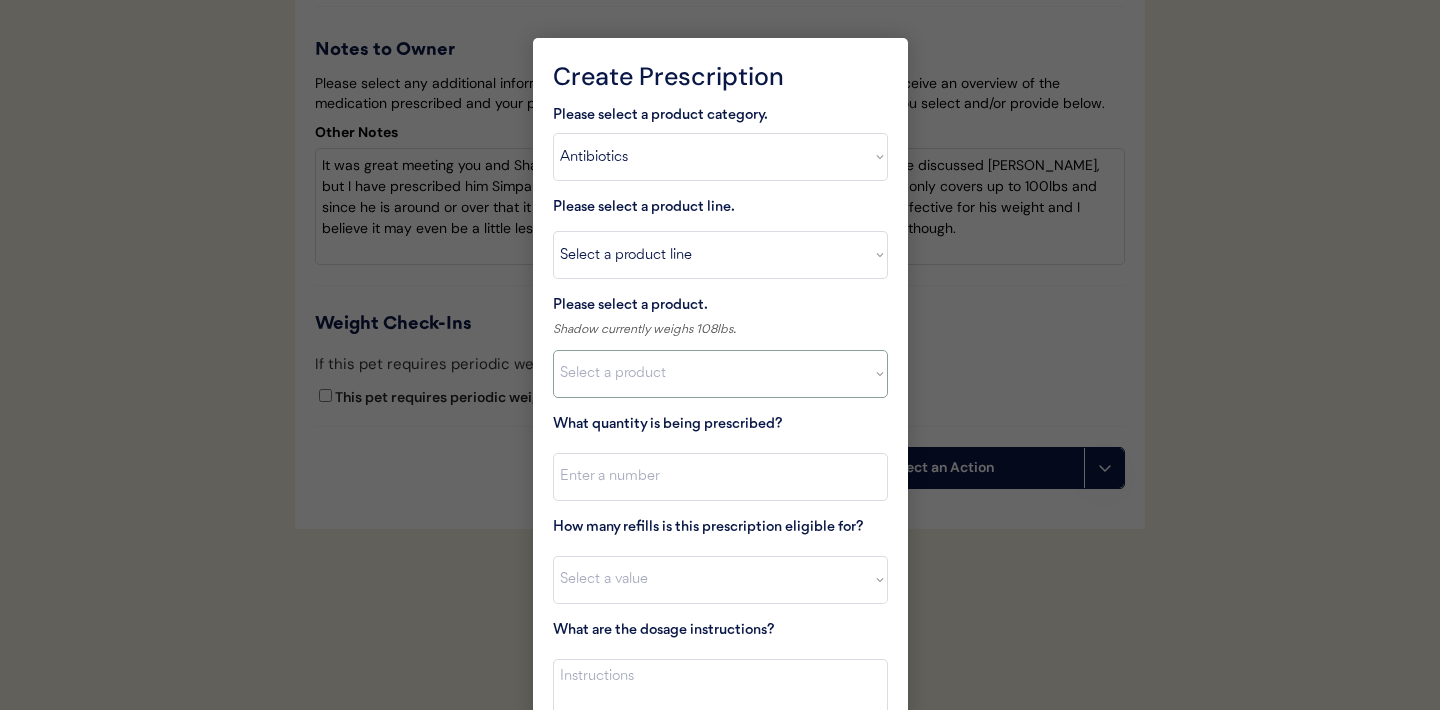 select on ""1348695171700984260__LOOKUP__1718203552838x251934441470106140"" 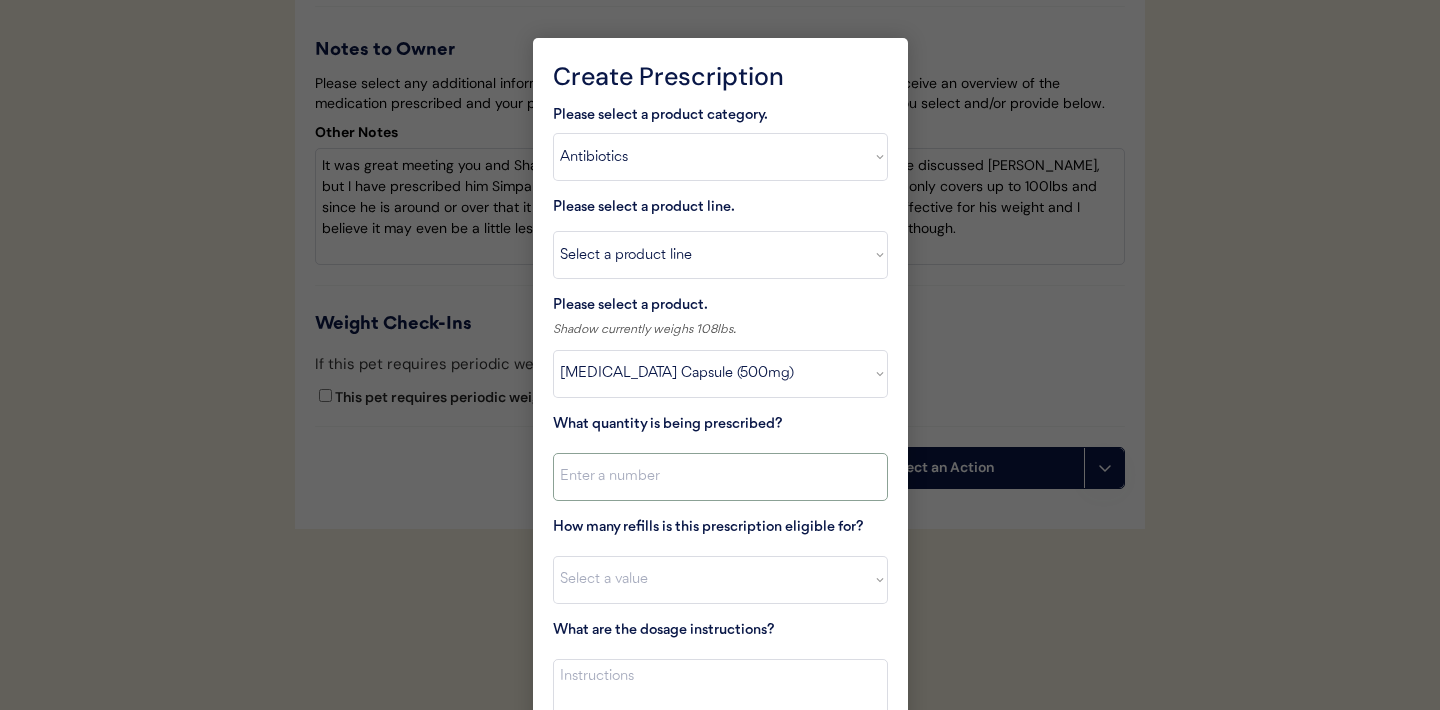 click at bounding box center (720, 477) 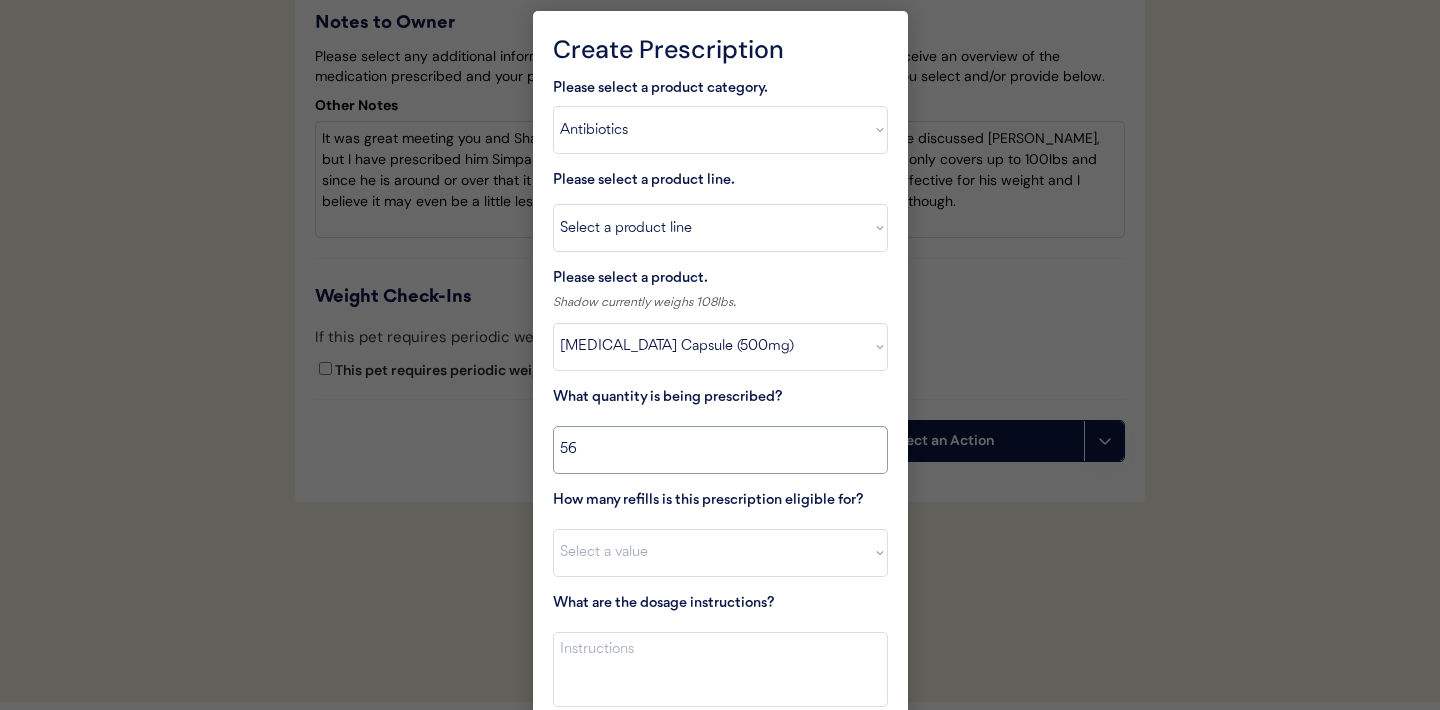 scroll, scrollTop: 4290, scrollLeft: 0, axis: vertical 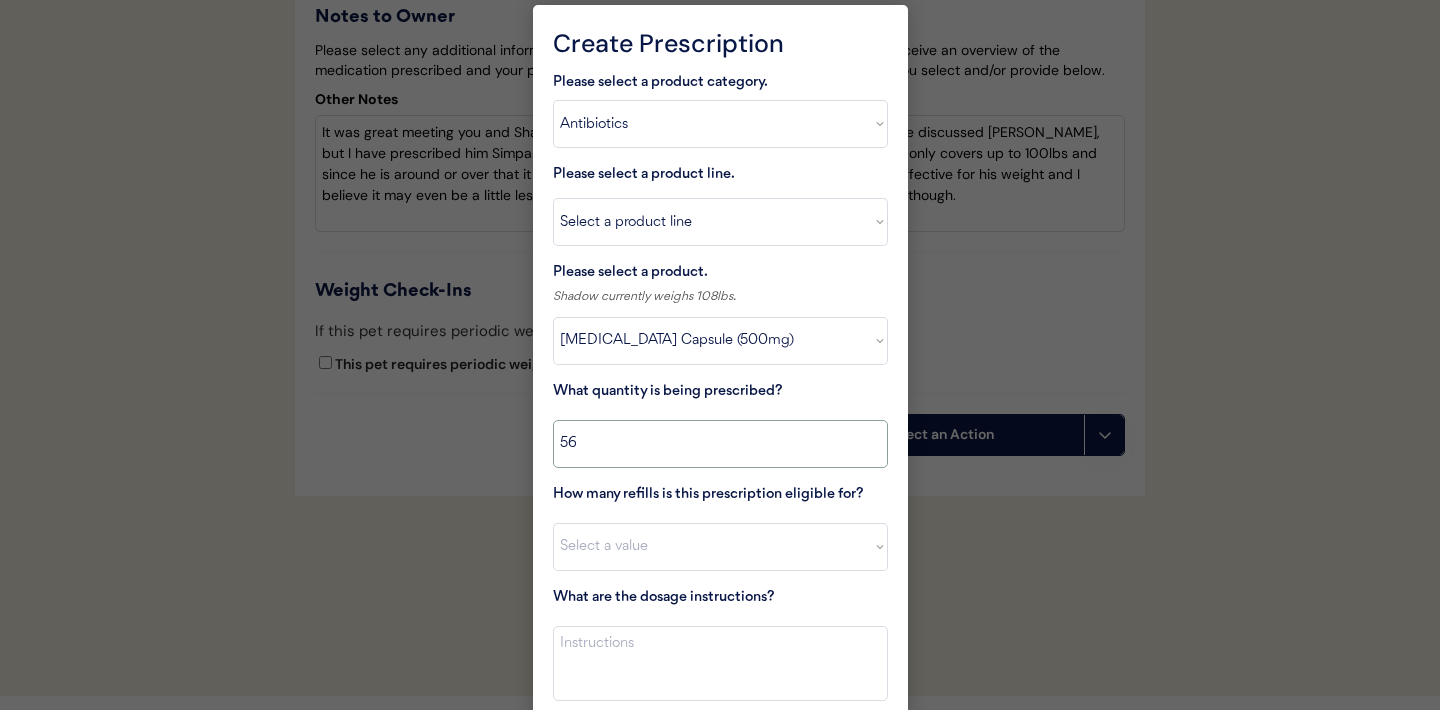 type on "56" 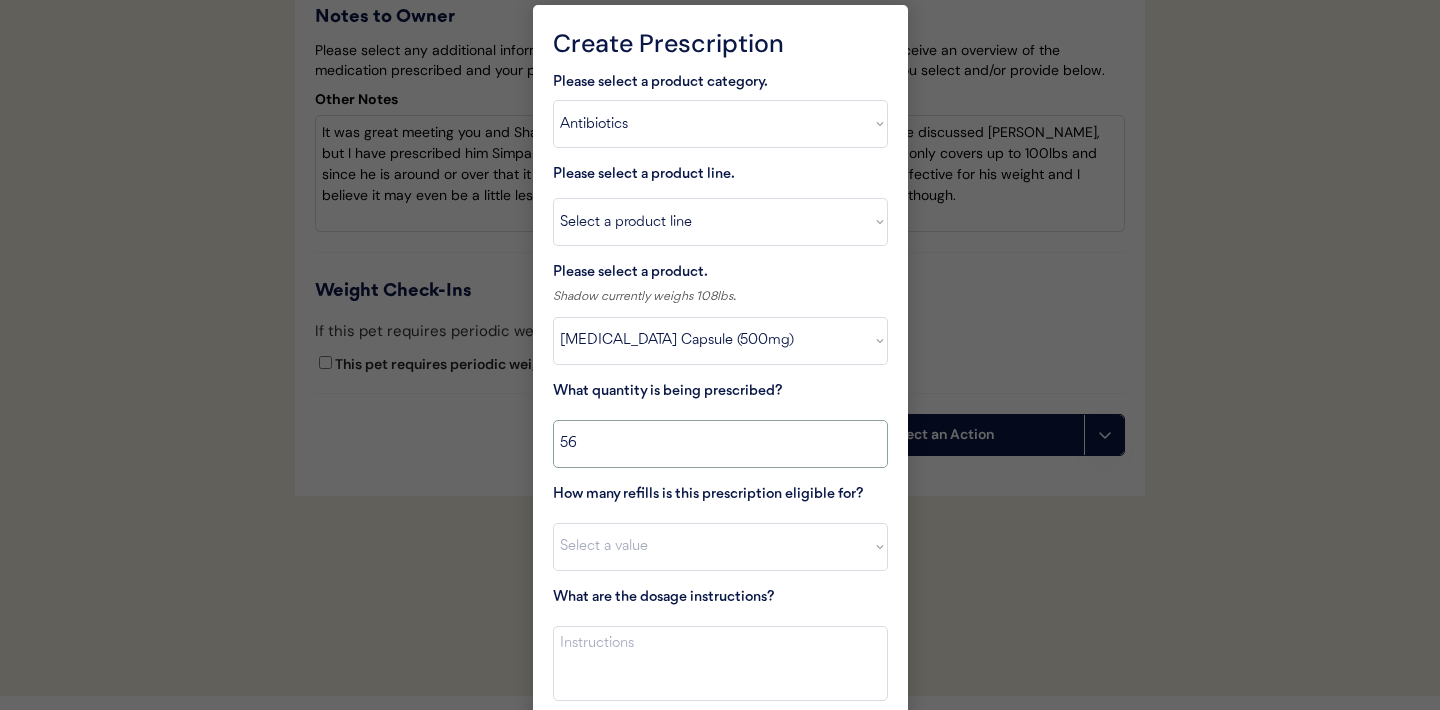 drag, startPoint x: 727, startPoint y: 469, endPoint x: 630, endPoint y: 550, distance: 126.37247 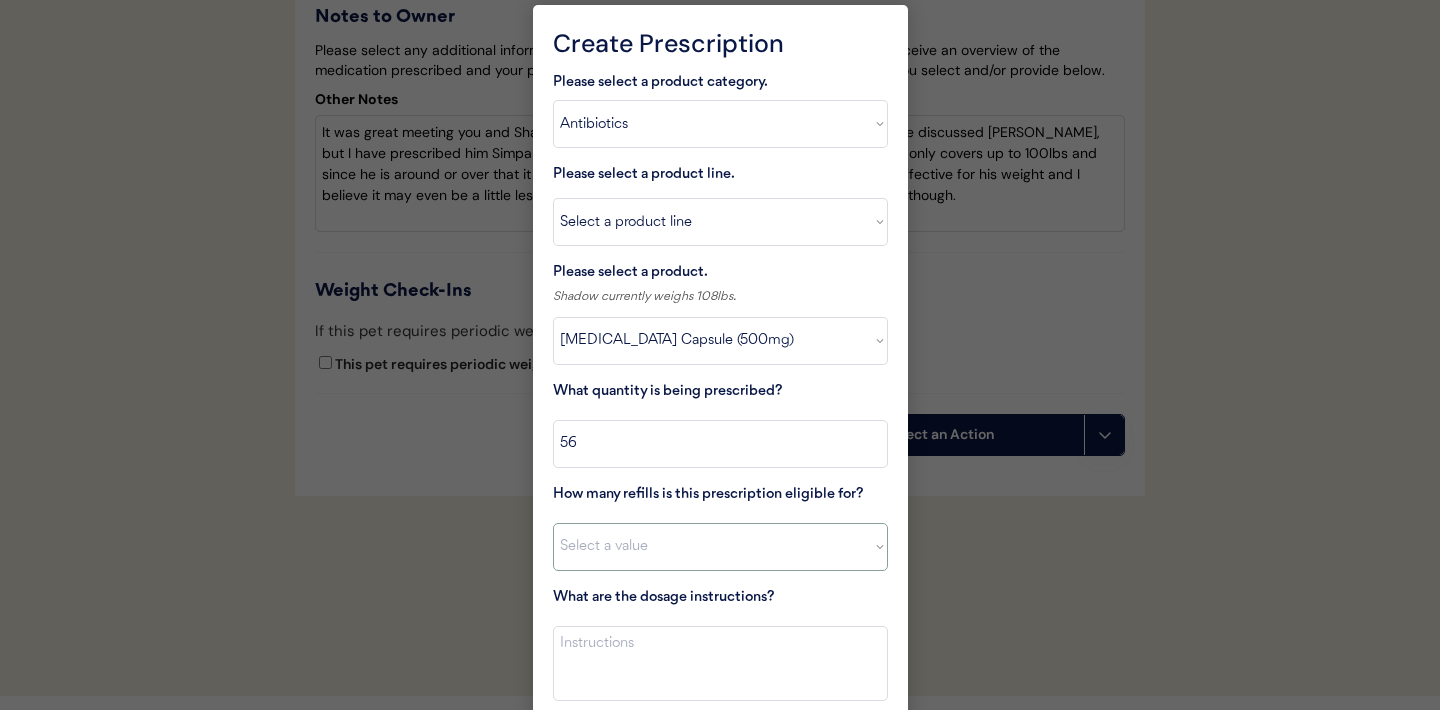 select on "0" 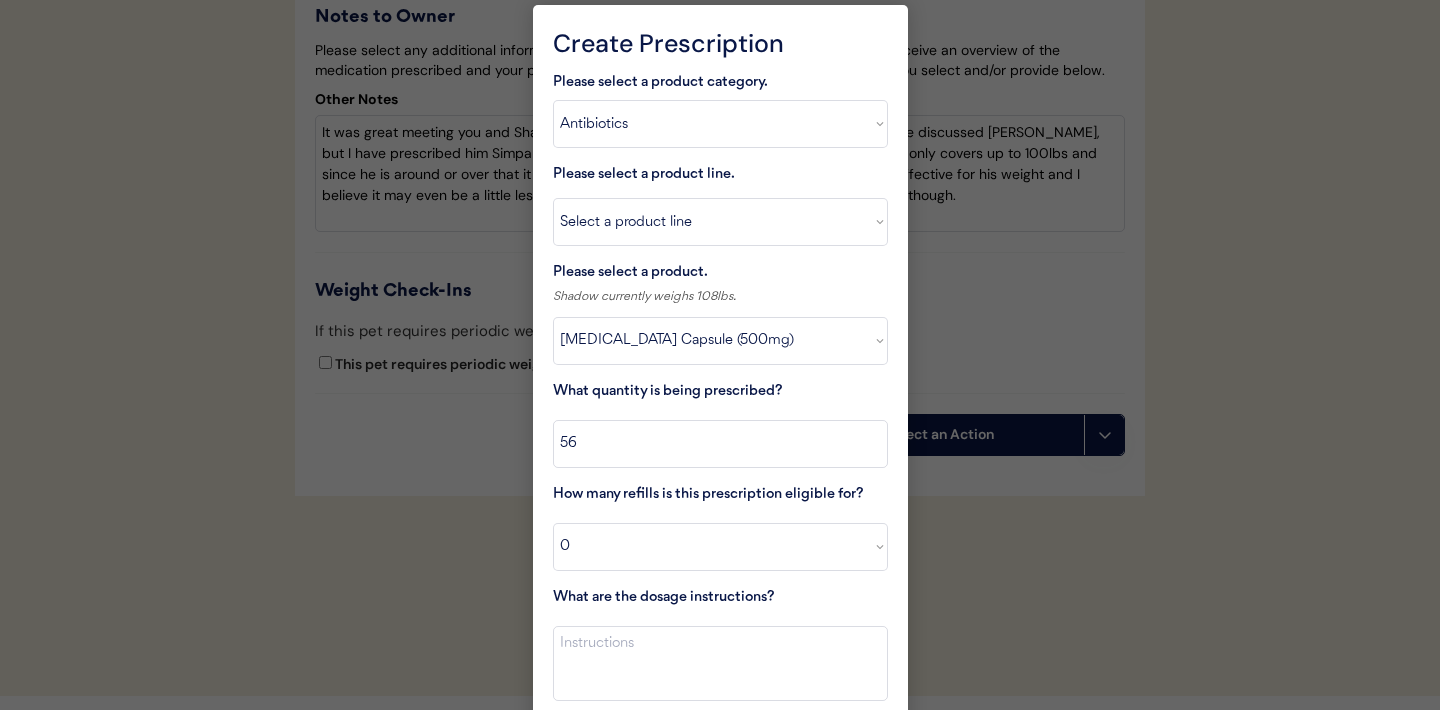scroll, scrollTop: 4370, scrollLeft: 0, axis: vertical 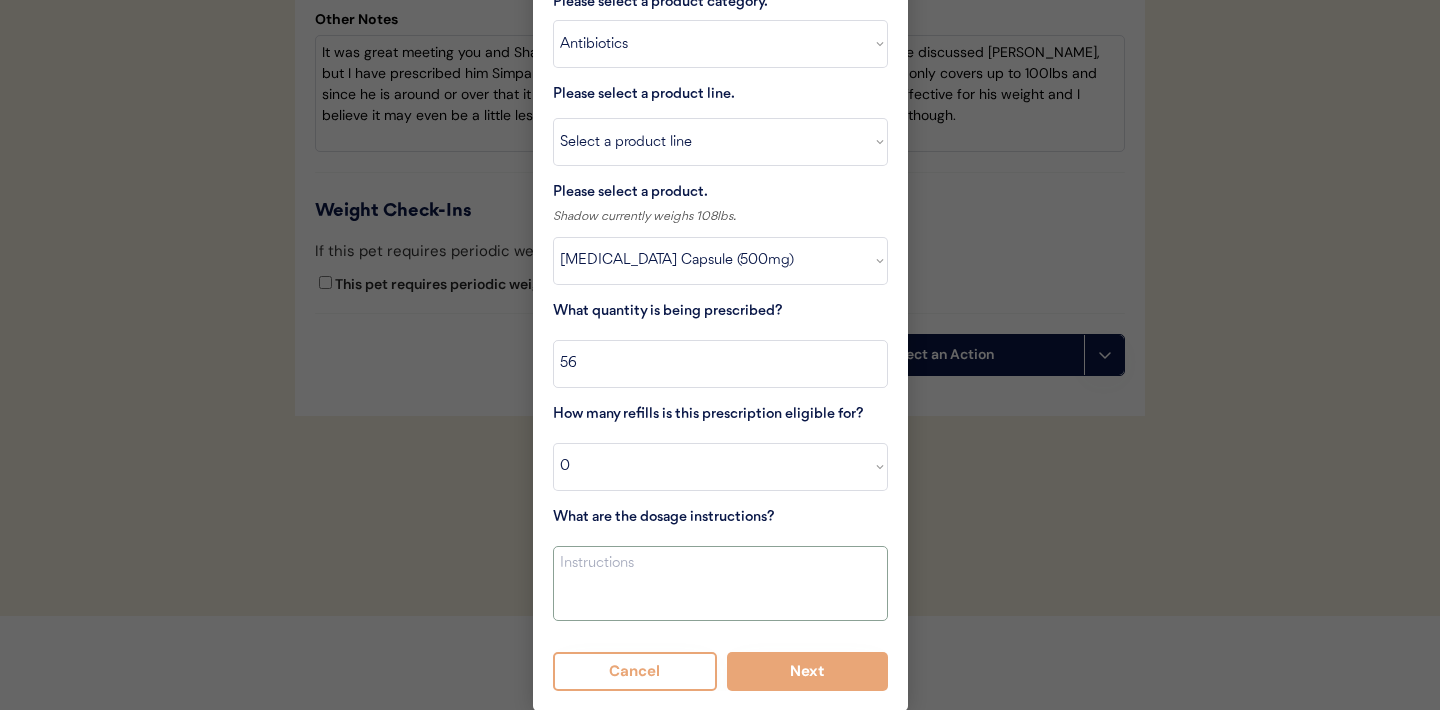 click at bounding box center (720, 583) 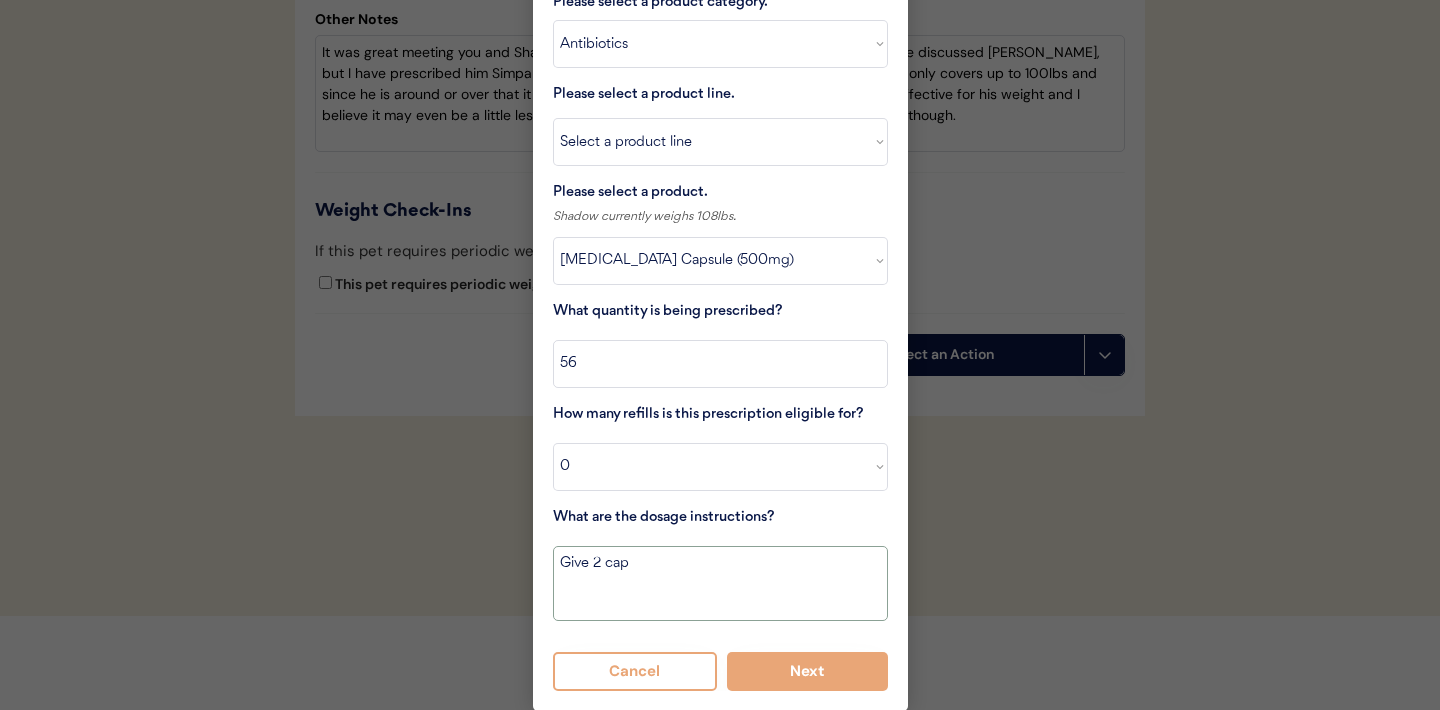 click on "Give 2 cap" at bounding box center [720, 583] 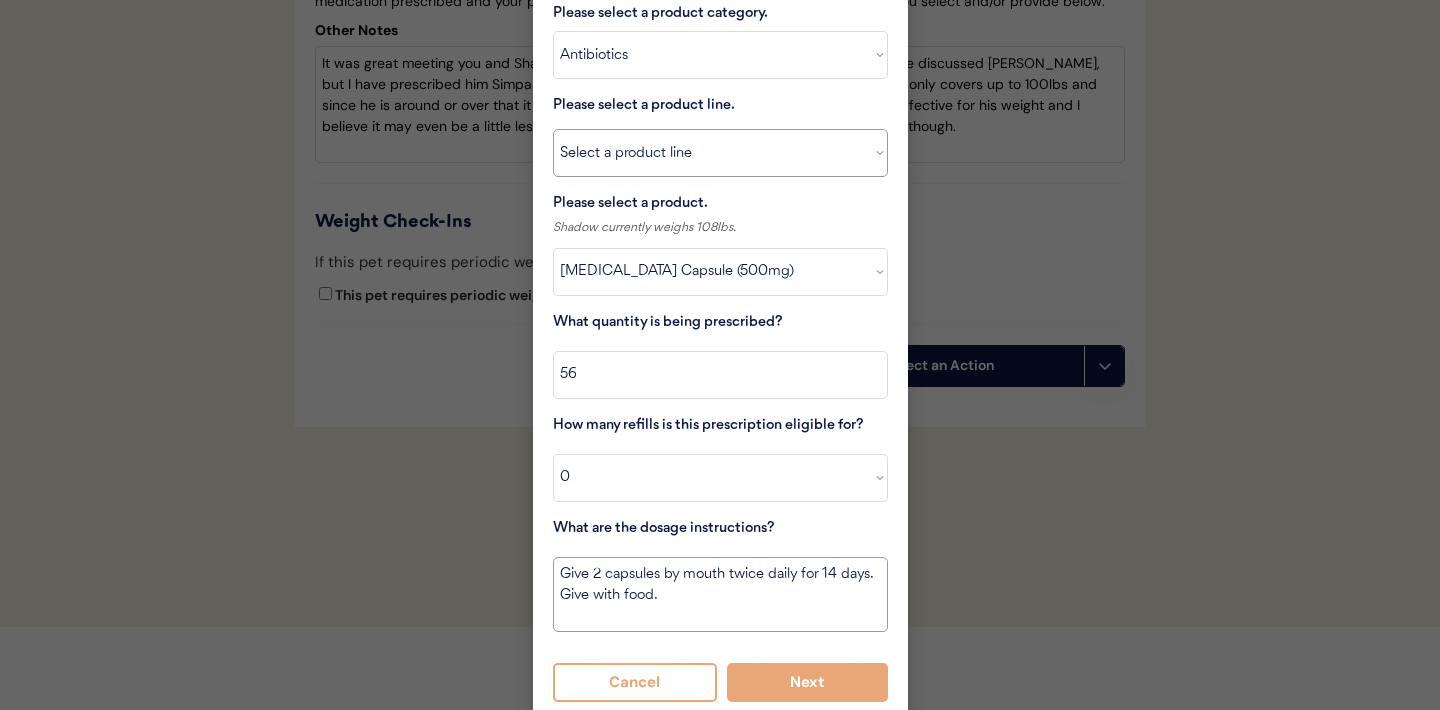 scroll, scrollTop: 4370, scrollLeft: 0, axis: vertical 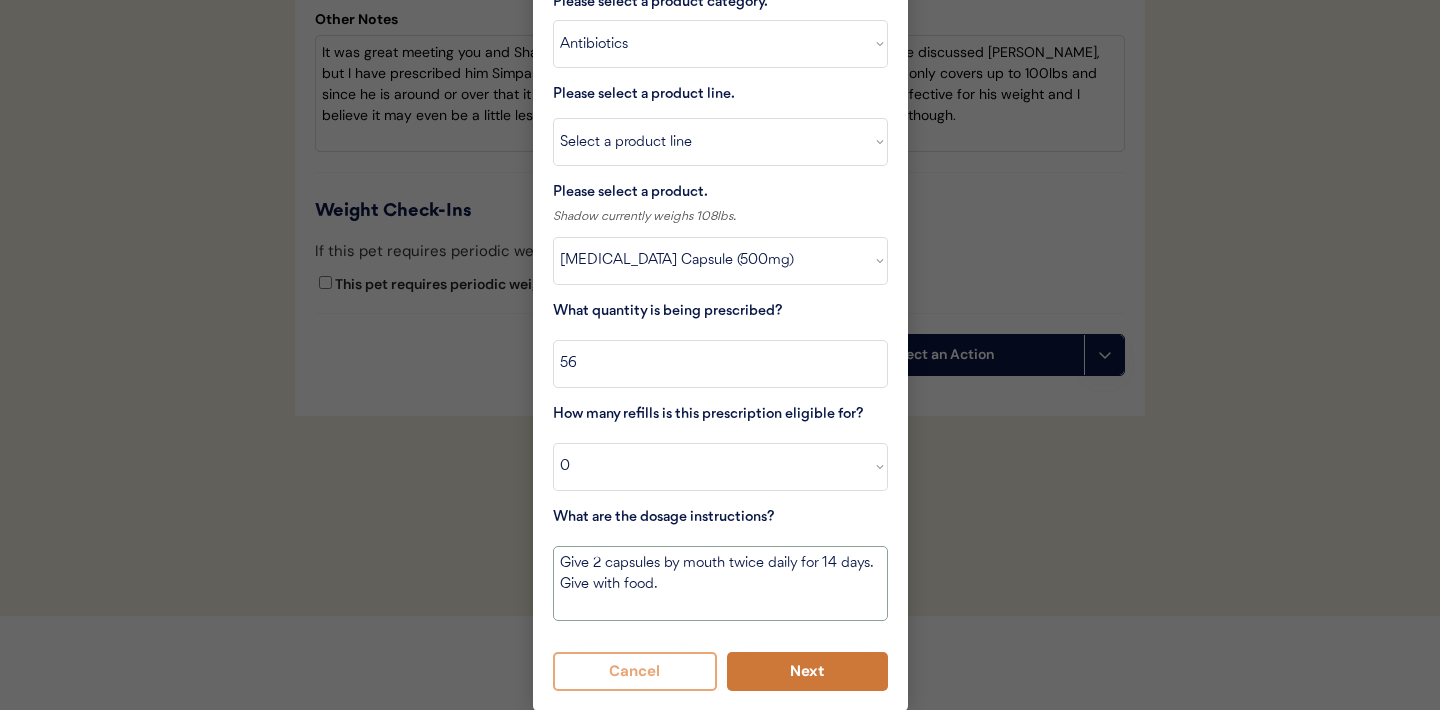 type on "Give 2 capsules by mouth twice daily for 14 days. Give with food." 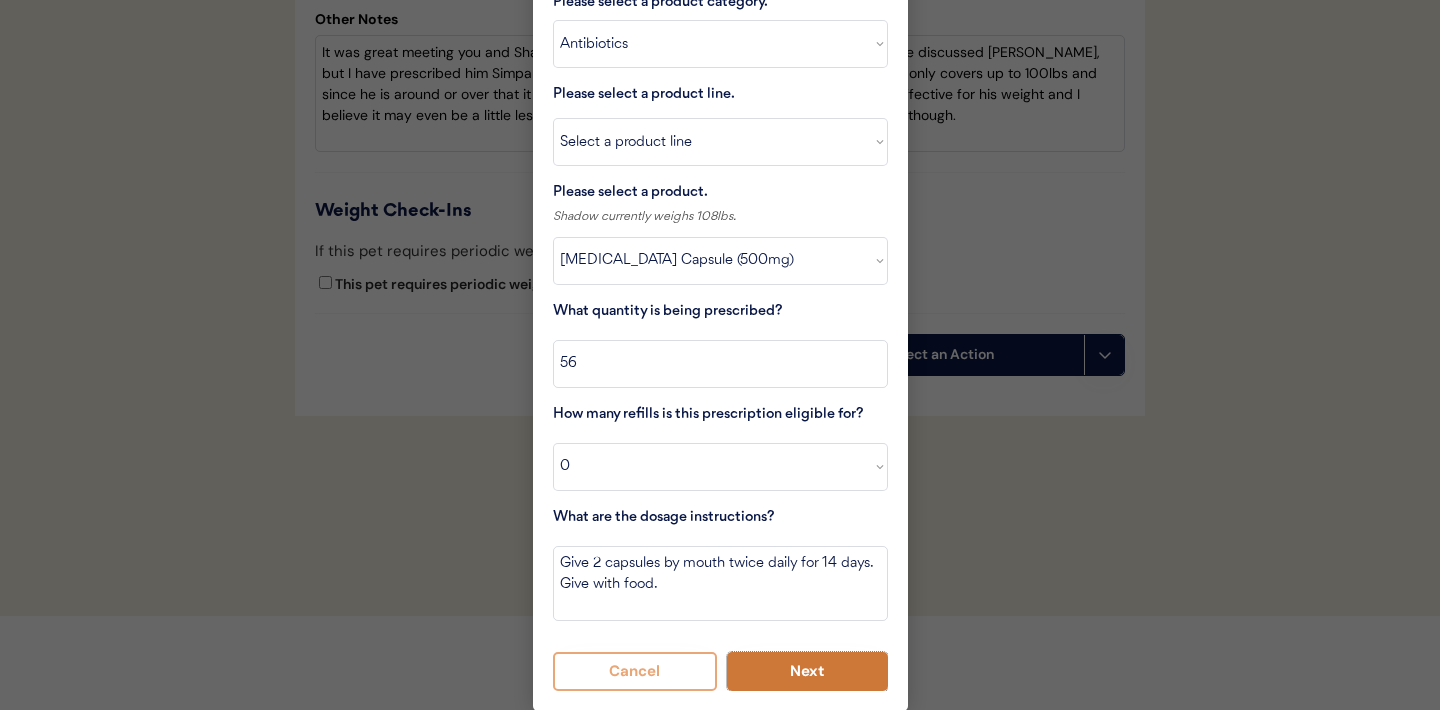 click on "Next" at bounding box center [807, 671] 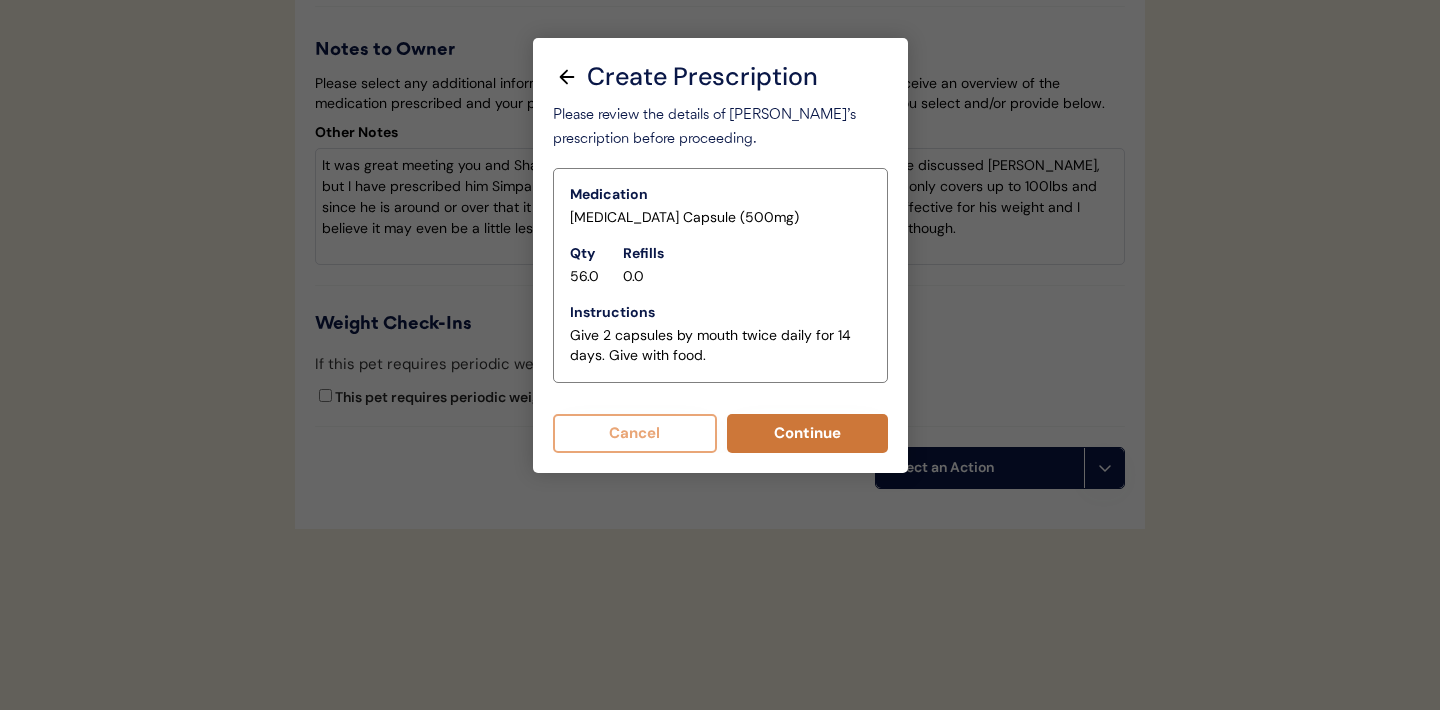 click on "Continue" at bounding box center (807, 433) 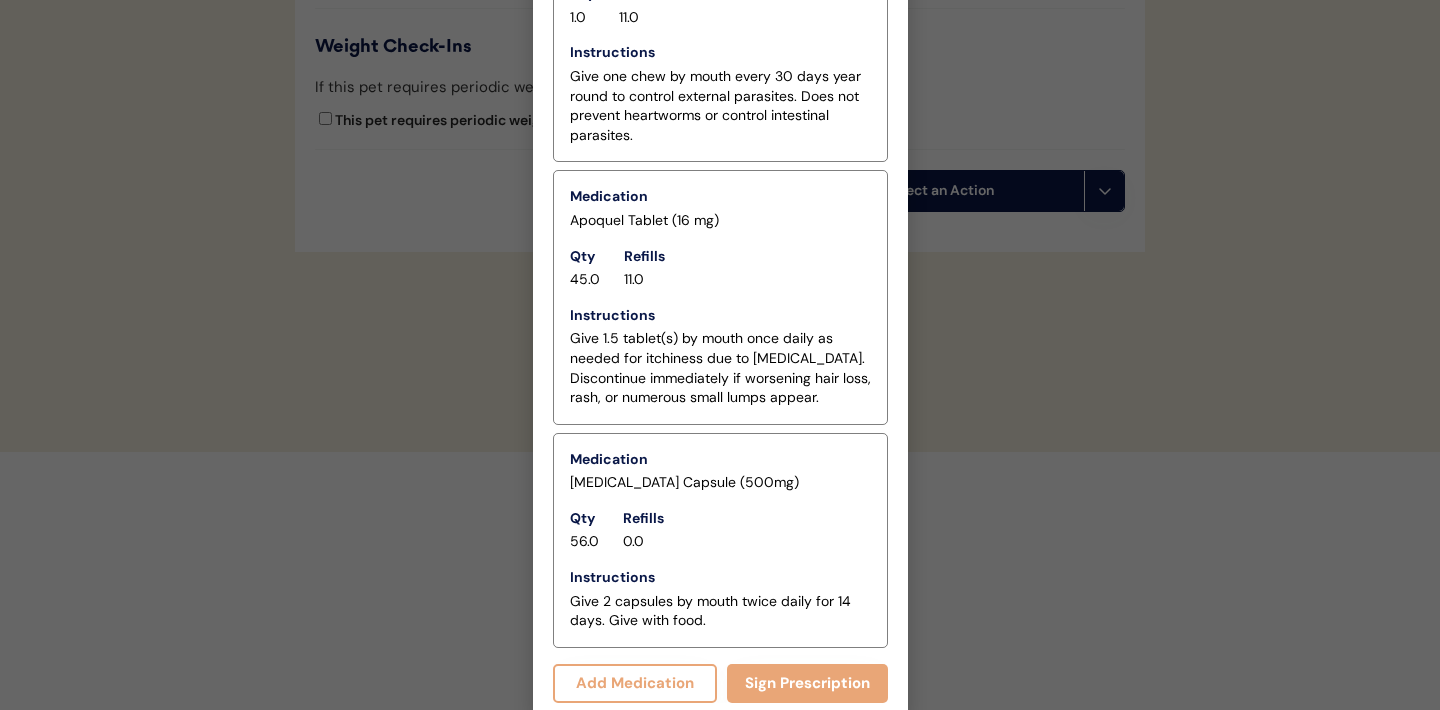 scroll, scrollTop: 4547, scrollLeft: 0, axis: vertical 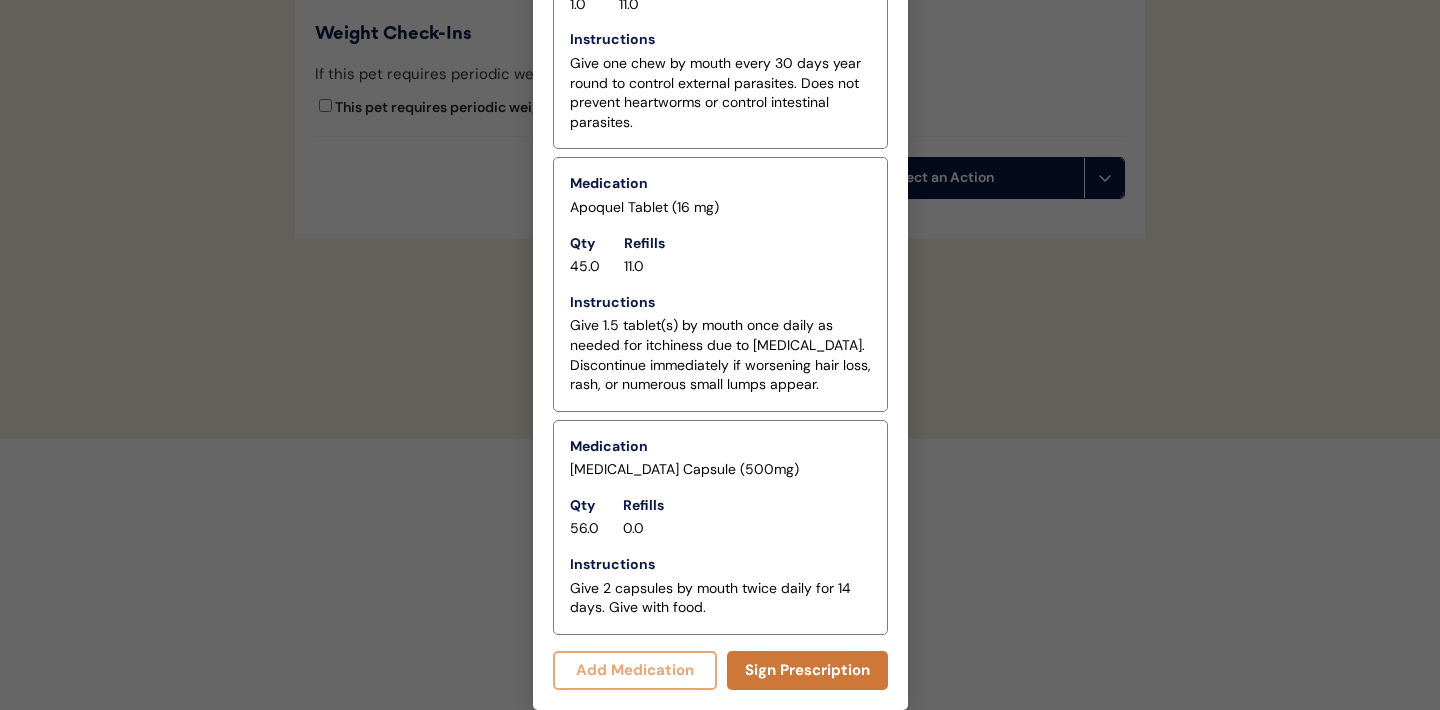 click on "Sign Prescription" at bounding box center [807, 670] 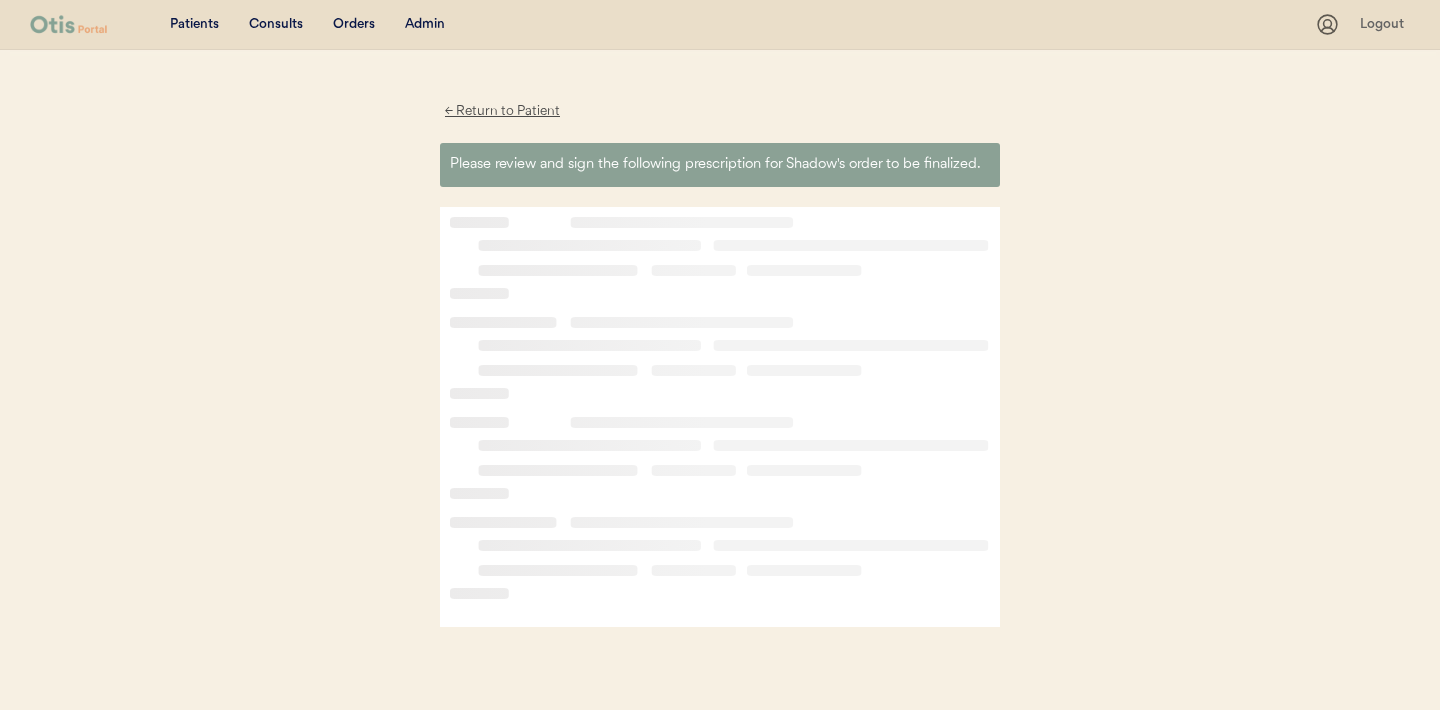 scroll, scrollTop: 0, scrollLeft: 0, axis: both 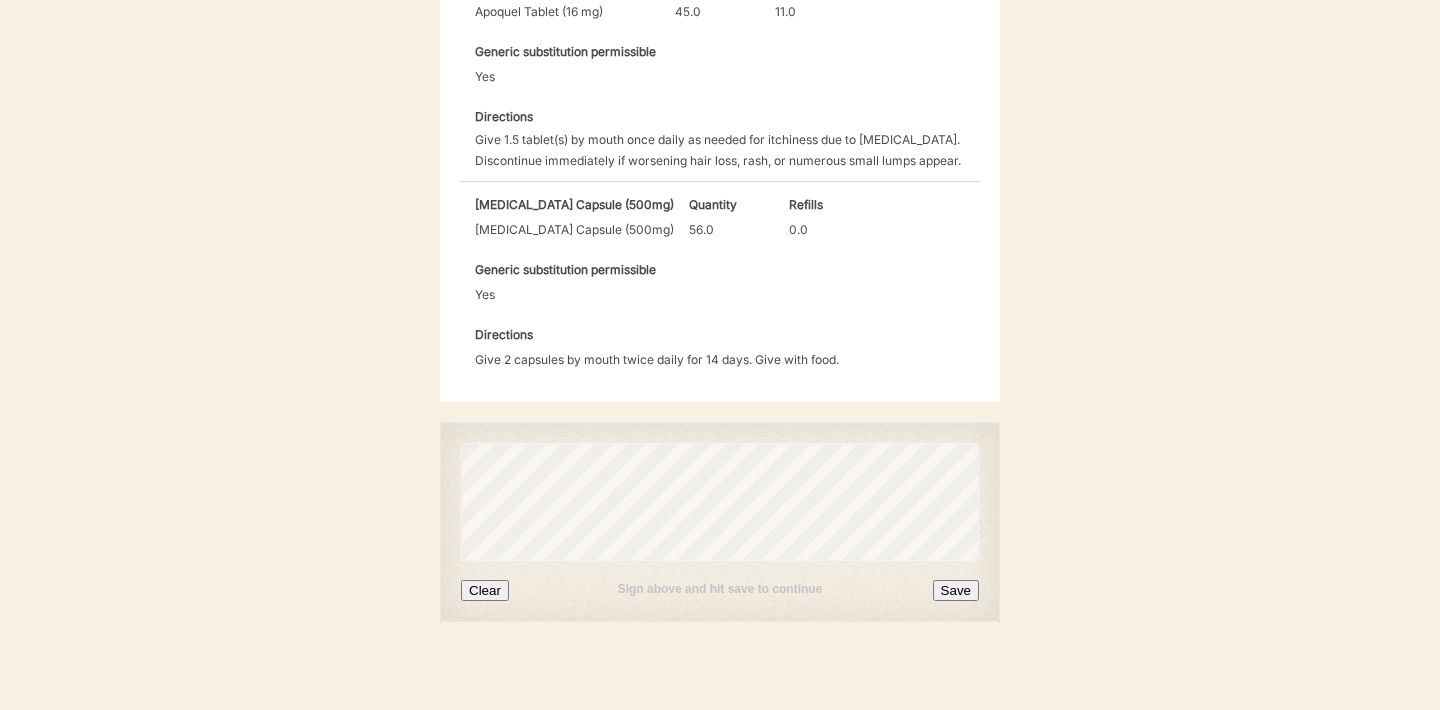 click on "Save" at bounding box center (956, 590) 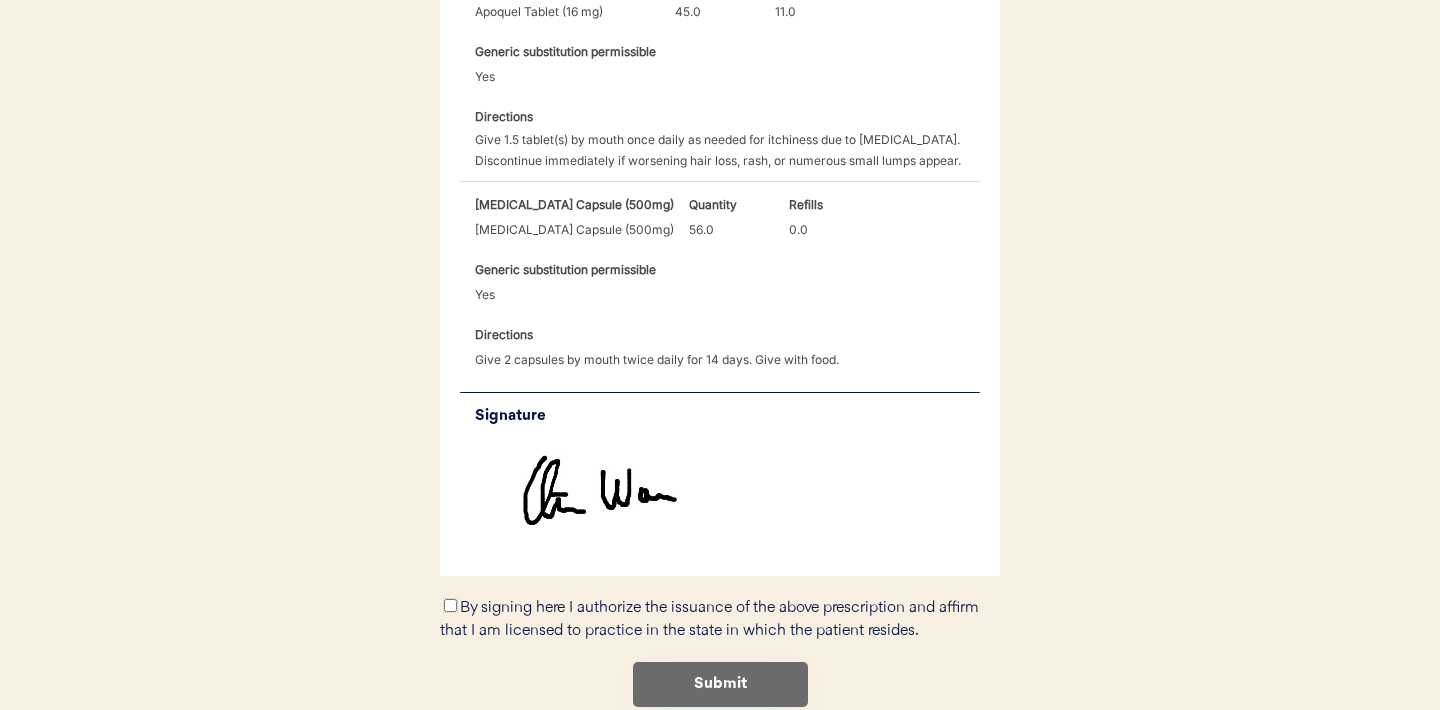 click on "By signing here I authorize the issuance of the above prescription and affirm that I am licensed to practice in the state in which the patient resides." at bounding box center [450, 605] 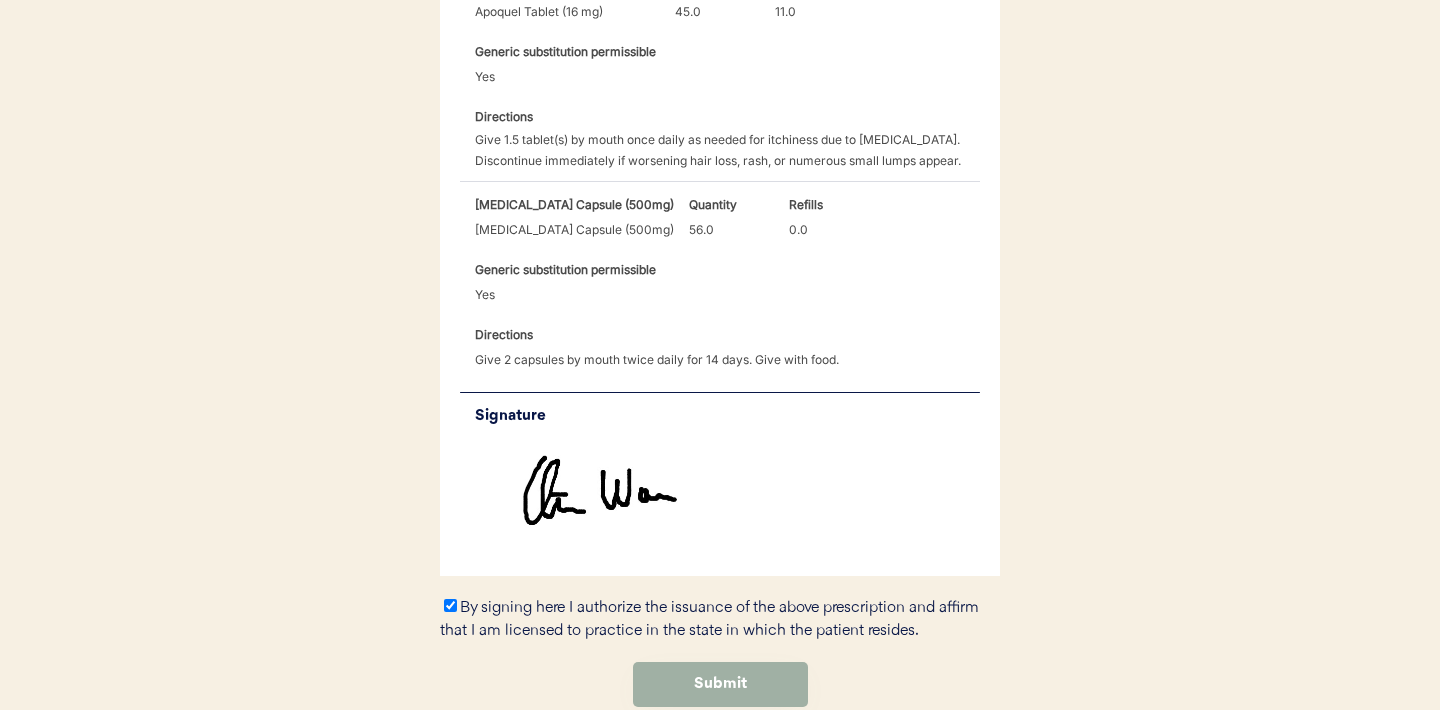 click on "Submit" at bounding box center [720, 684] 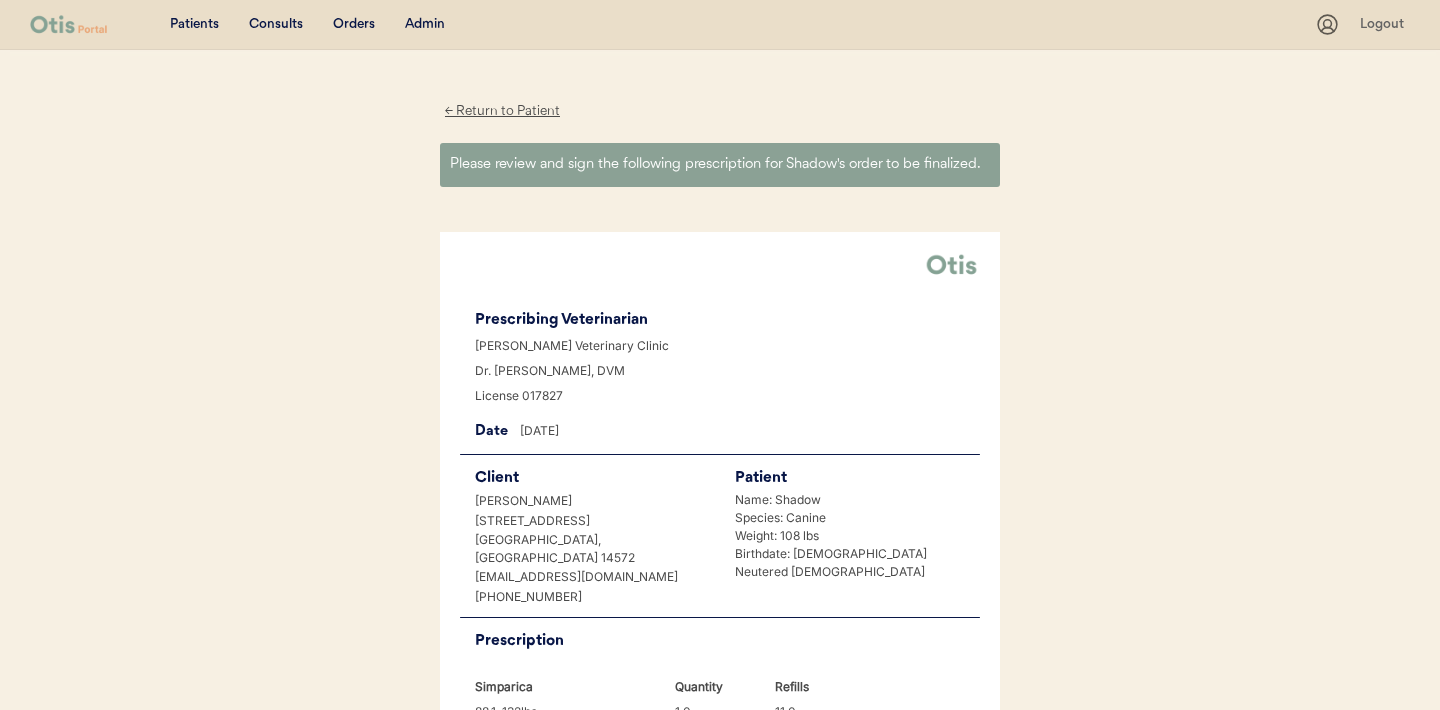 scroll, scrollTop: 0, scrollLeft: 0, axis: both 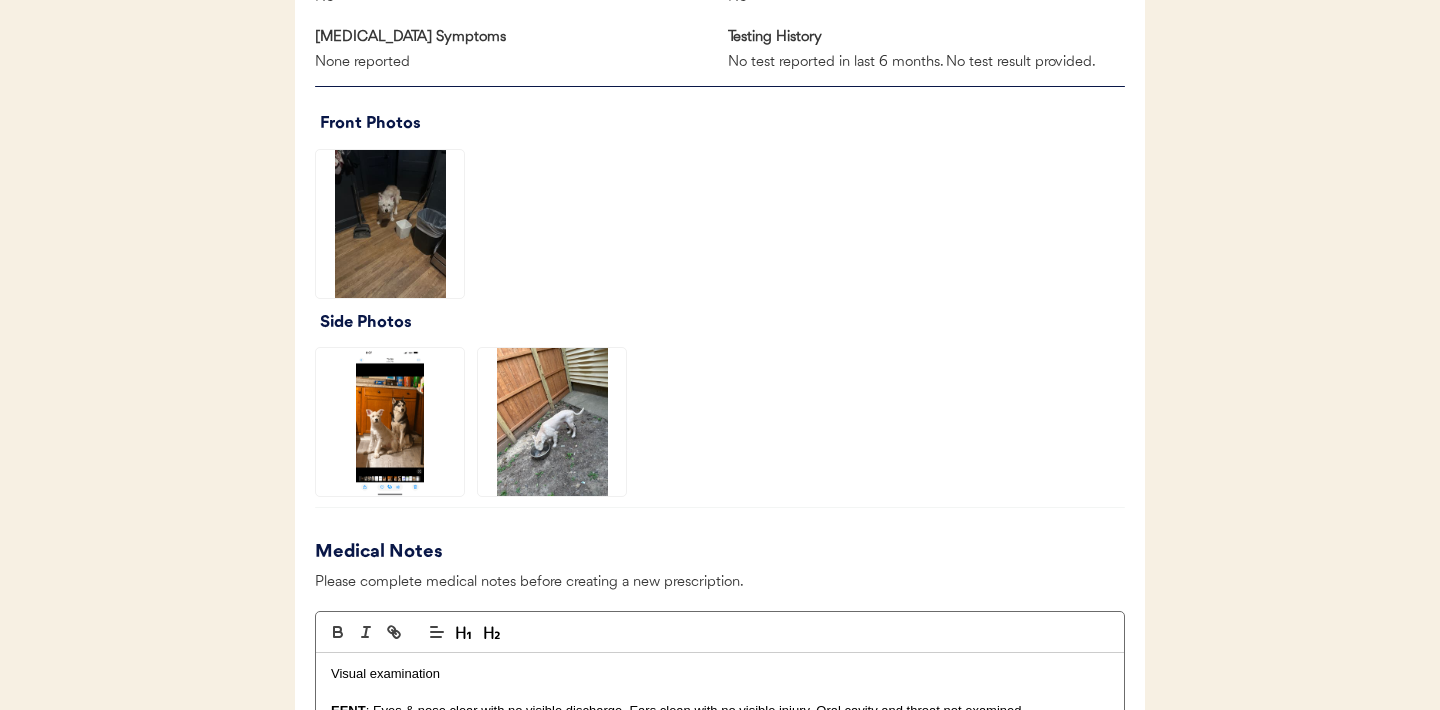 click 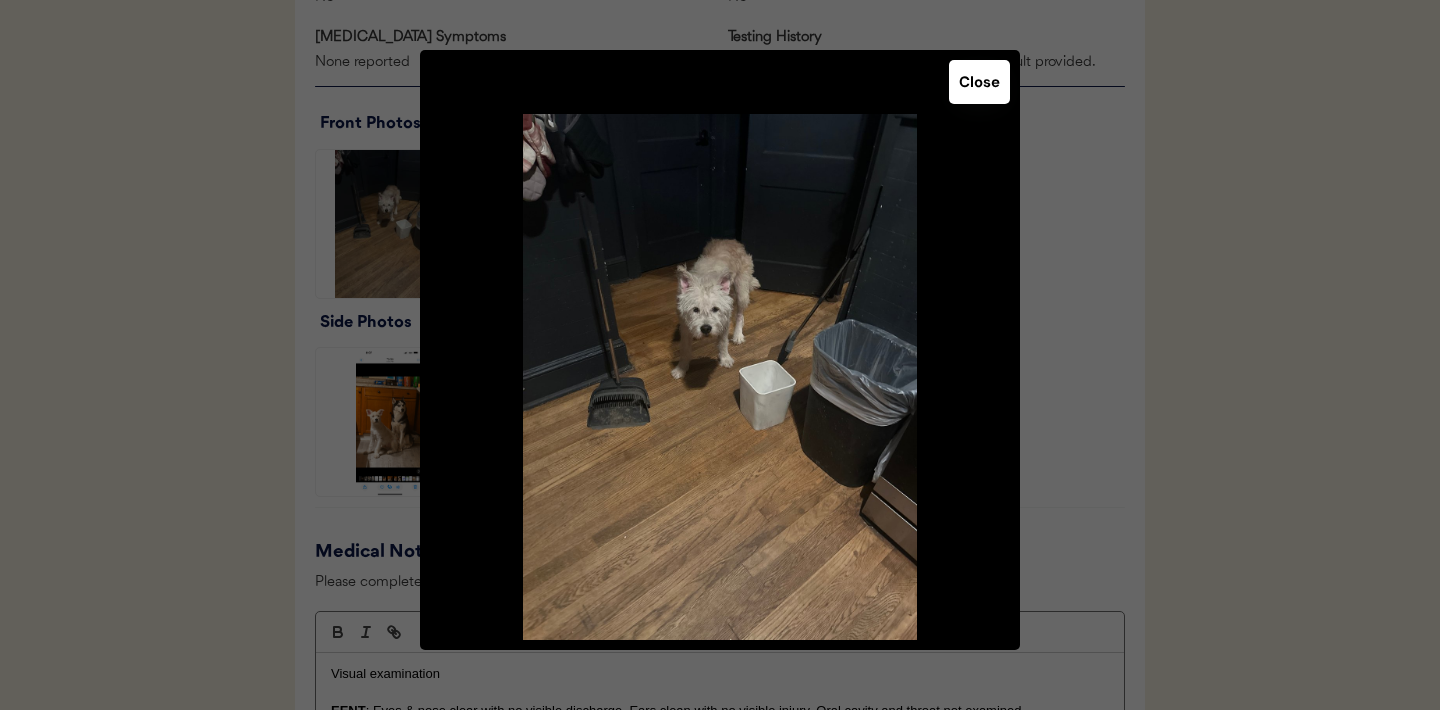click on "Close" at bounding box center [979, 82] 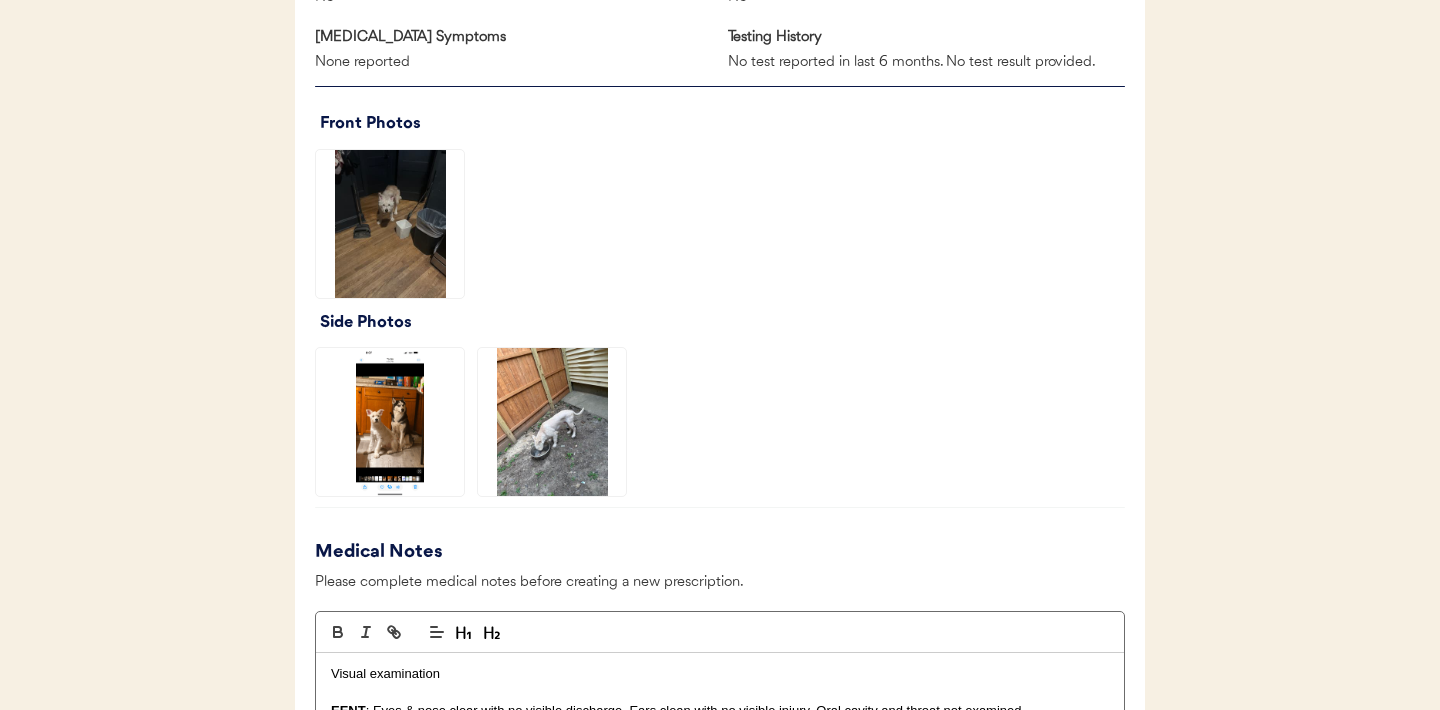 click 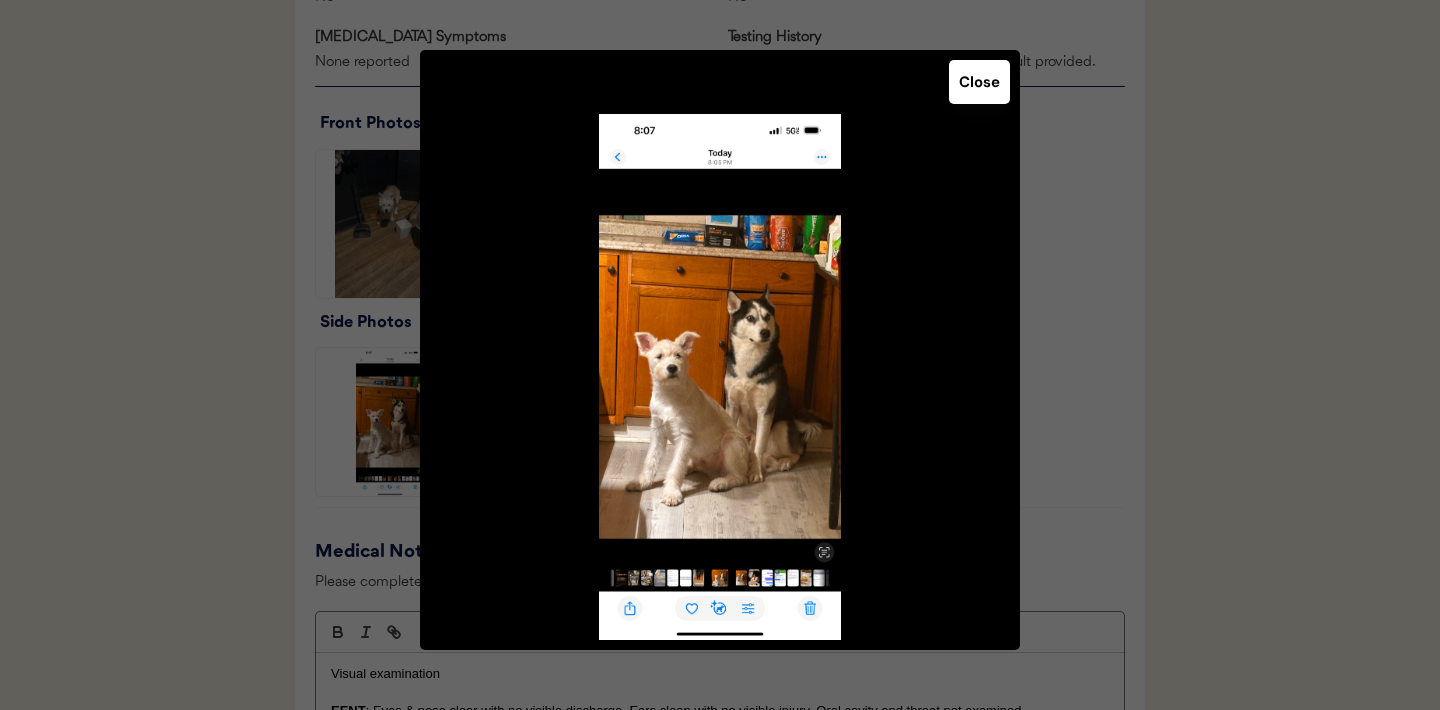 click on "Close" at bounding box center (979, 82) 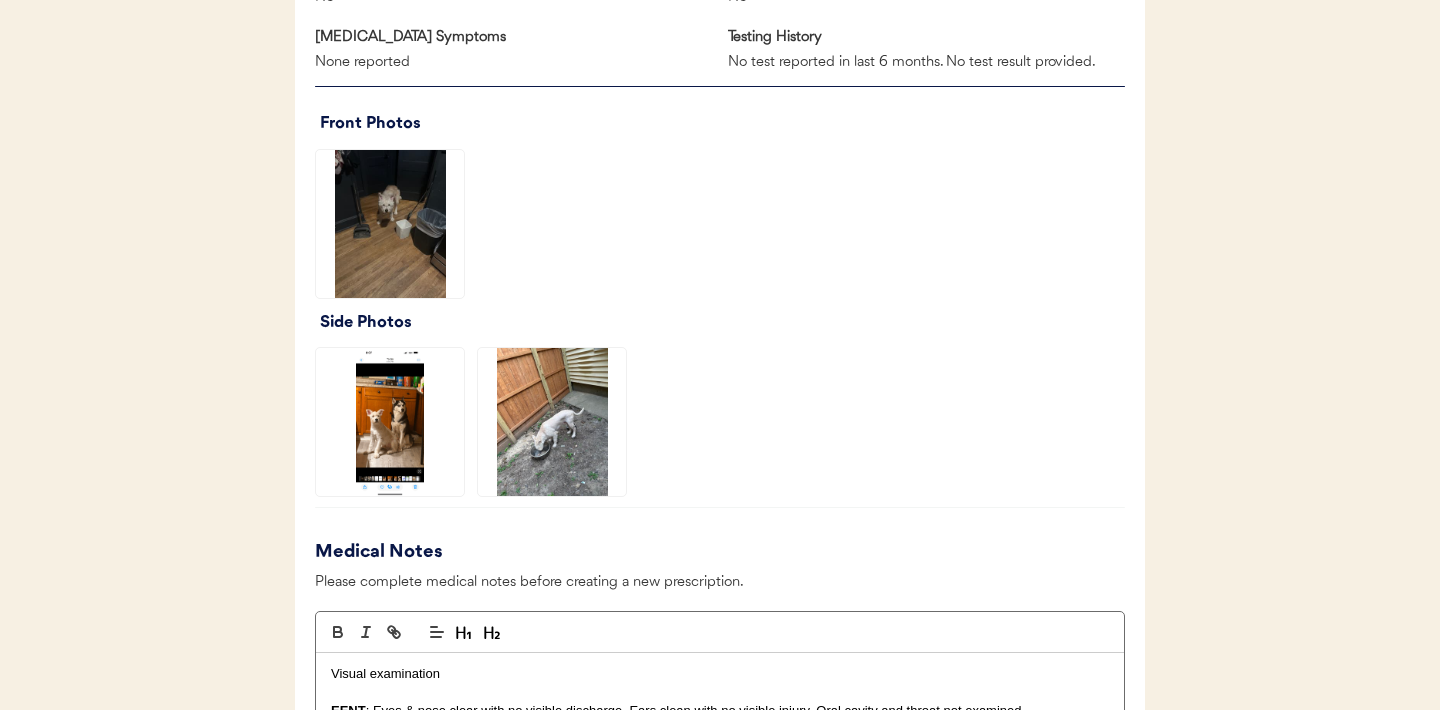 click 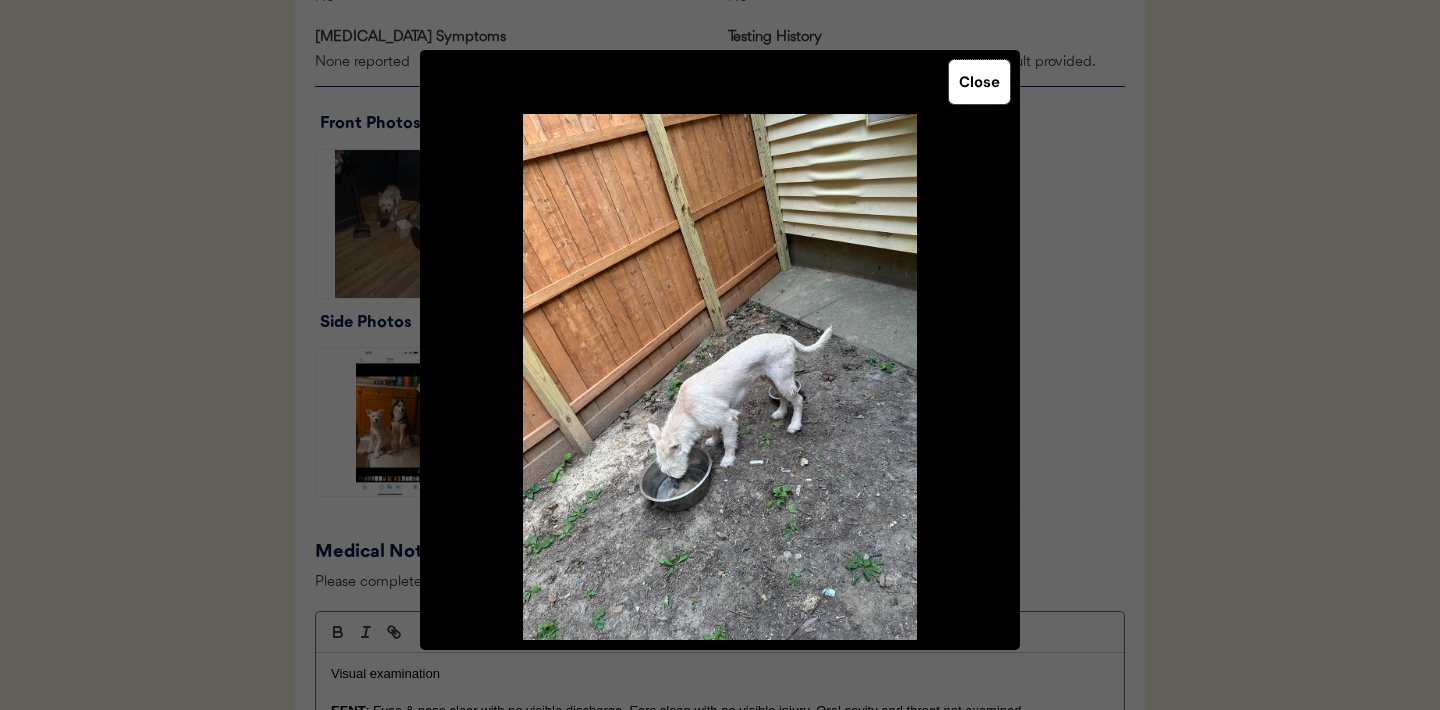 click on "Close" at bounding box center [979, 82] 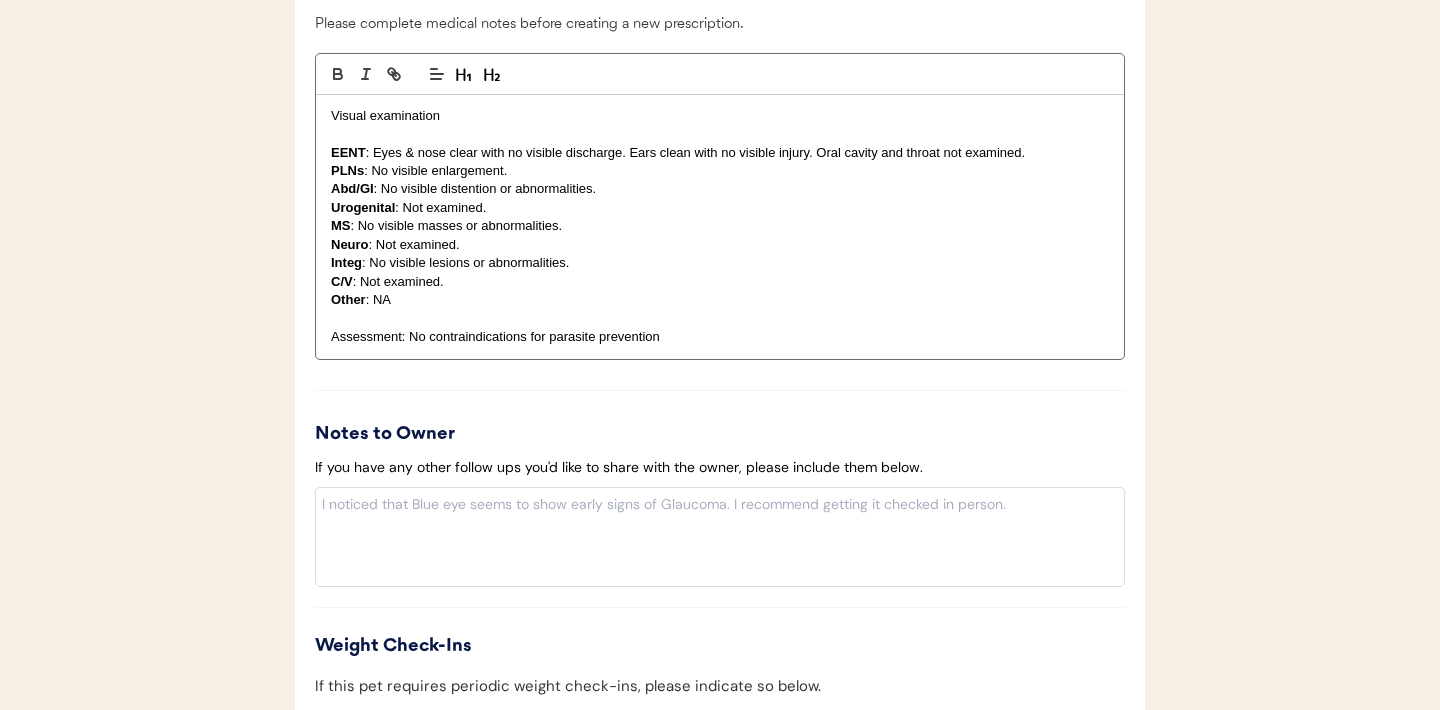 scroll, scrollTop: 2340, scrollLeft: 0, axis: vertical 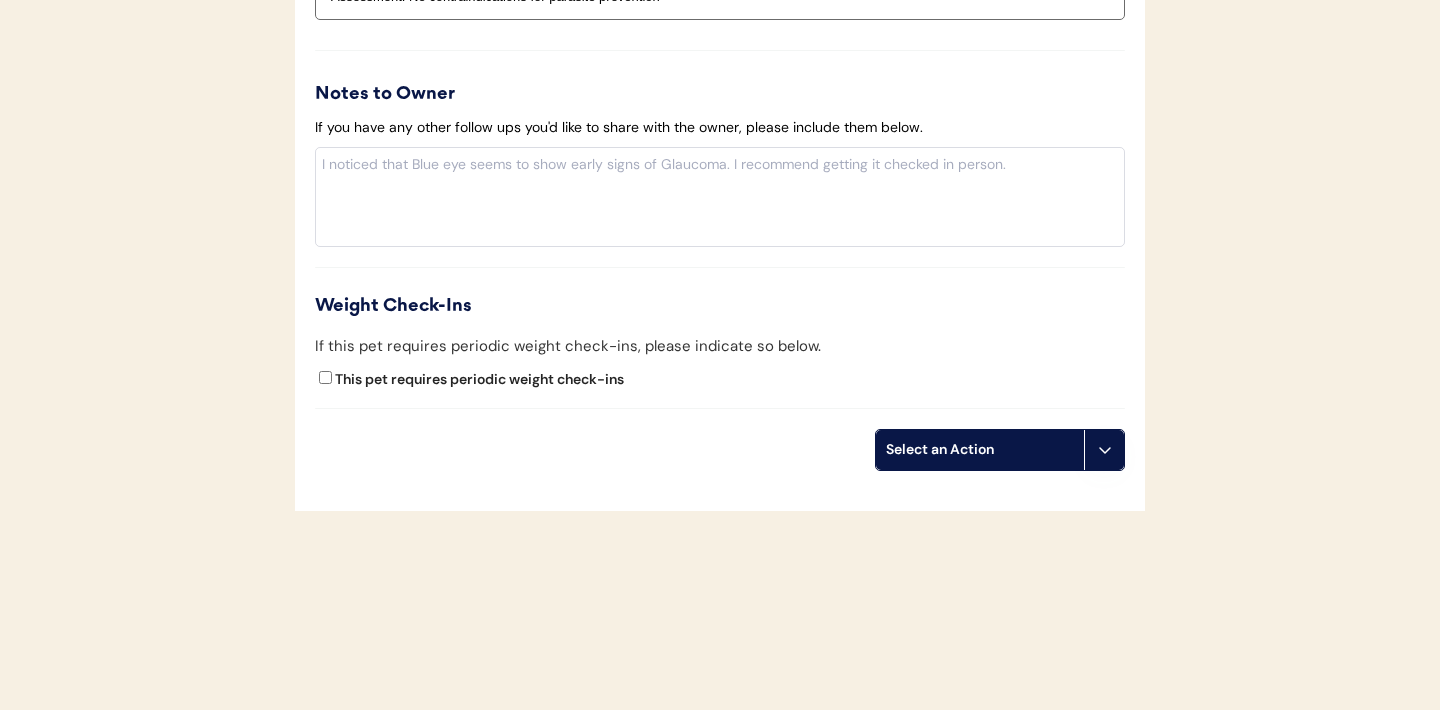 click at bounding box center (1104, 450) 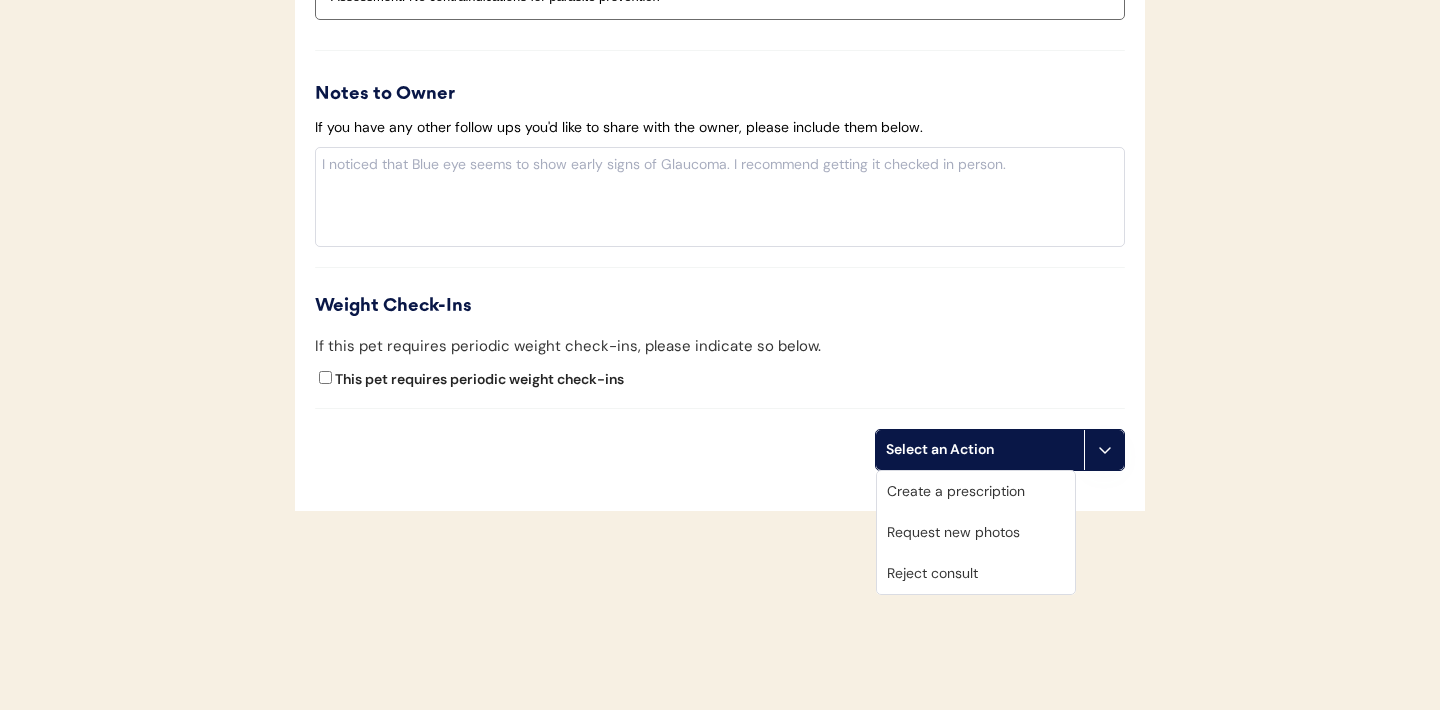 click on "Request new photos" at bounding box center (976, 532) 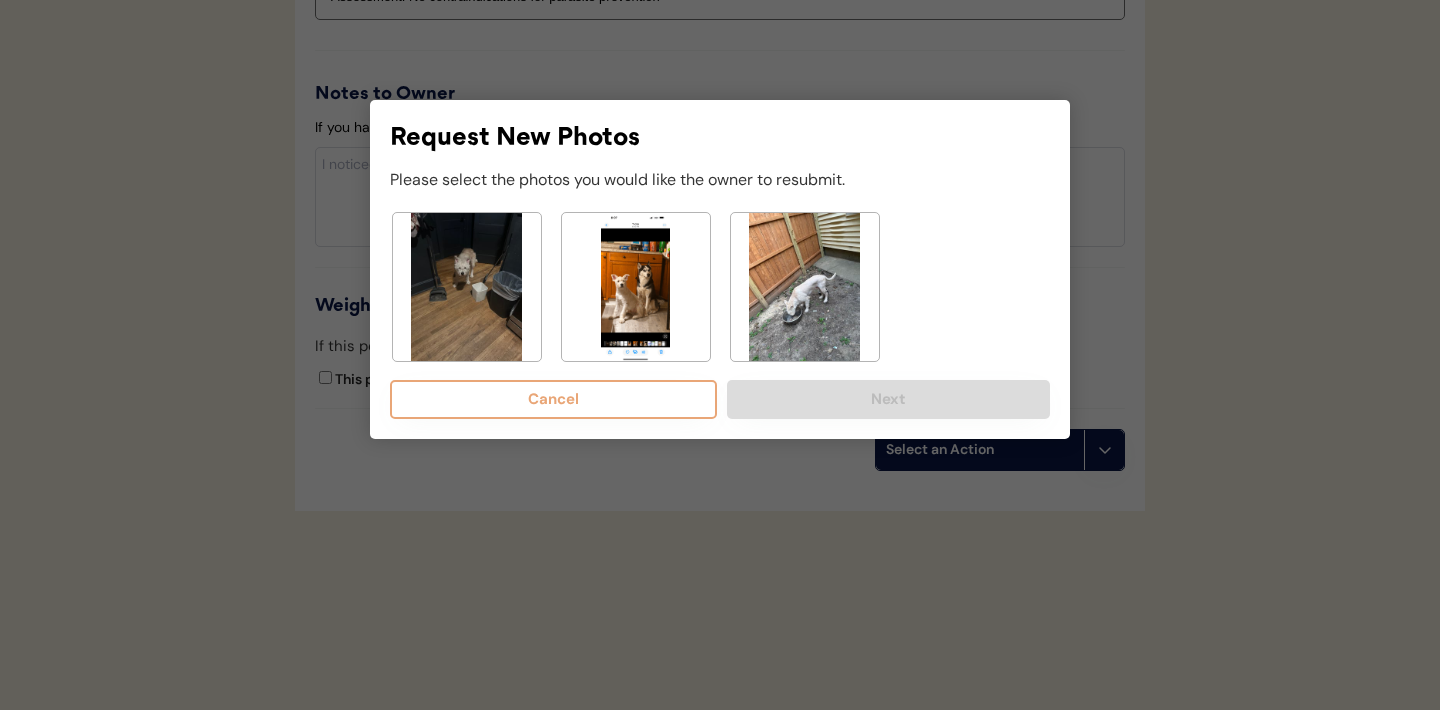 click 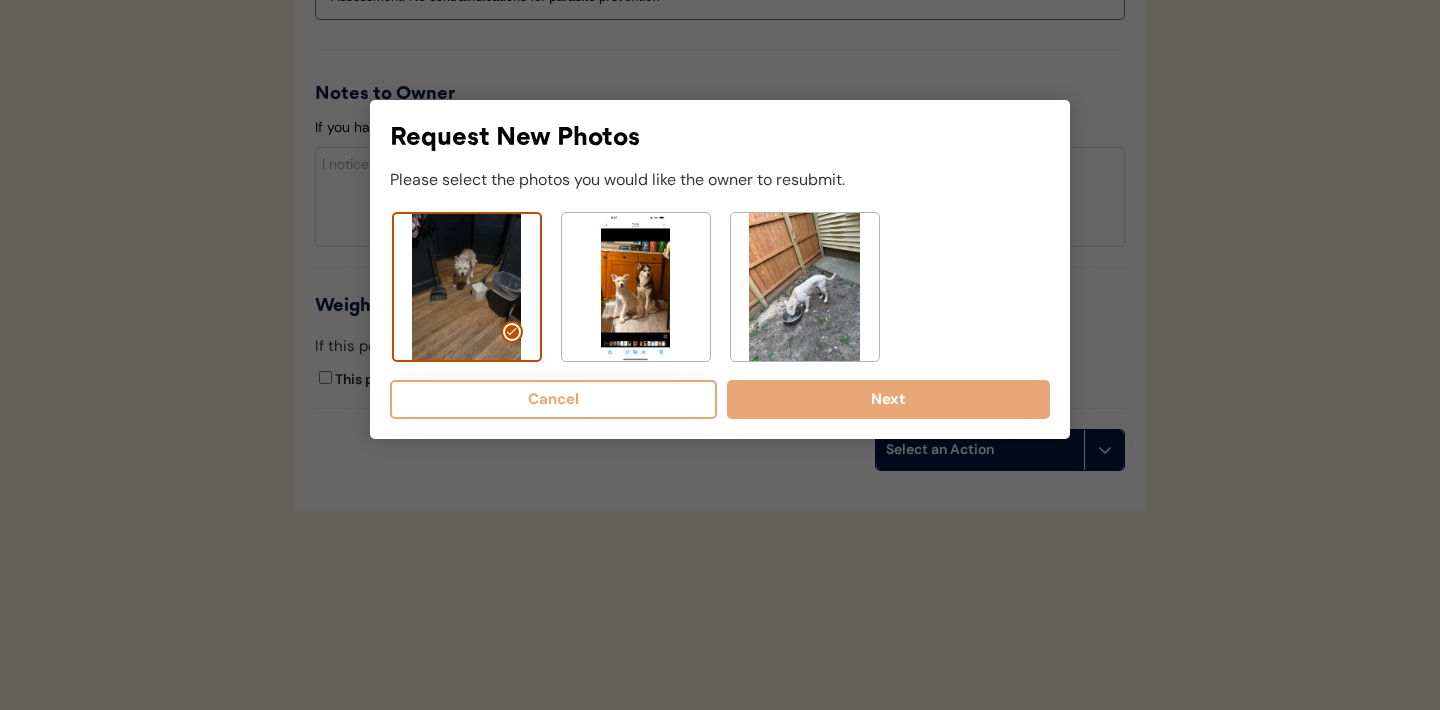 click 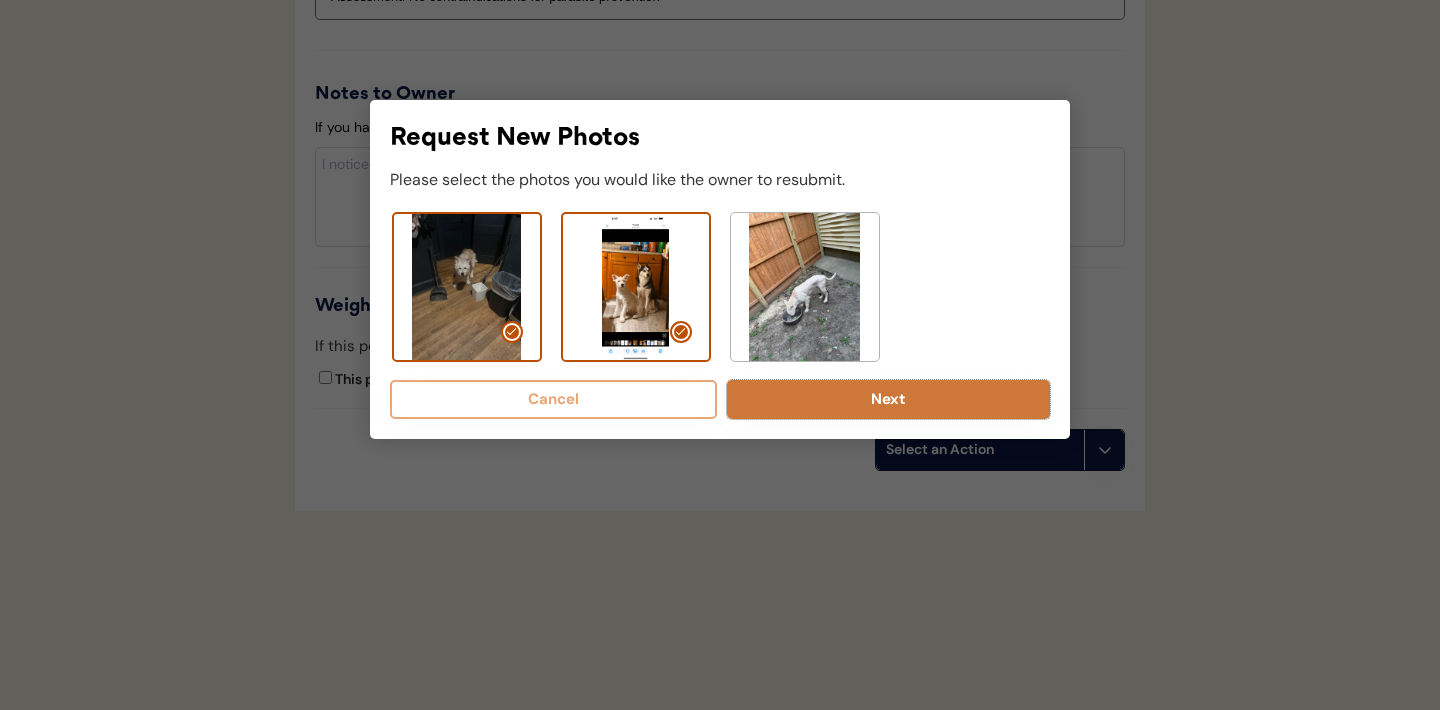 click on "Next" at bounding box center (888, 399) 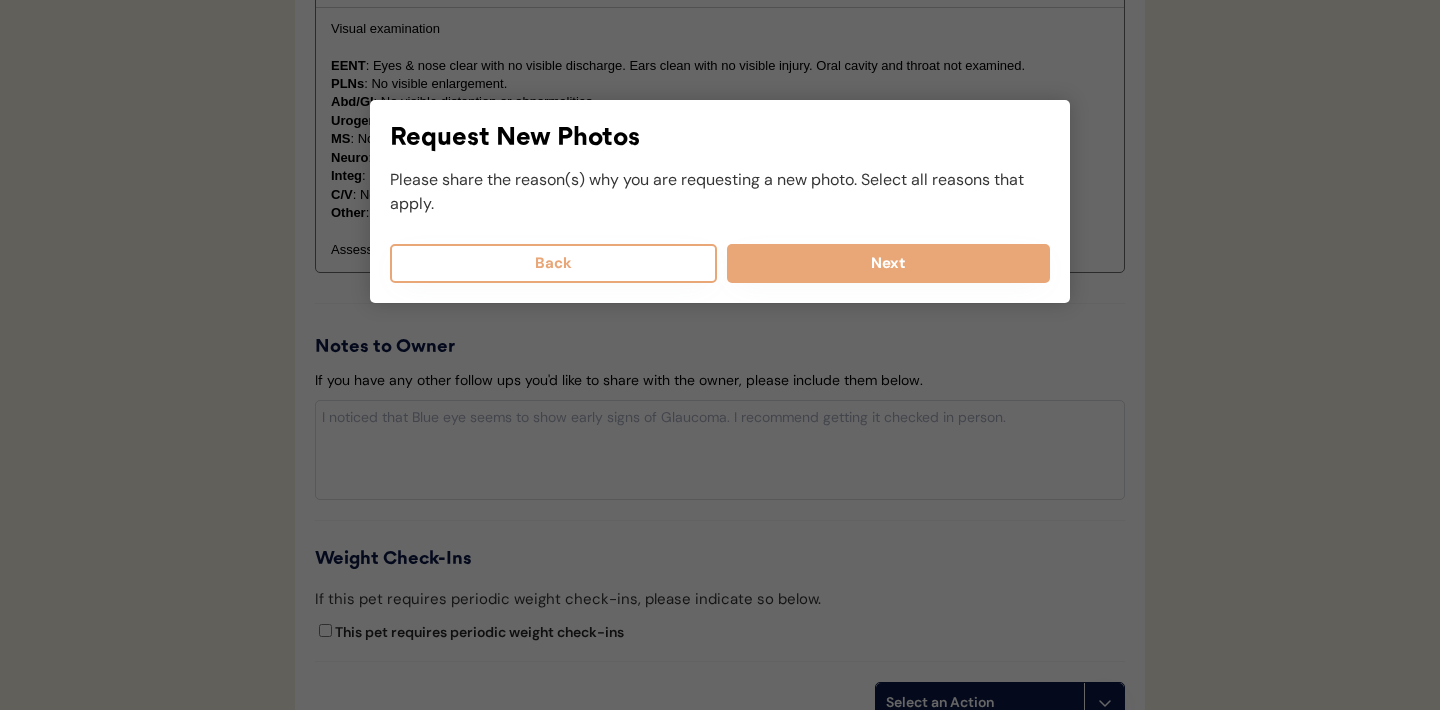 scroll, scrollTop: 2069, scrollLeft: 0, axis: vertical 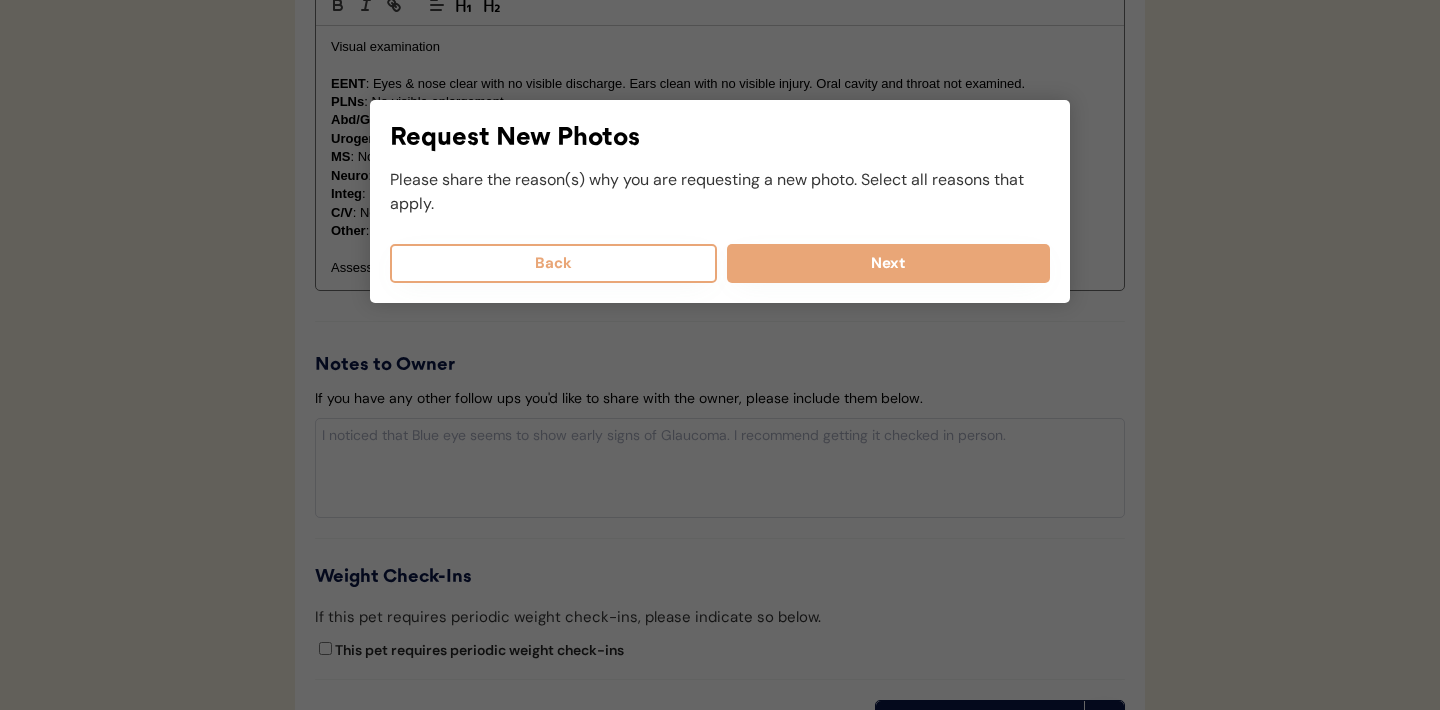 select 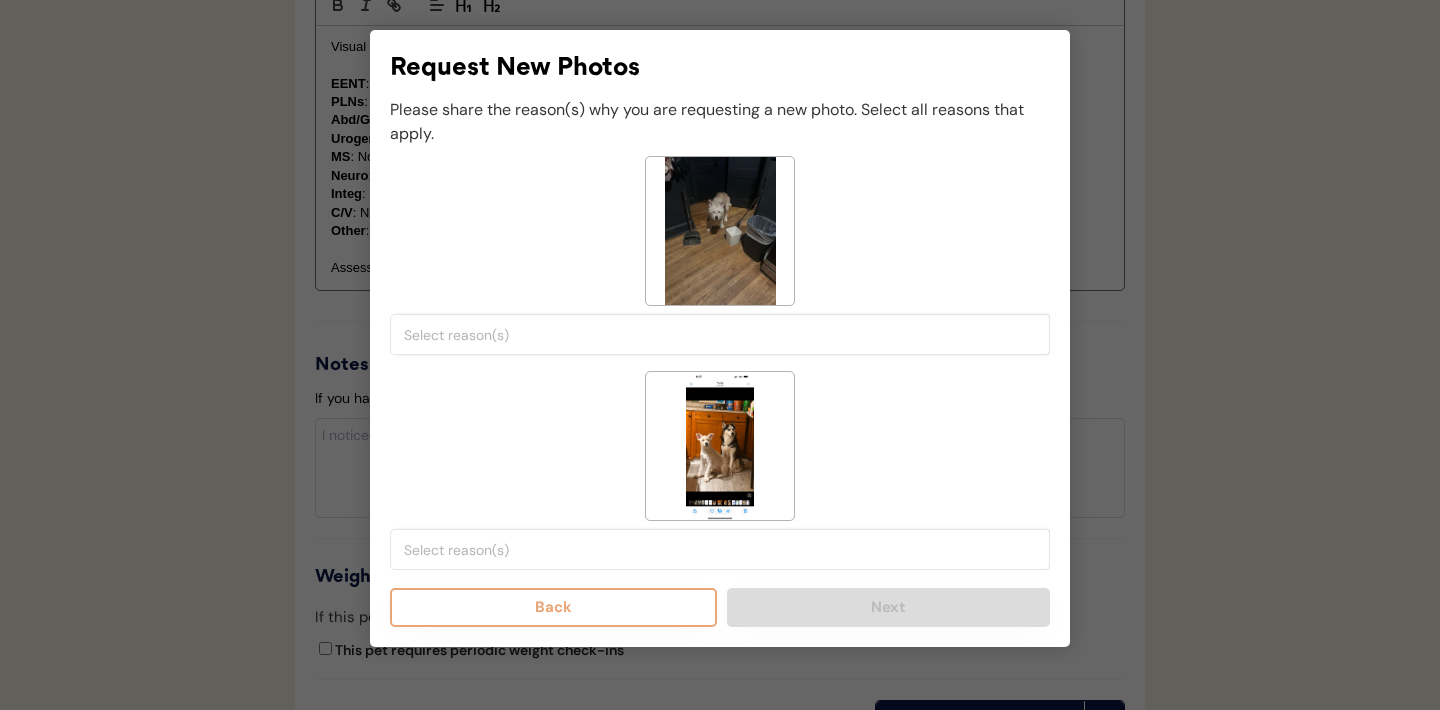 click at bounding box center (725, 335) 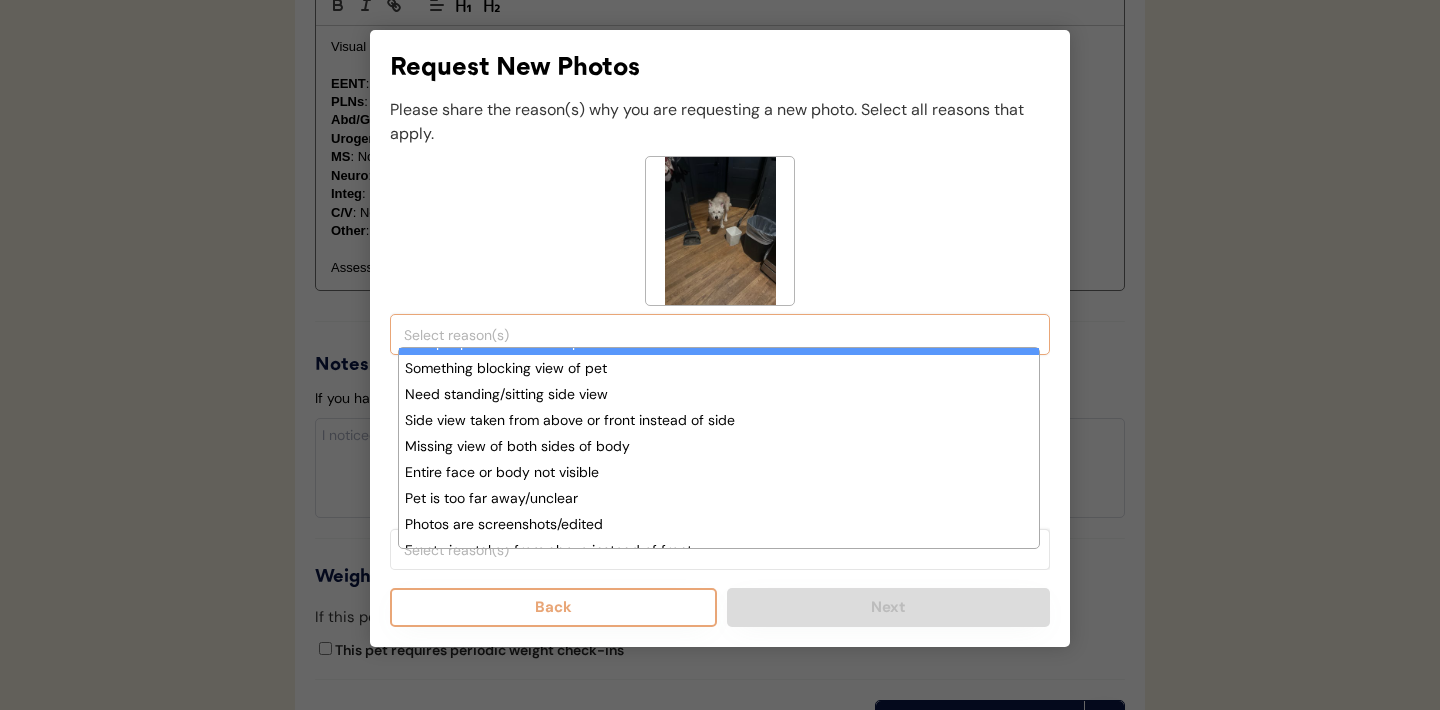 scroll, scrollTop: 164, scrollLeft: 0, axis: vertical 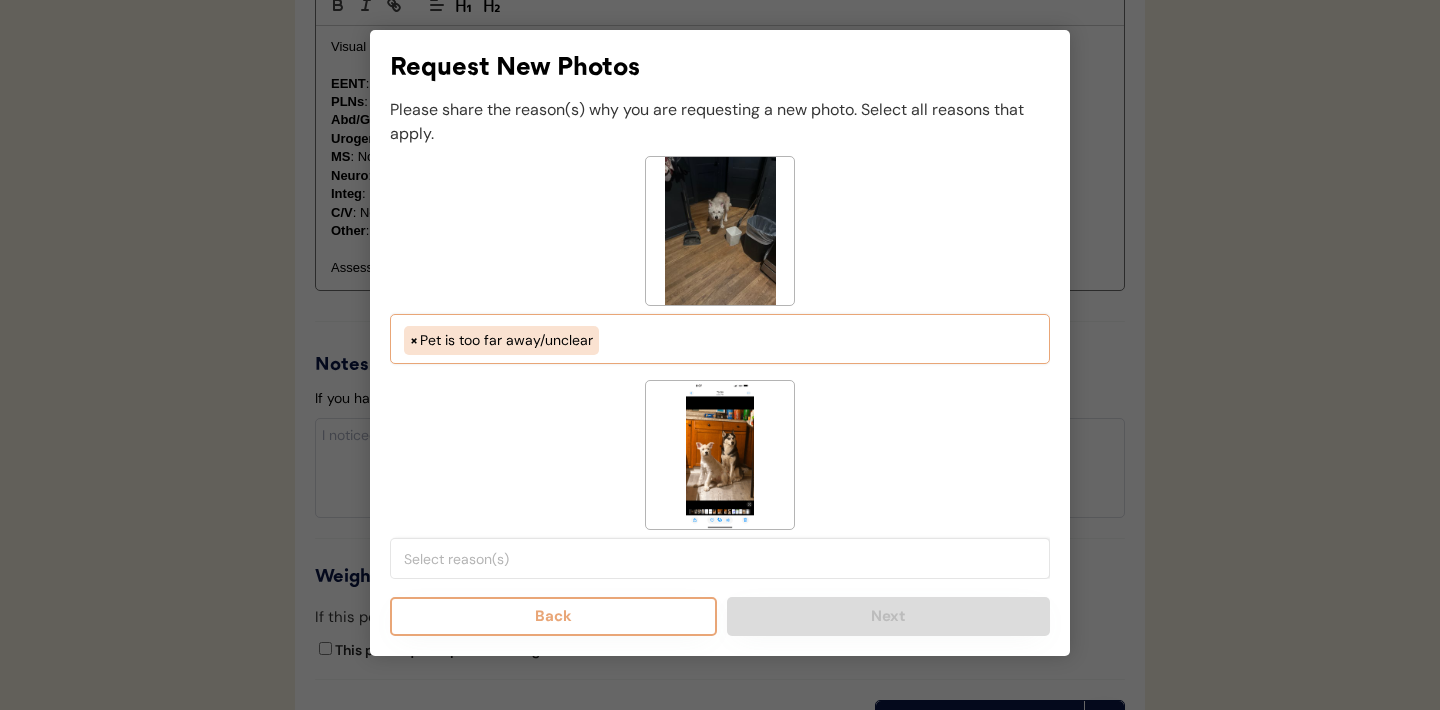 select on "picture_taken_from_above_instead_of_side" 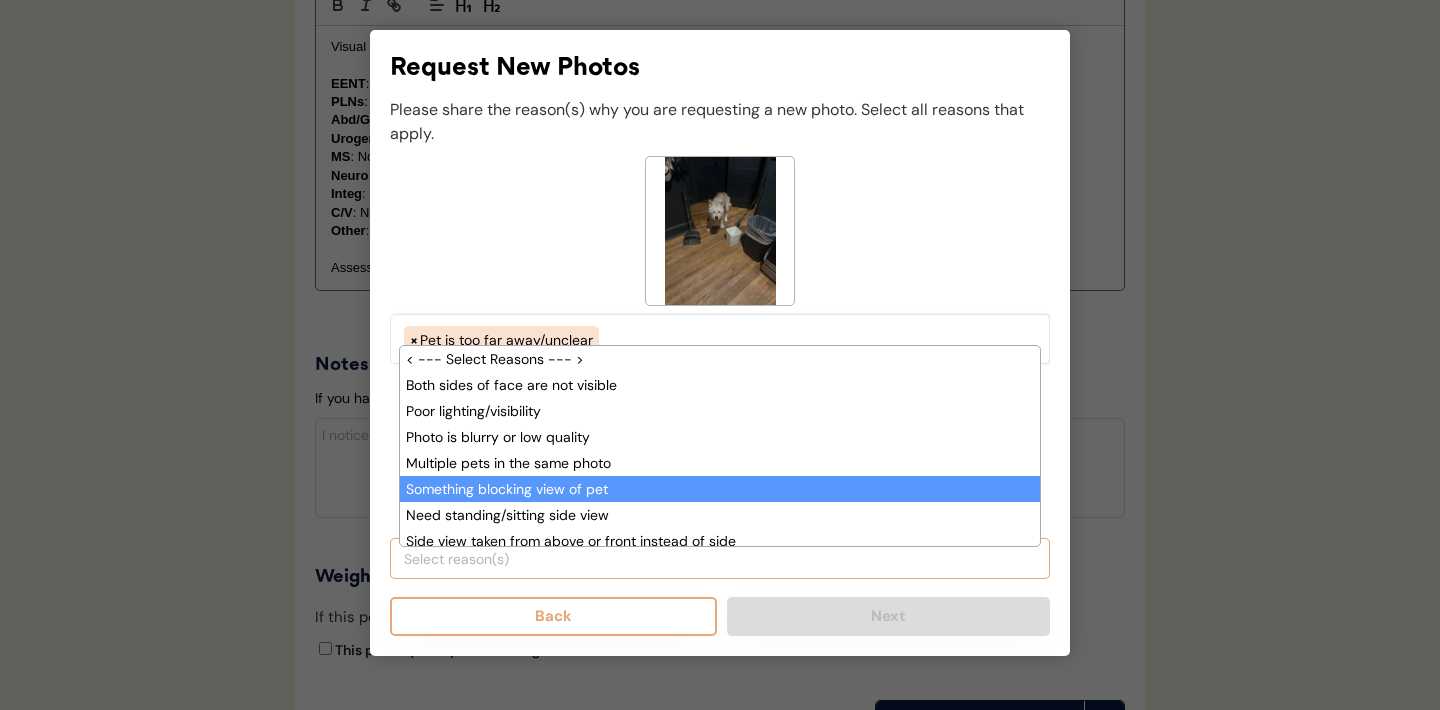 scroll, scrollTop: 164, scrollLeft: 0, axis: vertical 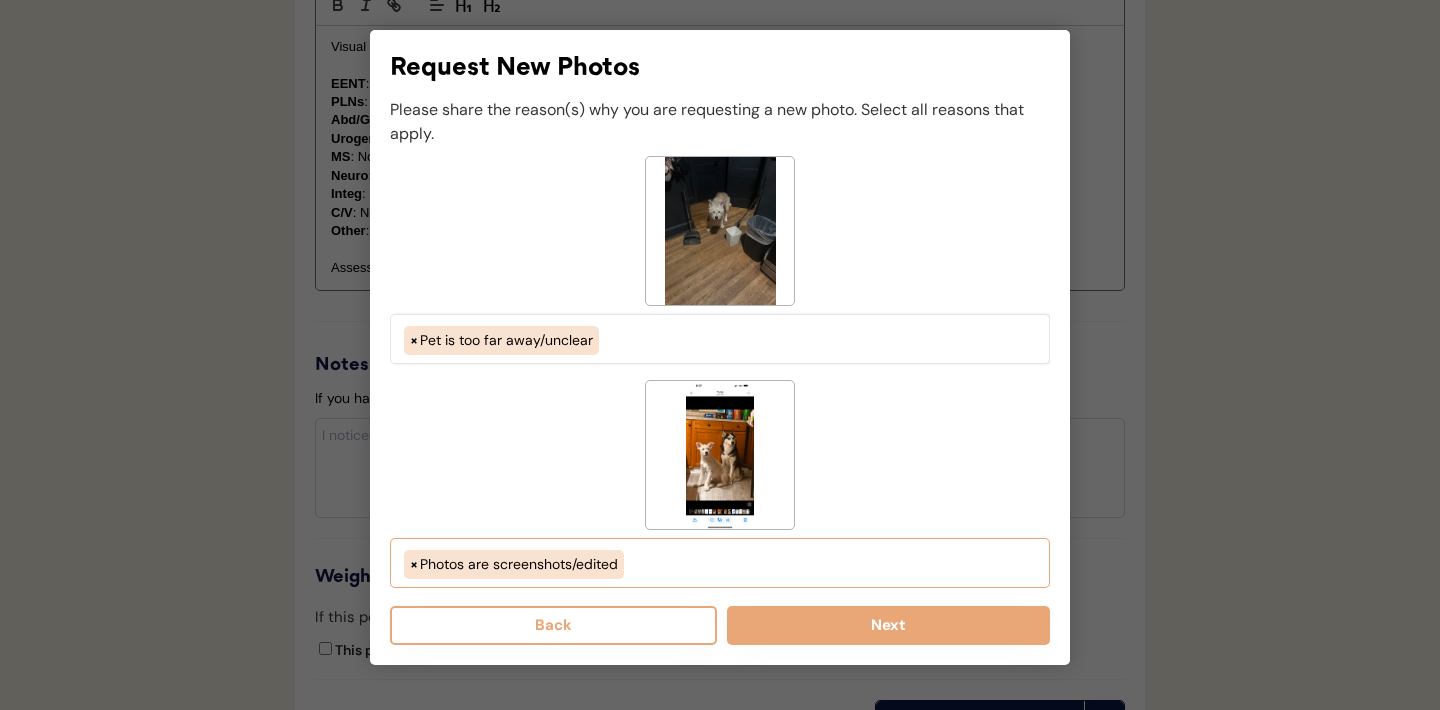 click on "× Photos are screenshots/edited" at bounding box center [720, 562] 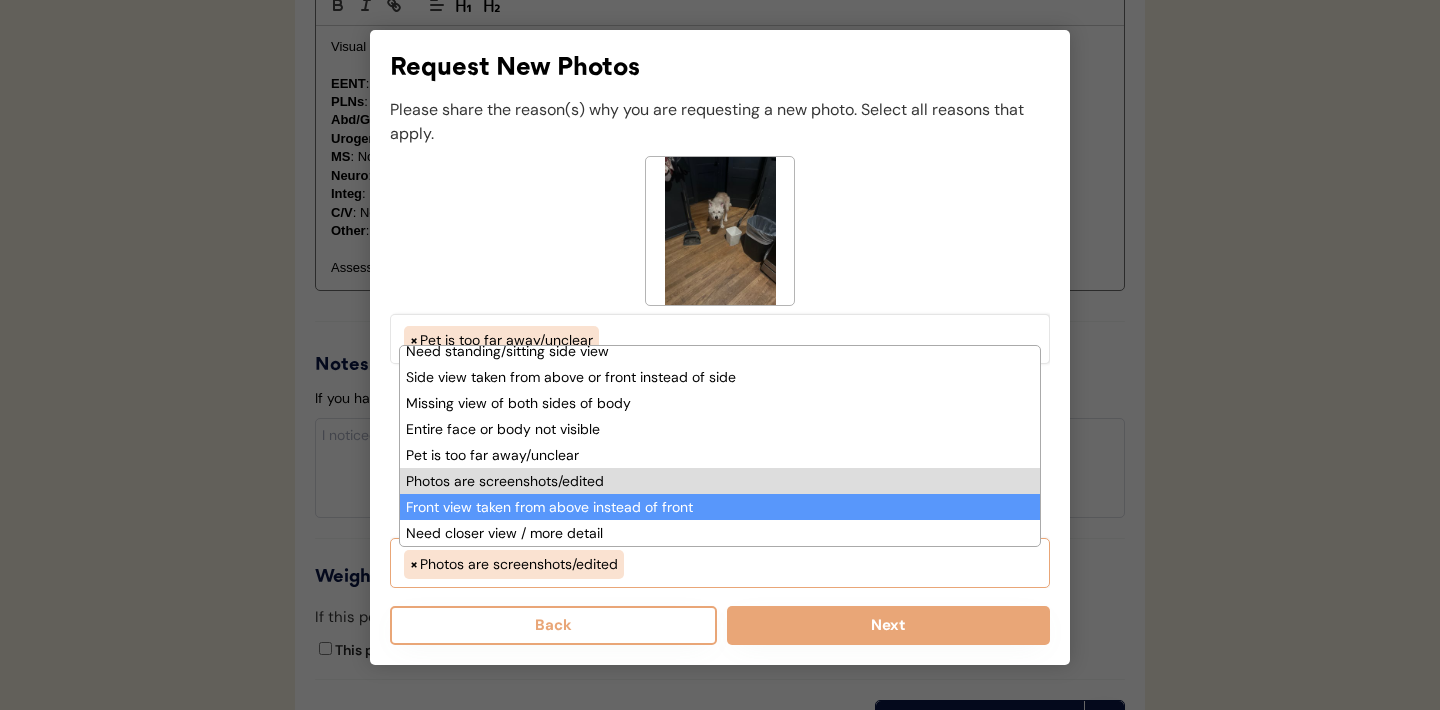 scroll, scrollTop: 140, scrollLeft: 0, axis: vertical 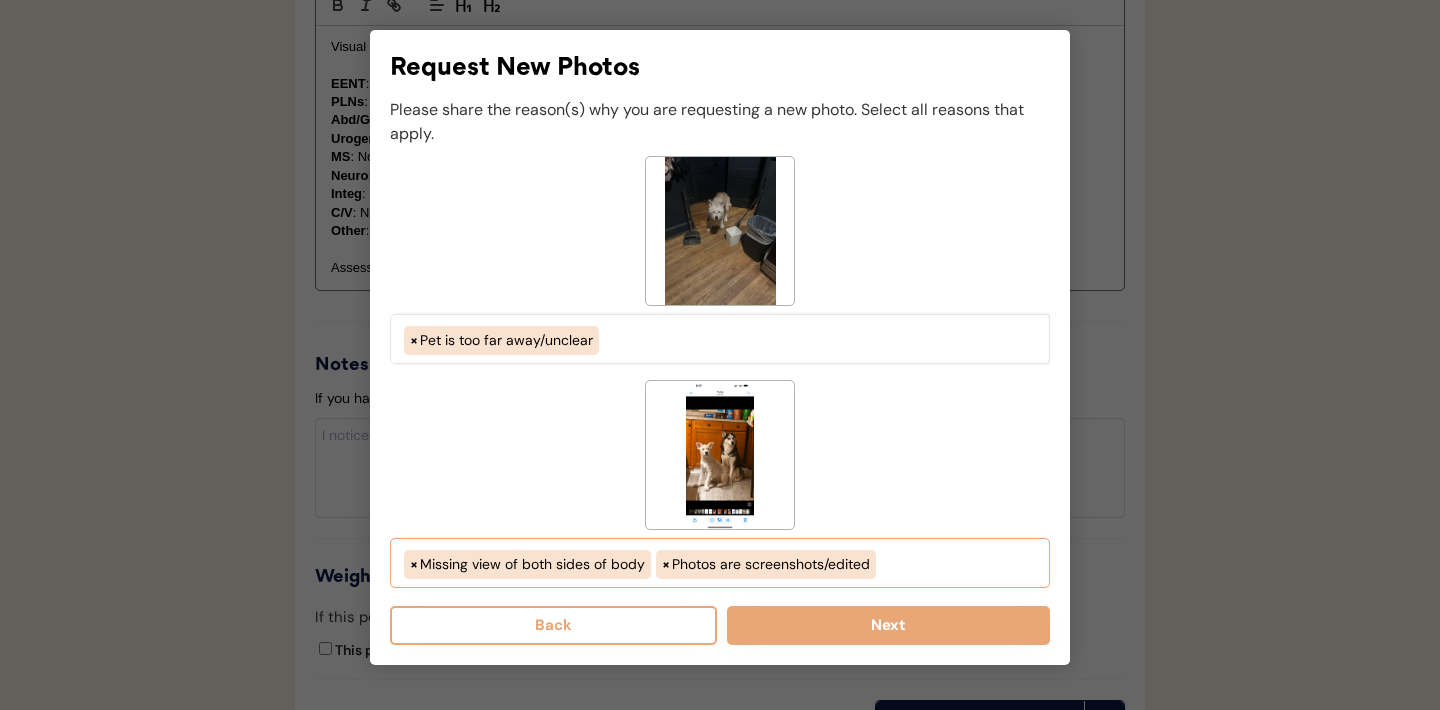 select on "missing_both_sides_of_face" 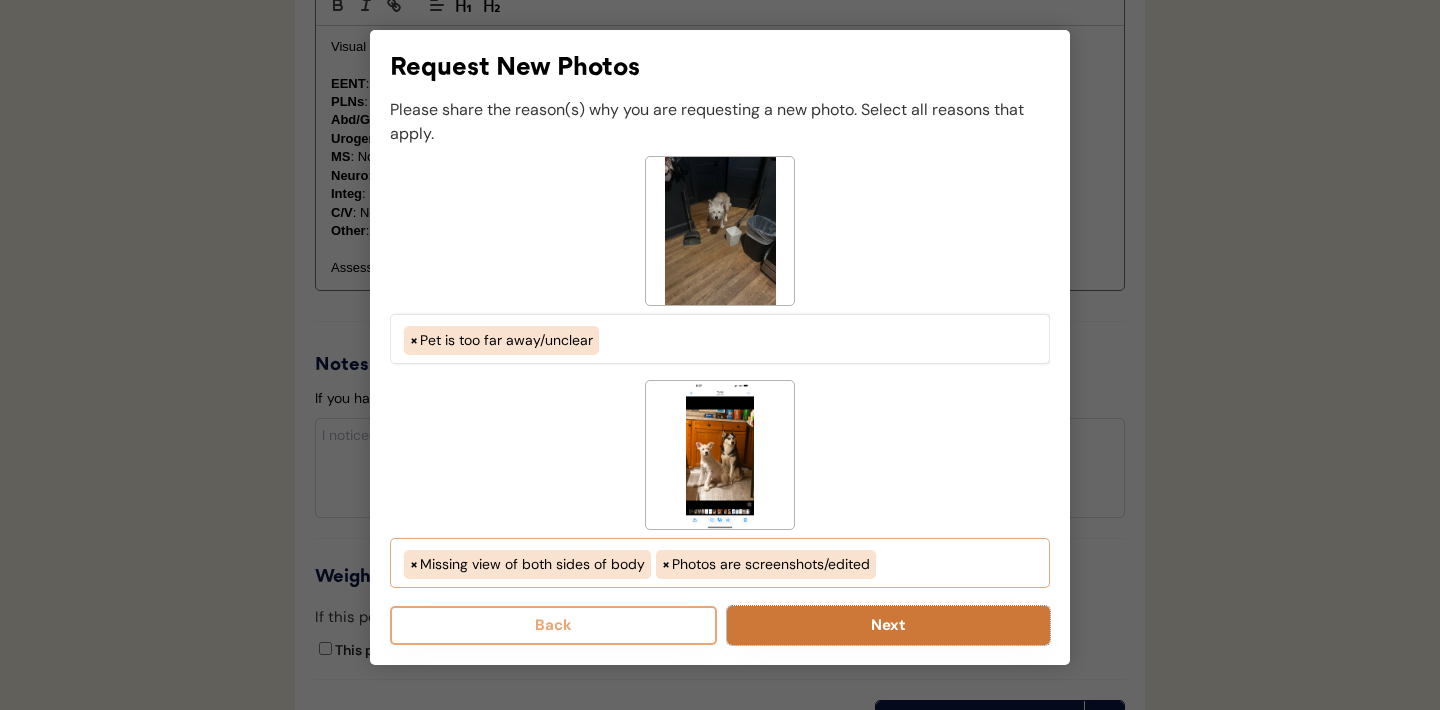 click on "Next" at bounding box center [888, 625] 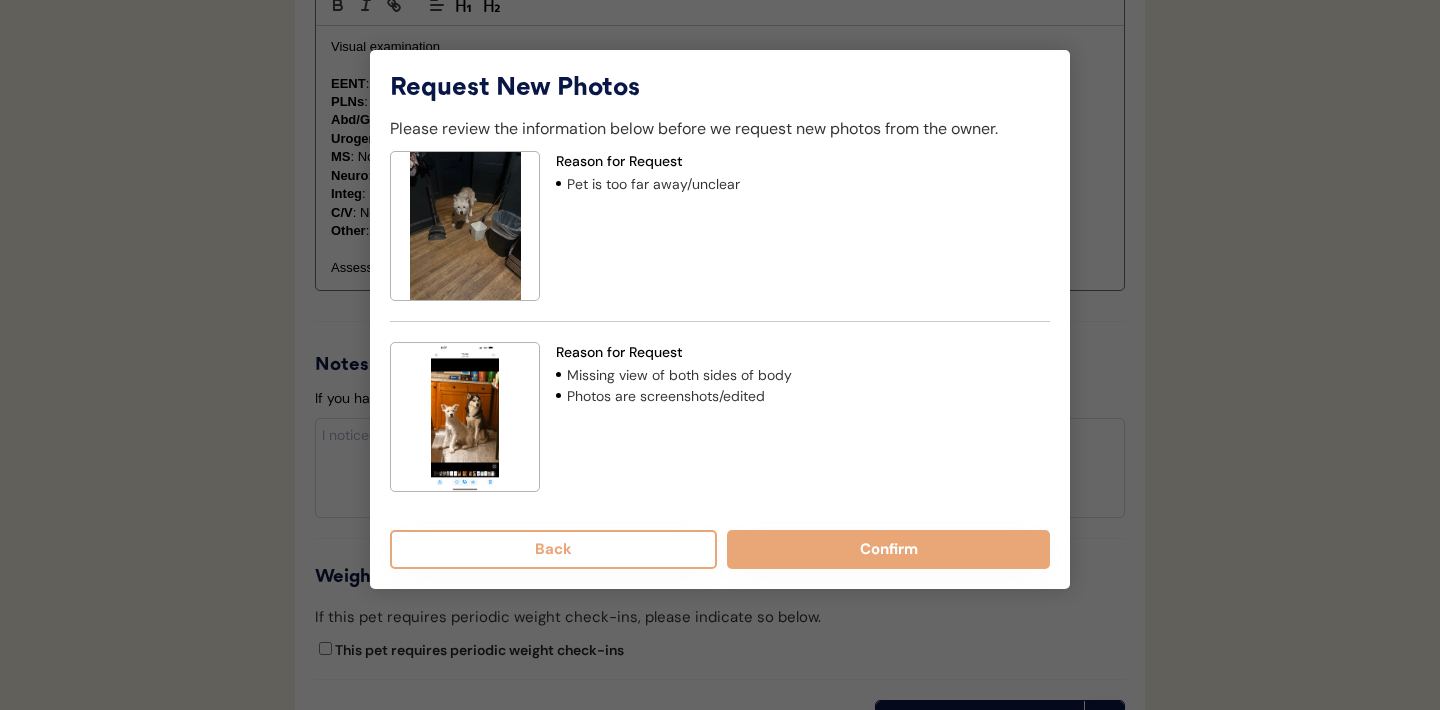scroll, scrollTop: 2024, scrollLeft: 0, axis: vertical 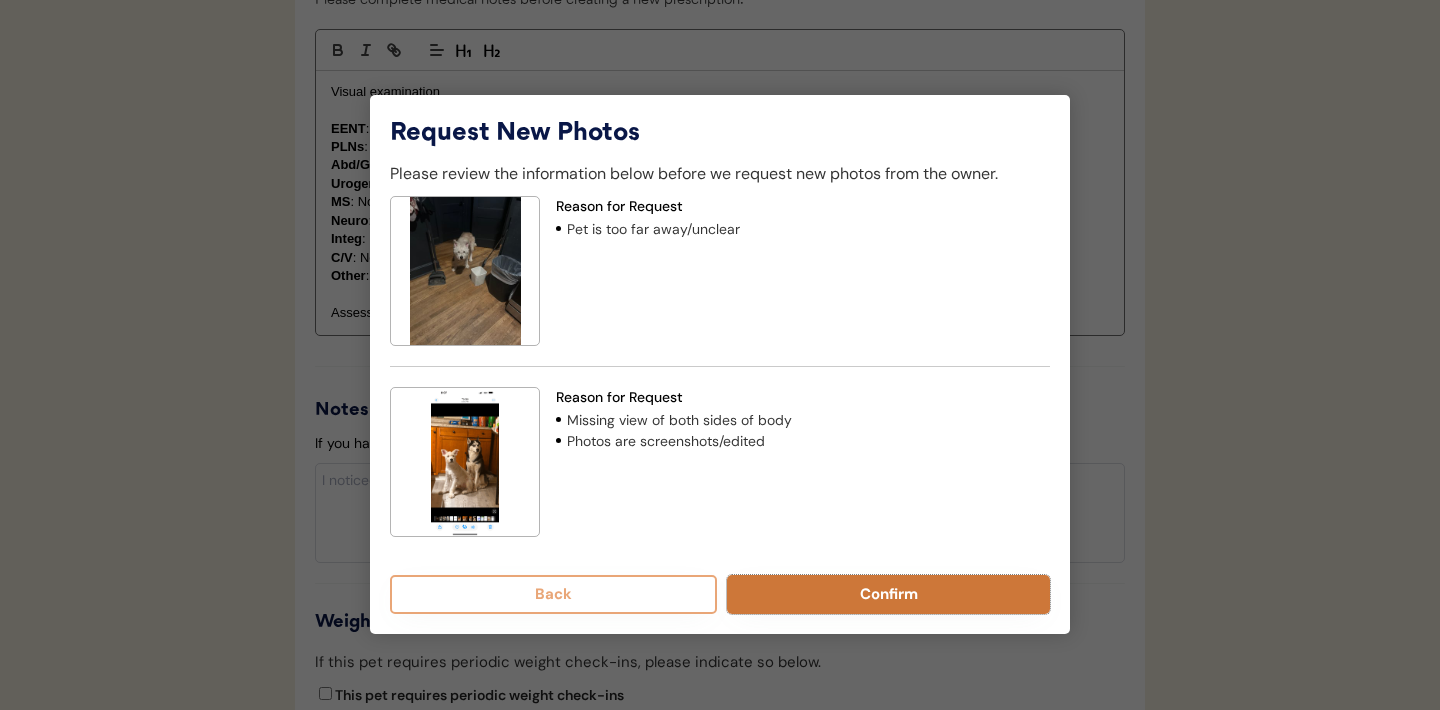 click on "Confirm" at bounding box center (888, 594) 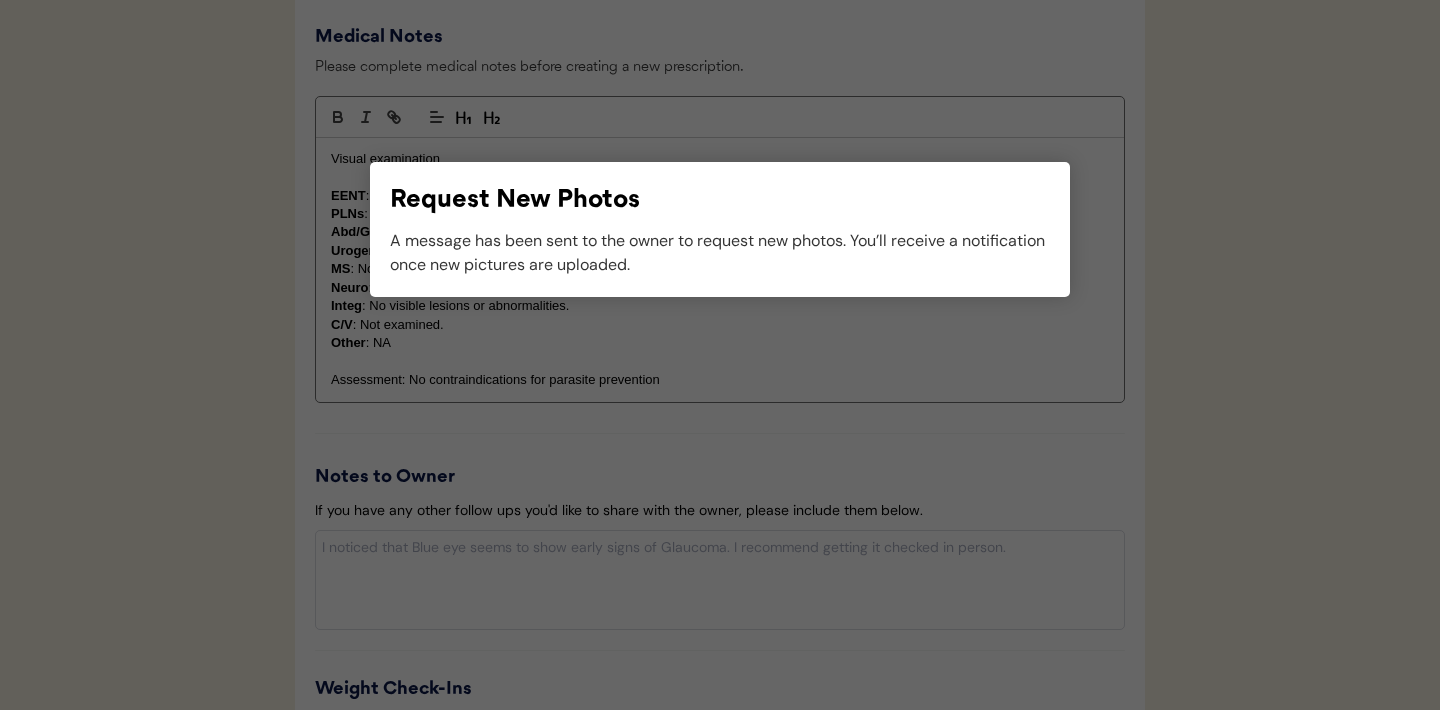 scroll, scrollTop: 1988, scrollLeft: 0, axis: vertical 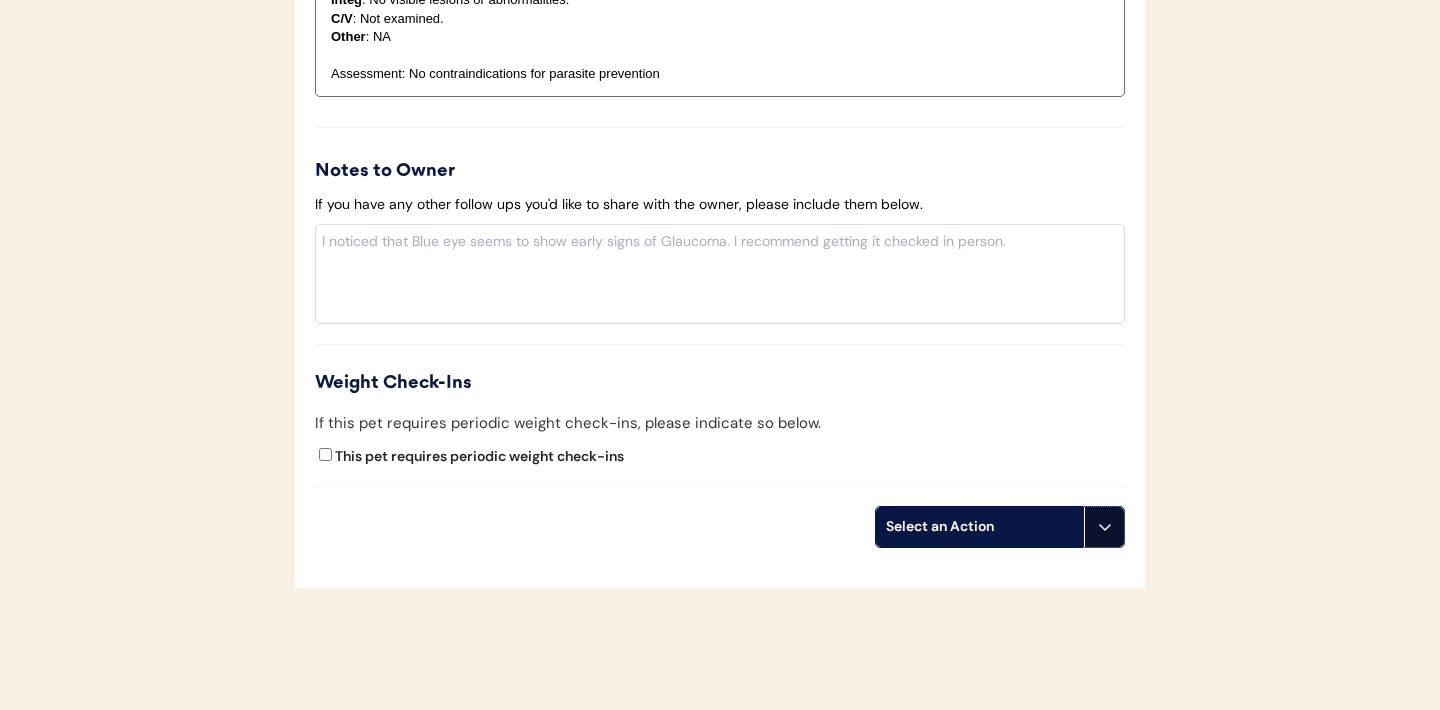 click 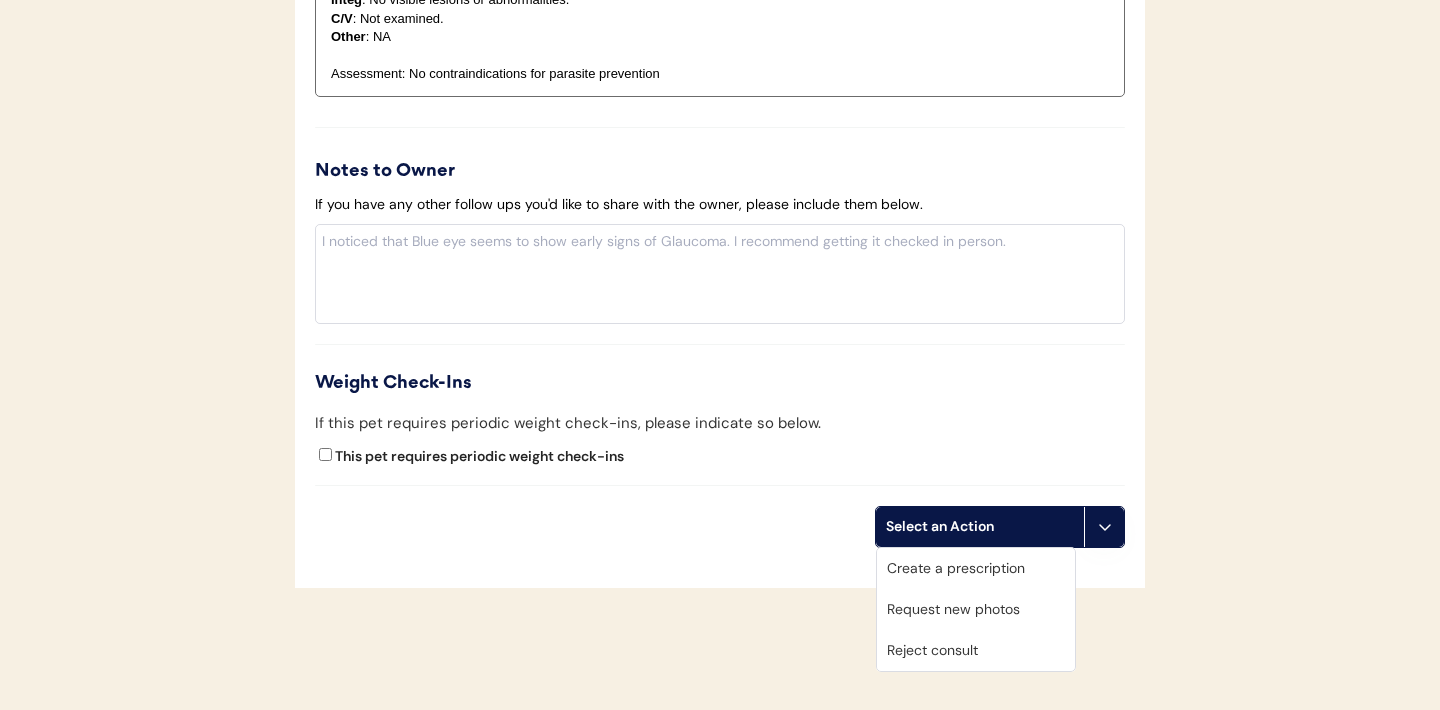 click on "Request new photos" at bounding box center [976, 609] 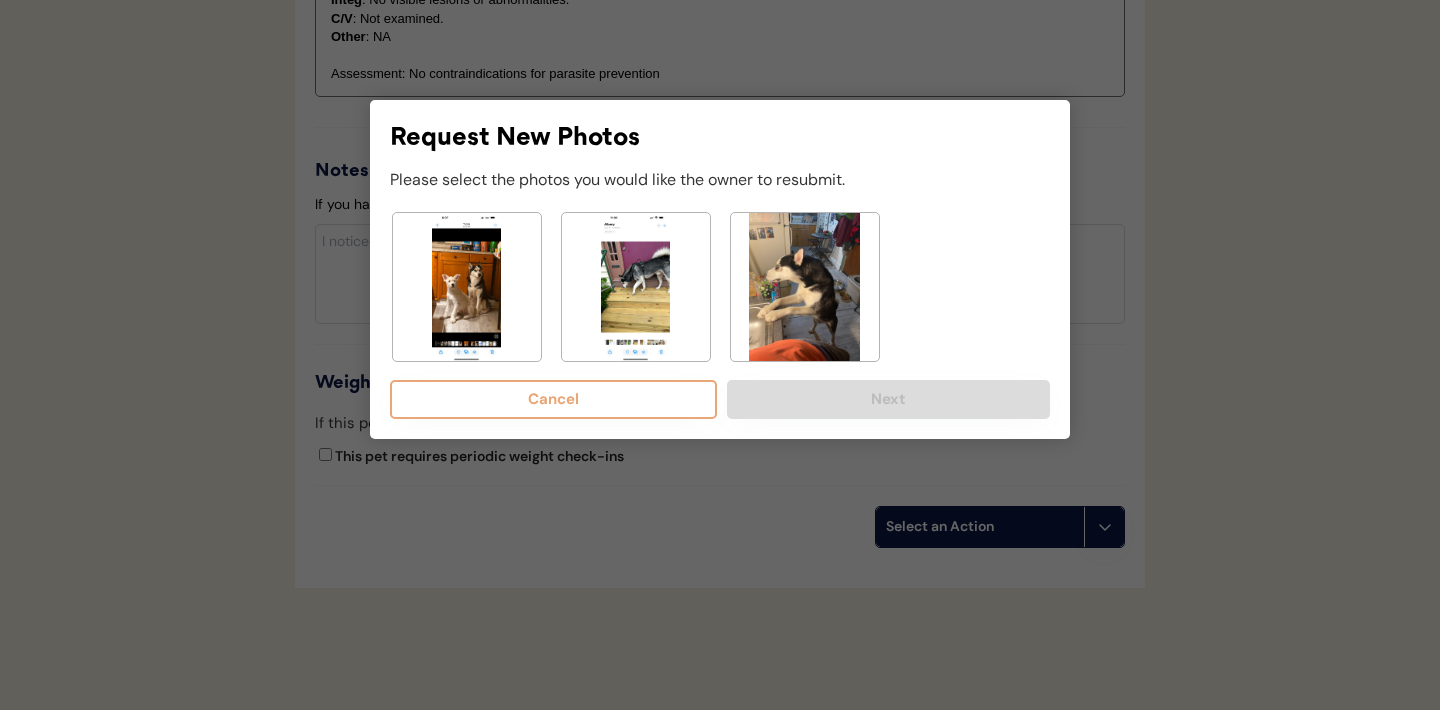 click 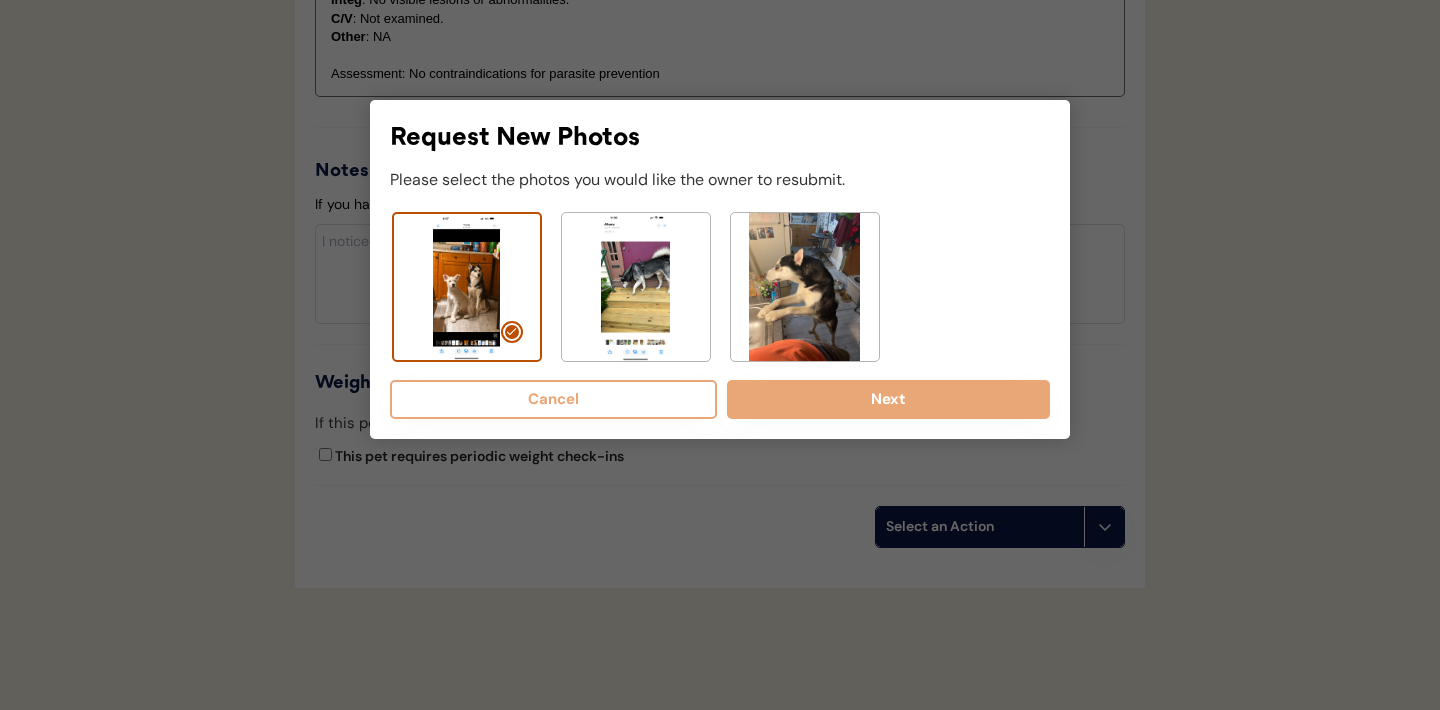 click 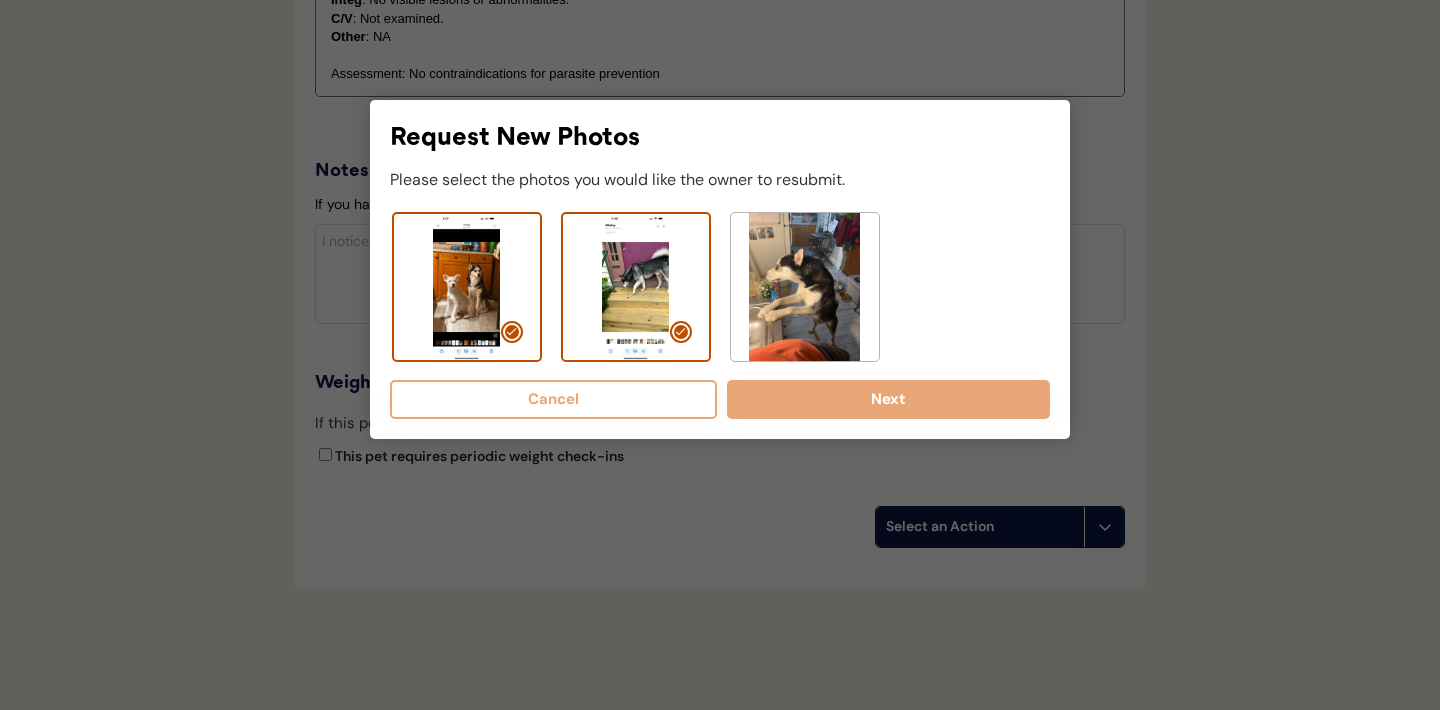 click 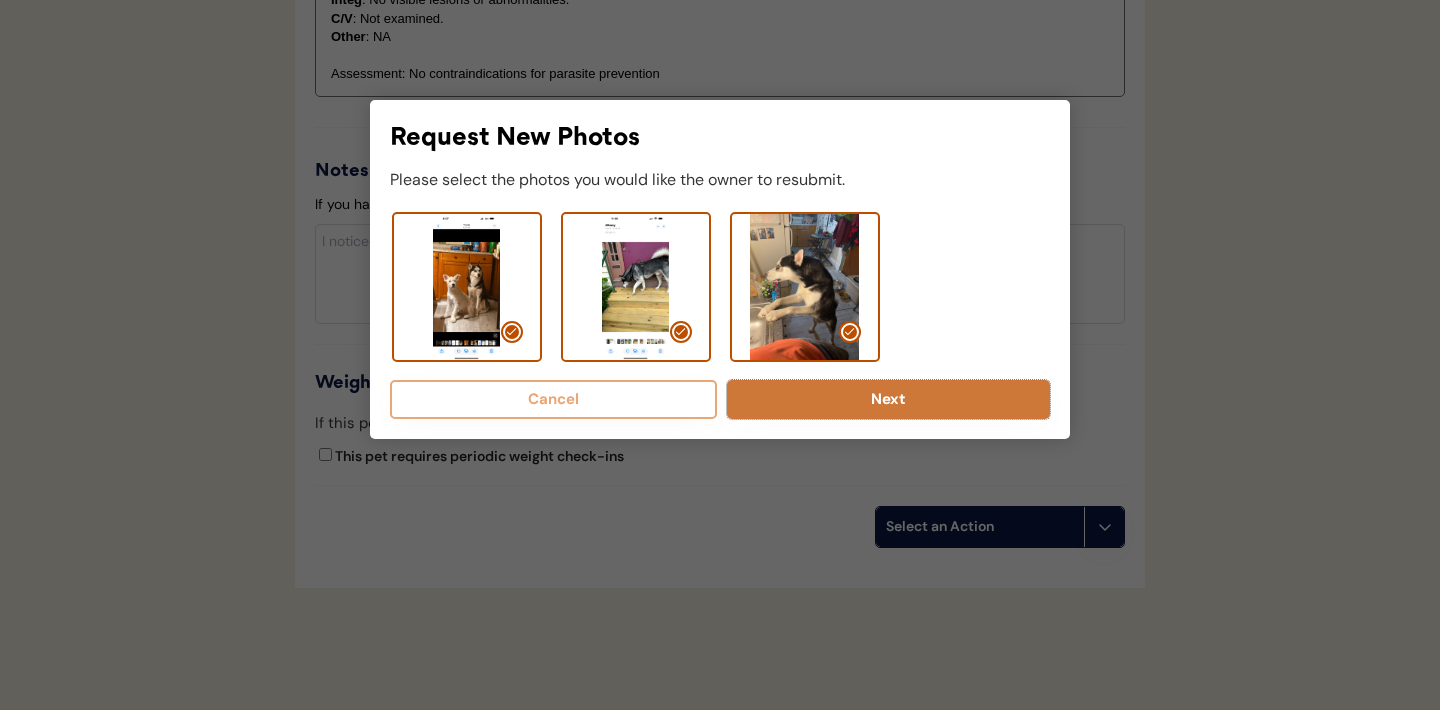 click on "Next" at bounding box center (888, 399) 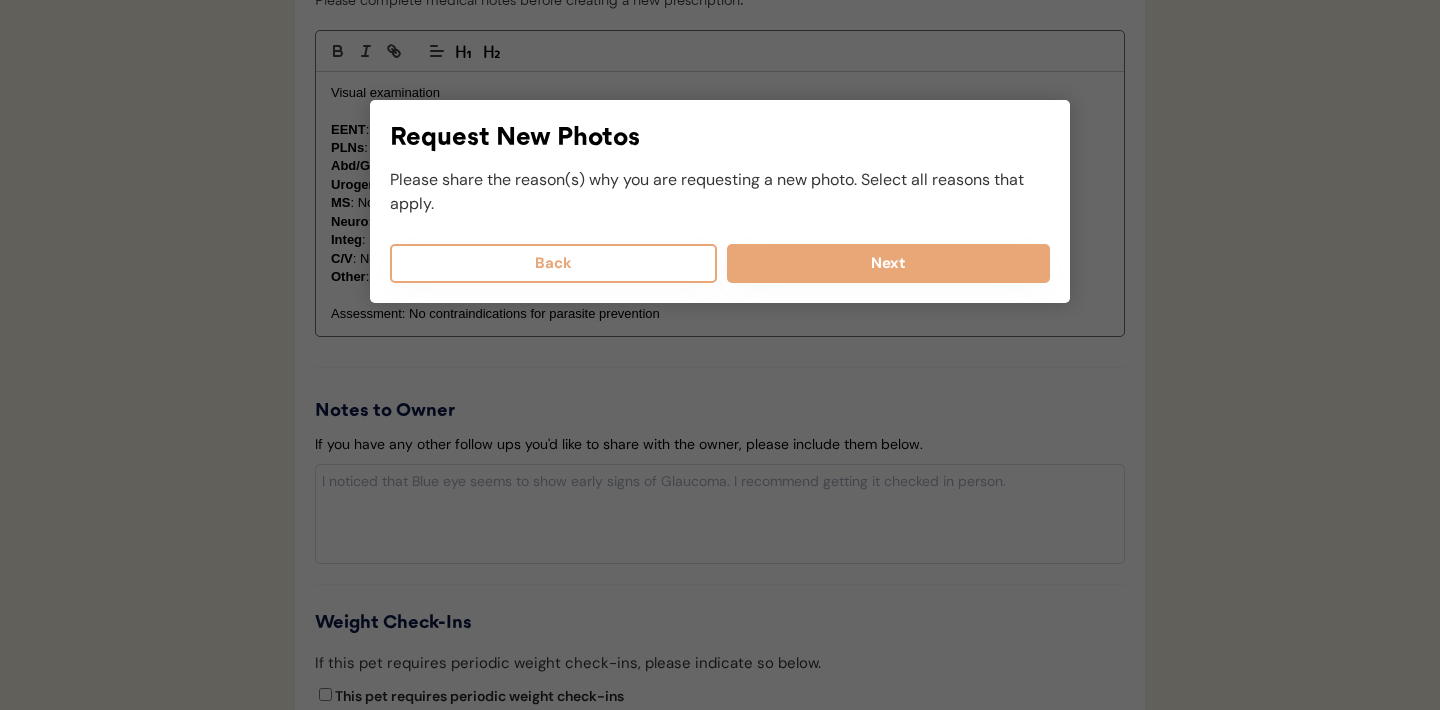 scroll, scrollTop: 2102, scrollLeft: 0, axis: vertical 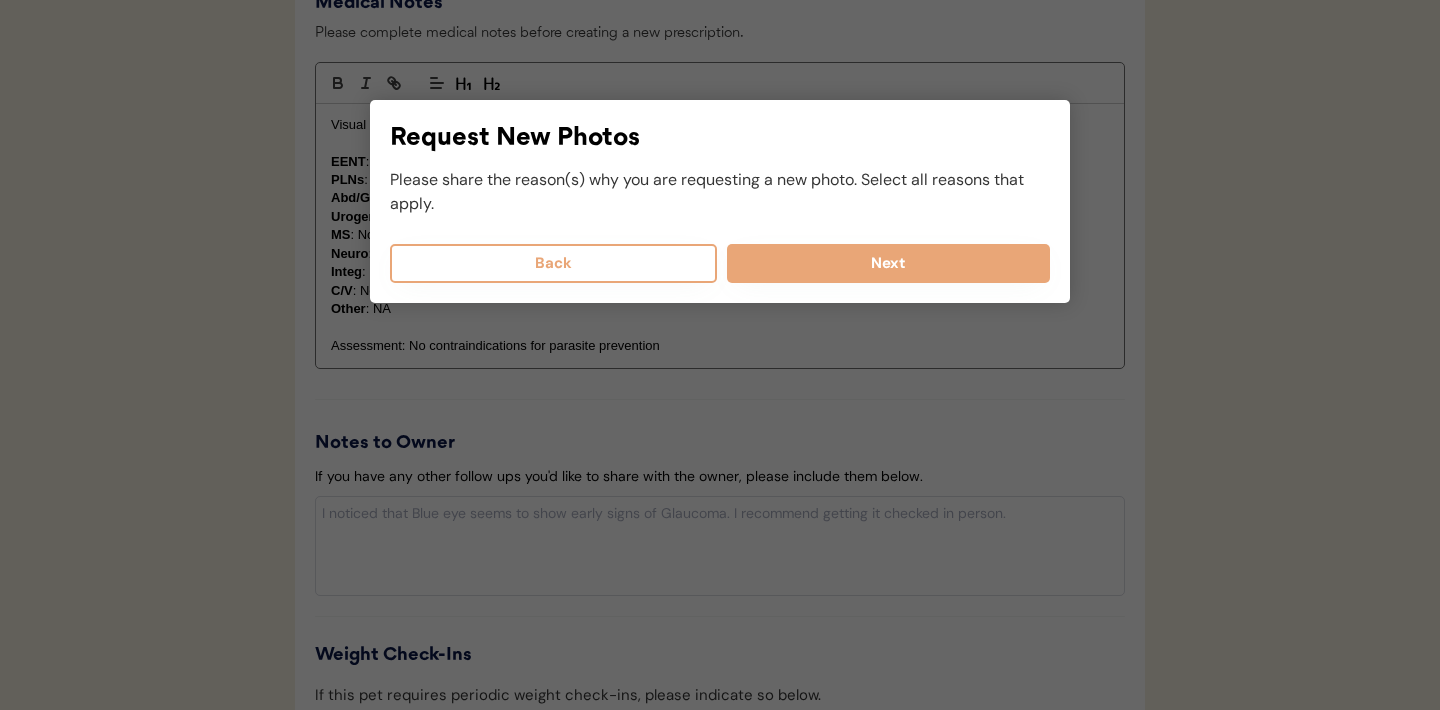 select 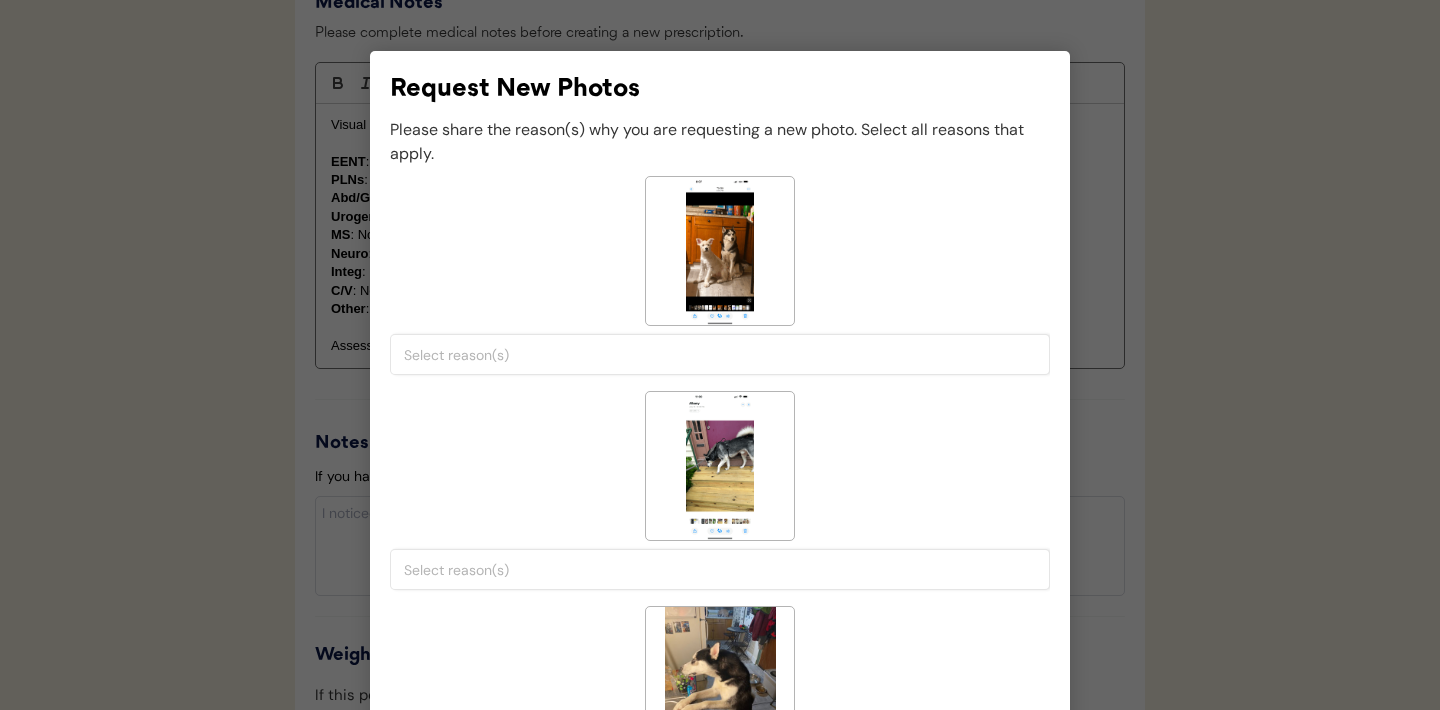 click at bounding box center (725, 355) 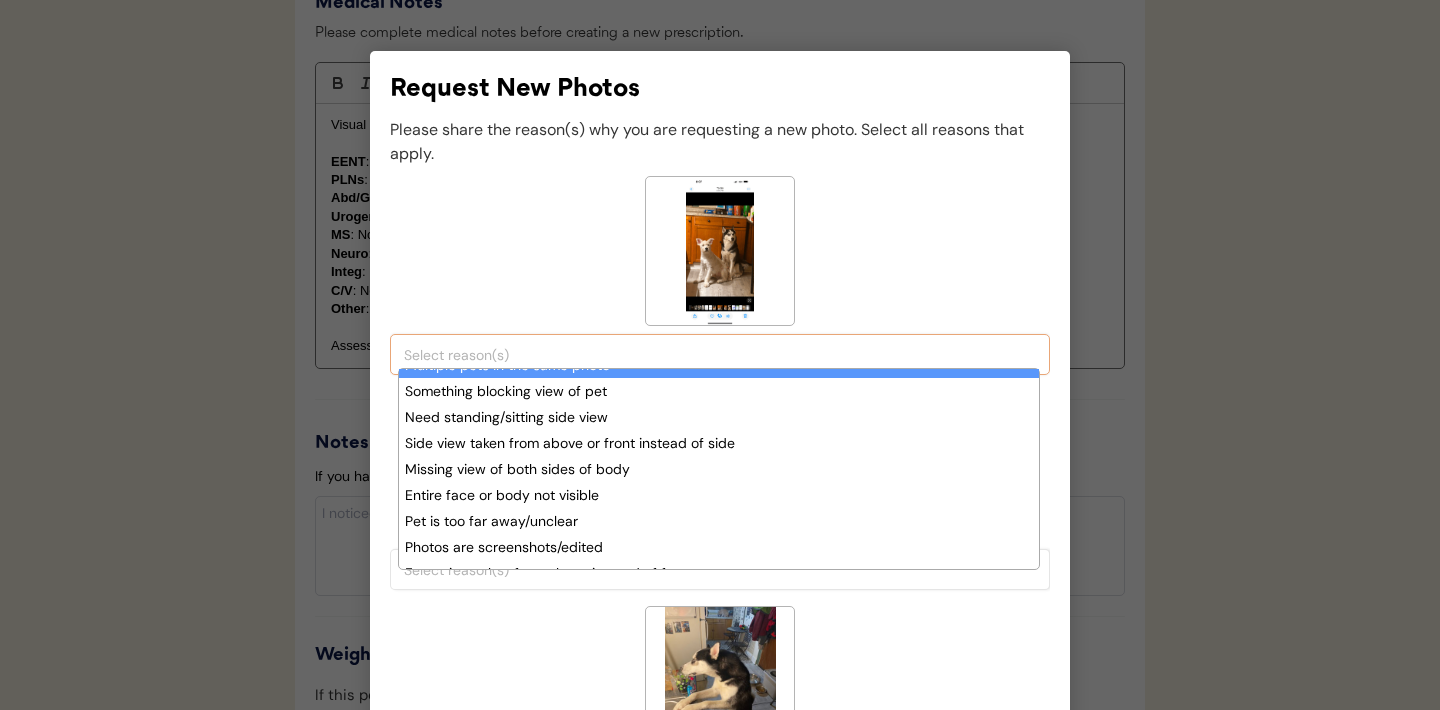 scroll, scrollTop: 164, scrollLeft: 0, axis: vertical 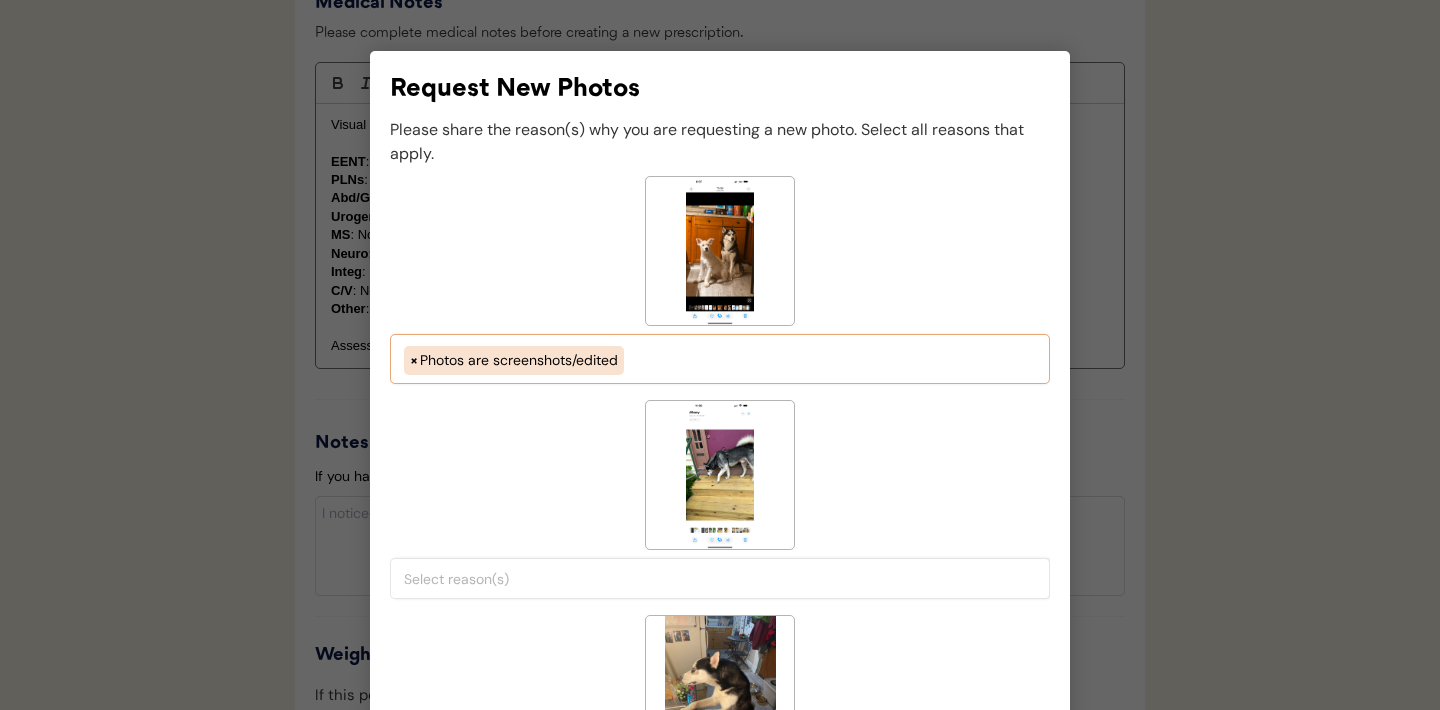 click on "× Photos are screenshots/edited" at bounding box center [720, 358] 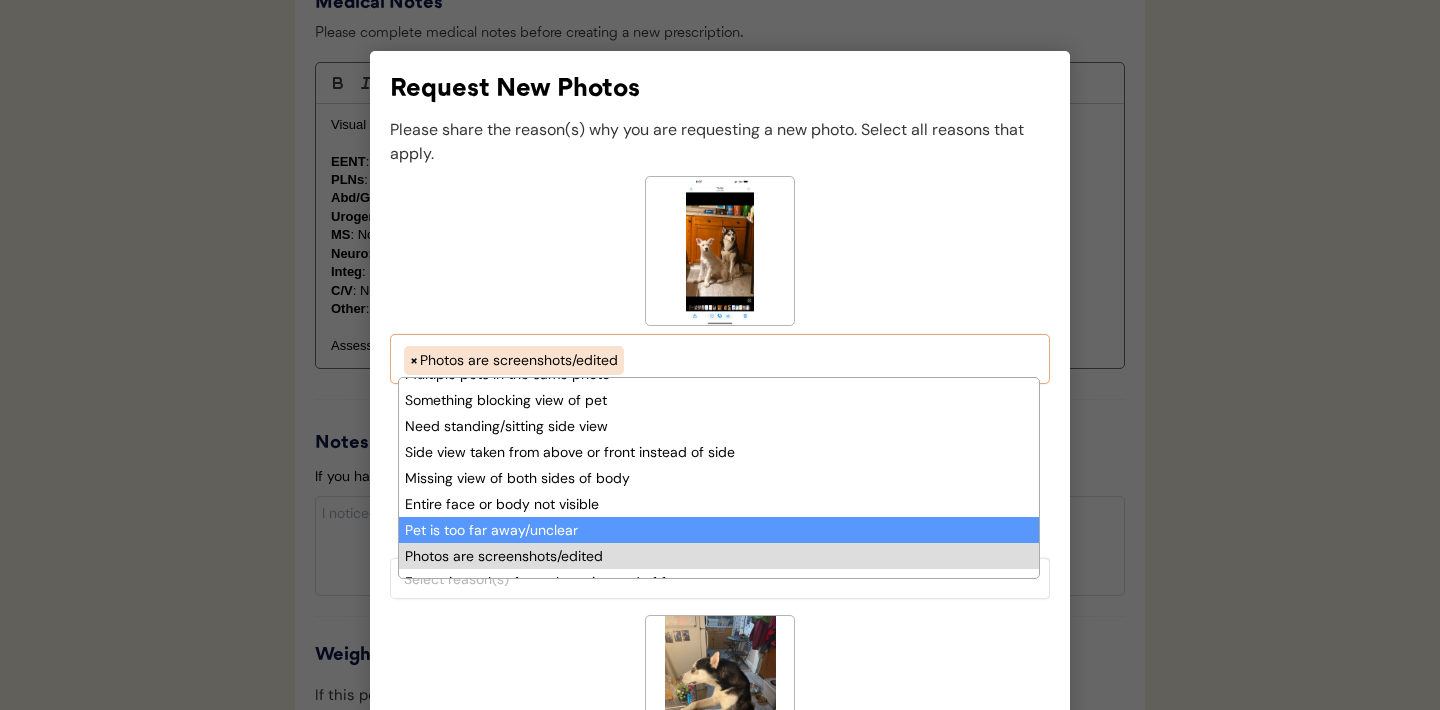 scroll, scrollTop: 120, scrollLeft: 0, axis: vertical 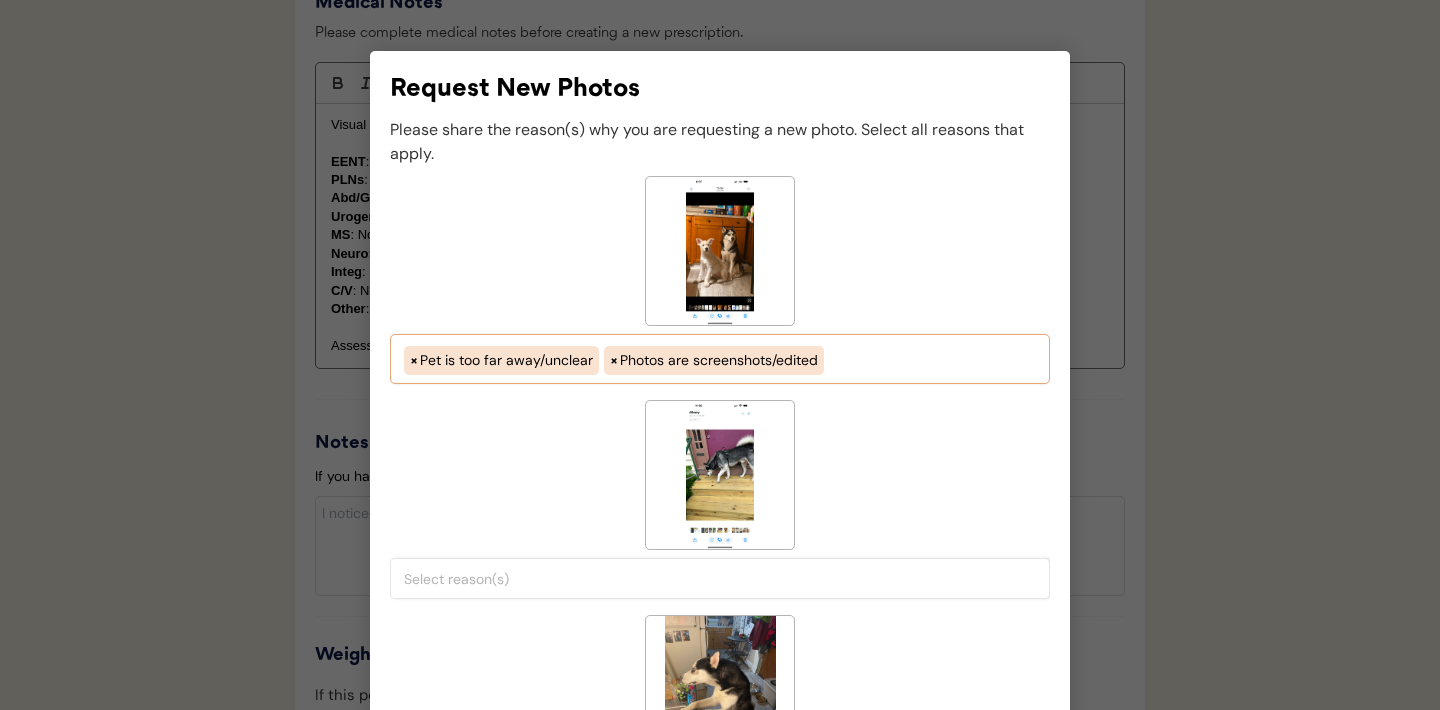 select on "picture_taken_from_above_instead_of_side" 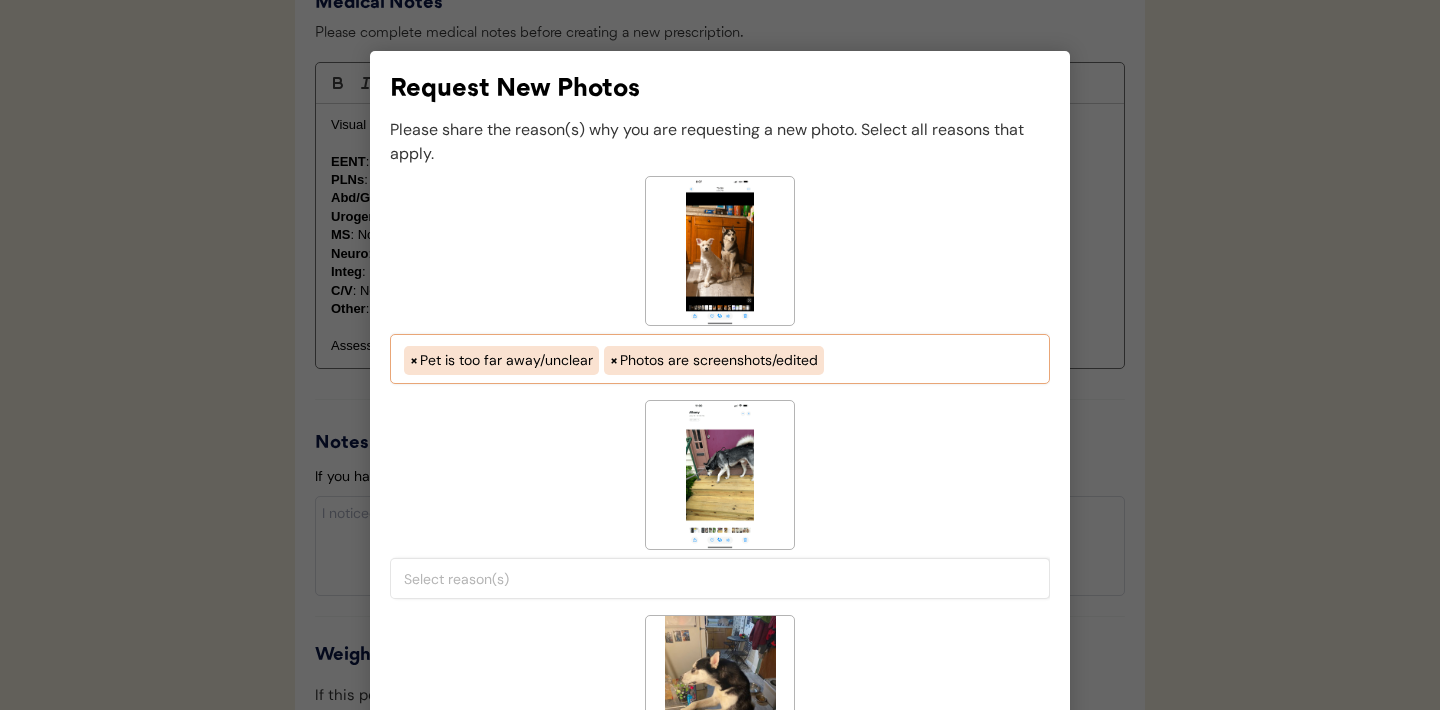 scroll, scrollTop: 187, scrollLeft: 0, axis: vertical 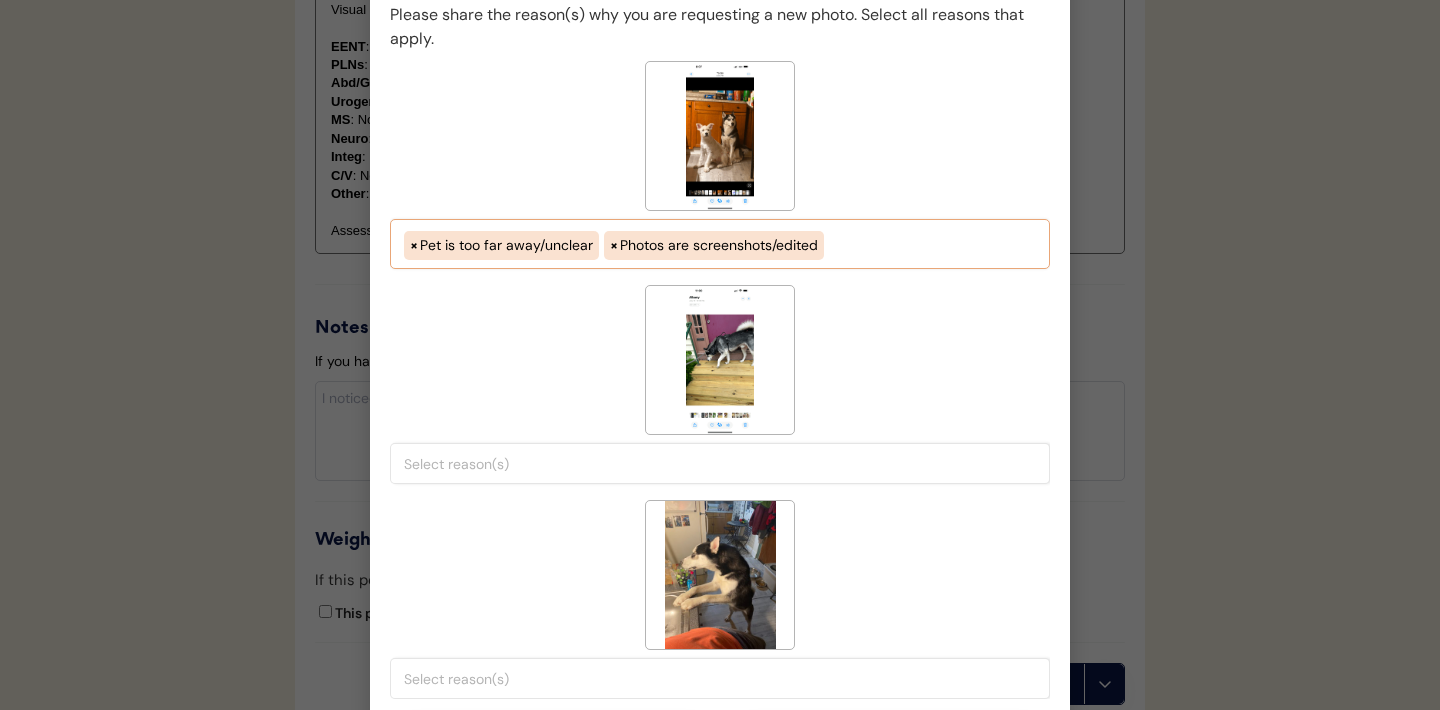 click at bounding box center [725, 464] 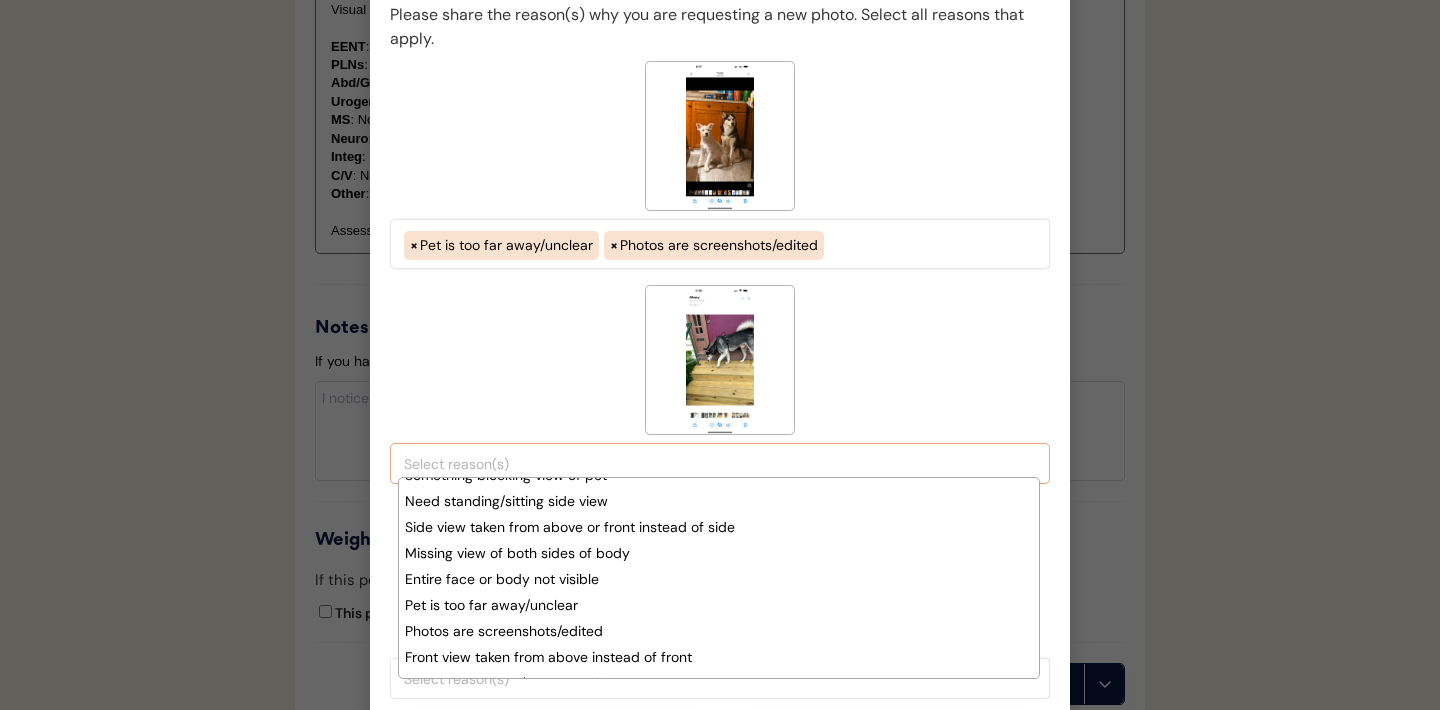 scroll, scrollTop: 164, scrollLeft: 0, axis: vertical 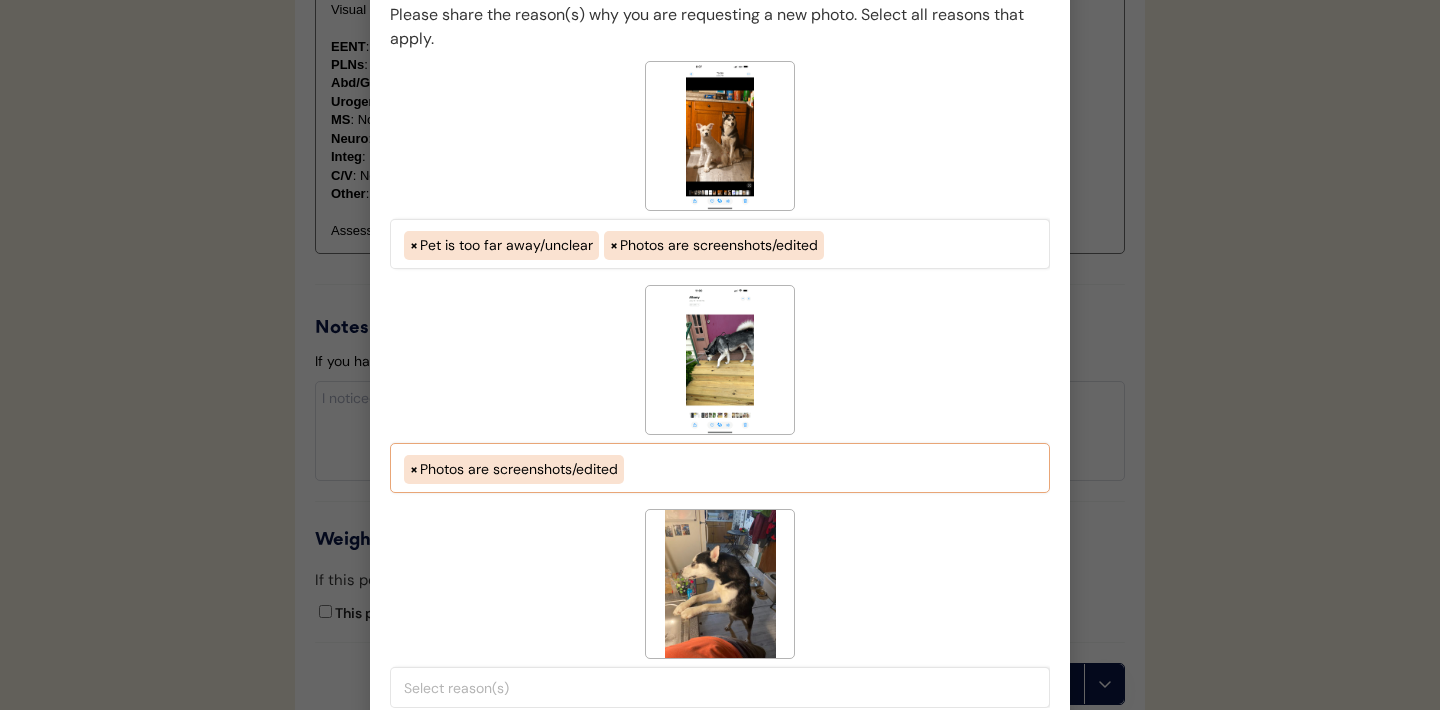 select on "photos_are_screenshots_edited" 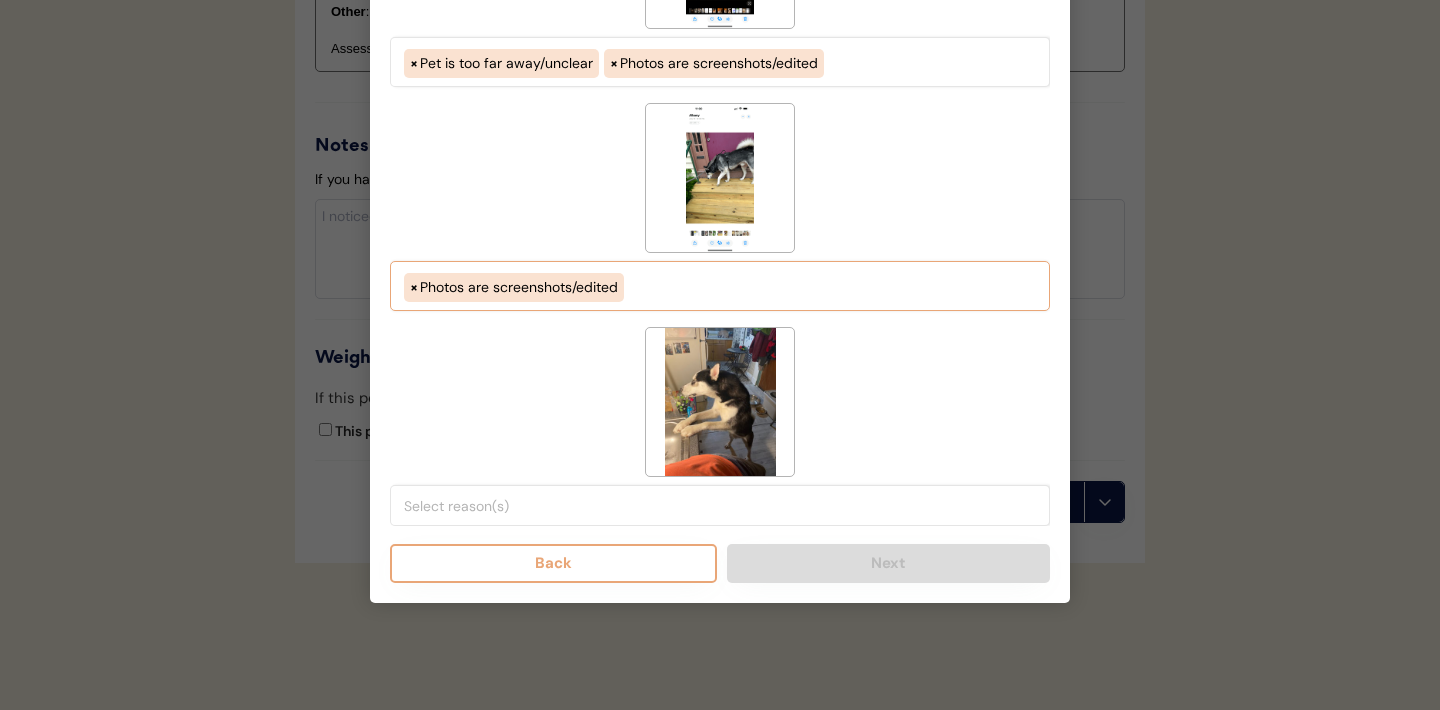 scroll, scrollTop: 2402, scrollLeft: 0, axis: vertical 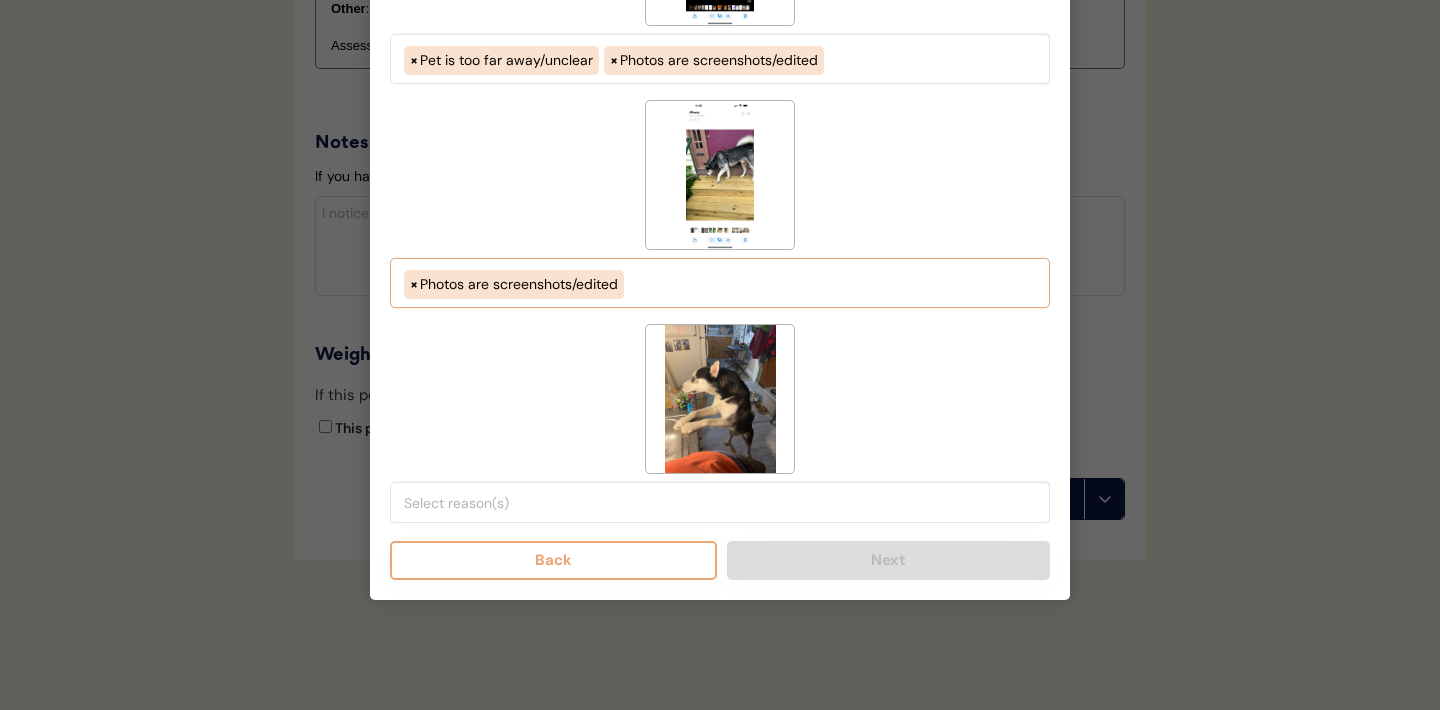 click on "< --- Select Reasons --- > Both sides of face are not visible Poor lighting/visibility Photo is blurry or low quality Multiple pets in the same photo Something blocking view of pet Need standing/sitting side view Side view taken from above or front instead of side Missing view of both sides of body Entire face or body not visible Pet is too far away/unclear Photos are screenshots/edited Front view taken from above instead of front Need closer view / more detail" at bounding box center (720, 502) 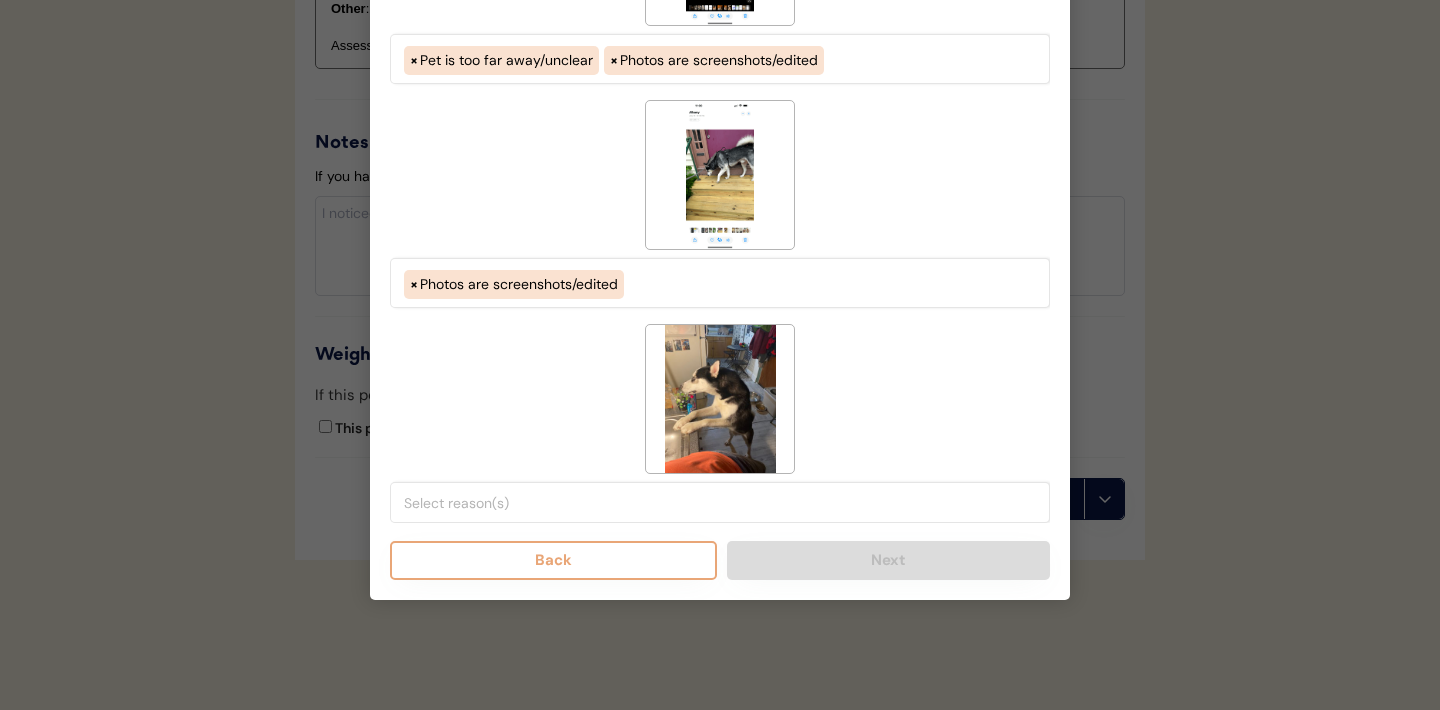 click at bounding box center [725, 503] 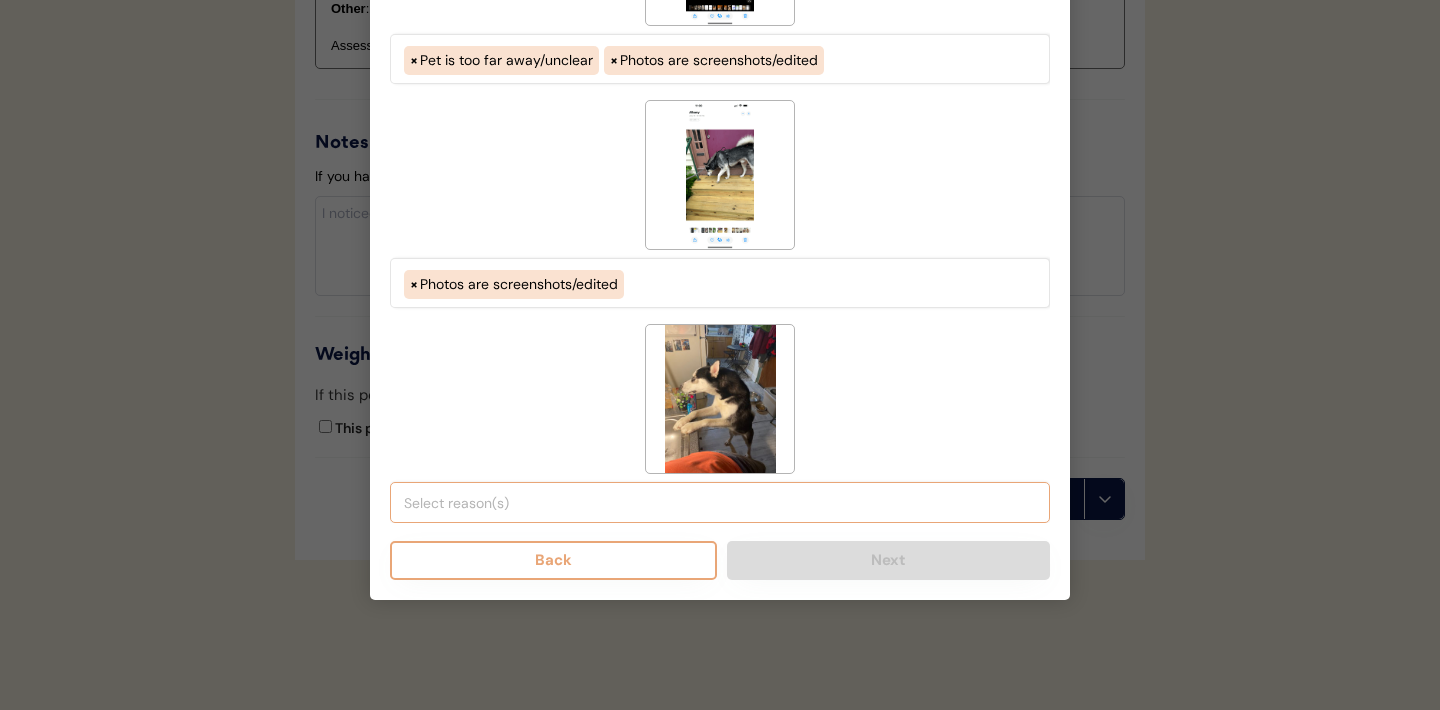 click at bounding box center [720, 501] 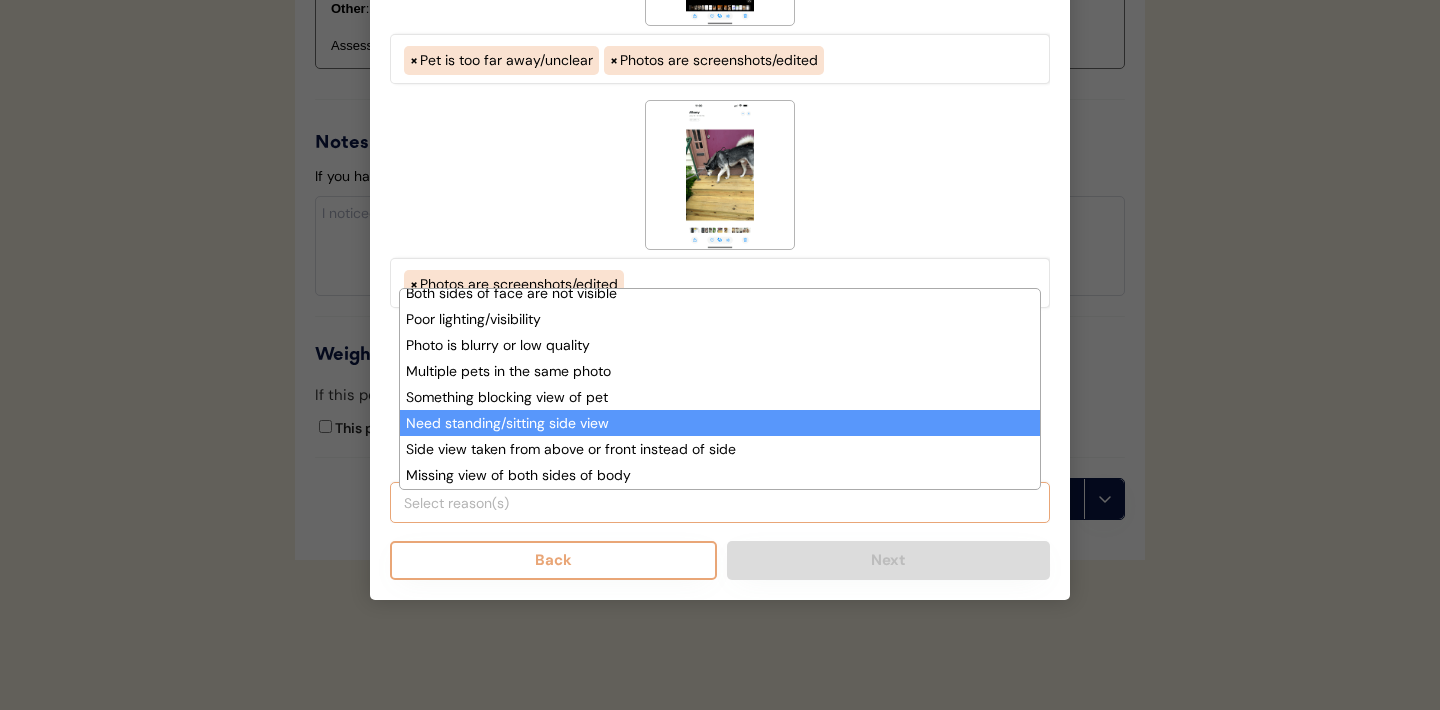 scroll, scrollTop: 164, scrollLeft: 0, axis: vertical 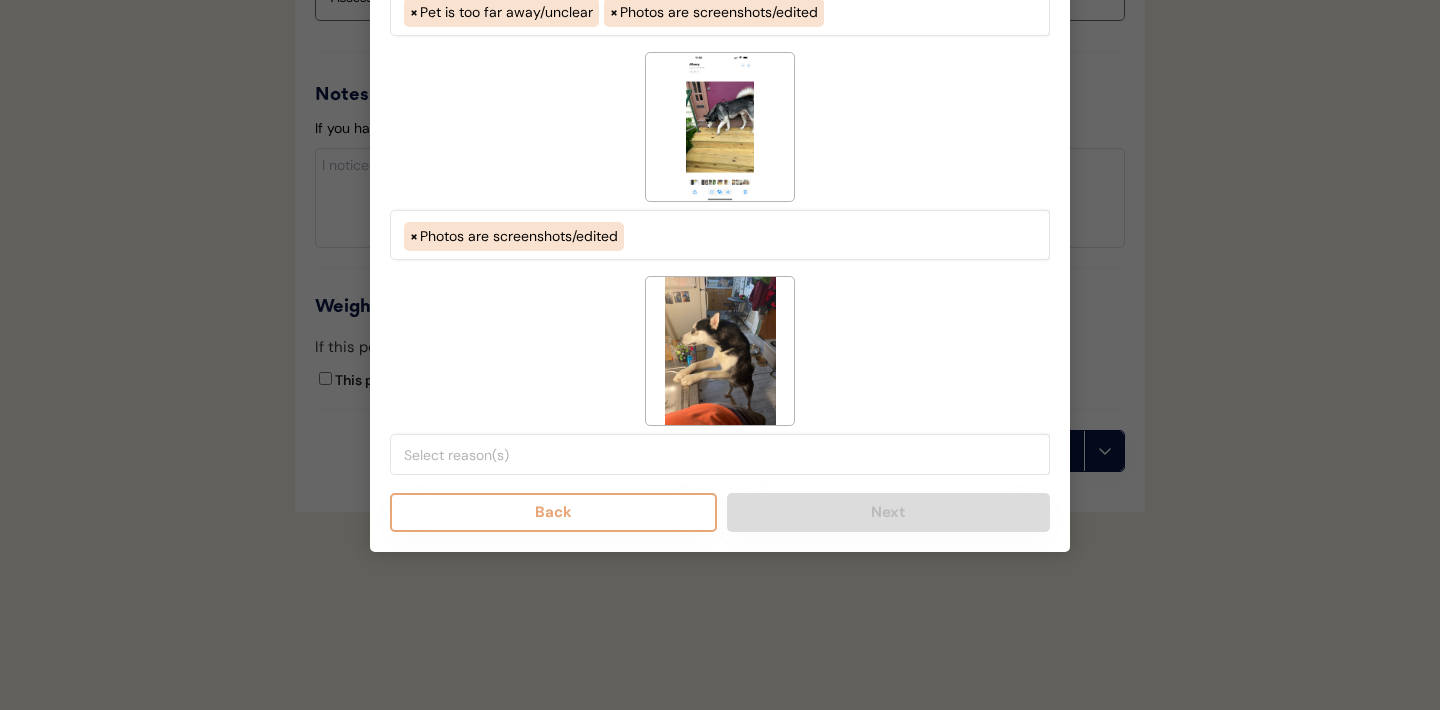 click on "< --- Select Reasons --- > Both sides of face are not visible Poor lighting/visibility Photo is blurry or low quality Multiple pets in the same photo Something blocking view of pet Need standing/sitting side view Side view taken from above or front instead of side Missing view of both sides of body Entire face or body not visible Pet is too far away/unclear Photos are screenshots/edited Front view taken from above instead of front Need closer view / more detail × Photos are screenshots/edited" at bounding box center [720, 156] 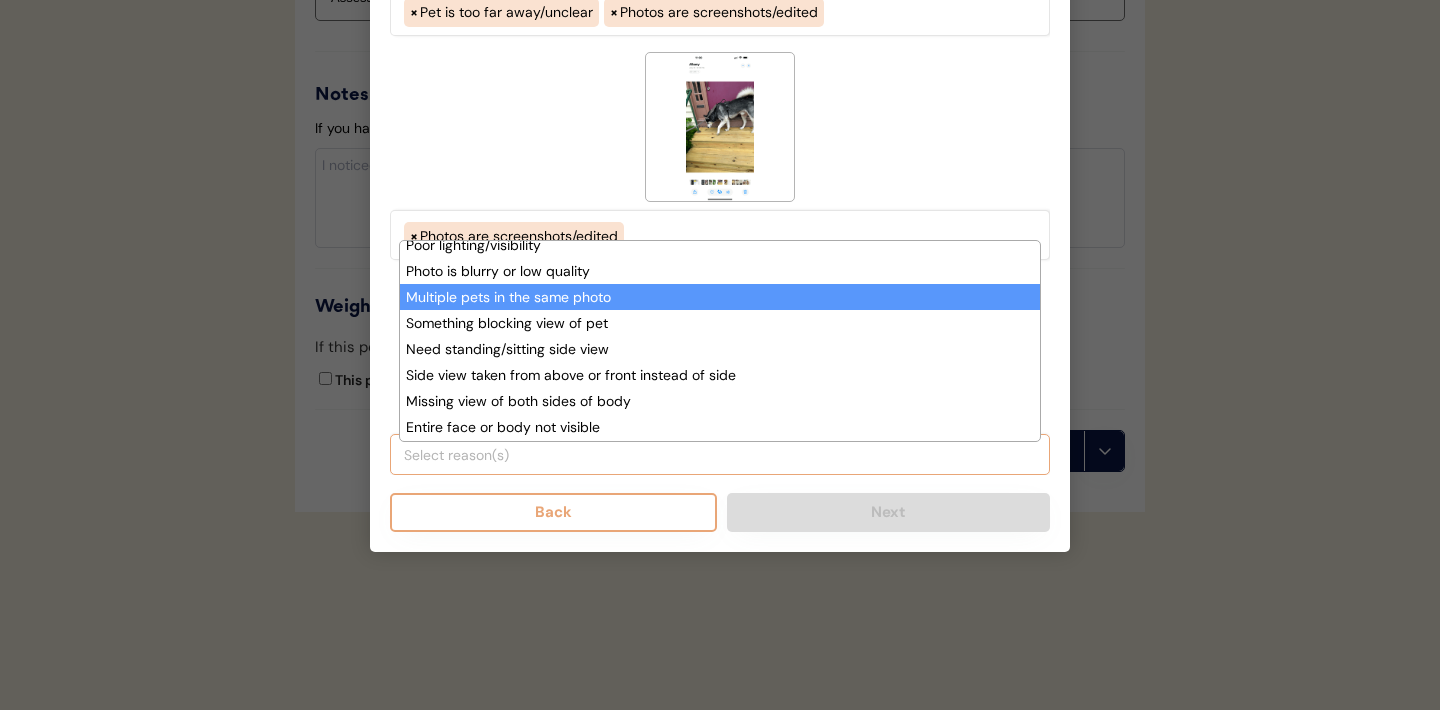 scroll, scrollTop: 59, scrollLeft: 0, axis: vertical 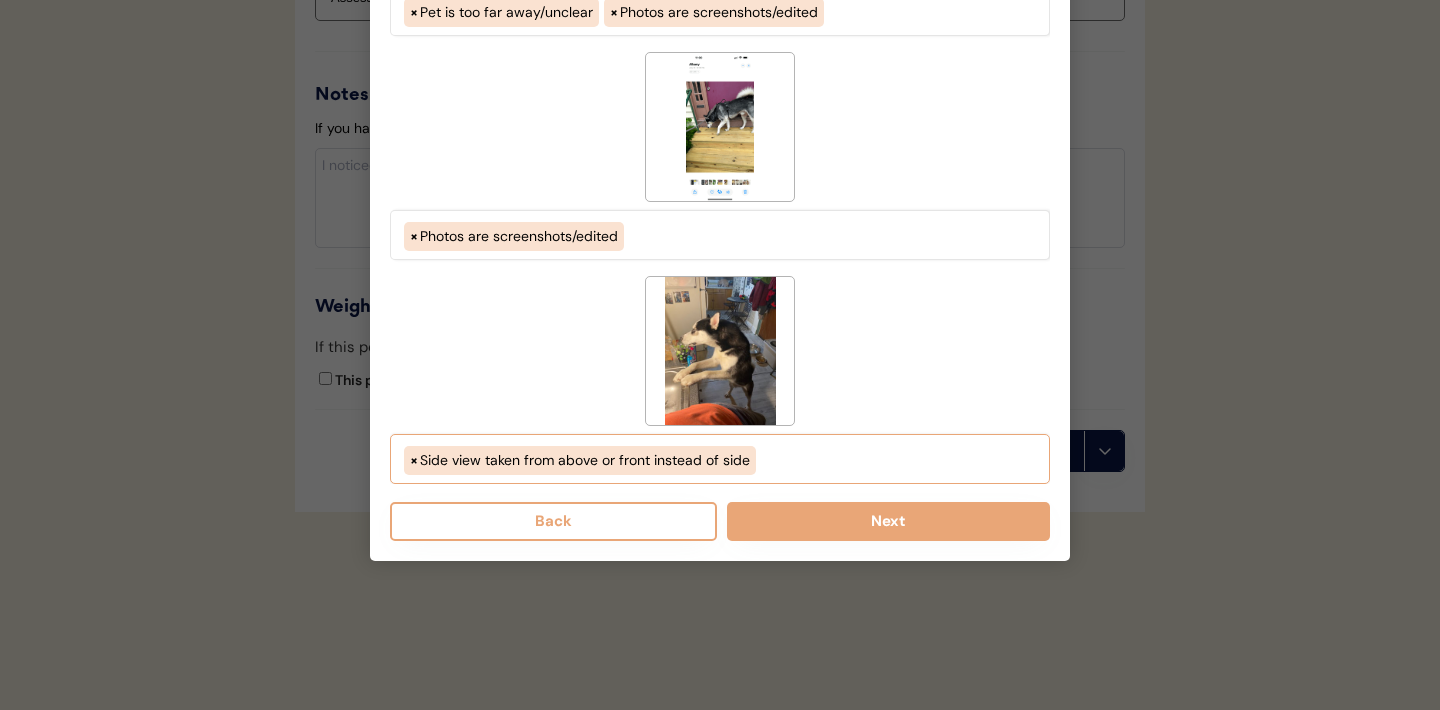 click on "× Side view taken from above or front instead of side" at bounding box center [720, 458] 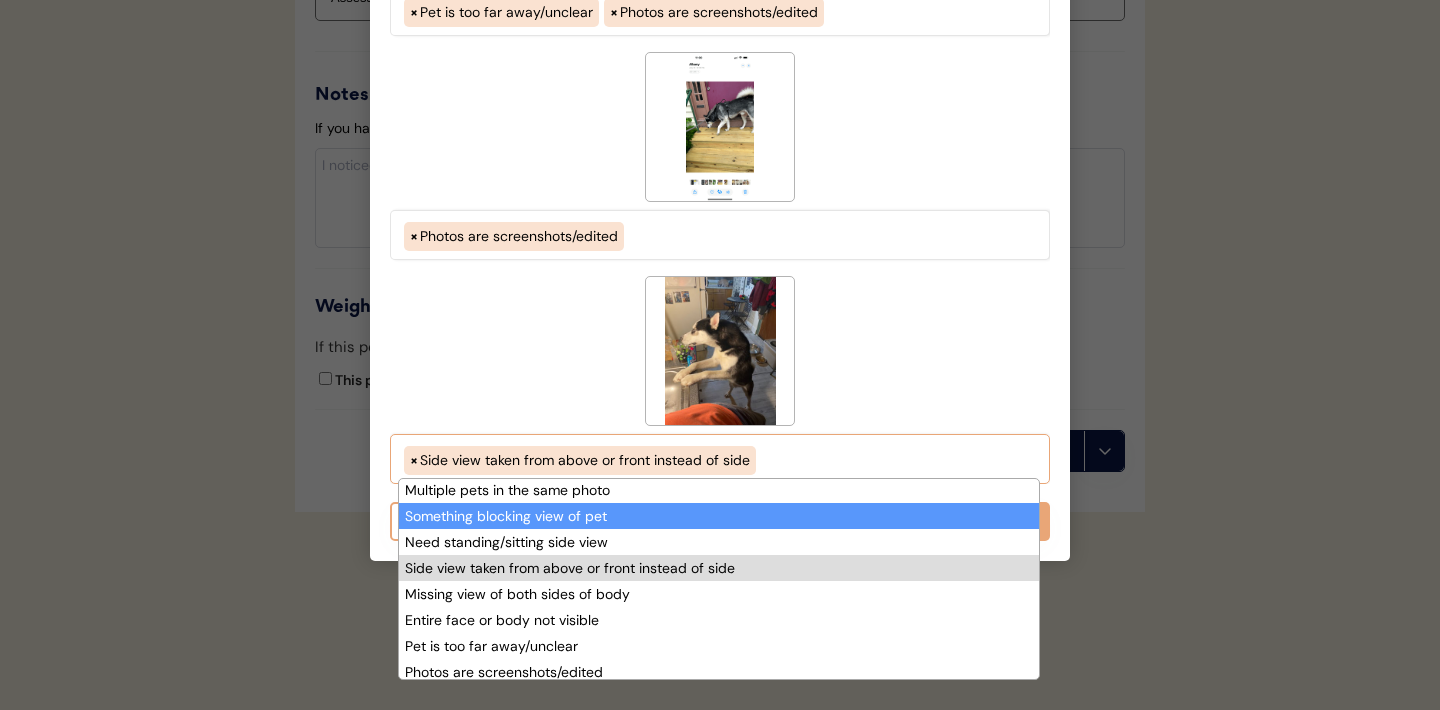 scroll, scrollTop: 124, scrollLeft: 0, axis: vertical 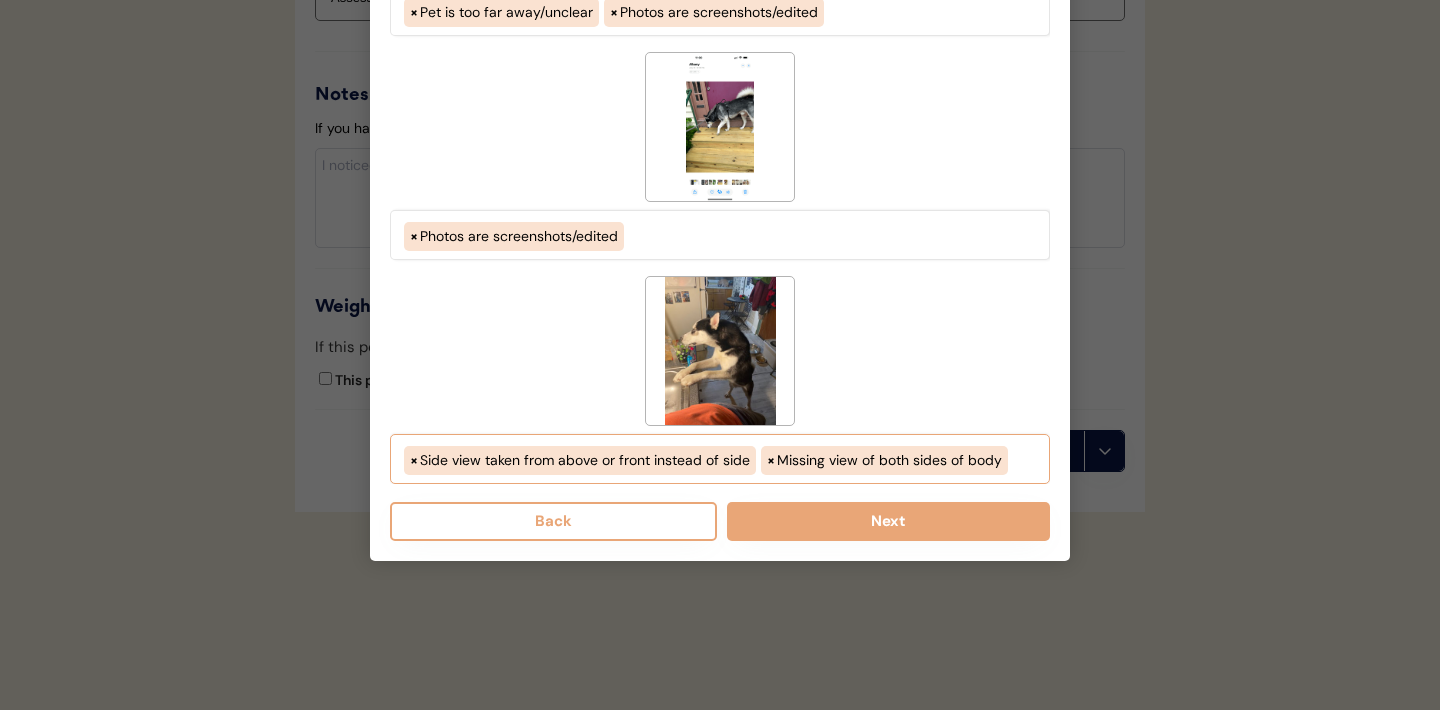 select on "side_view_taken_from_above_instead_of_side" 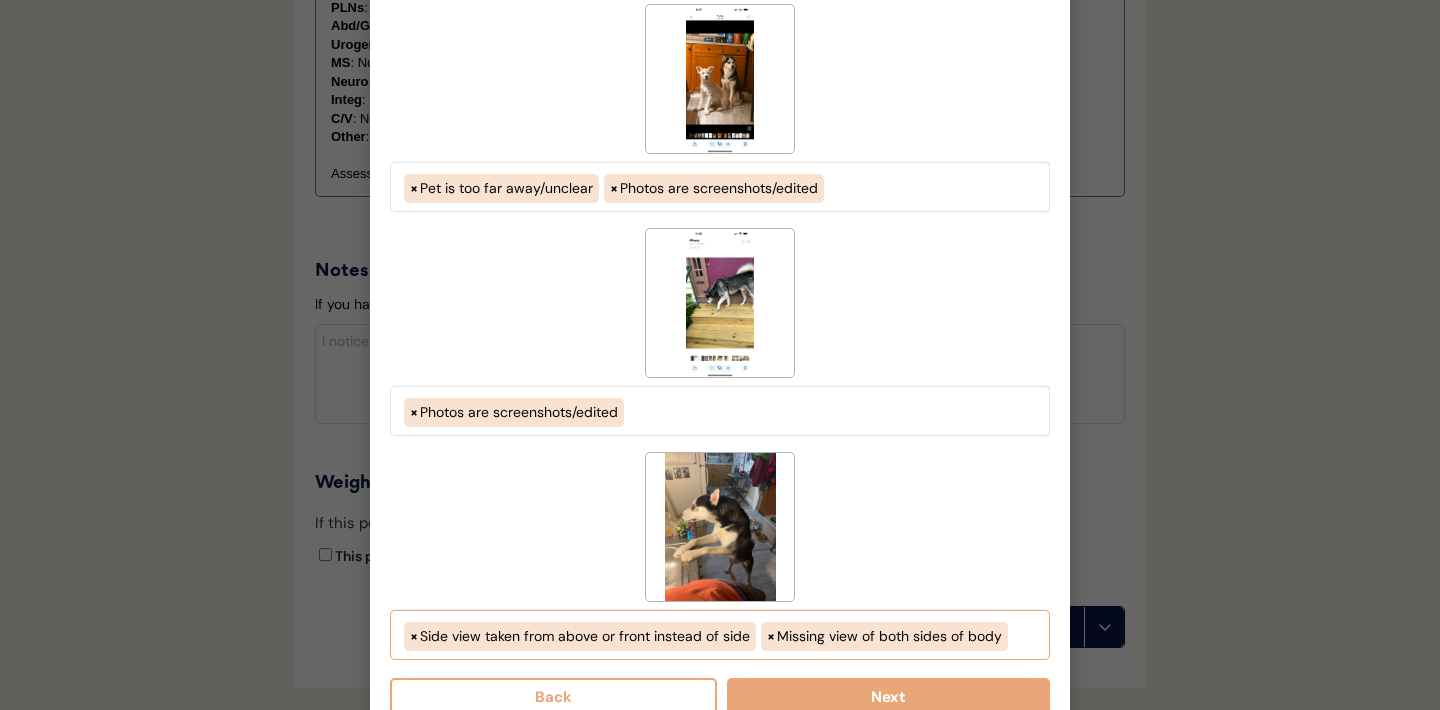 scroll, scrollTop: 2451, scrollLeft: 0, axis: vertical 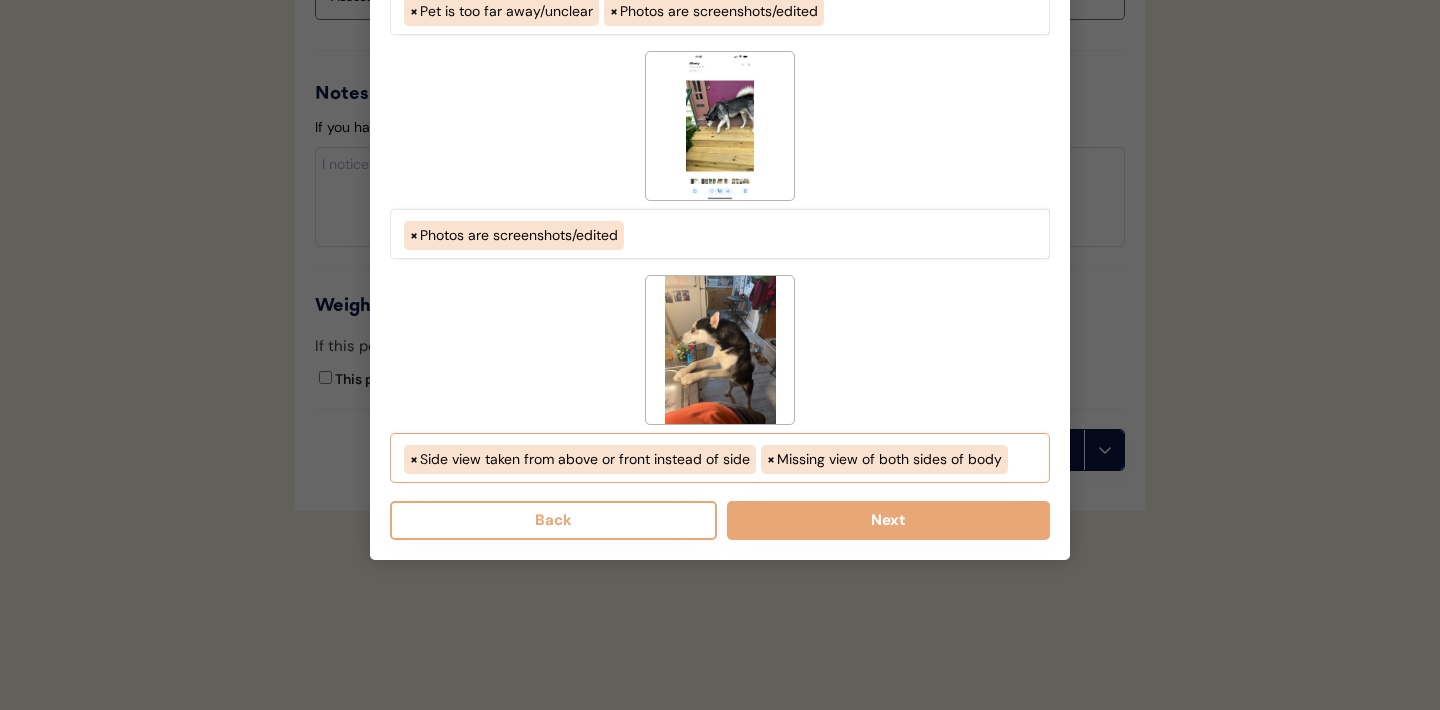 click at bounding box center [720, 355] 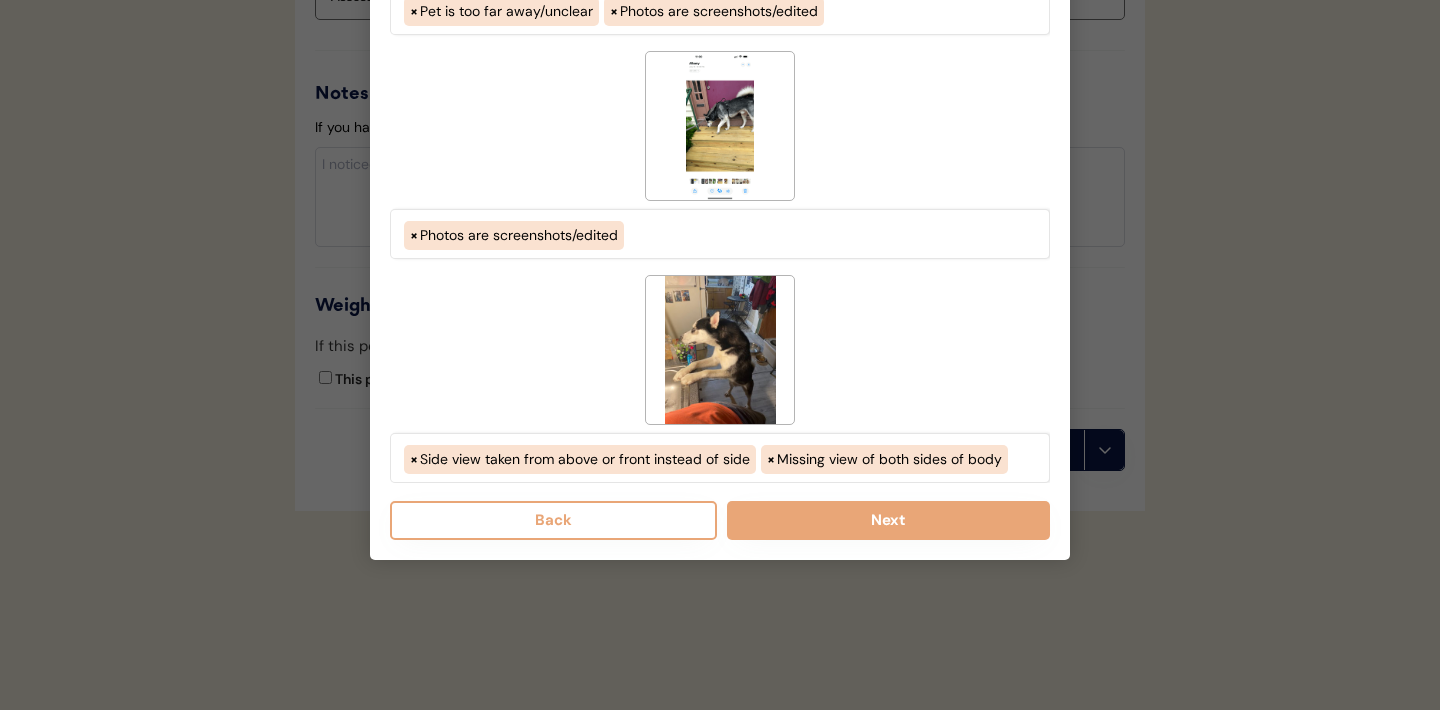 click at bounding box center [720, 355] 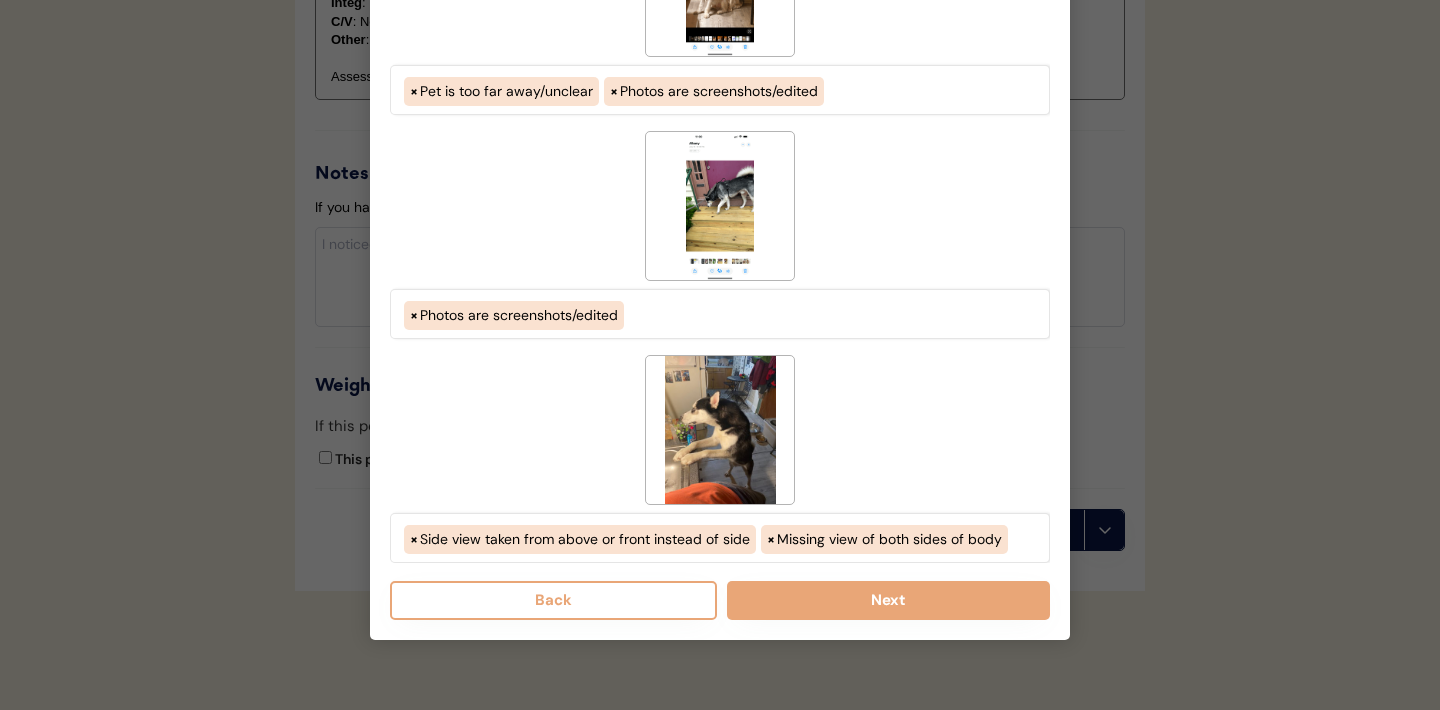 scroll, scrollTop: 2390, scrollLeft: 0, axis: vertical 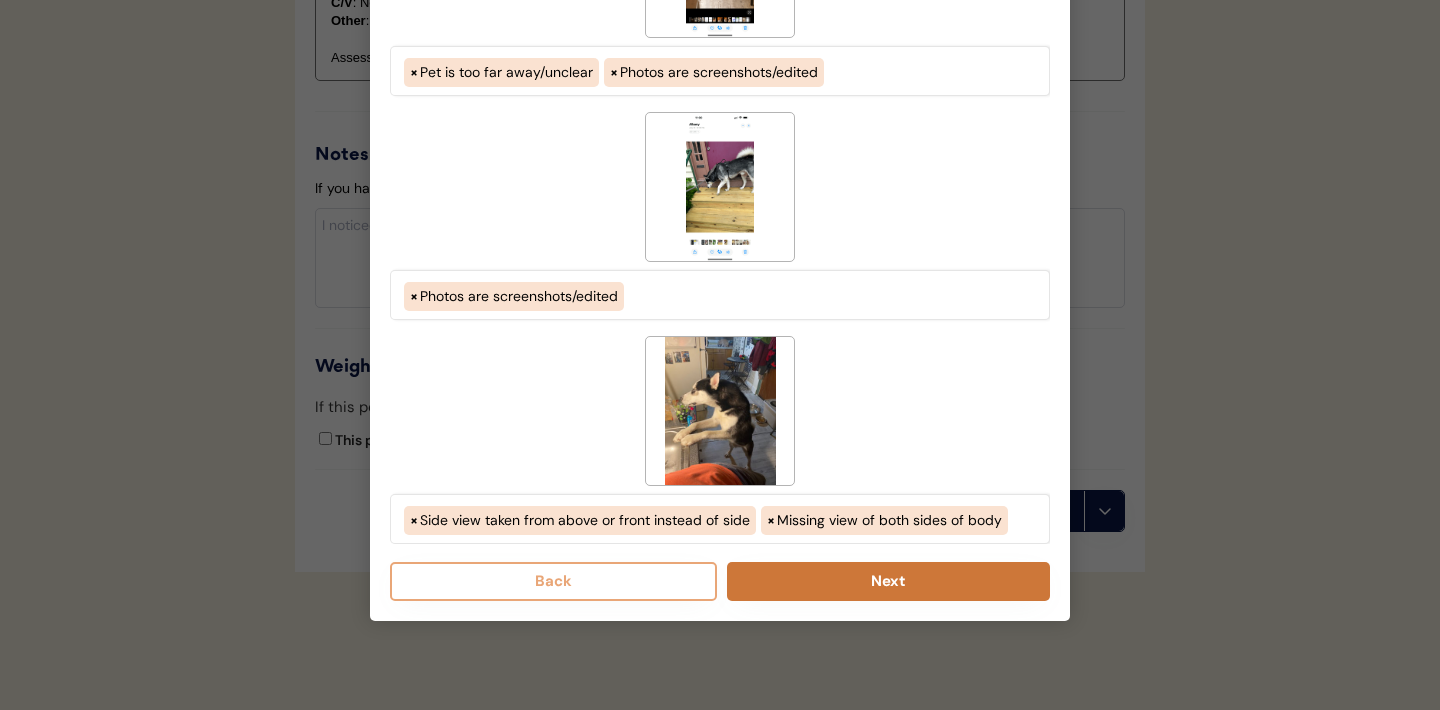 click on "Next" at bounding box center (888, 581) 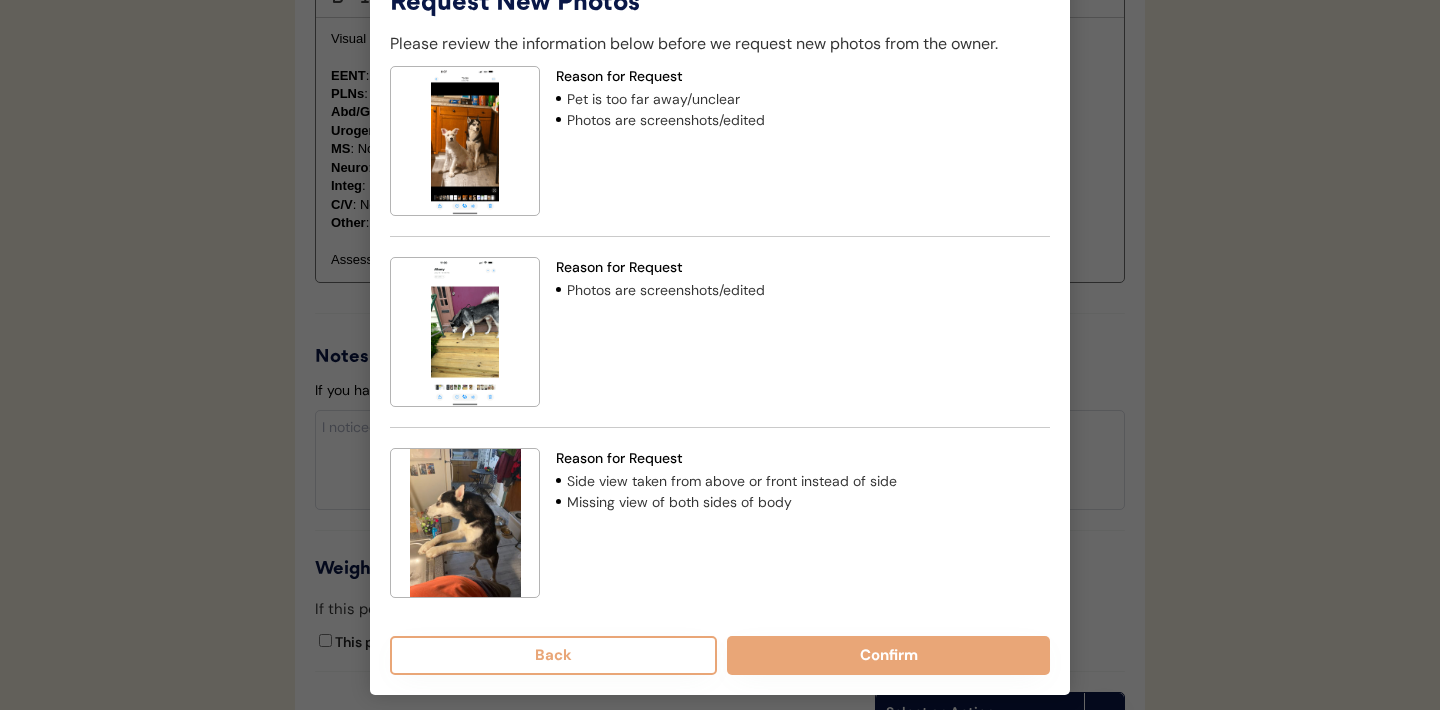 scroll, scrollTop: 2218, scrollLeft: 0, axis: vertical 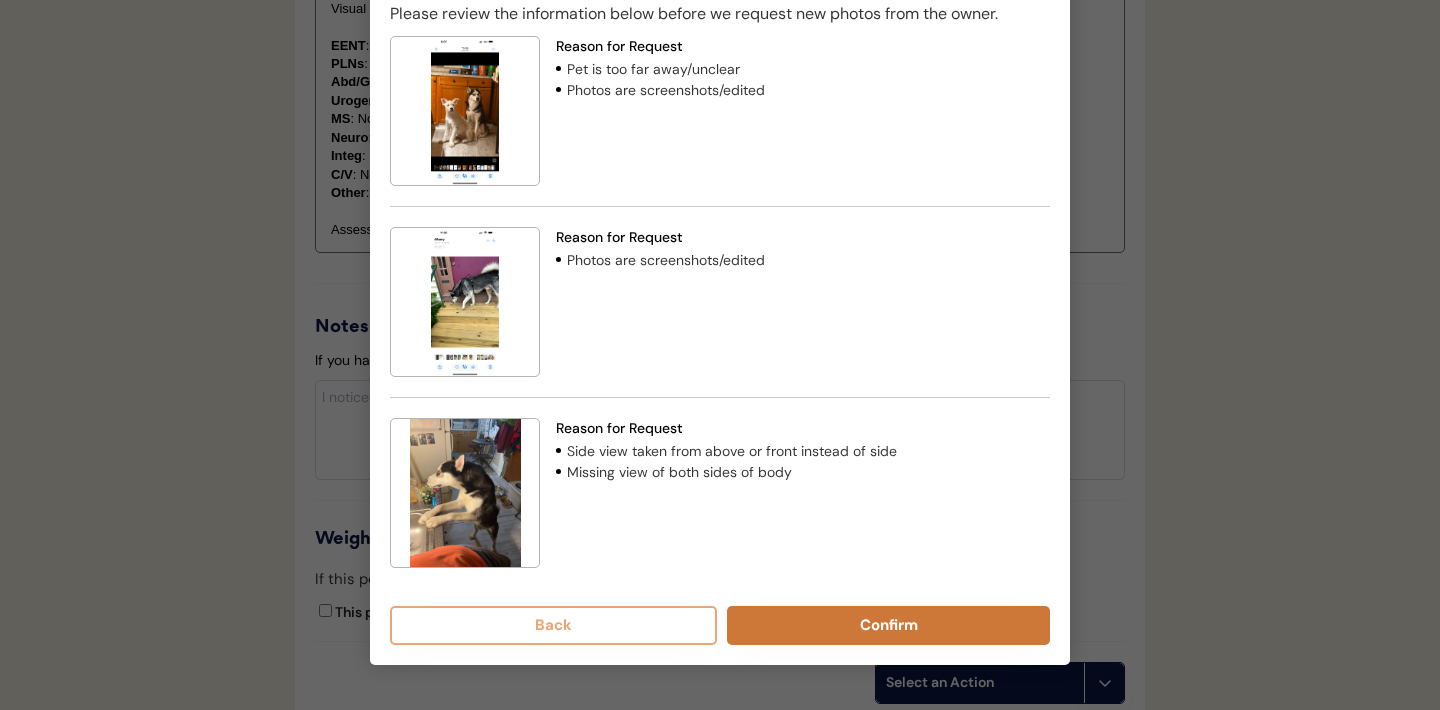 click on "Confirm" at bounding box center (888, 625) 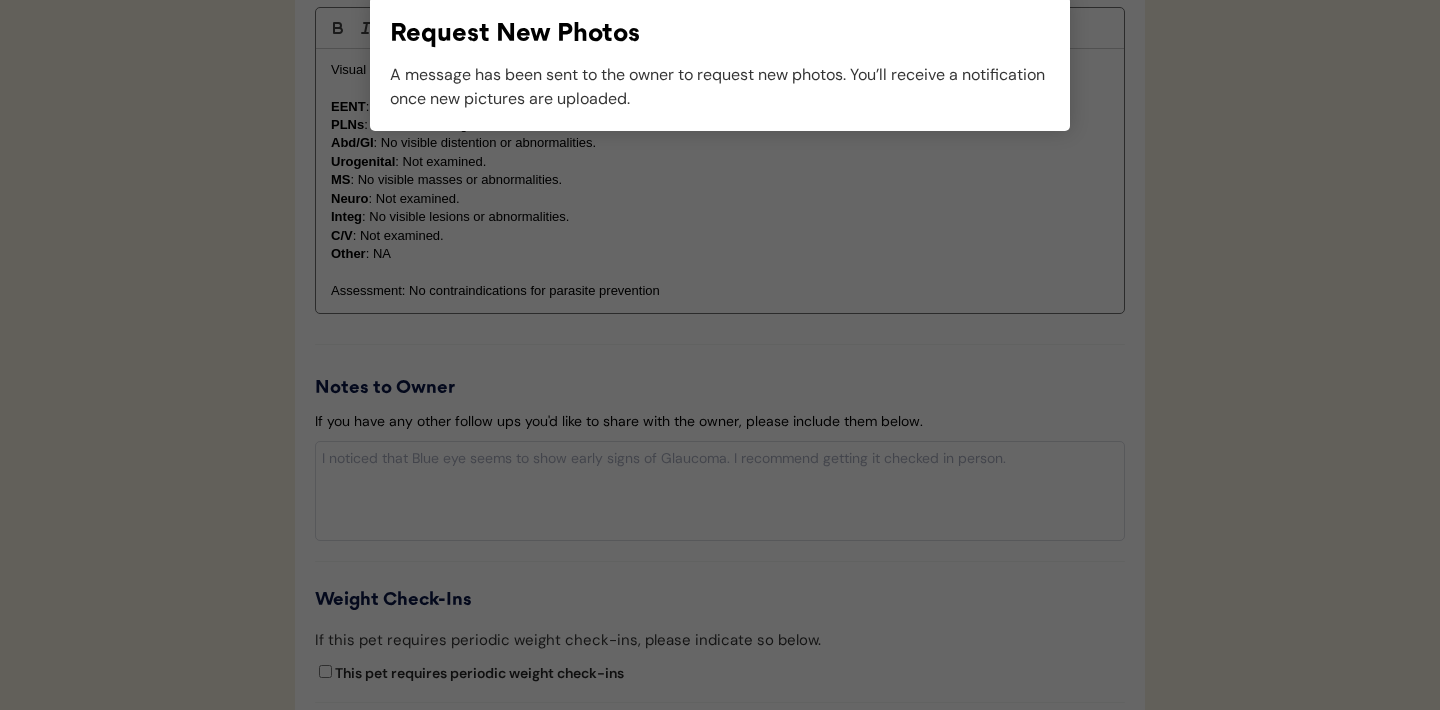 scroll, scrollTop: 2192, scrollLeft: 0, axis: vertical 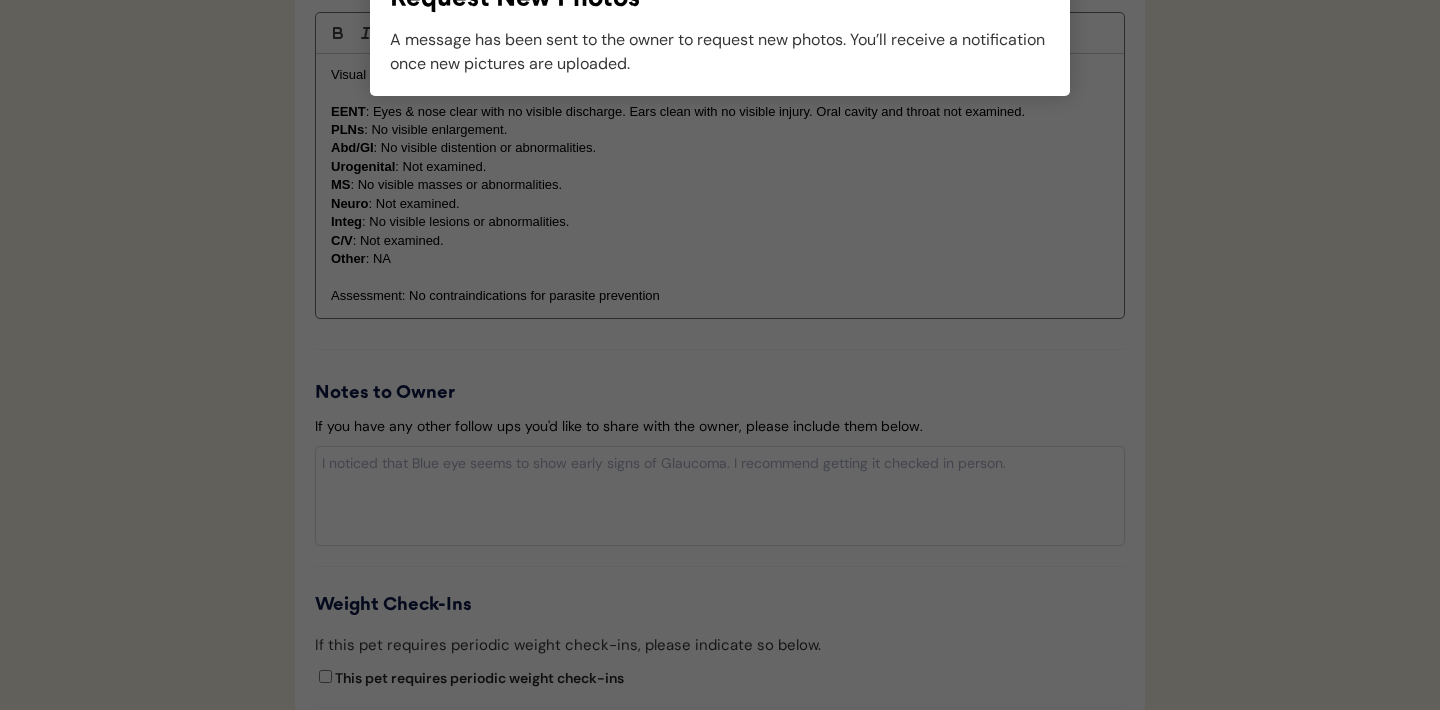 click at bounding box center (720, 355) 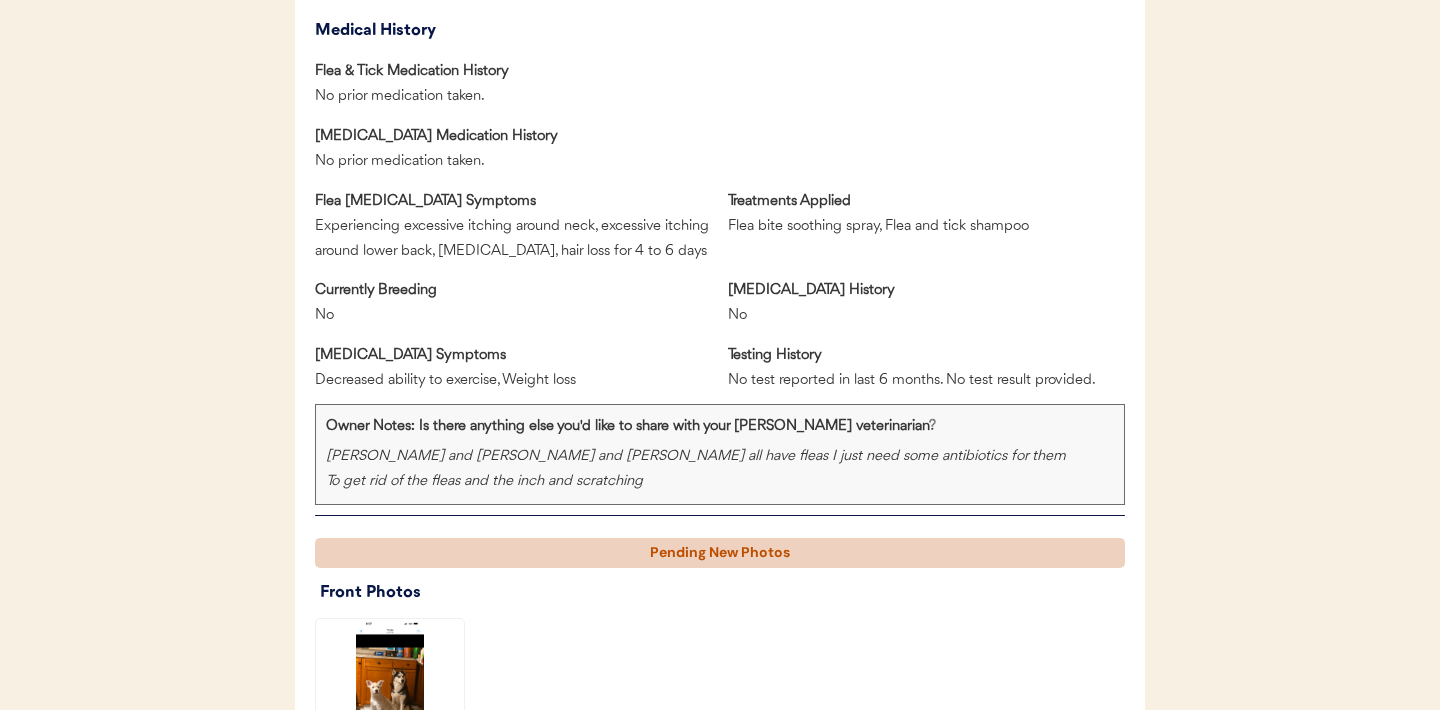 scroll, scrollTop: 797, scrollLeft: 0, axis: vertical 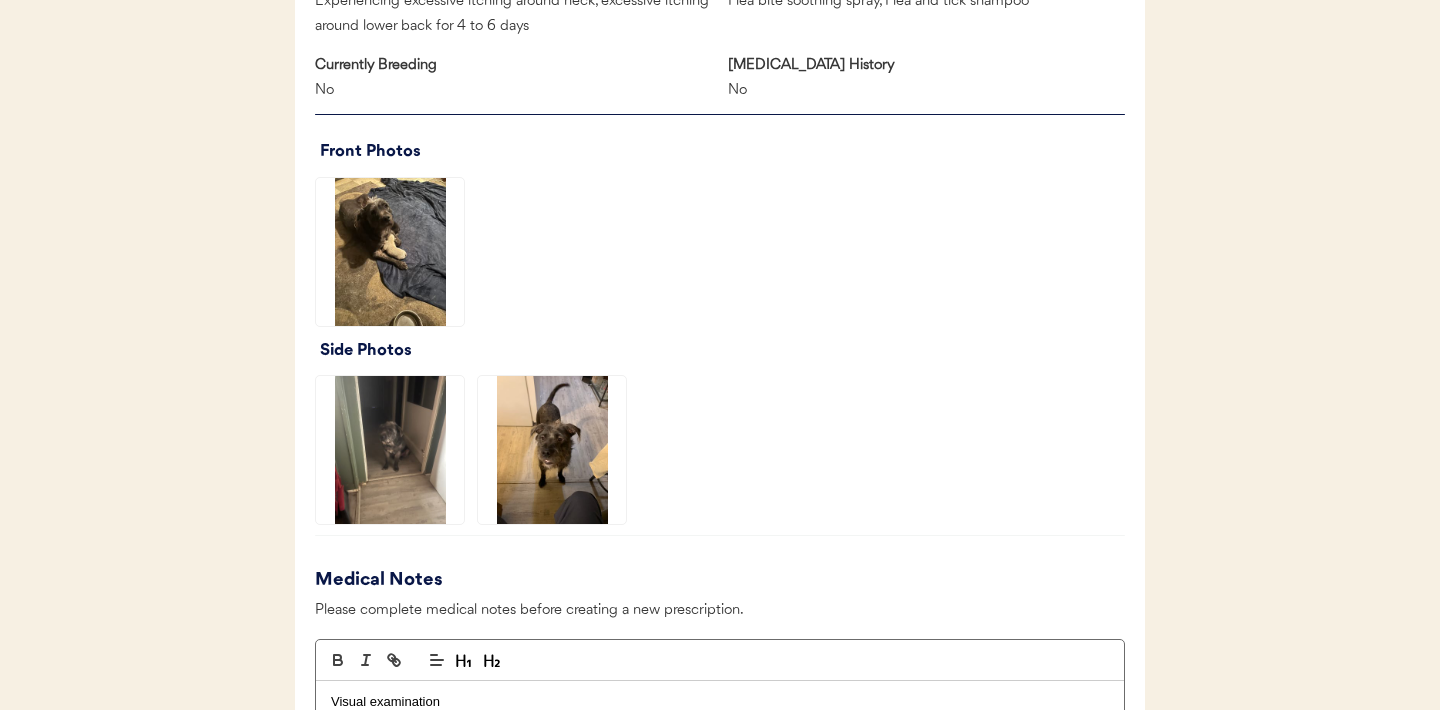 click 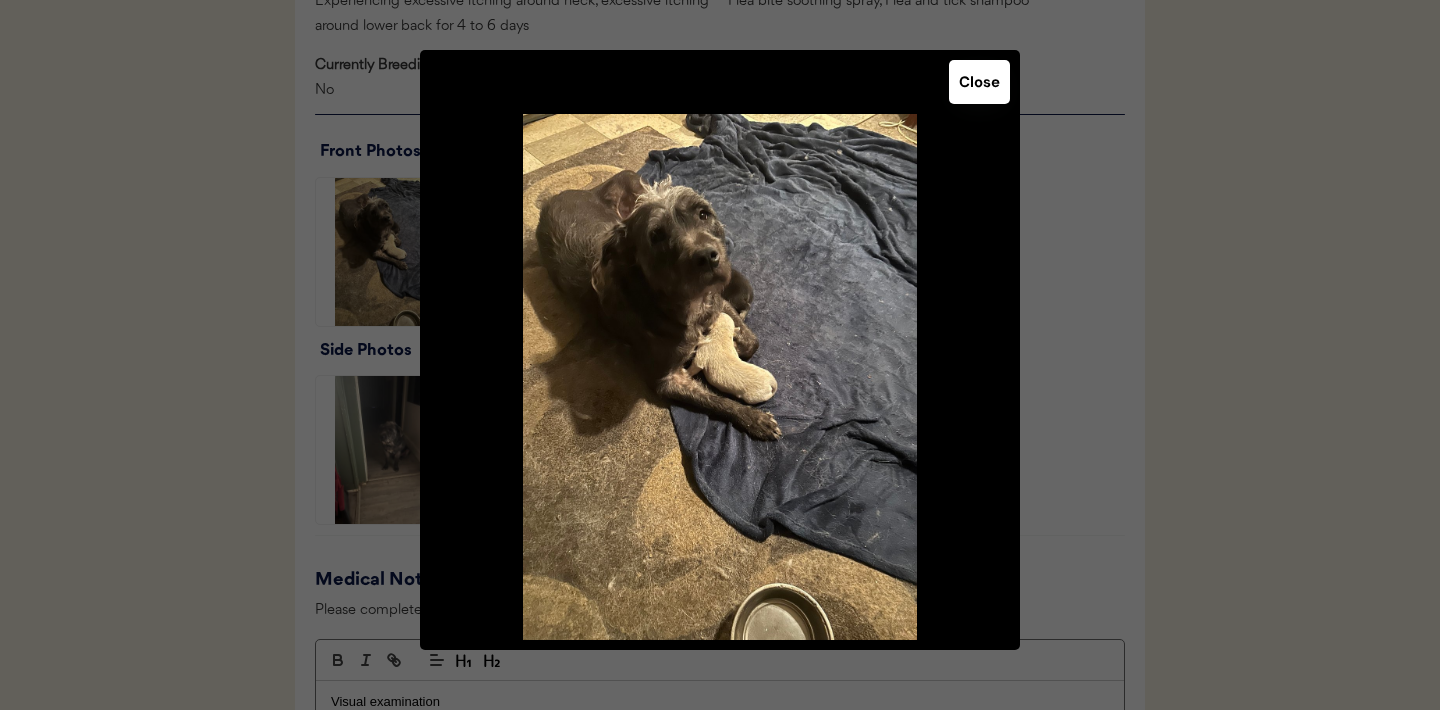 click on "Close" at bounding box center [979, 82] 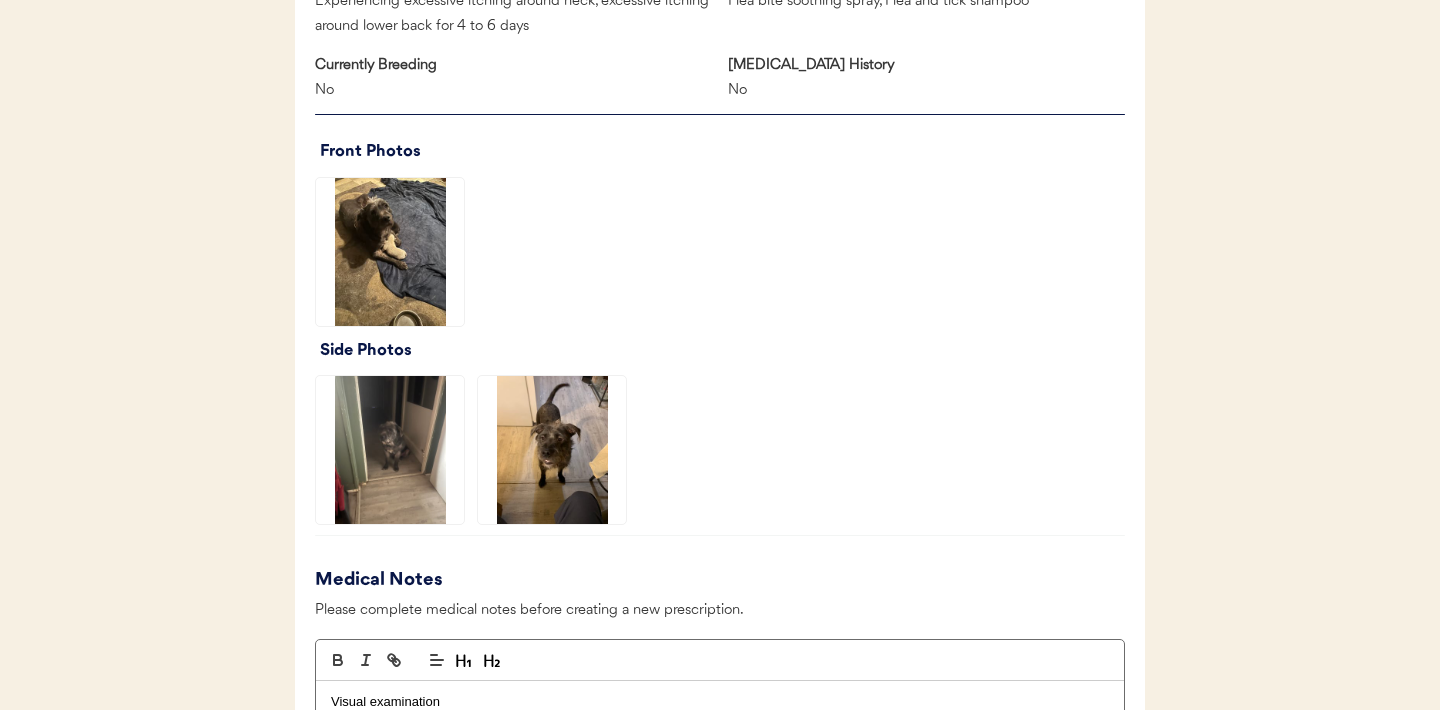 click 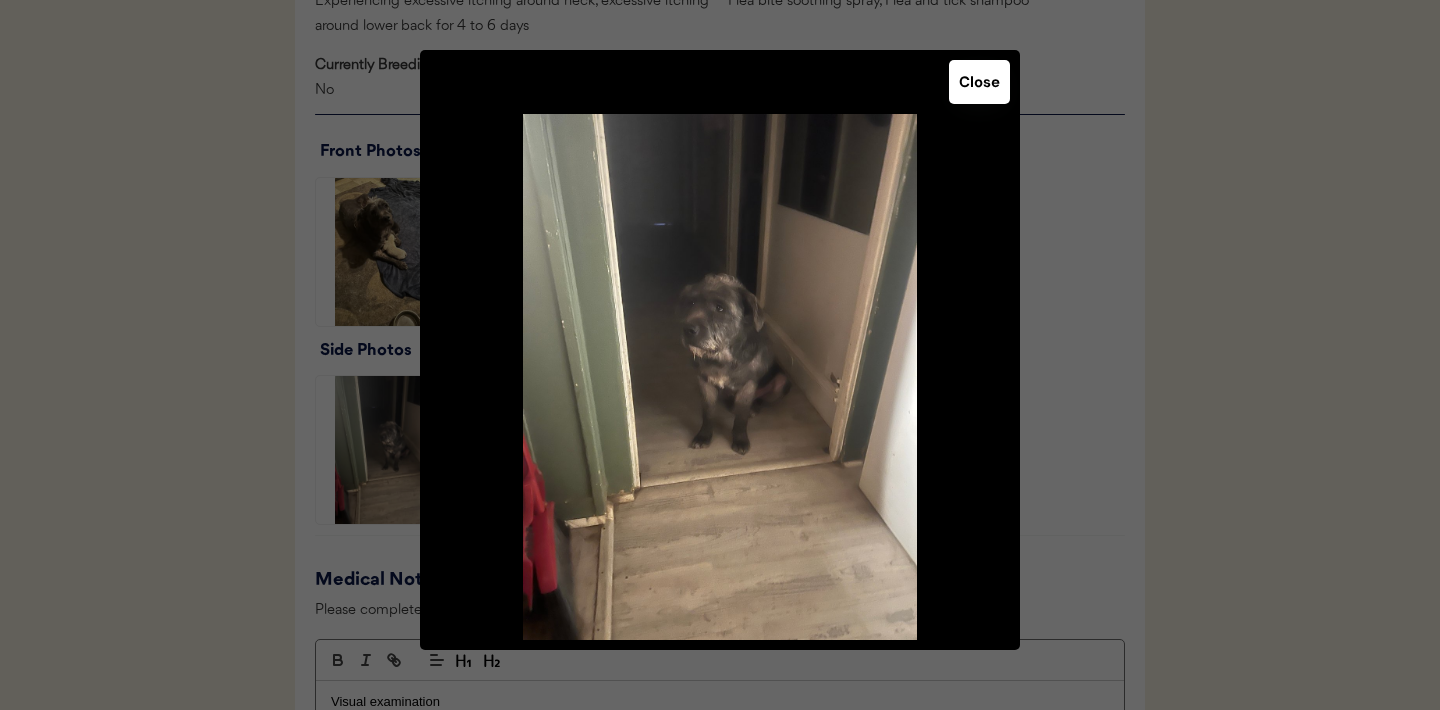 click on "Close" at bounding box center (979, 82) 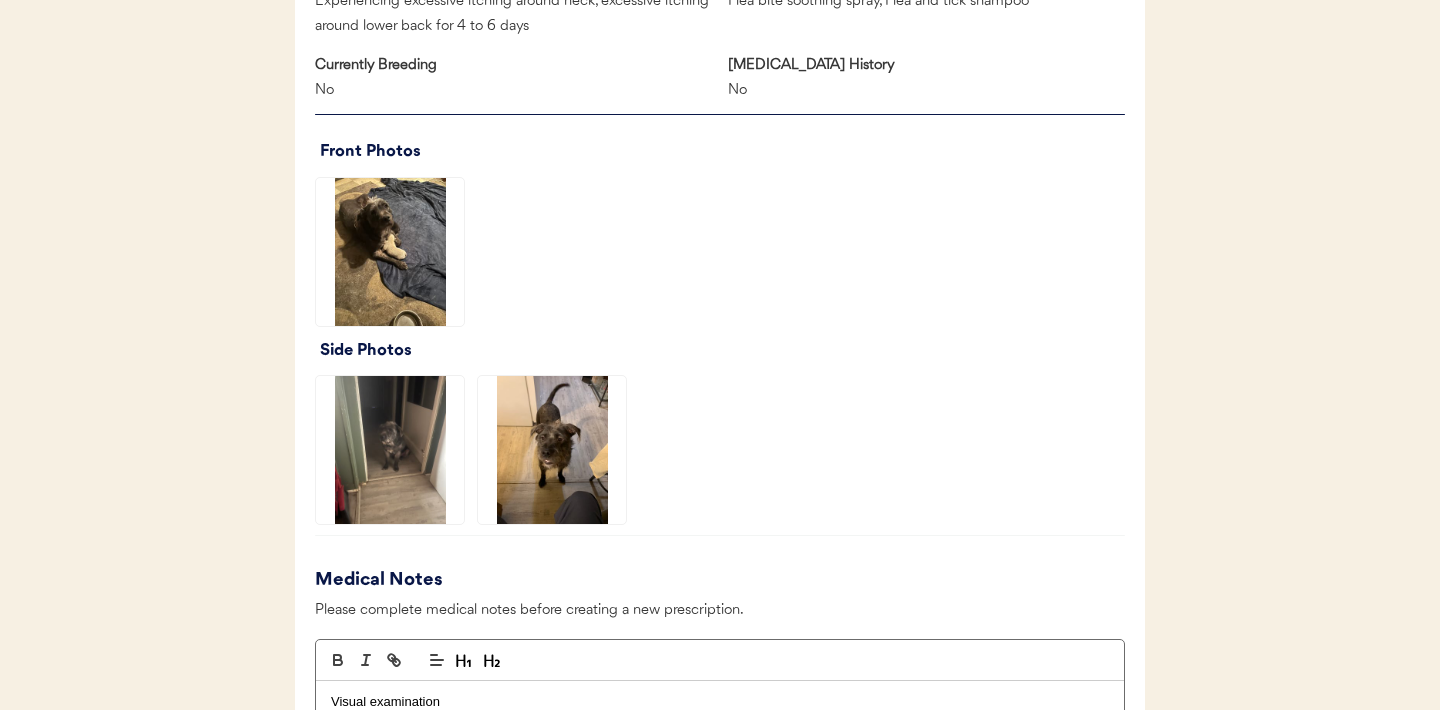 click 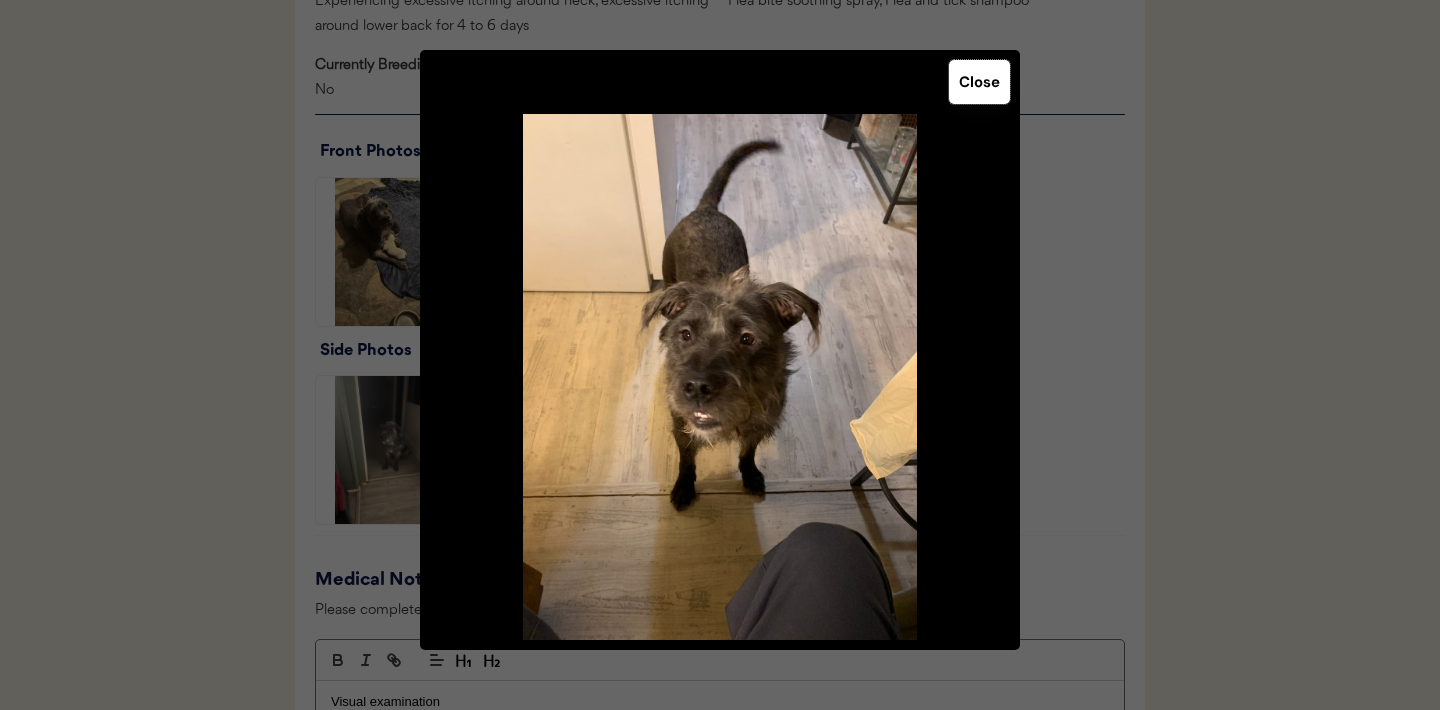 click on "Close" at bounding box center (979, 82) 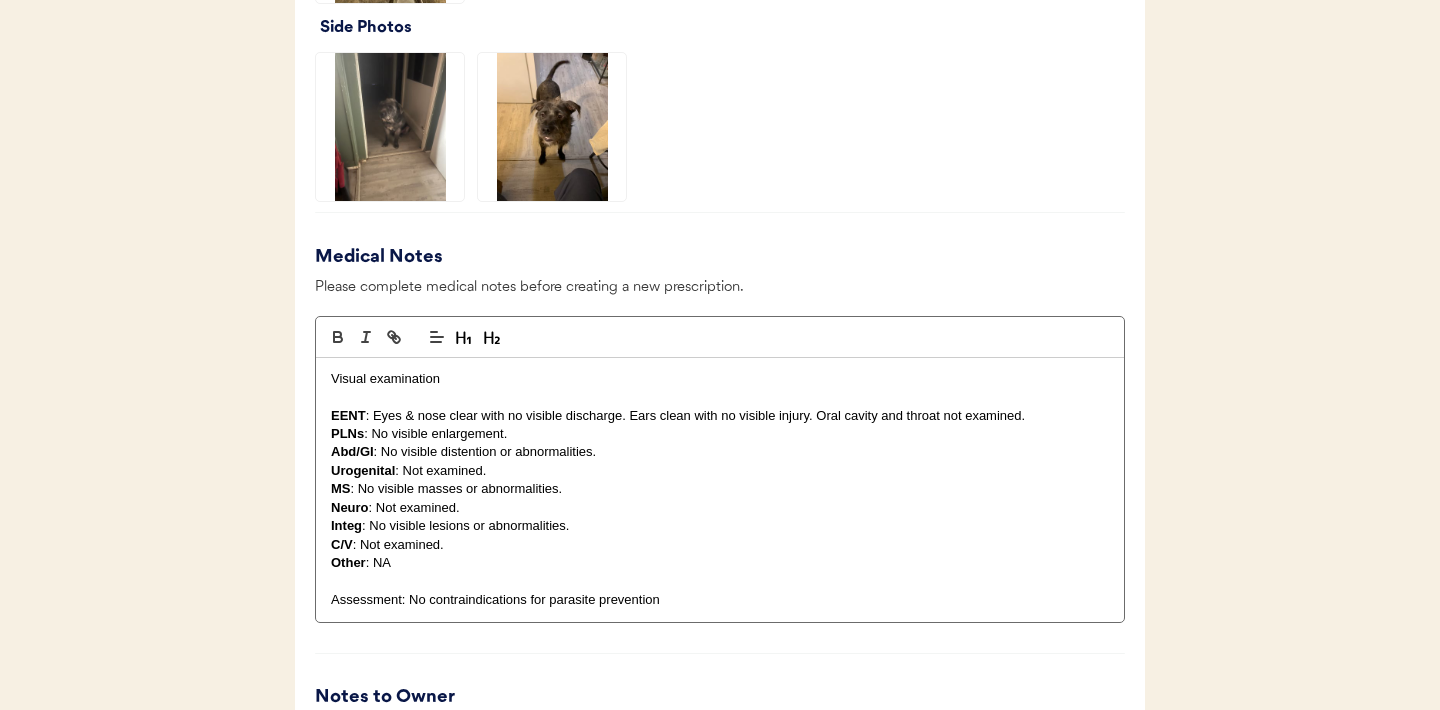 scroll, scrollTop: 2221, scrollLeft: 0, axis: vertical 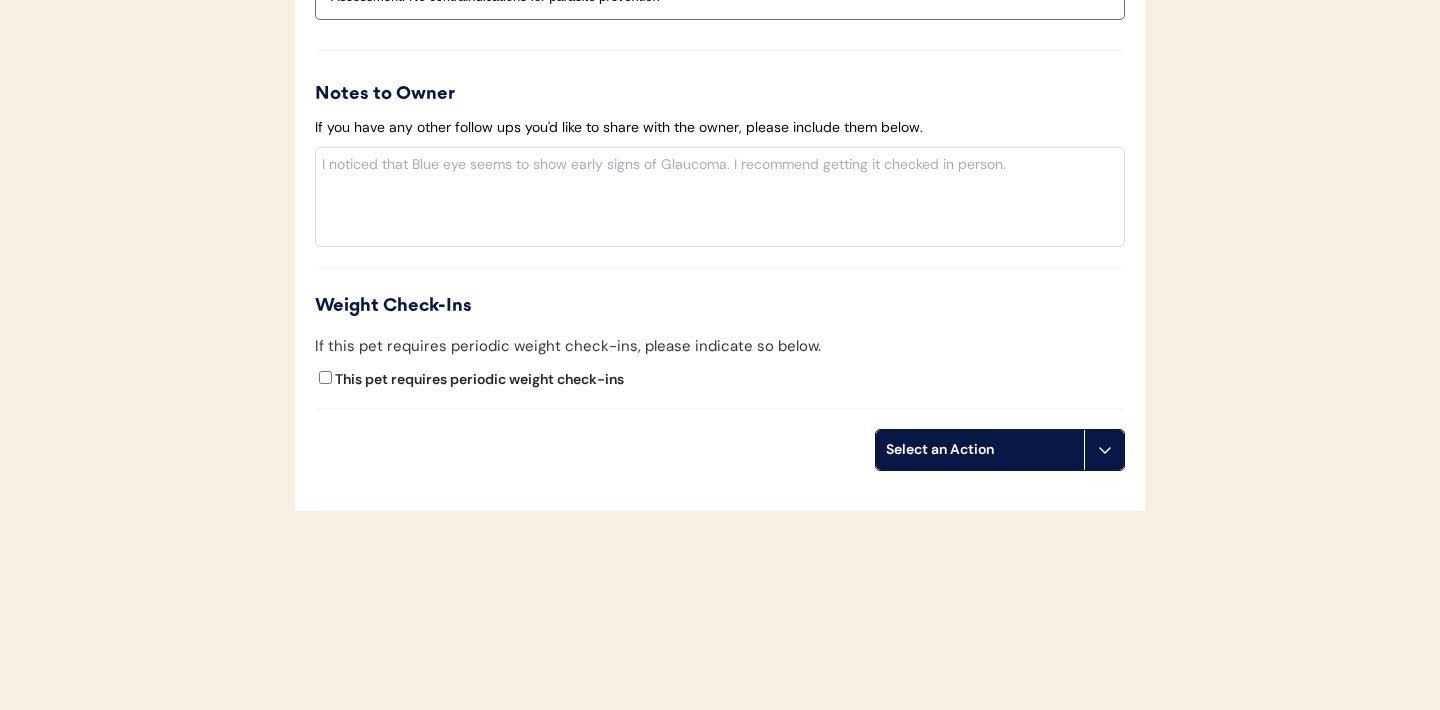 click 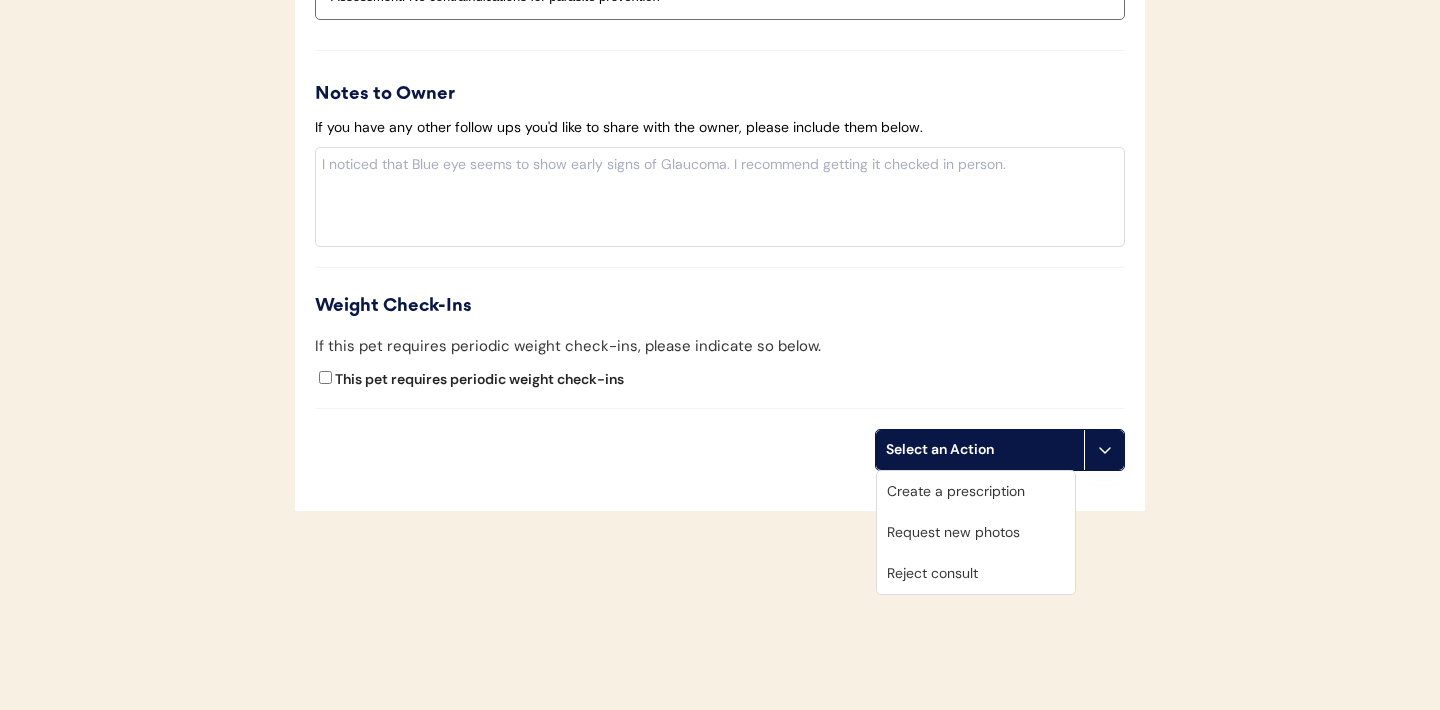 scroll, scrollTop: 2206, scrollLeft: 0, axis: vertical 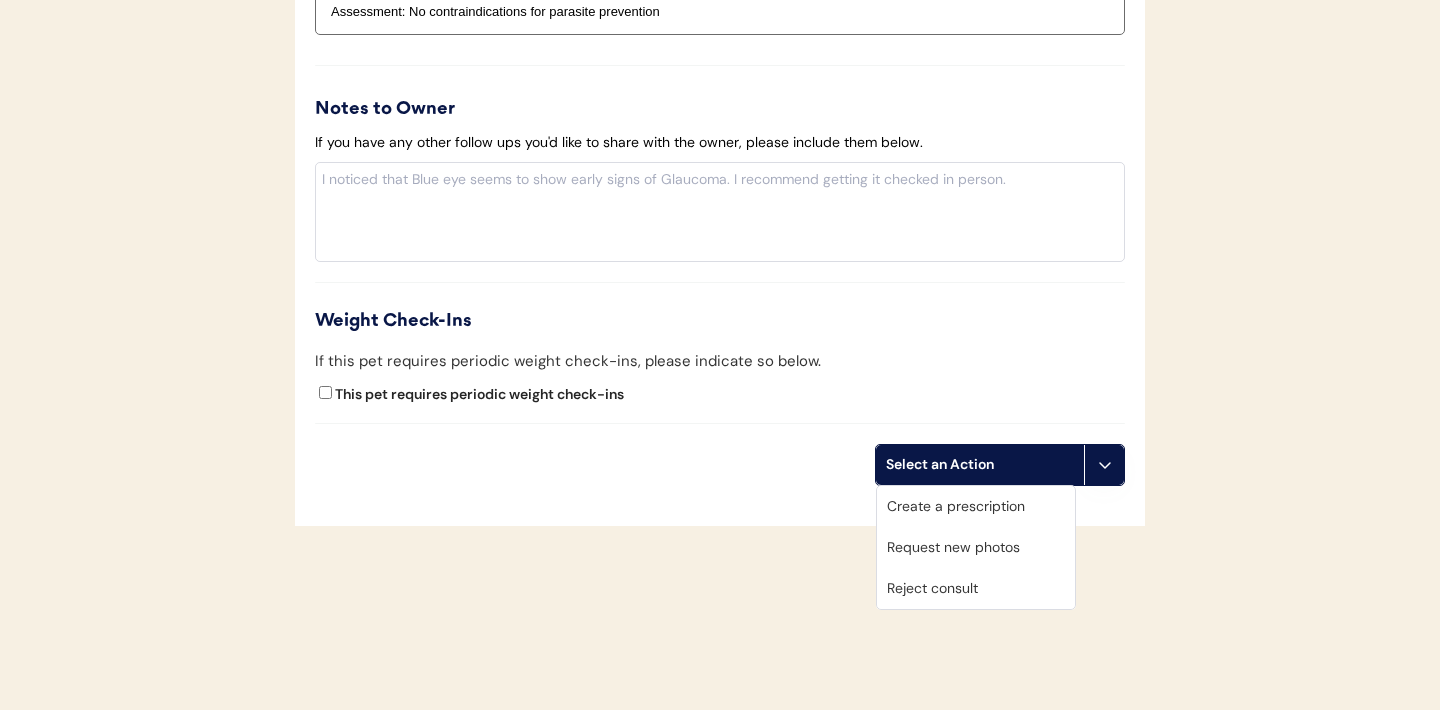 click on "Request new photos" at bounding box center (976, 547) 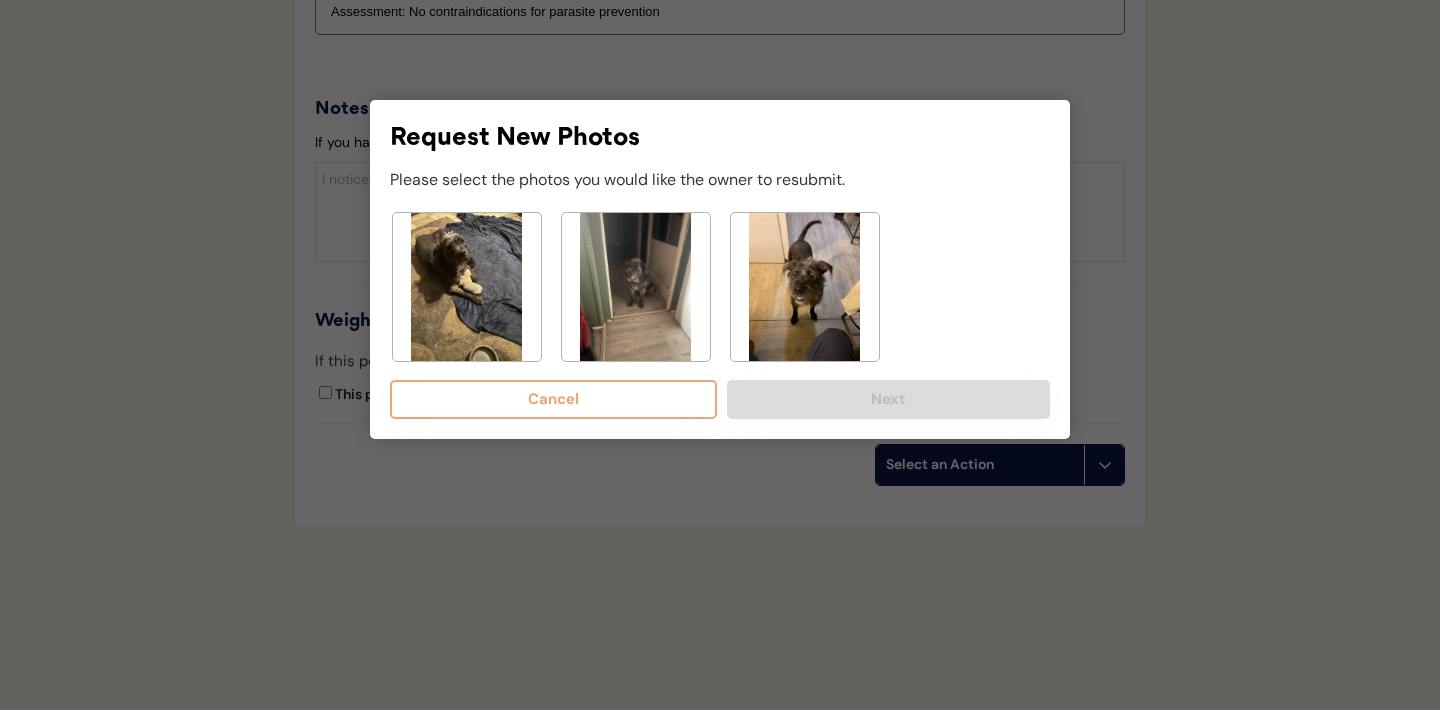 click 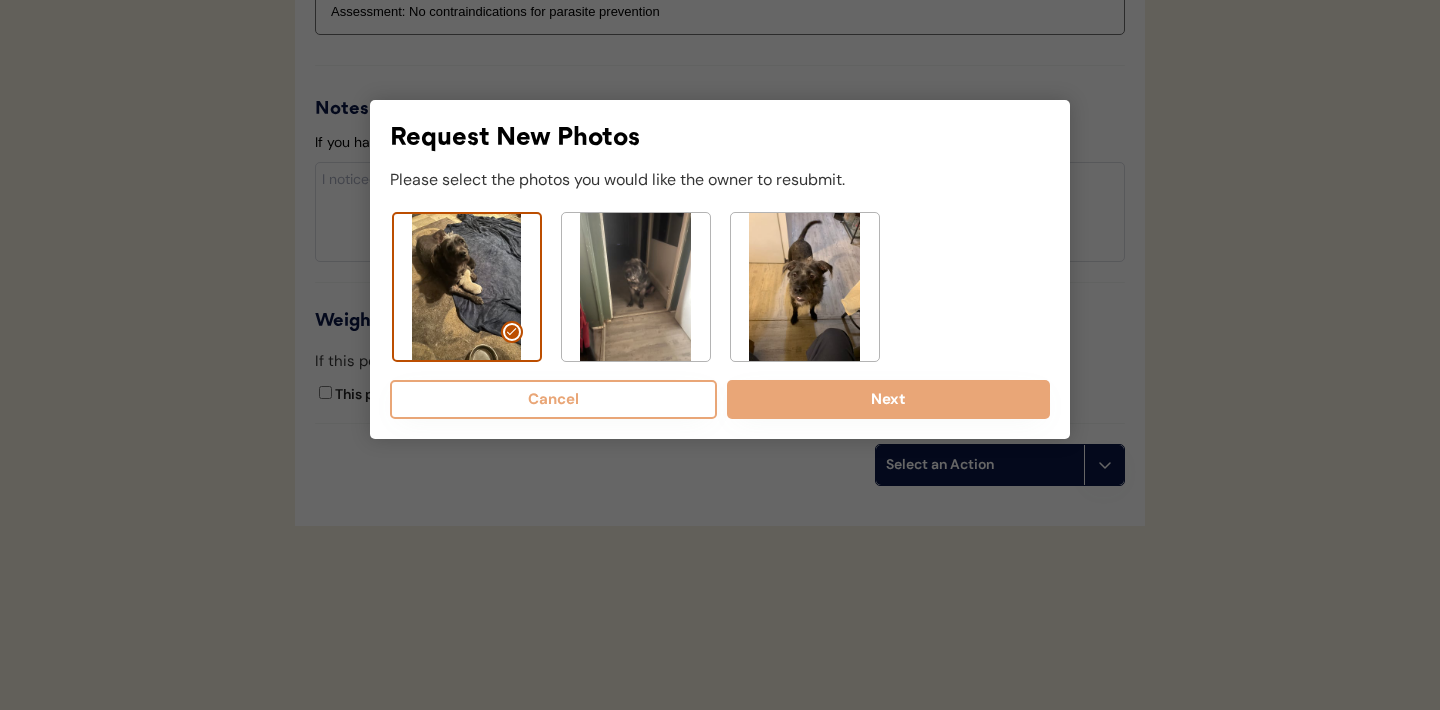 click 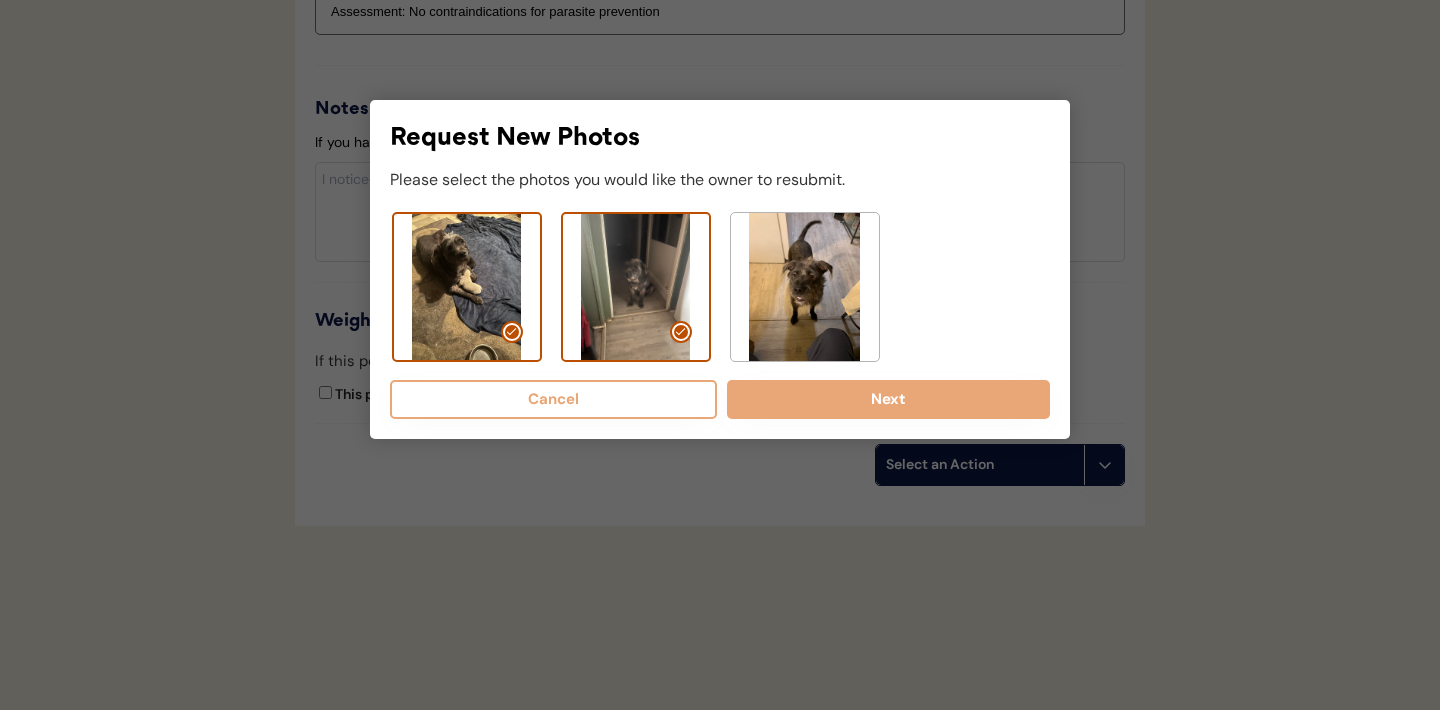 click 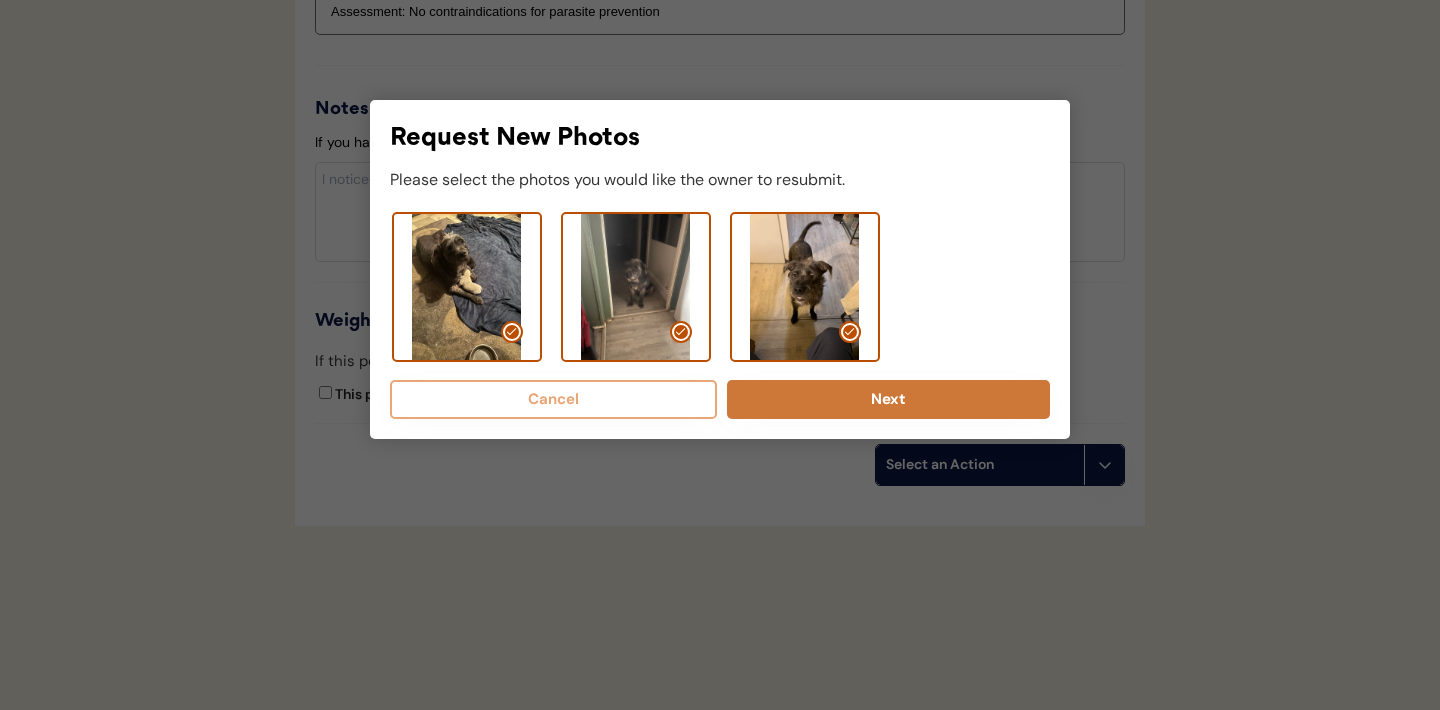 click on "Next" at bounding box center (888, 399) 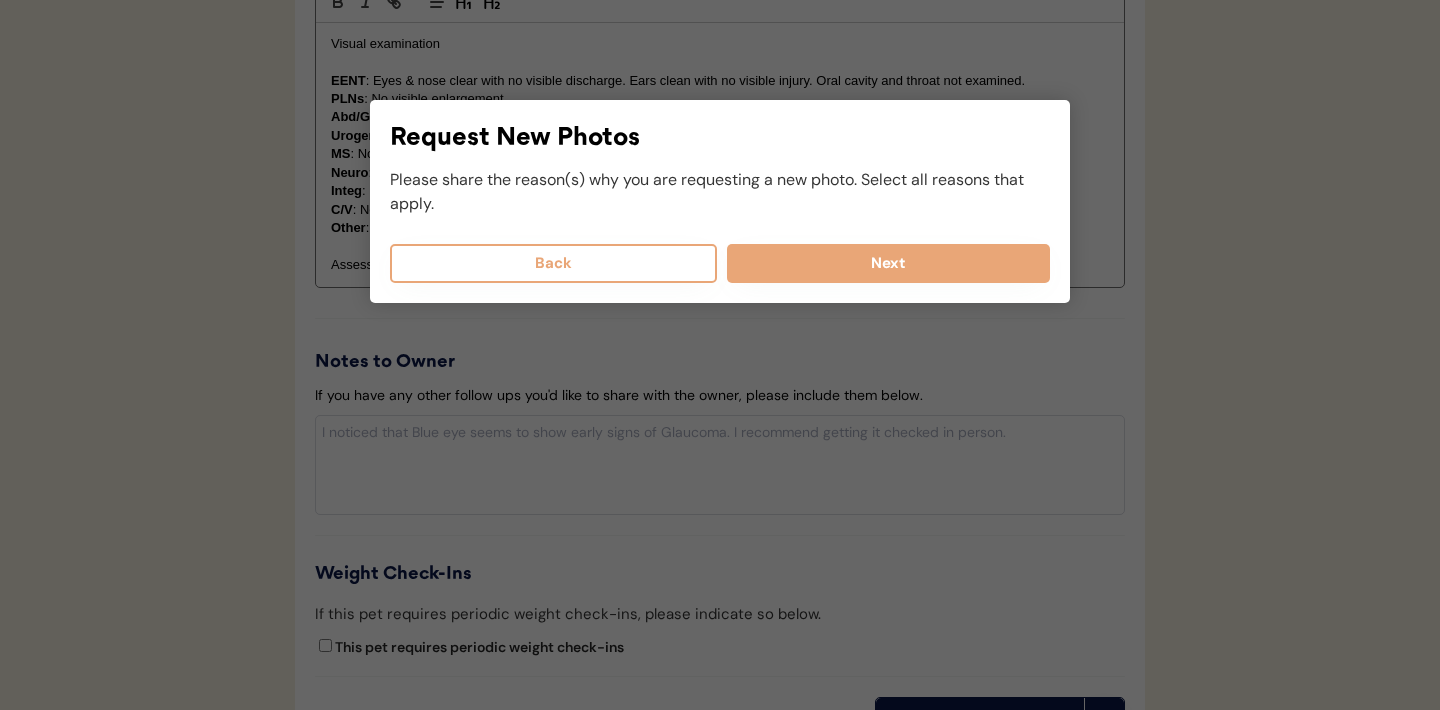 scroll, scrollTop: 1935, scrollLeft: 0, axis: vertical 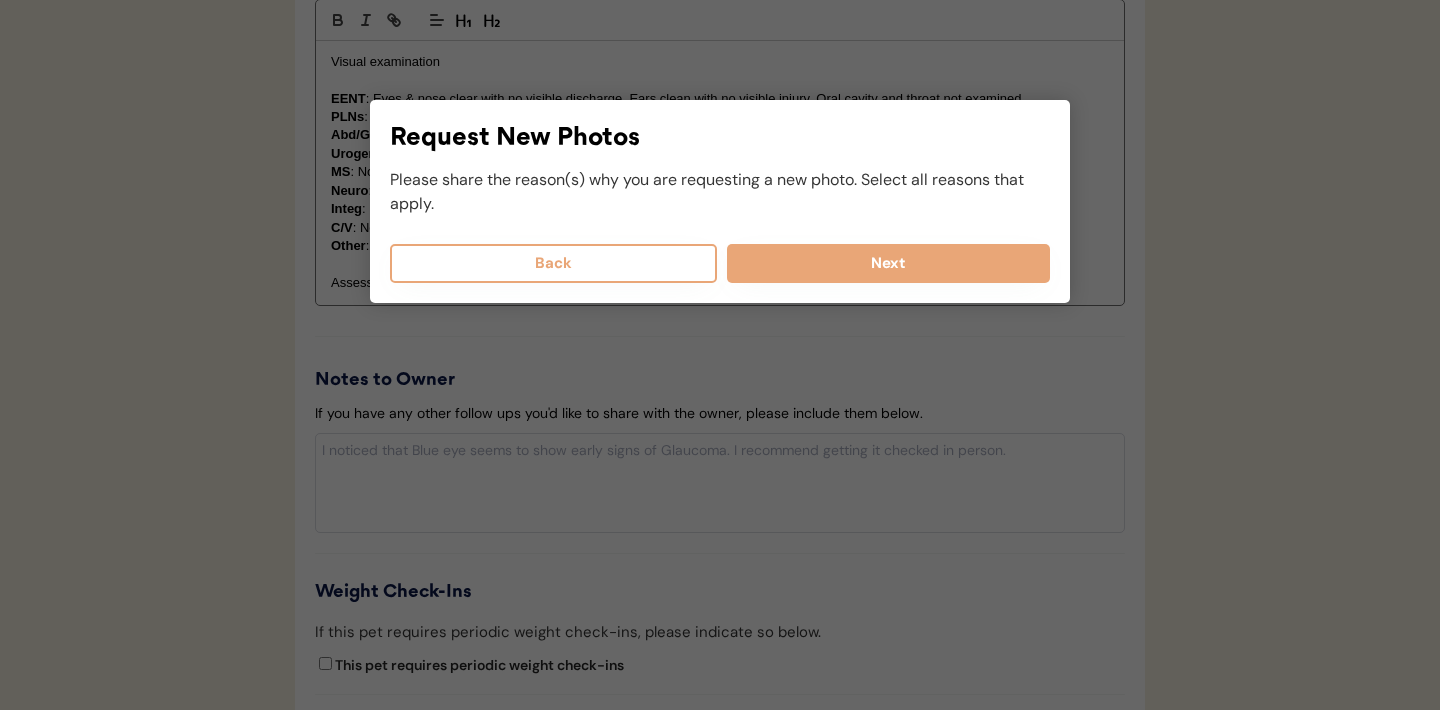 select 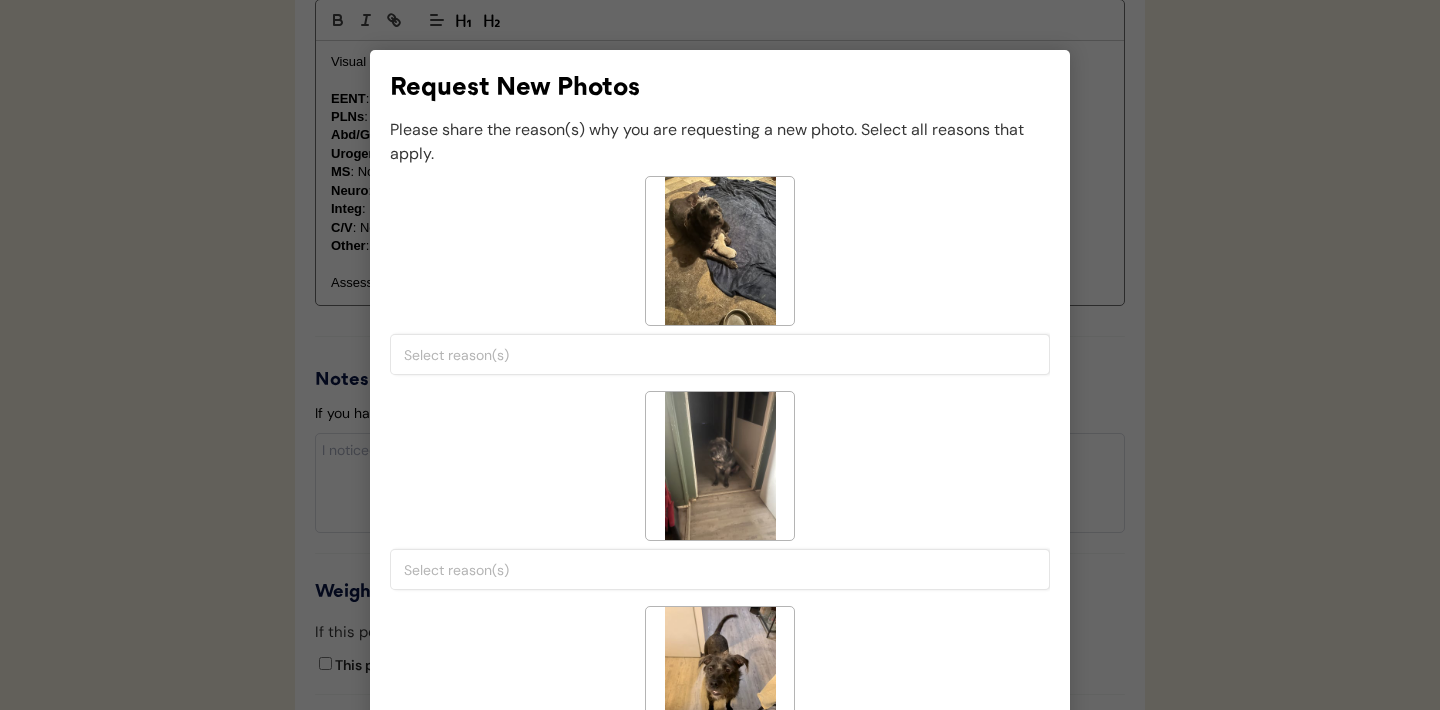 click at bounding box center [725, 355] 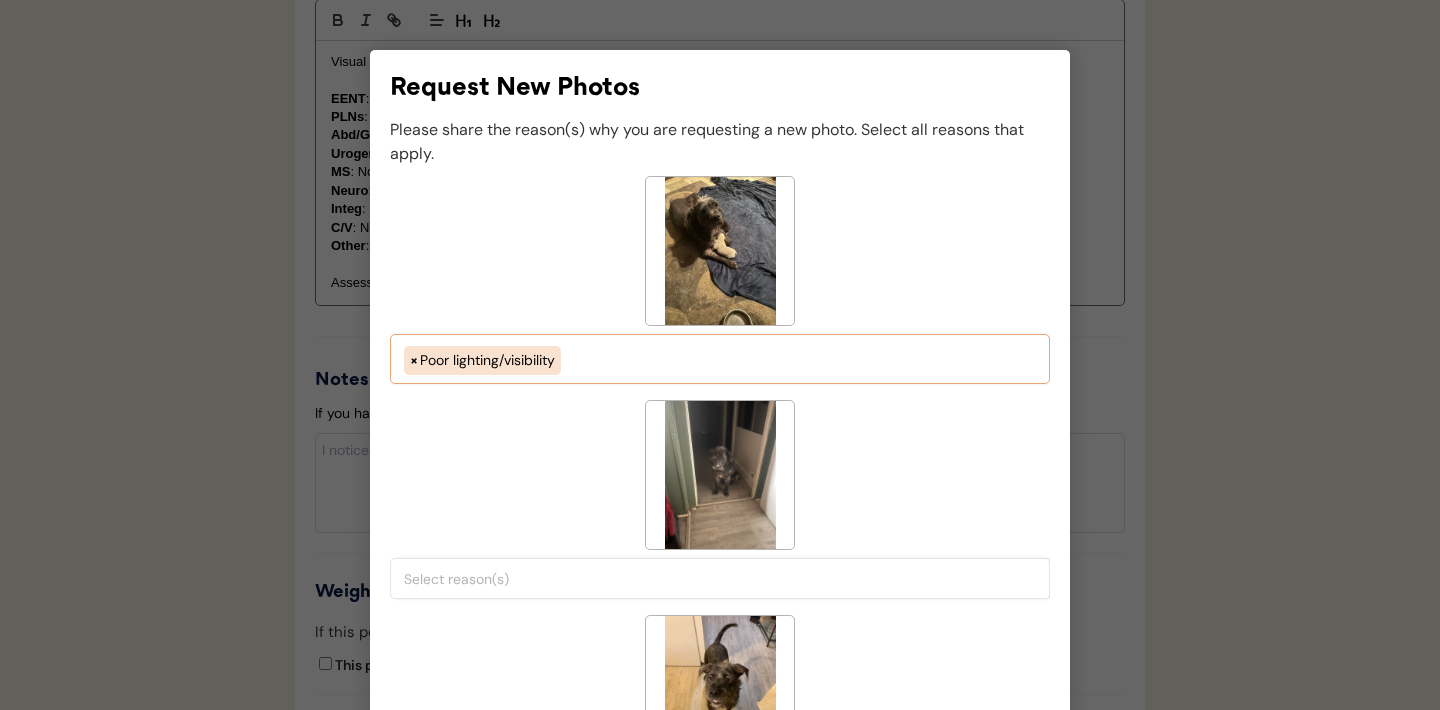 scroll, scrollTop: 34, scrollLeft: 0, axis: vertical 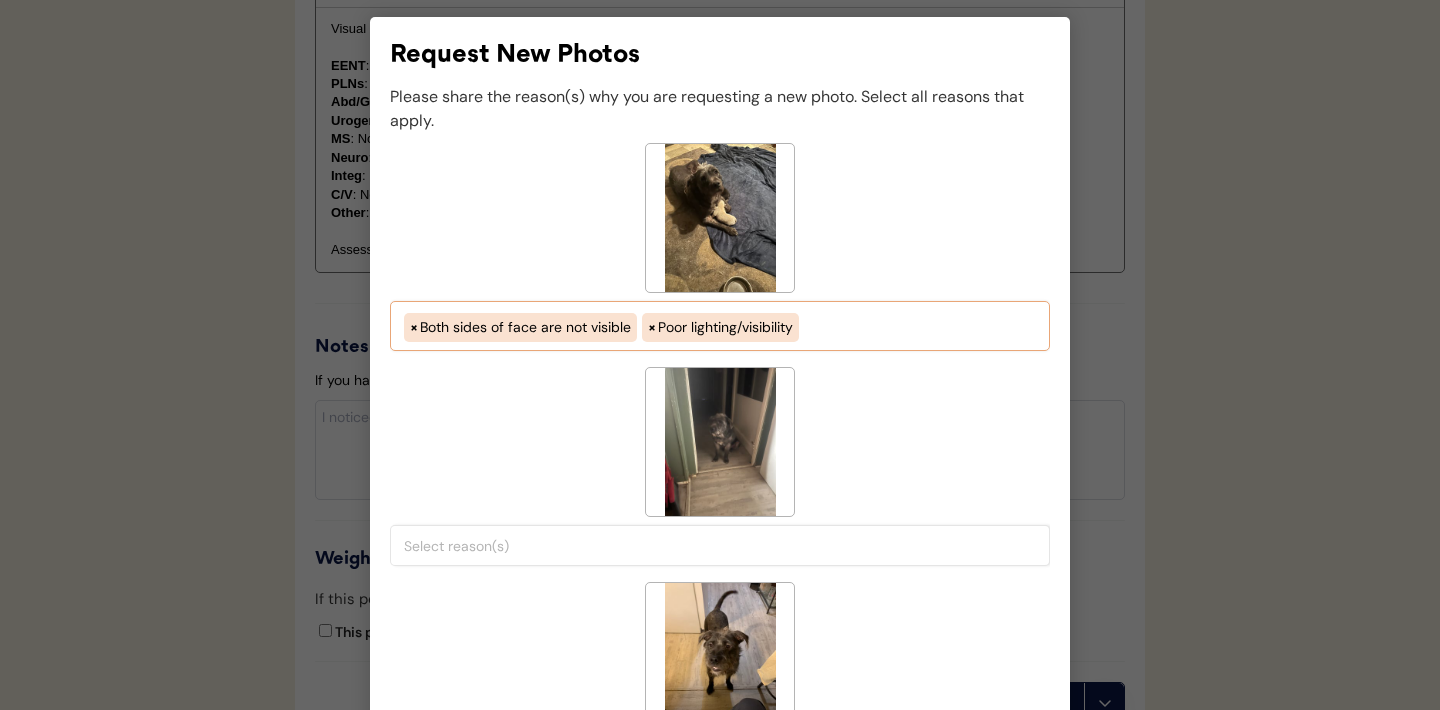 select on "both_sides_of_face_are_not_visible" 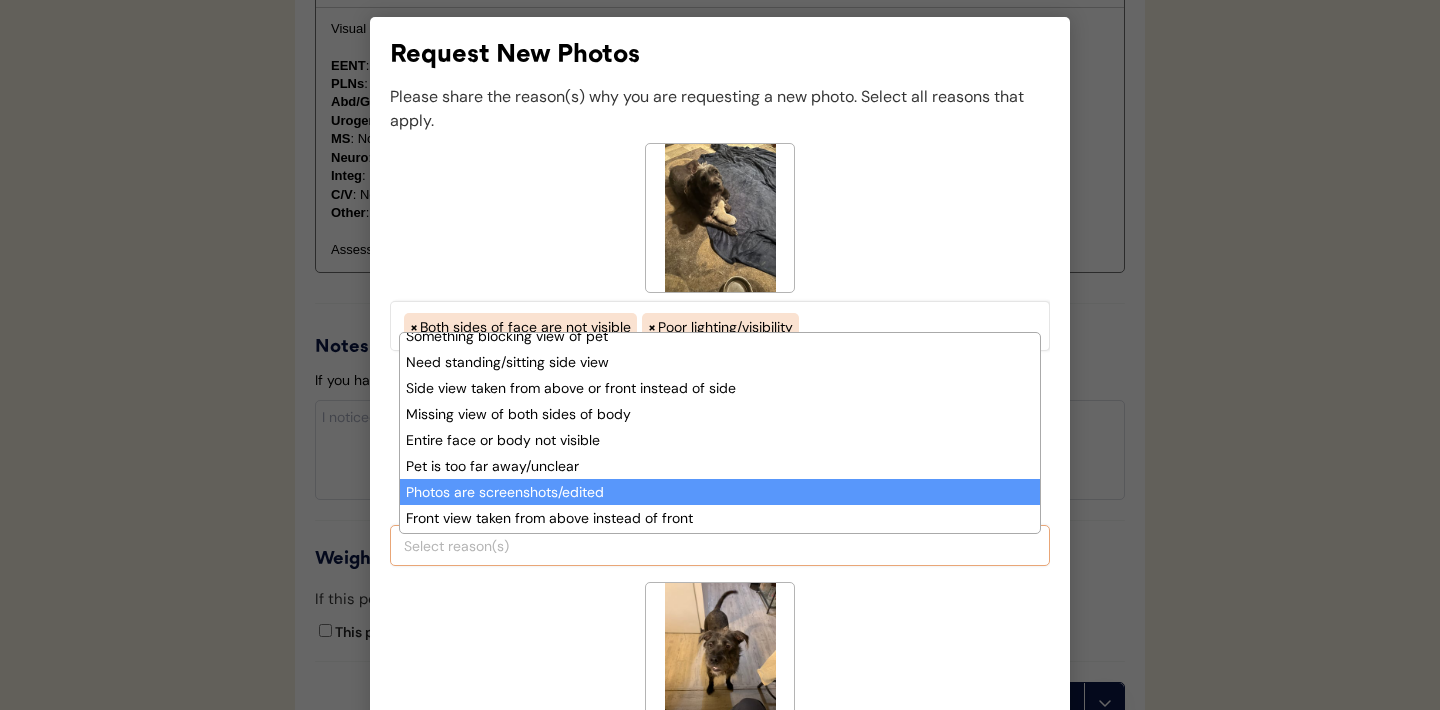 scroll, scrollTop: 141, scrollLeft: 0, axis: vertical 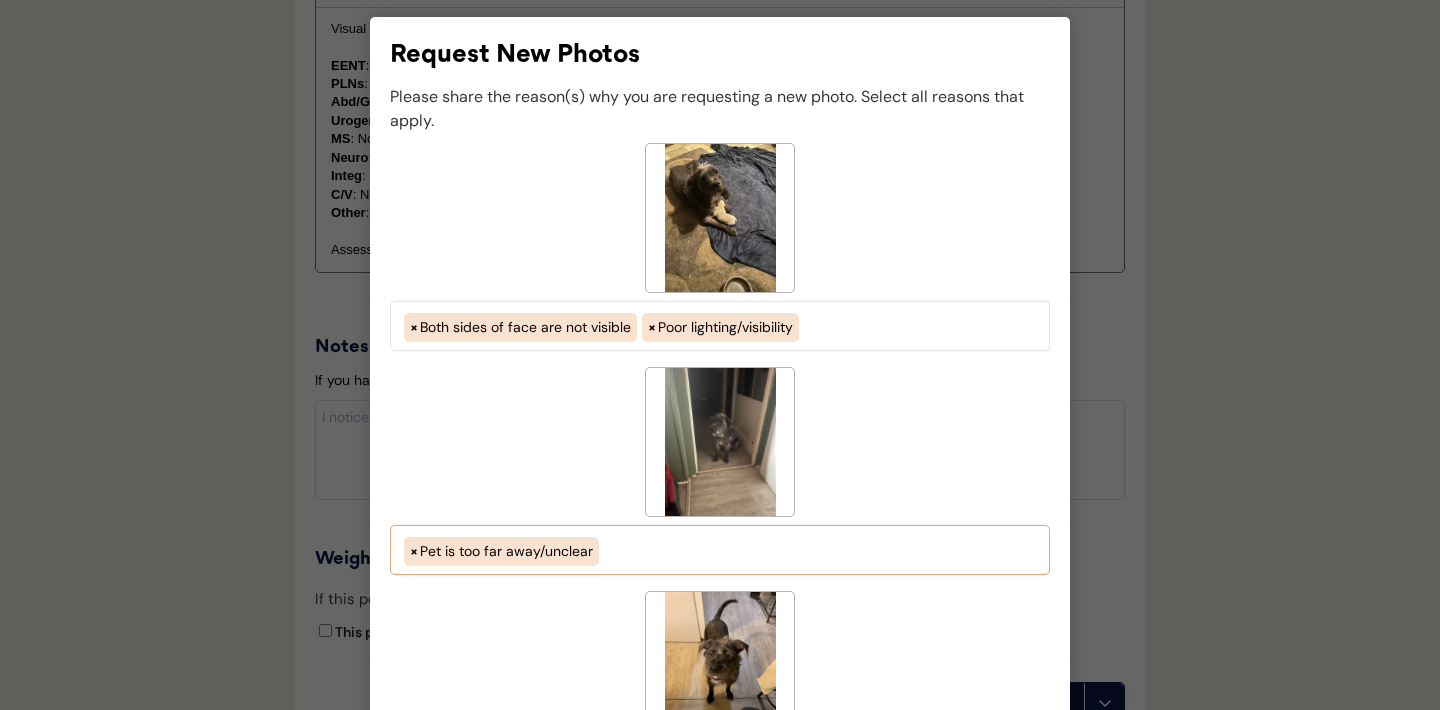 click on "× Pet is too far away/unclear" at bounding box center [720, 549] 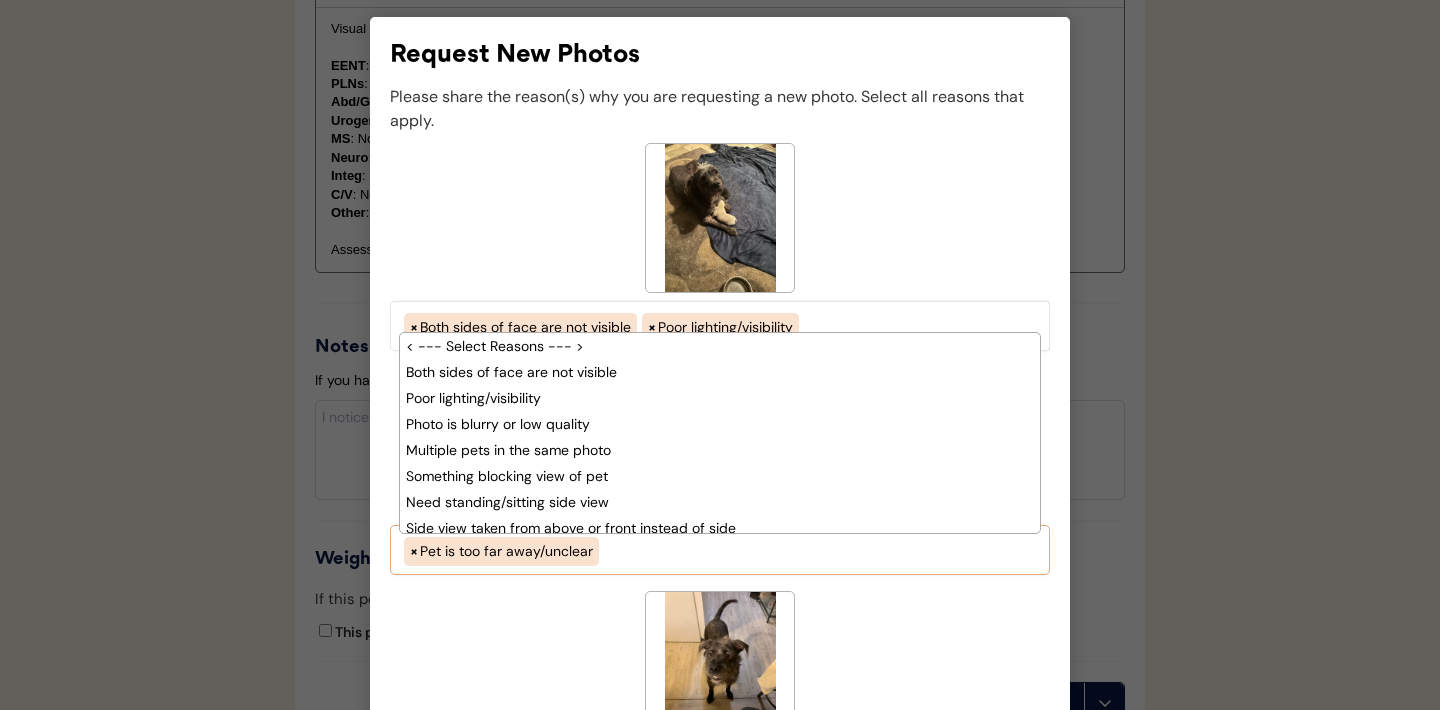 scroll, scrollTop: 164, scrollLeft: 0, axis: vertical 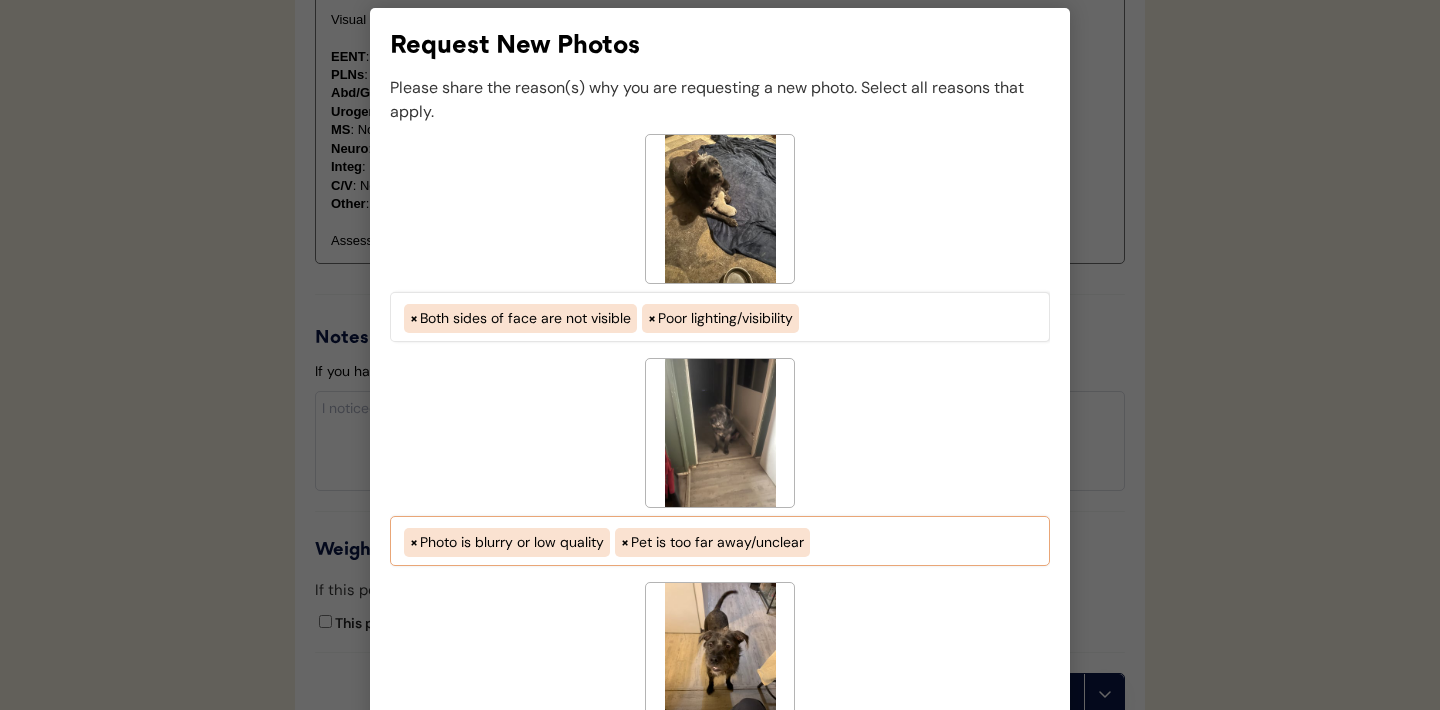 click on "× Photo is blurry or low quality × Pet is too far away/unclear" at bounding box center (720, 540) 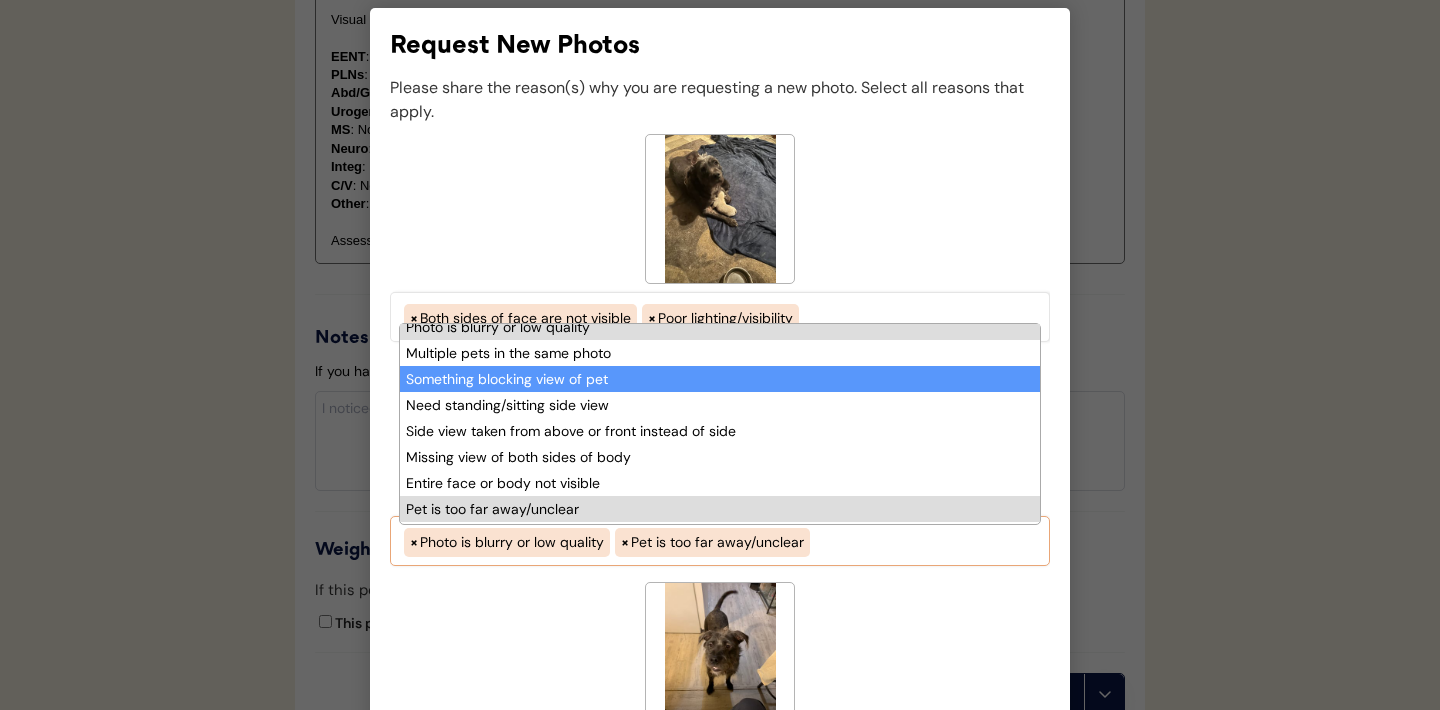 scroll, scrollTop: 164, scrollLeft: 0, axis: vertical 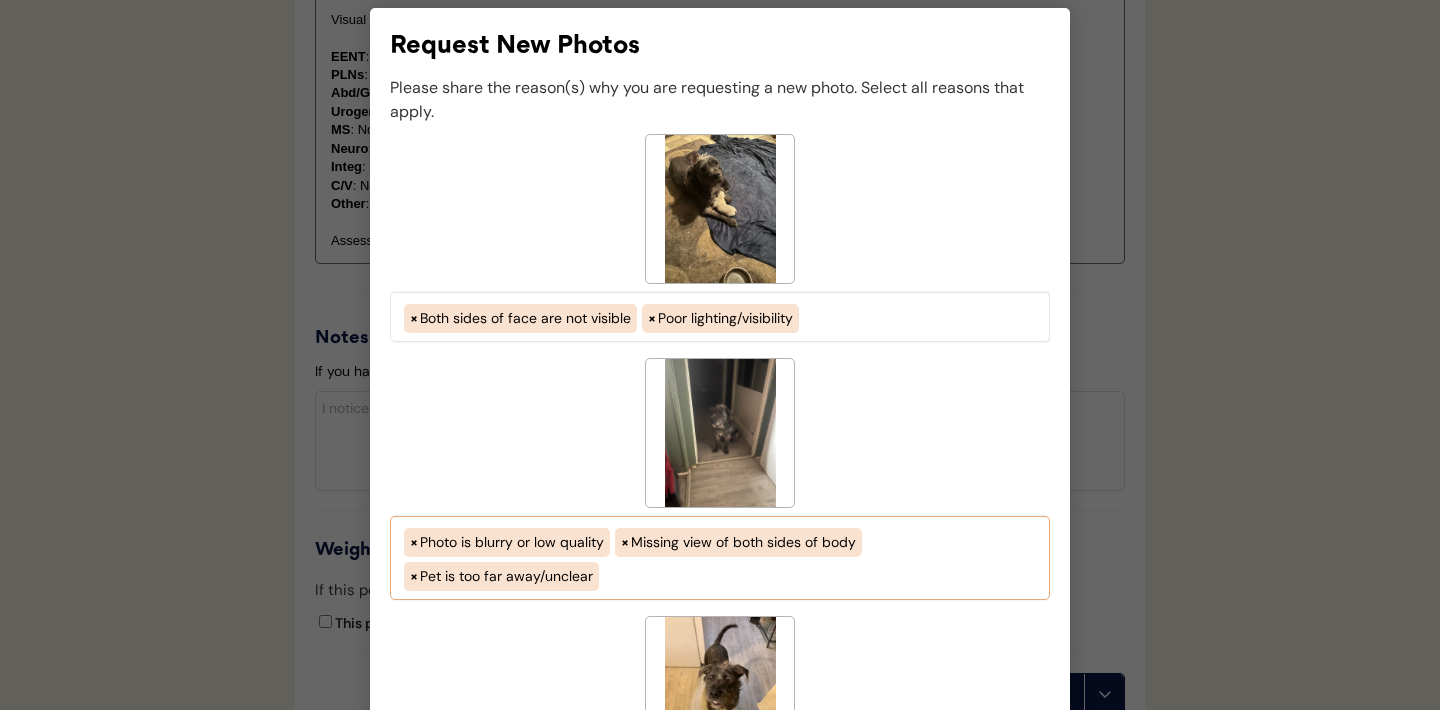 select on "photo_is_blurry" 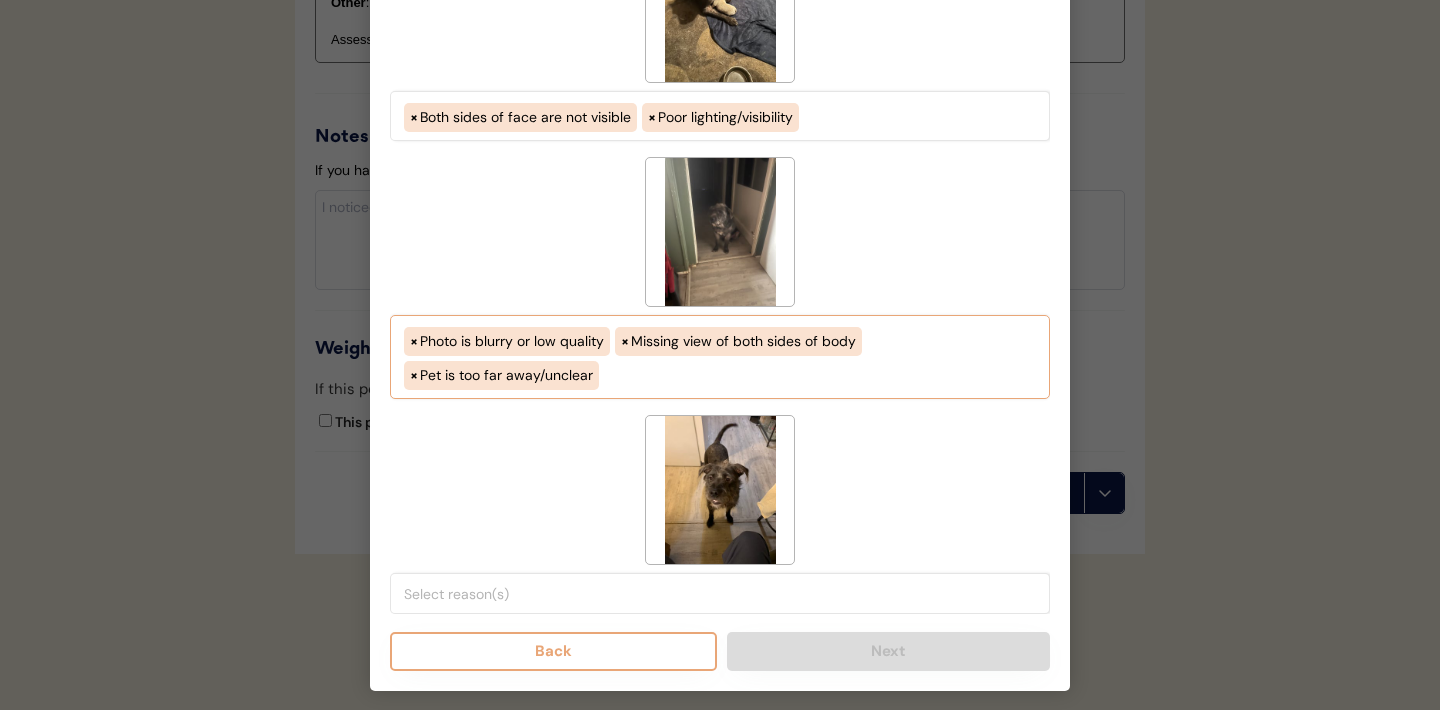 scroll, scrollTop: 2180, scrollLeft: 0, axis: vertical 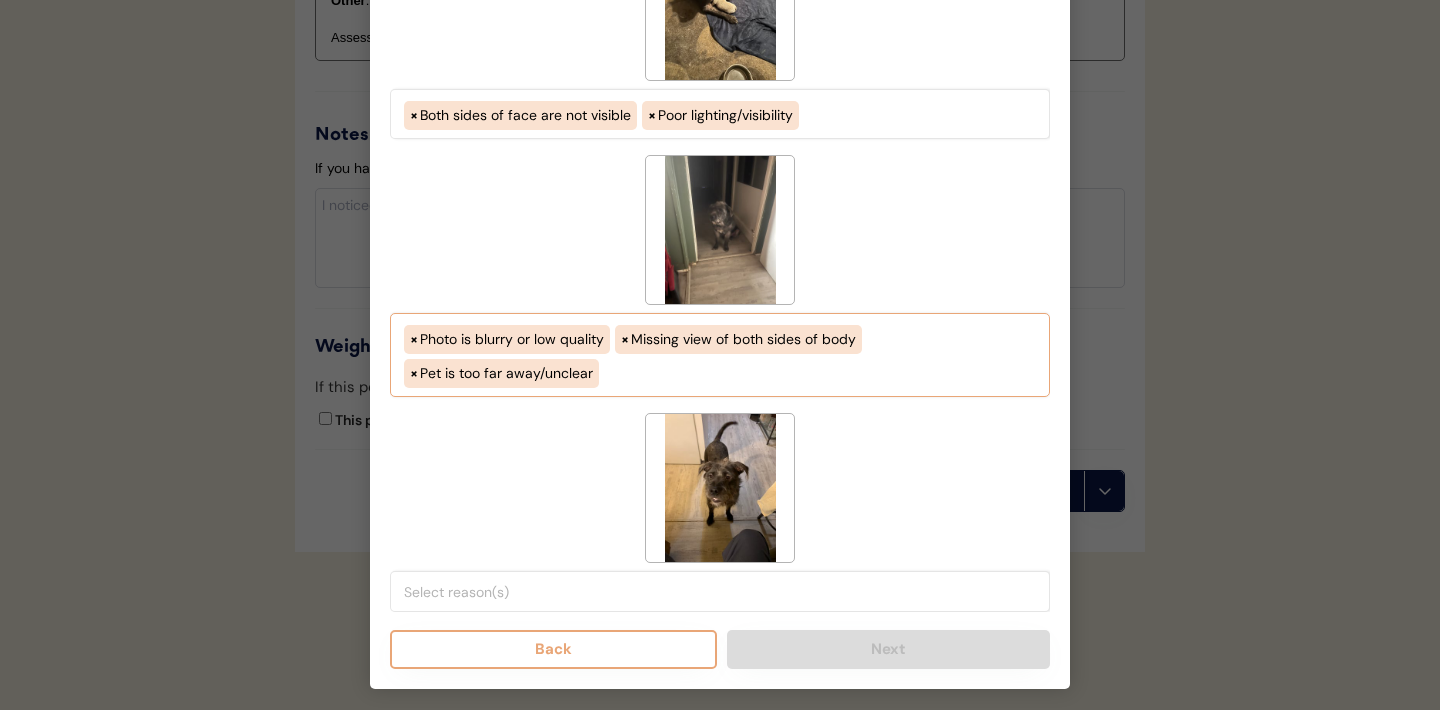 click at bounding box center (725, 592) 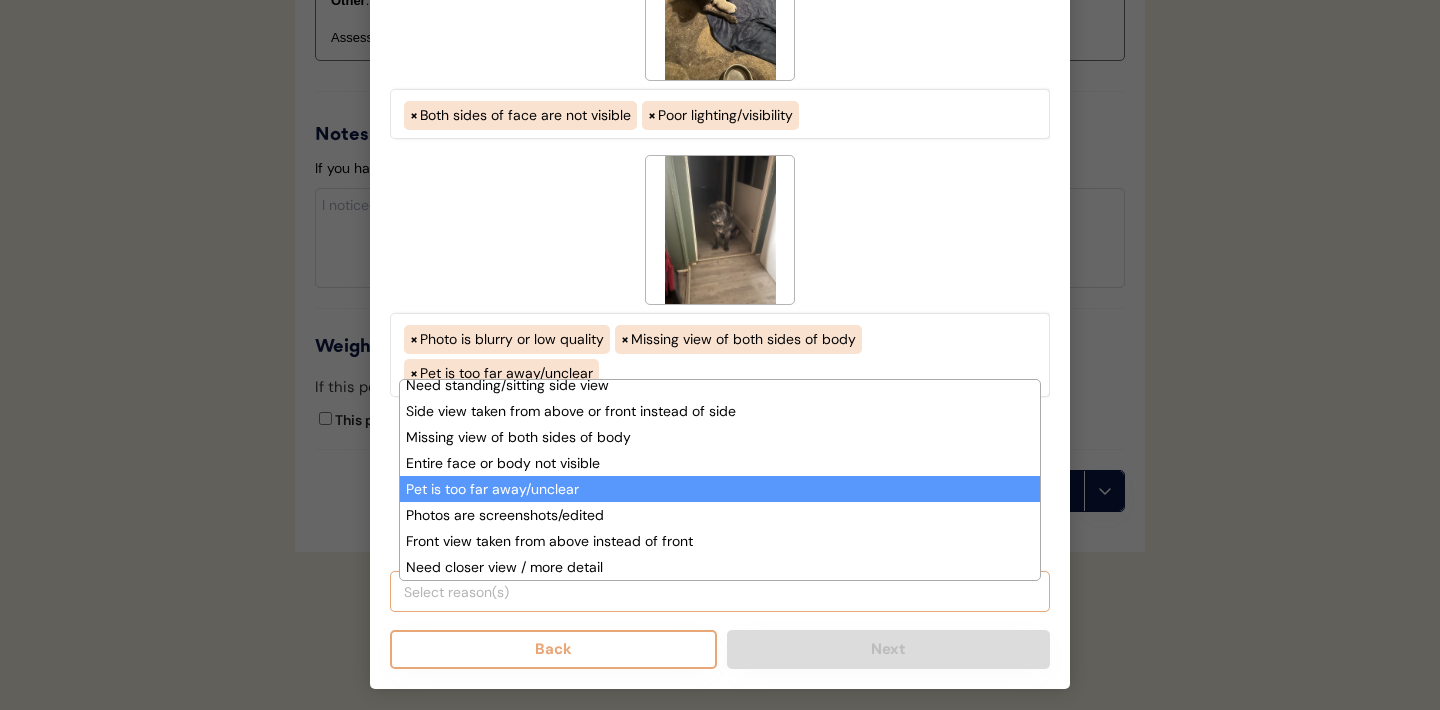 scroll, scrollTop: 150, scrollLeft: 0, axis: vertical 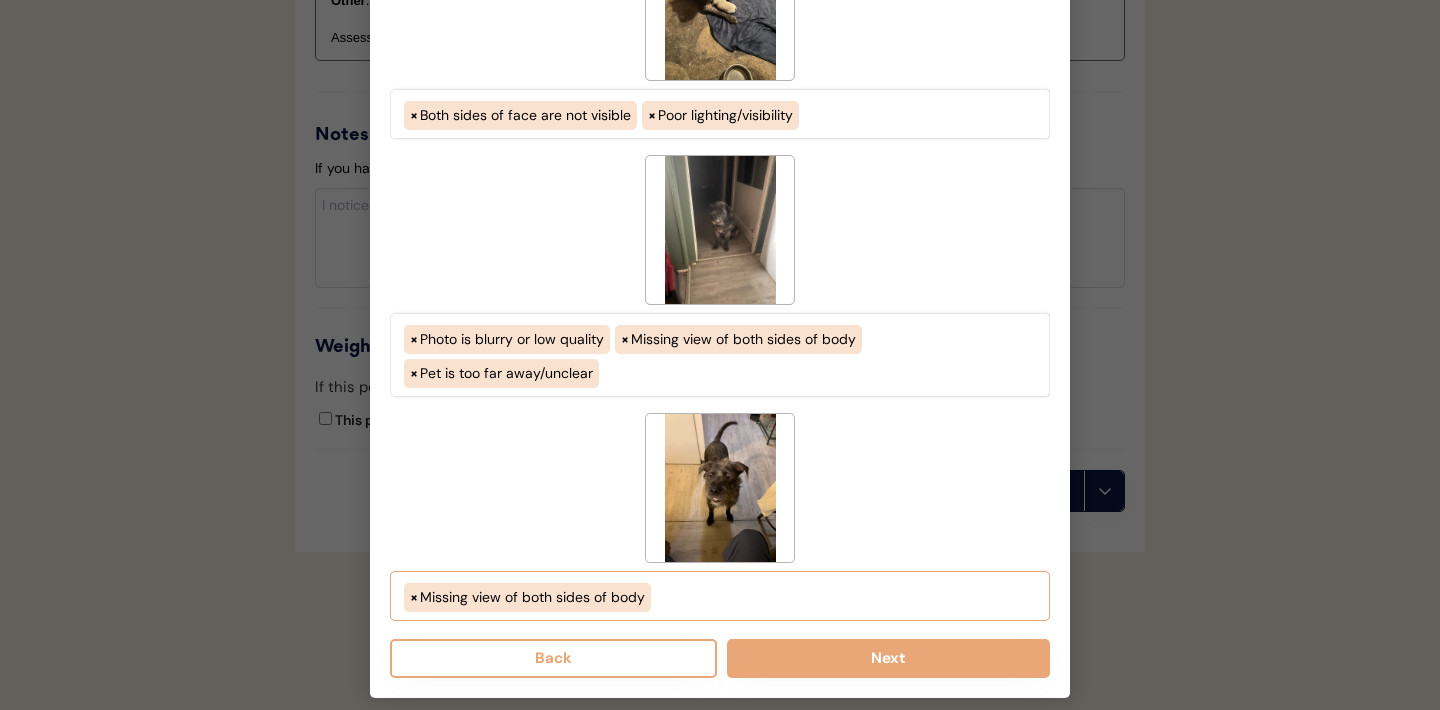 select on "missing_both_sides_of_face" 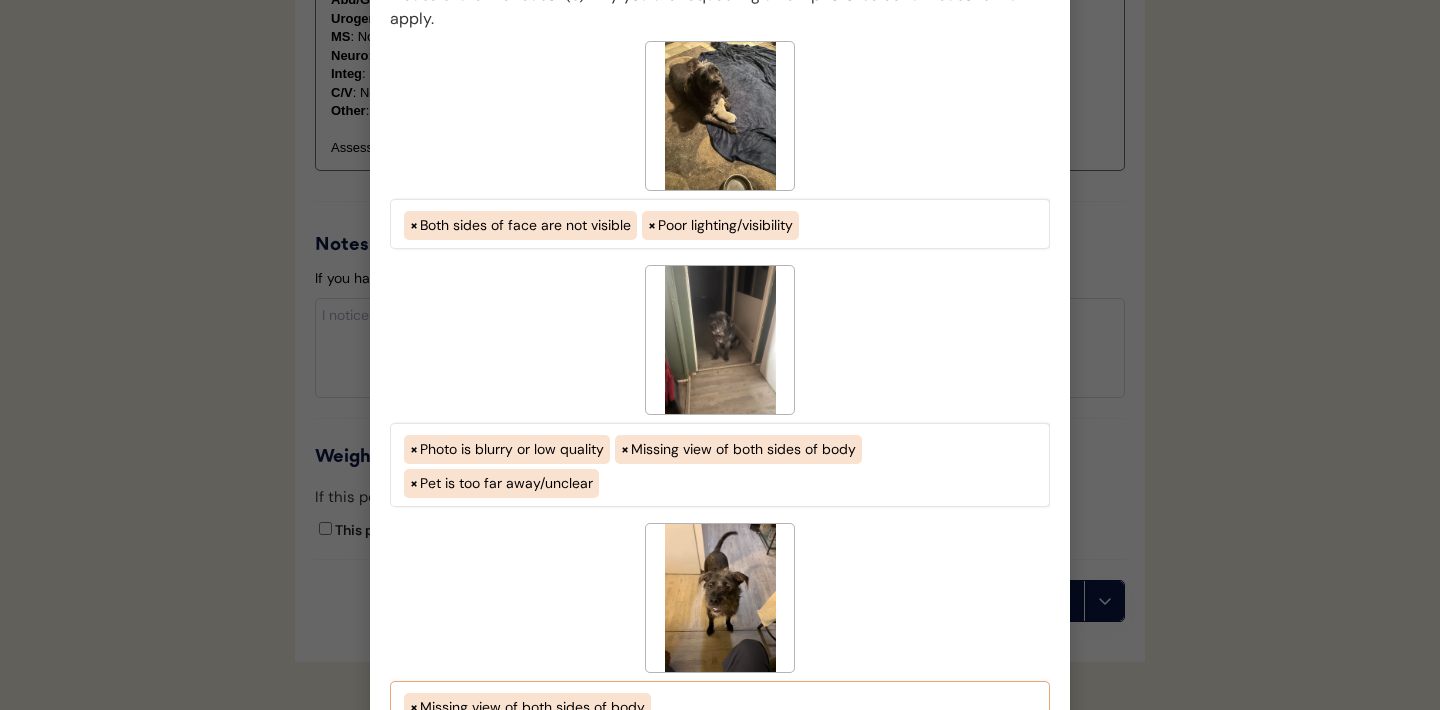 scroll, scrollTop: 2221, scrollLeft: 0, axis: vertical 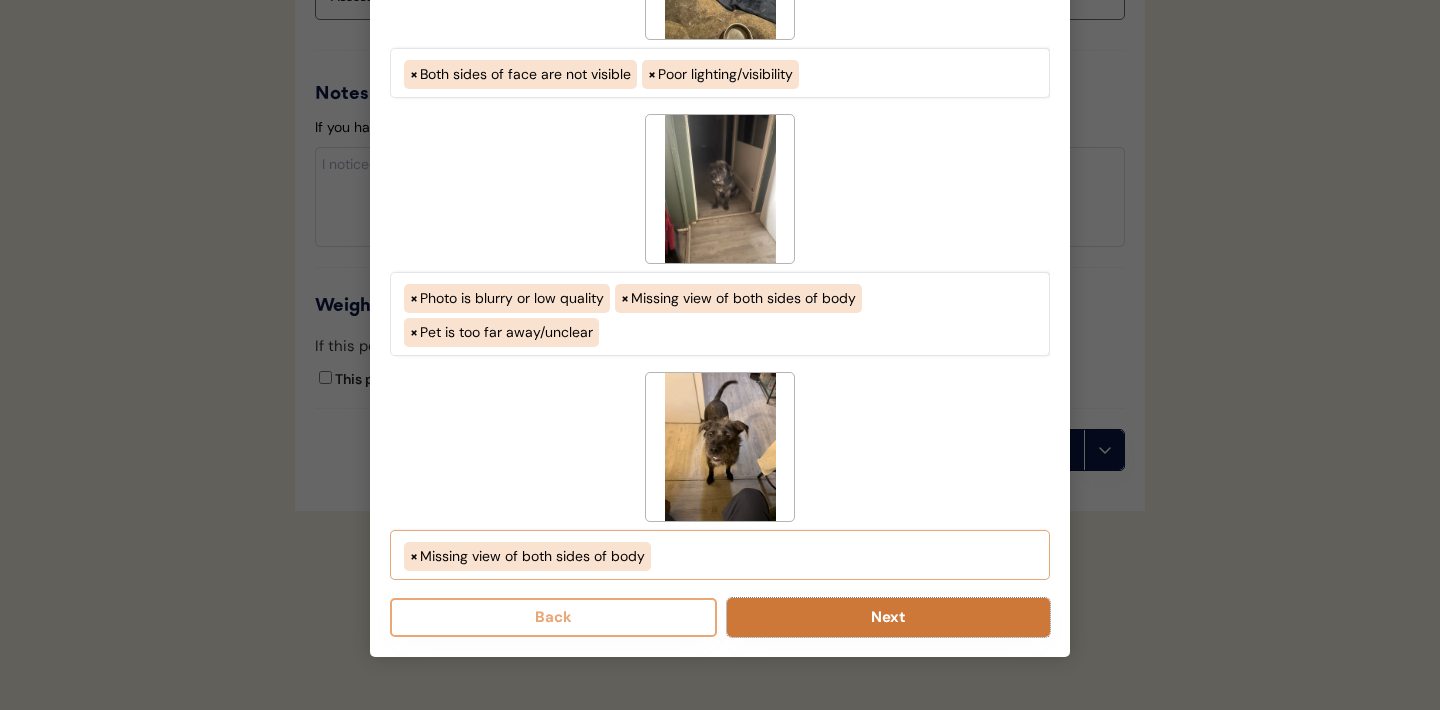 click on "Next" at bounding box center (888, 617) 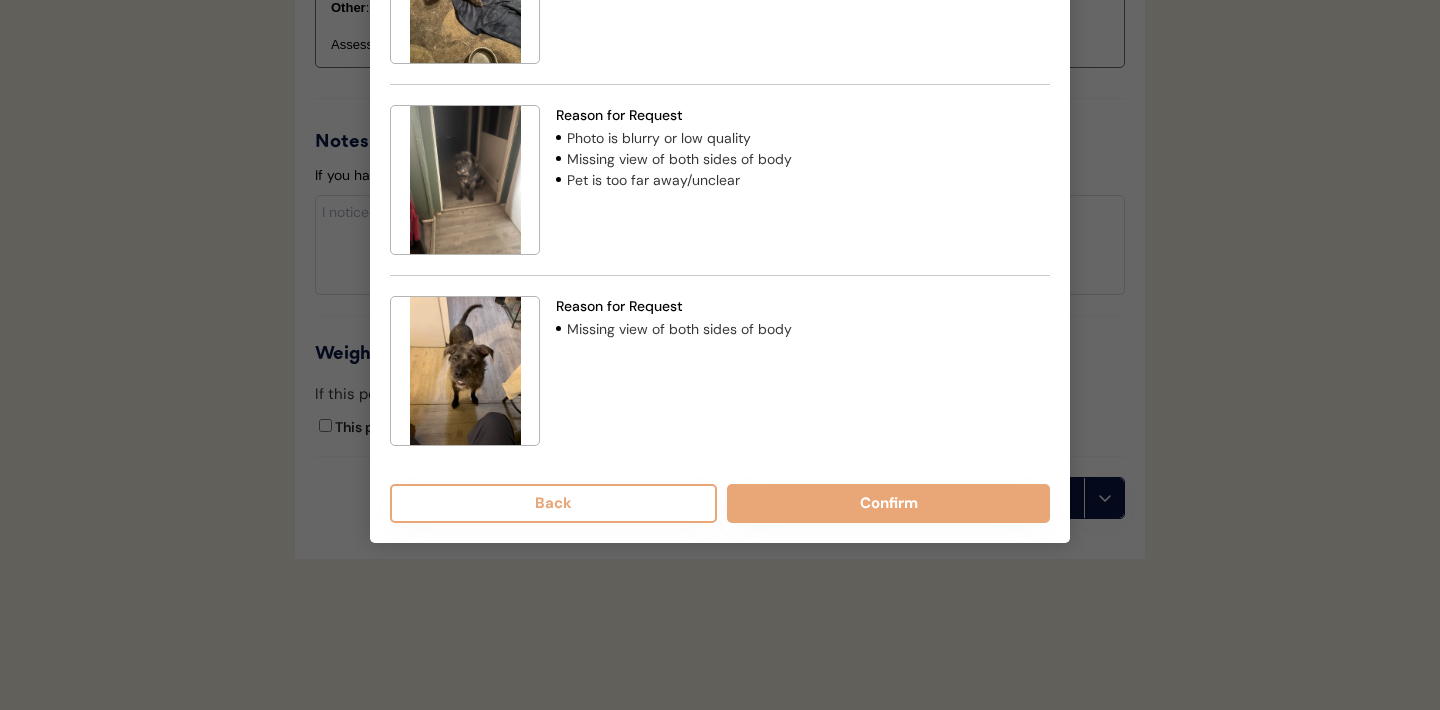 scroll, scrollTop: 2221, scrollLeft: 0, axis: vertical 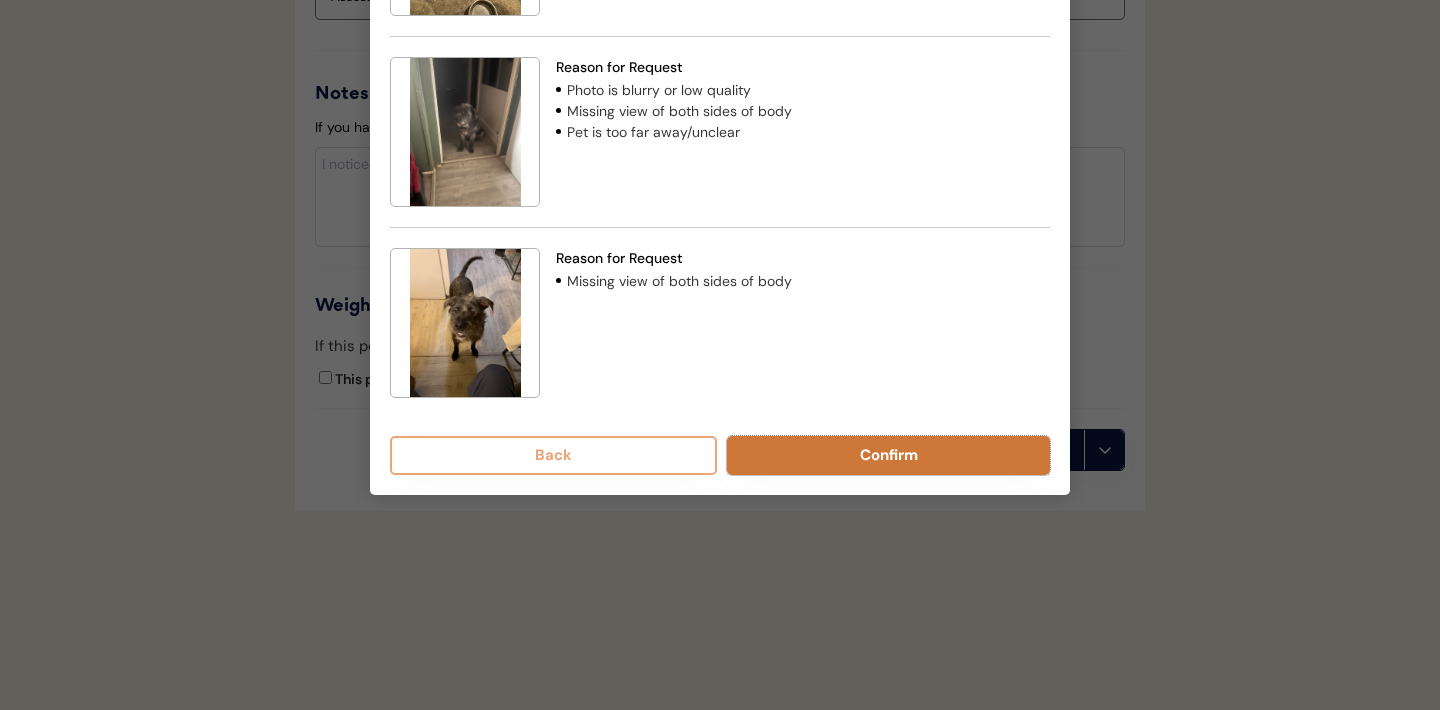 click on "Confirm" at bounding box center [888, 455] 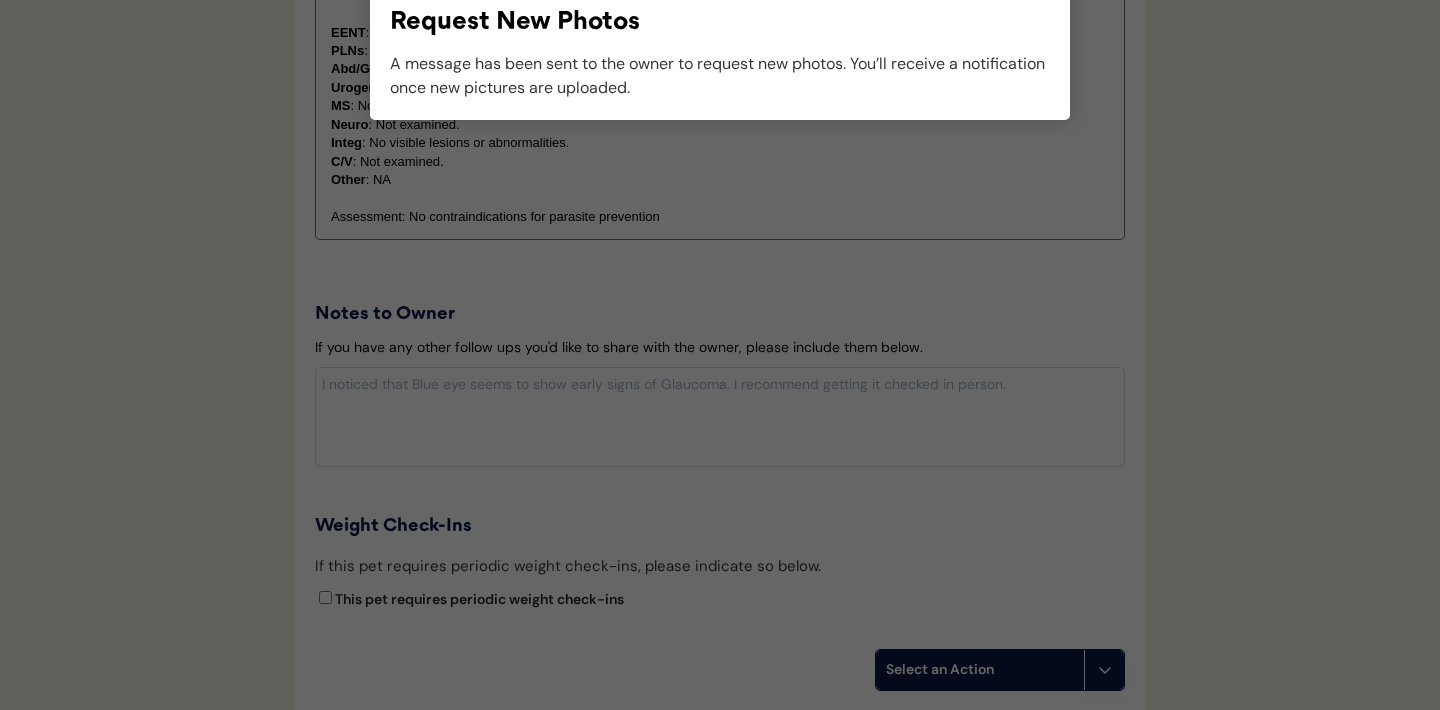 scroll, scrollTop: 2025, scrollLeft: 0, axis: vertical 